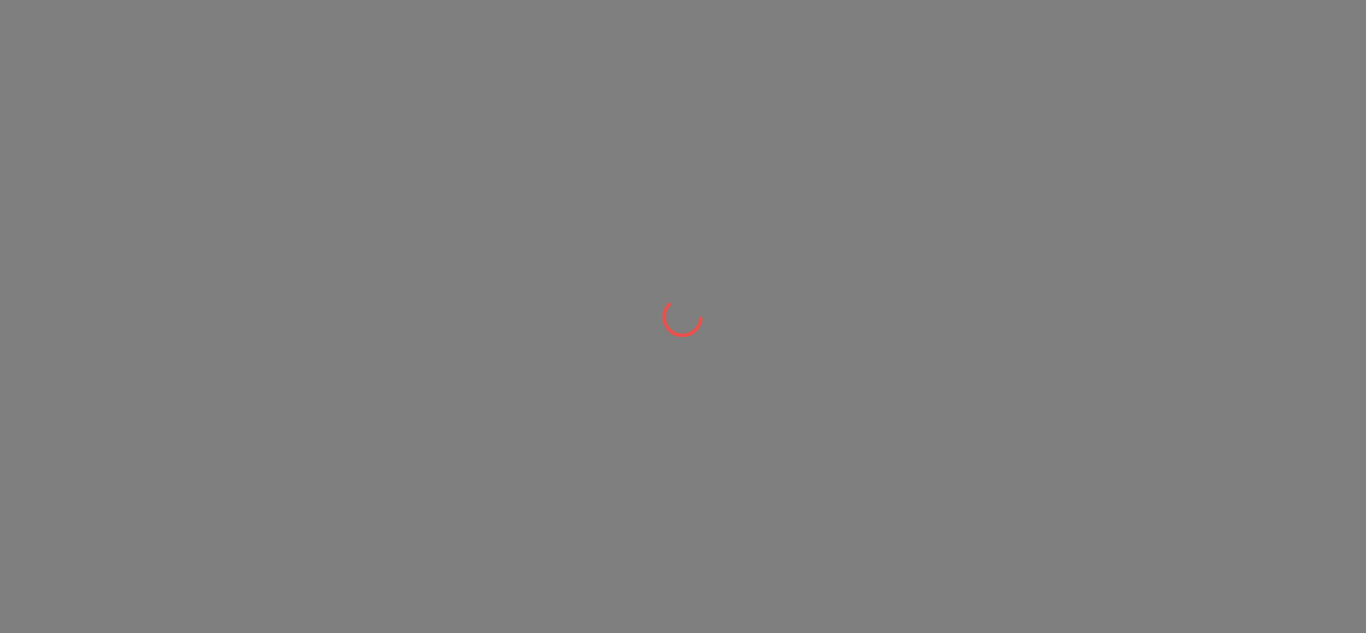 scroll, scrollTop: 0, scrollLeft: 0, axis: both 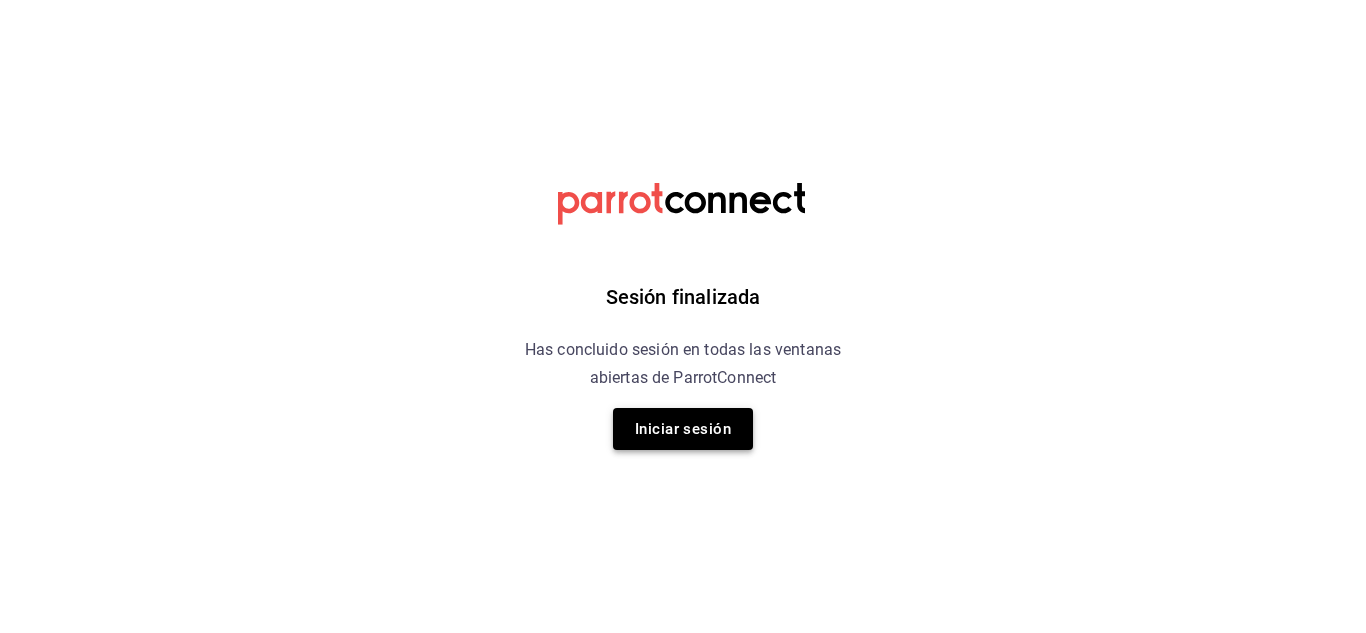 click on "Iniciar sesión" at bounding box center (683, 429) 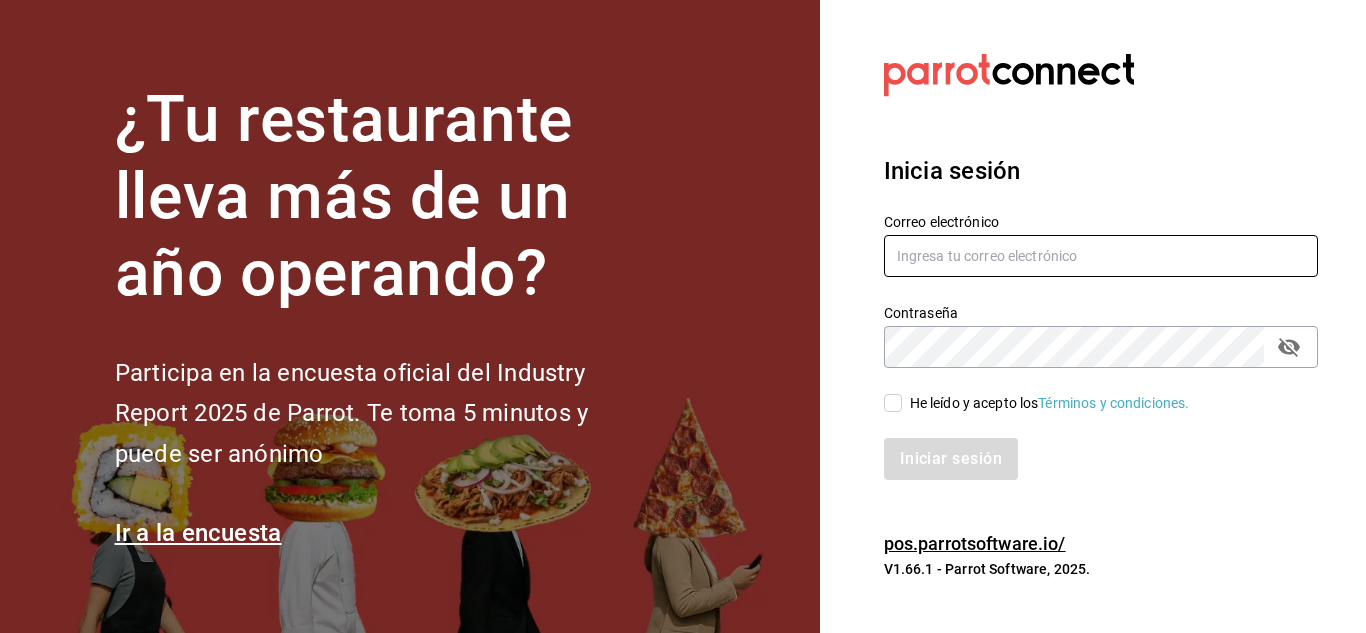 type on "Aranza@sanjuangrill.com" 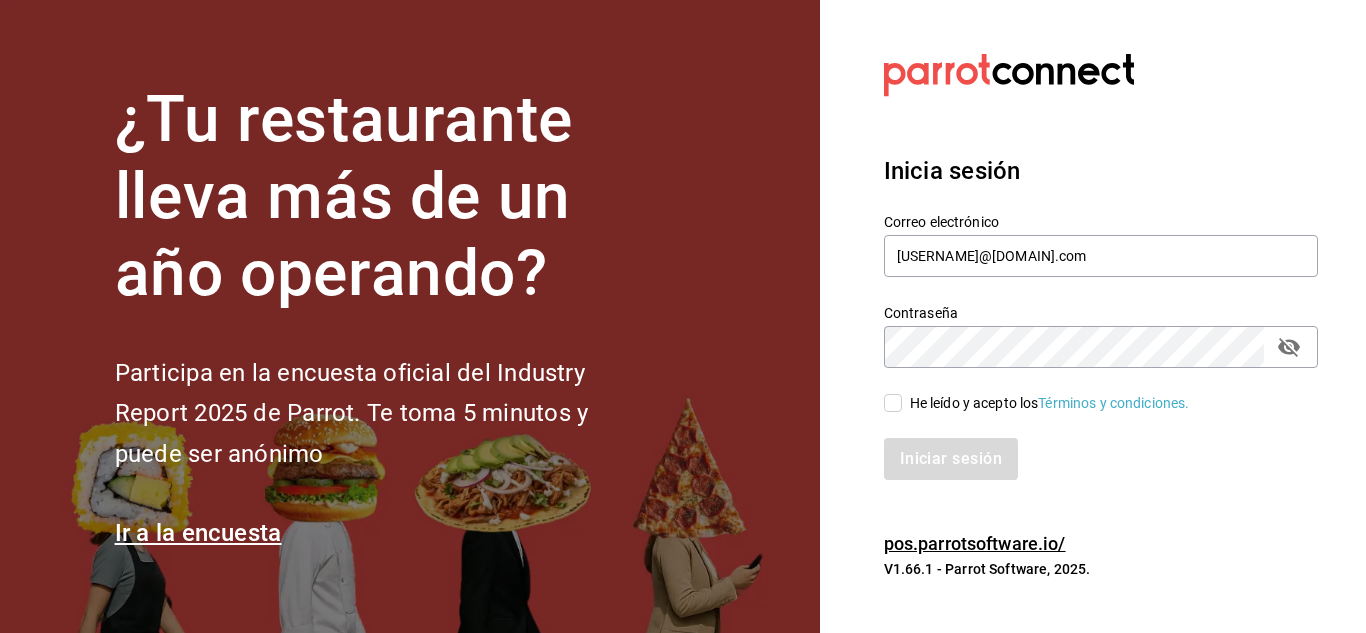 click on "He leído y acepto los  Términos y condiciones." at bounding box center (893, 403) 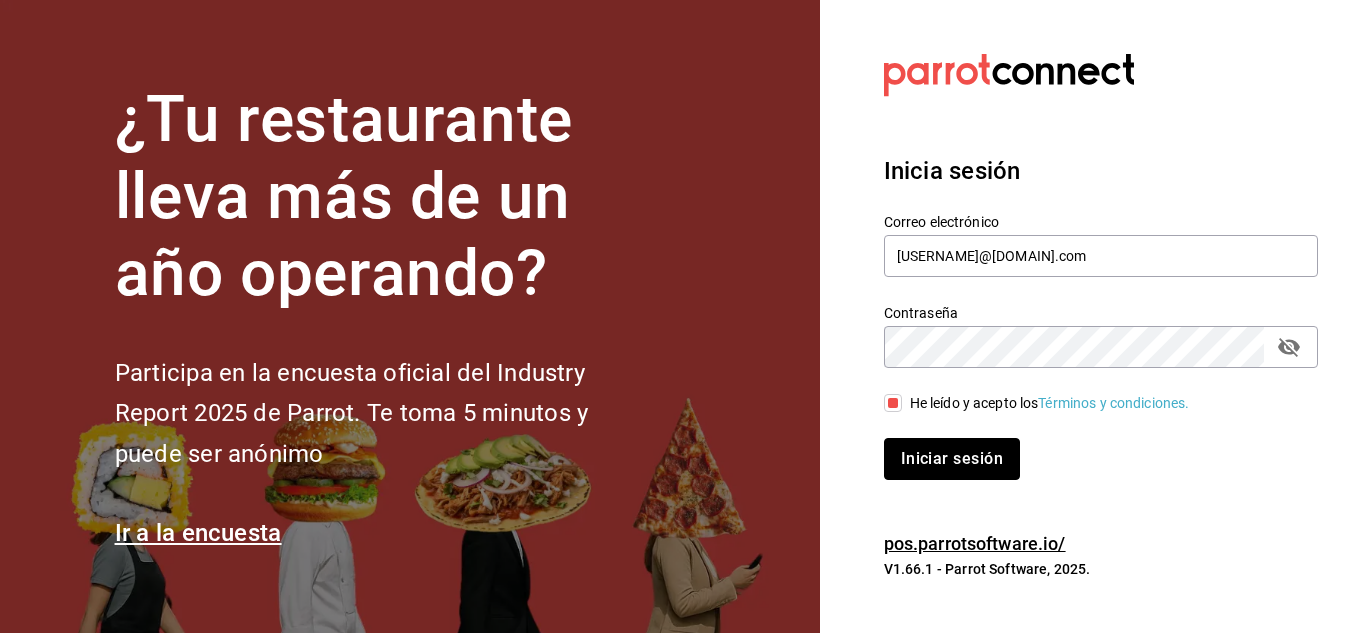 click on "Iniciar sesión" at bounding box center (952, 459) 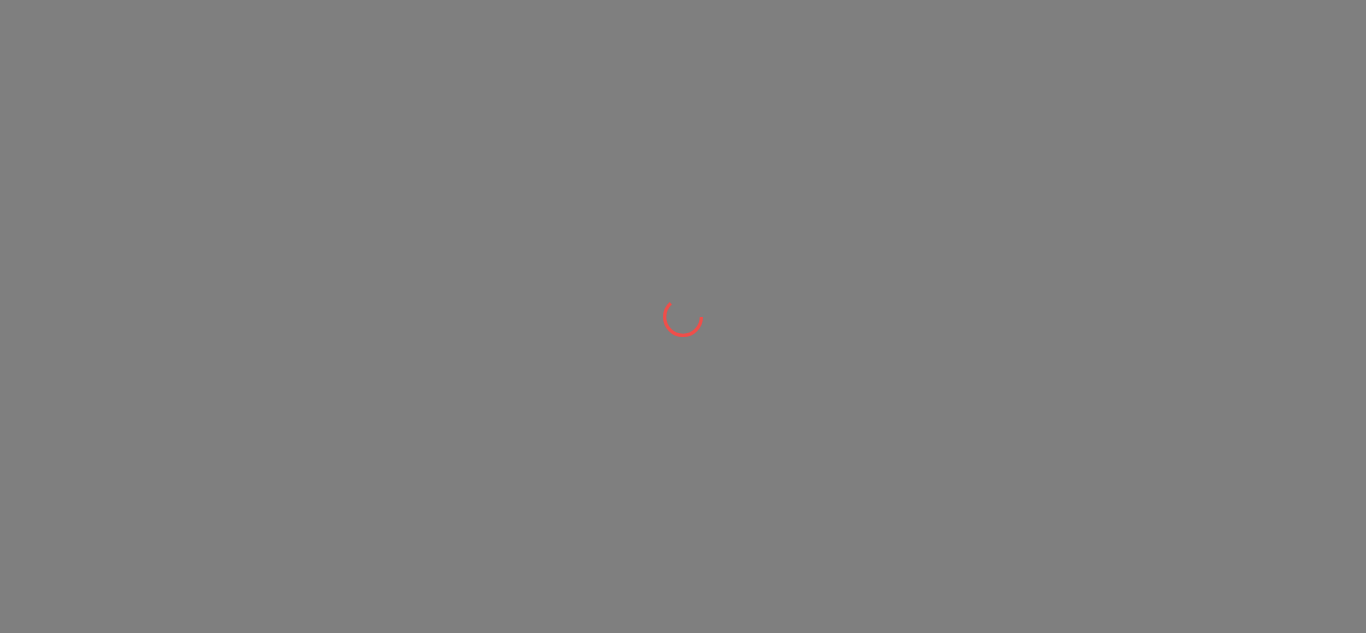 scroll, scrollTop: 0, scrollLeft: 0, axis: both 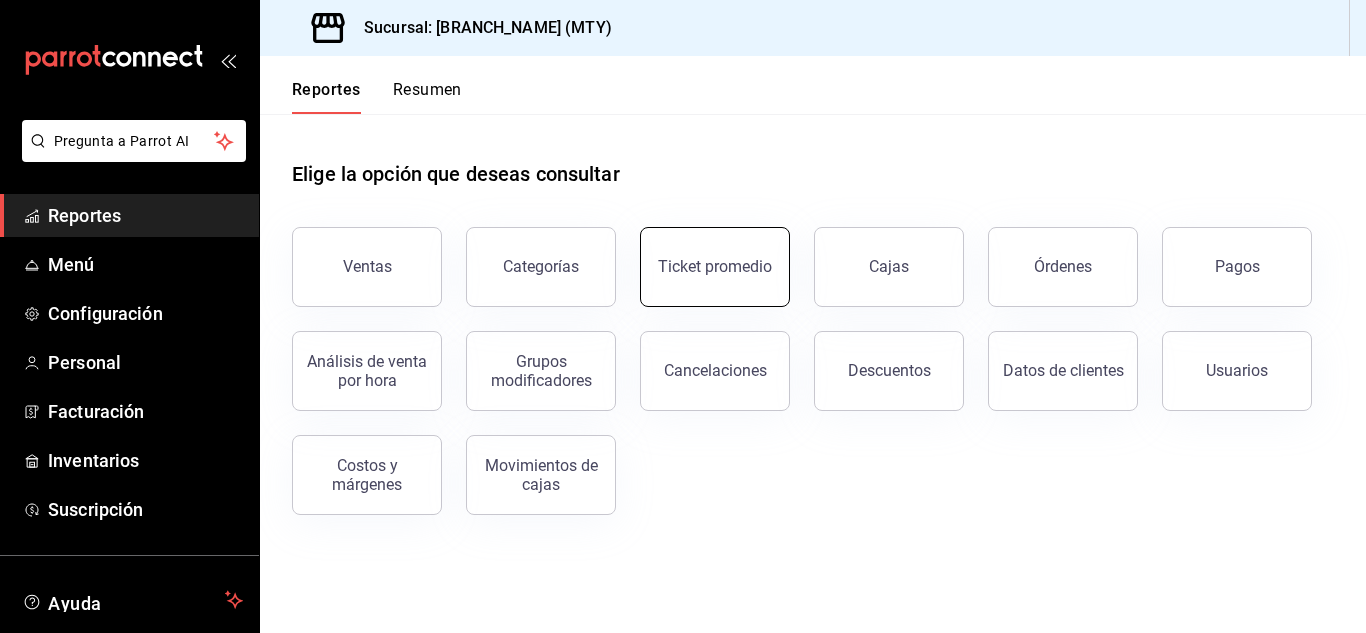 click on "Ticket promedio" at bounding box center [715, 267] 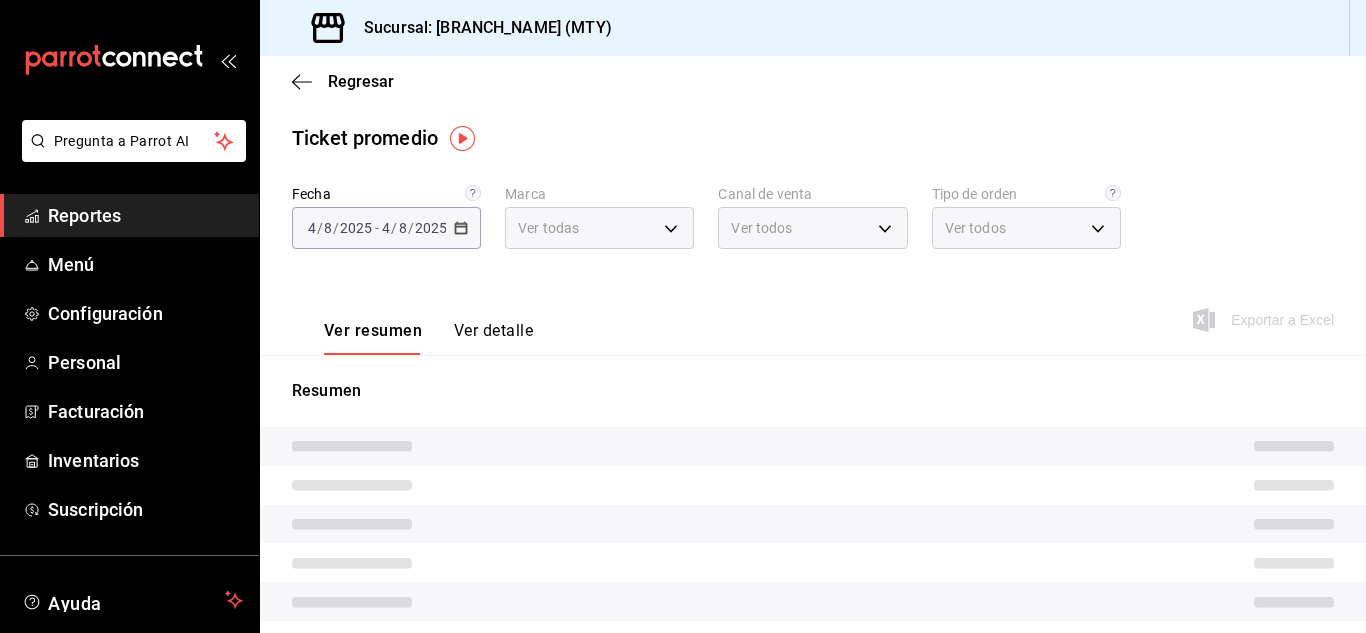 type on "993182a7-2c84-4ec8-9ef4-4438dae30c02" 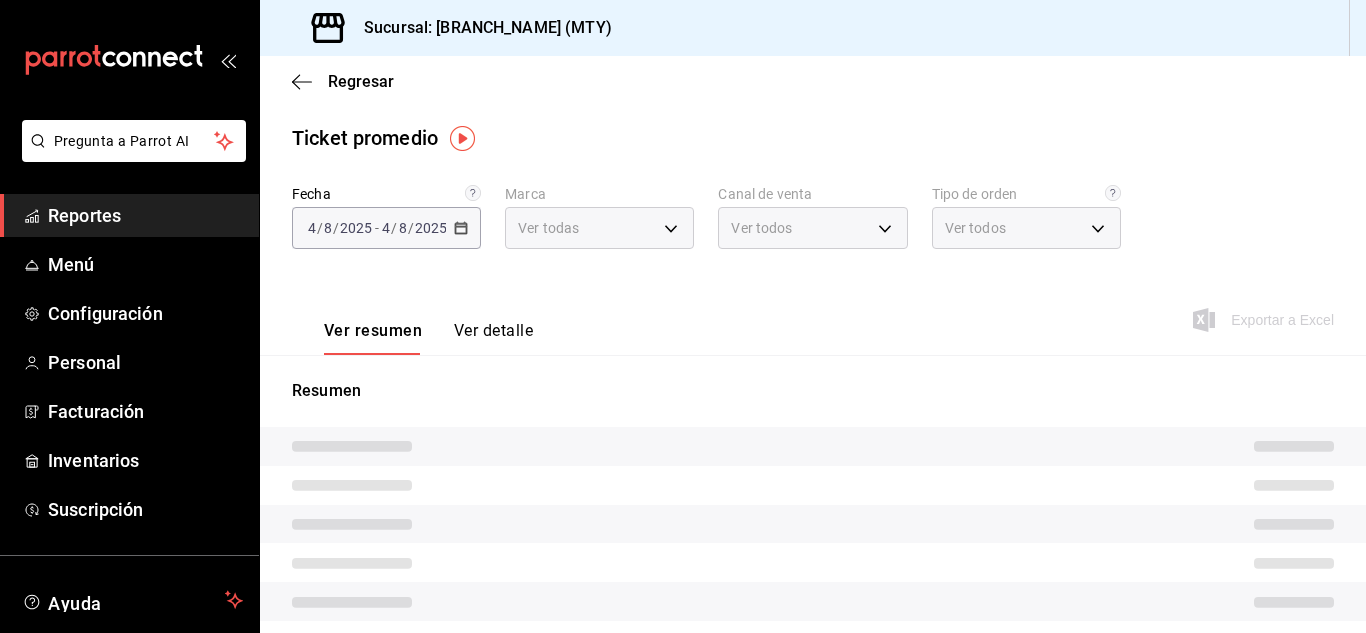 type on "PARROT,UBER_EATS,RAPPI,DIDI_FOOD,ONLINE" 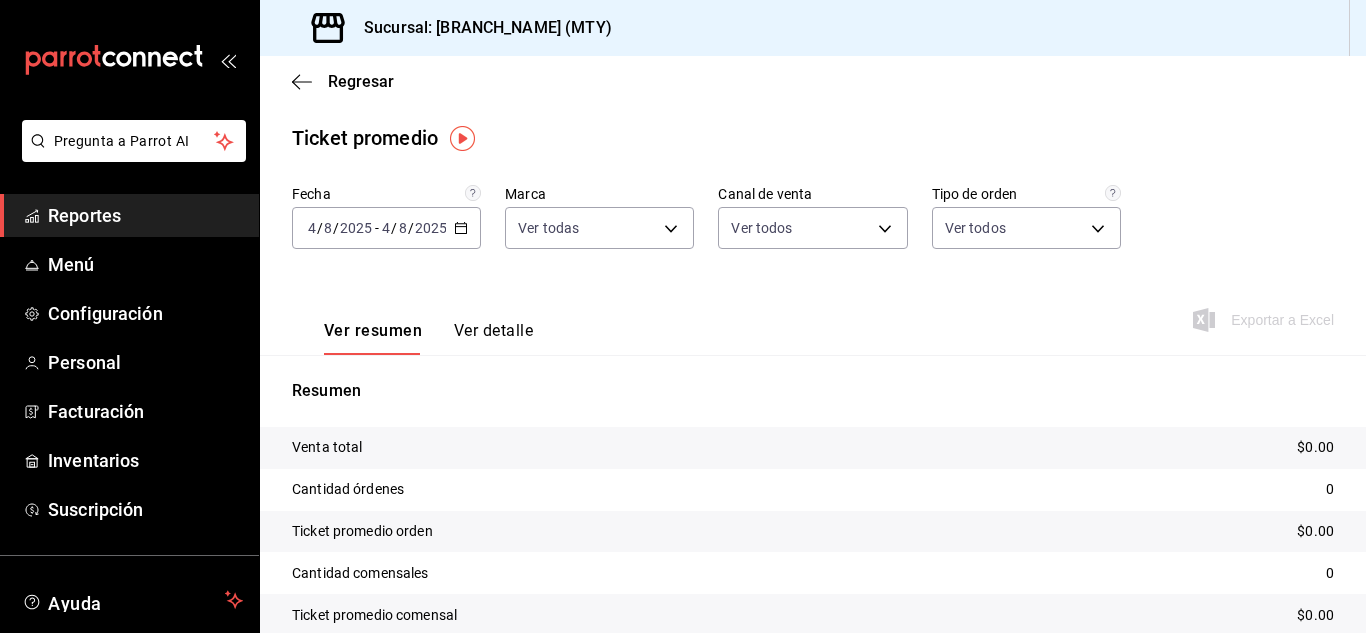 click 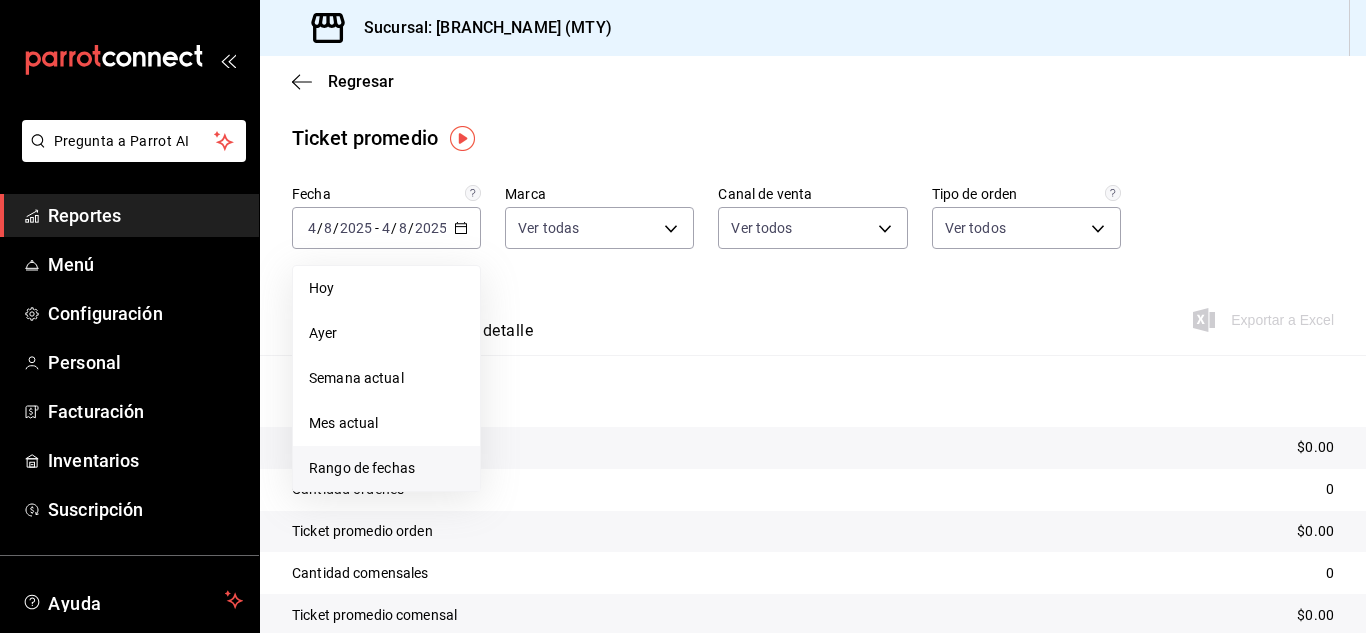 click on "Rango de fechas" at bounding box center (386, 468) 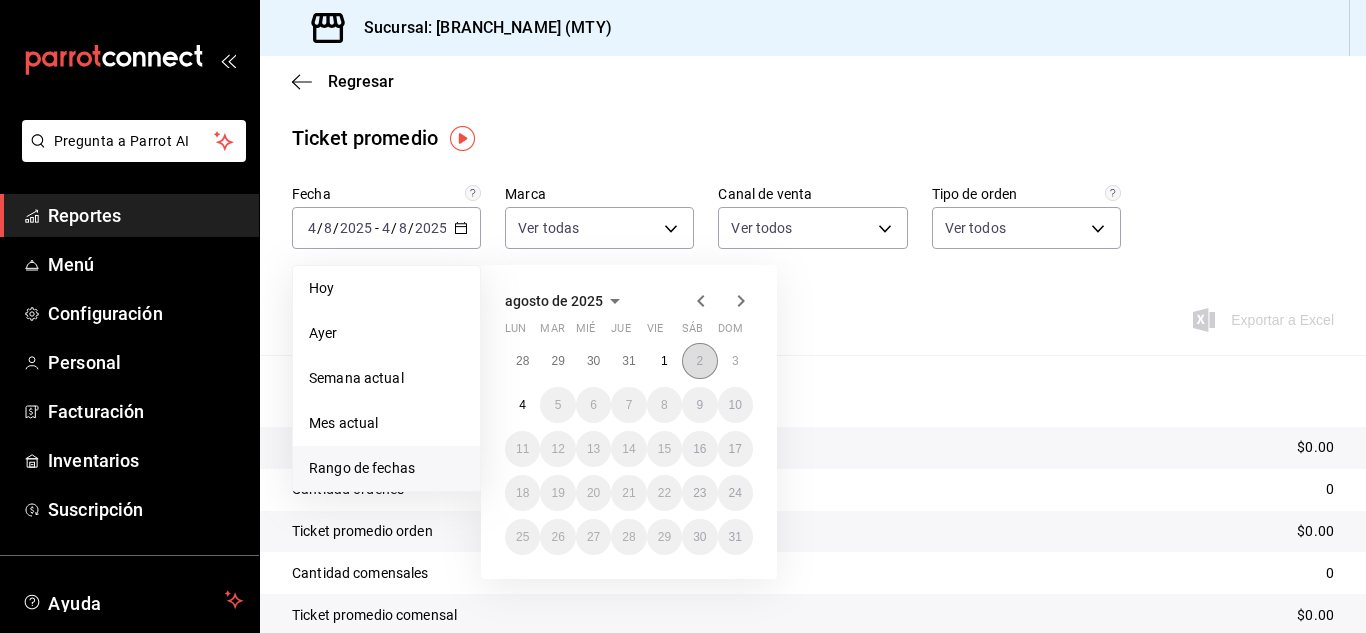 click on "2" at bounding box center [699, 361] 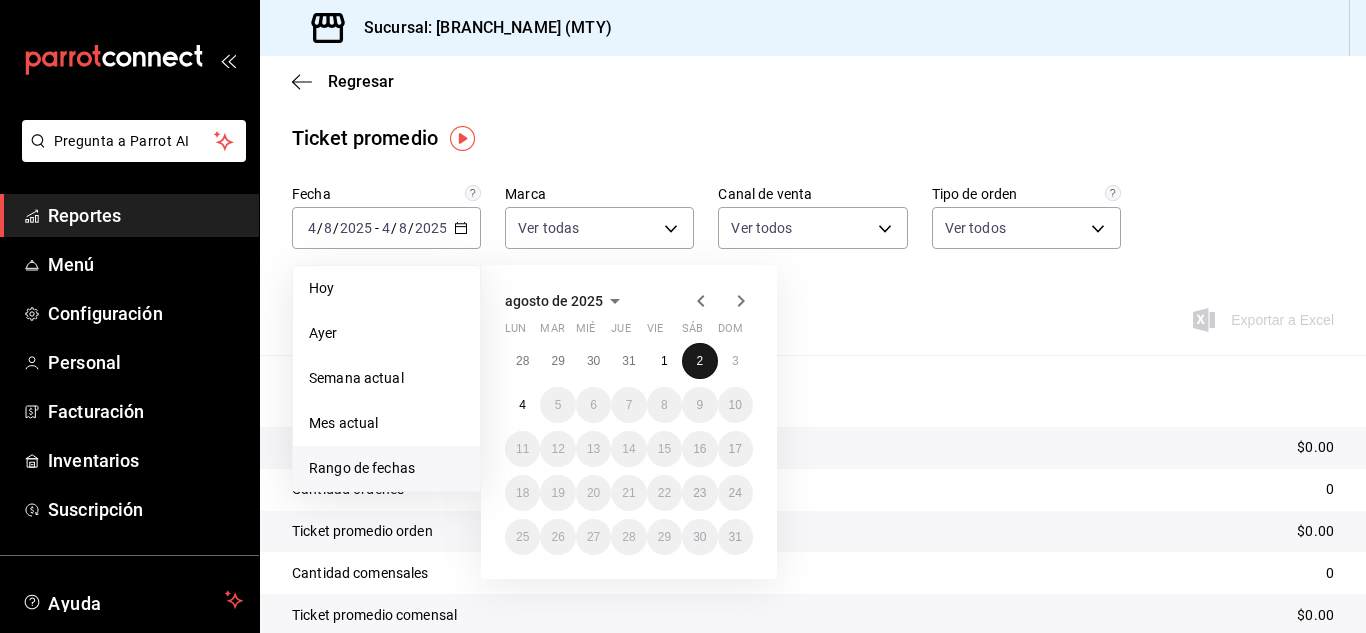 click on "2" at bounding box center [699, 361] 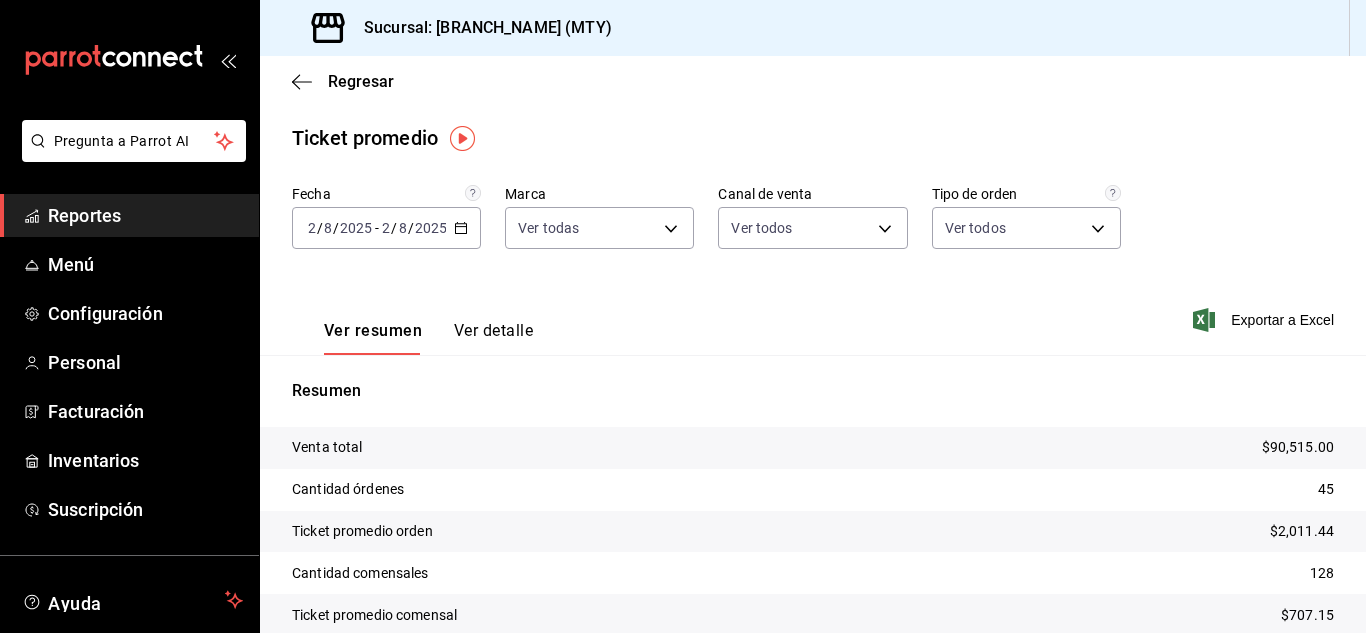 click on "Ver detalle" at bounding box center (493, 338) 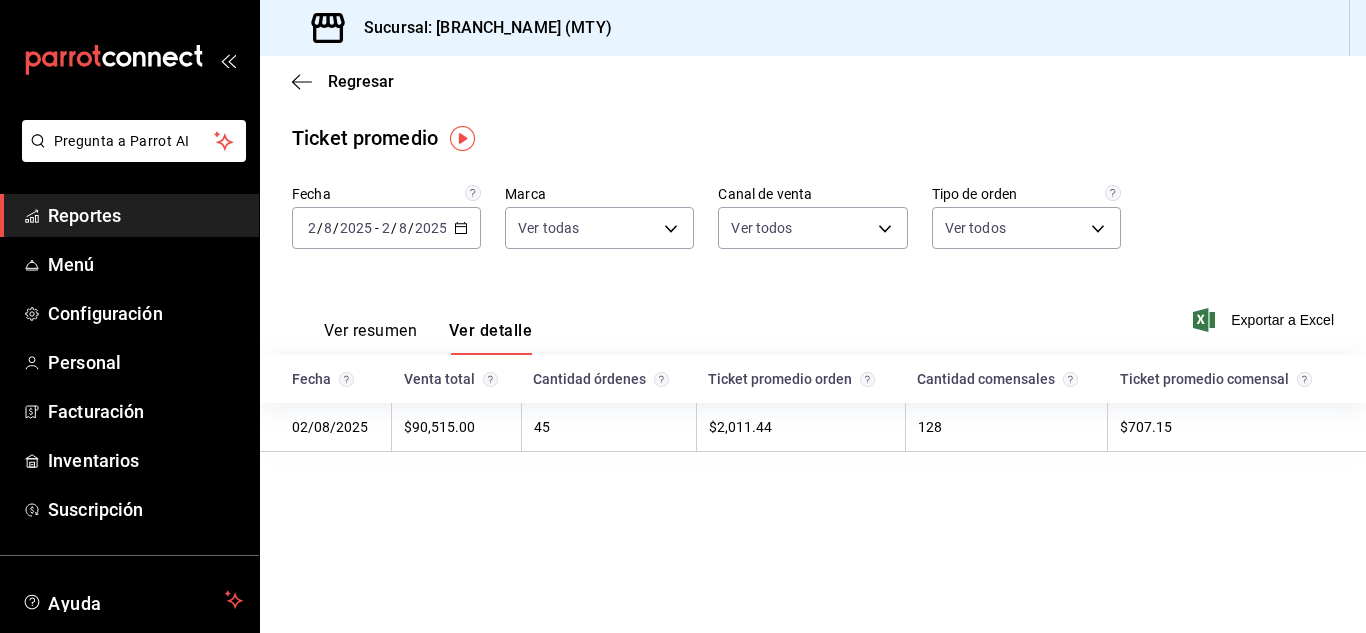 click on "$90,515.00" at bounding box center (456, 427) 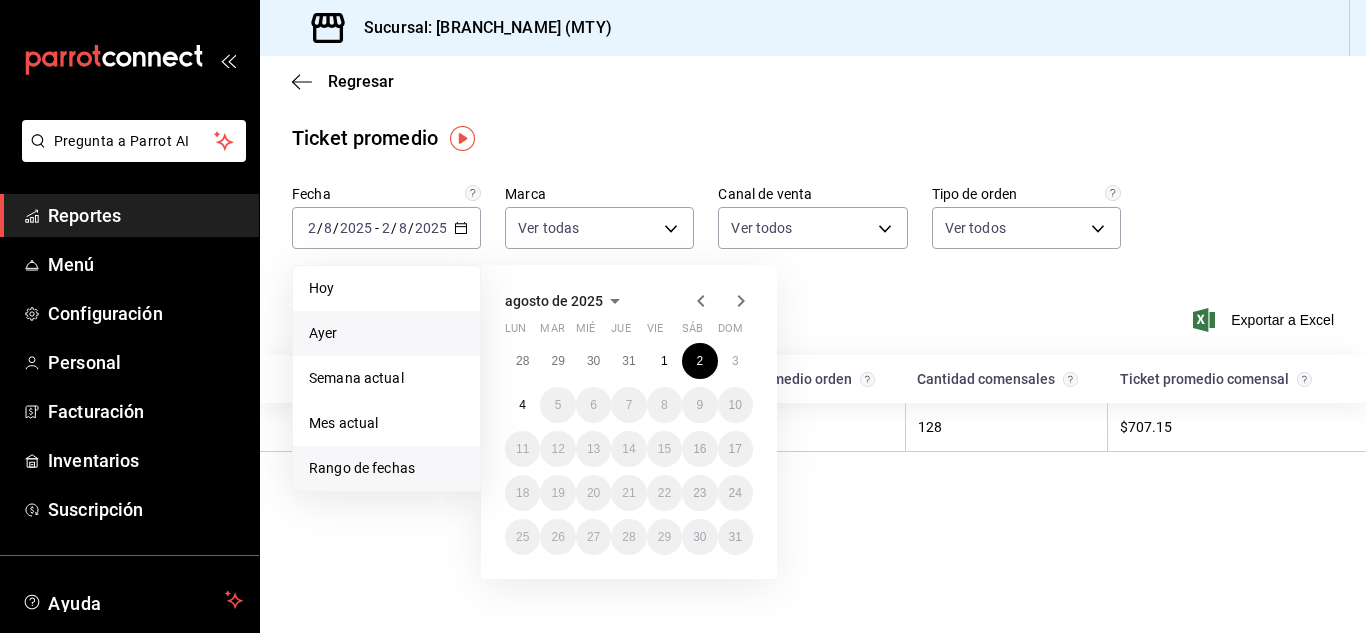 click on "Ayer" at bounding box center [386, 333] 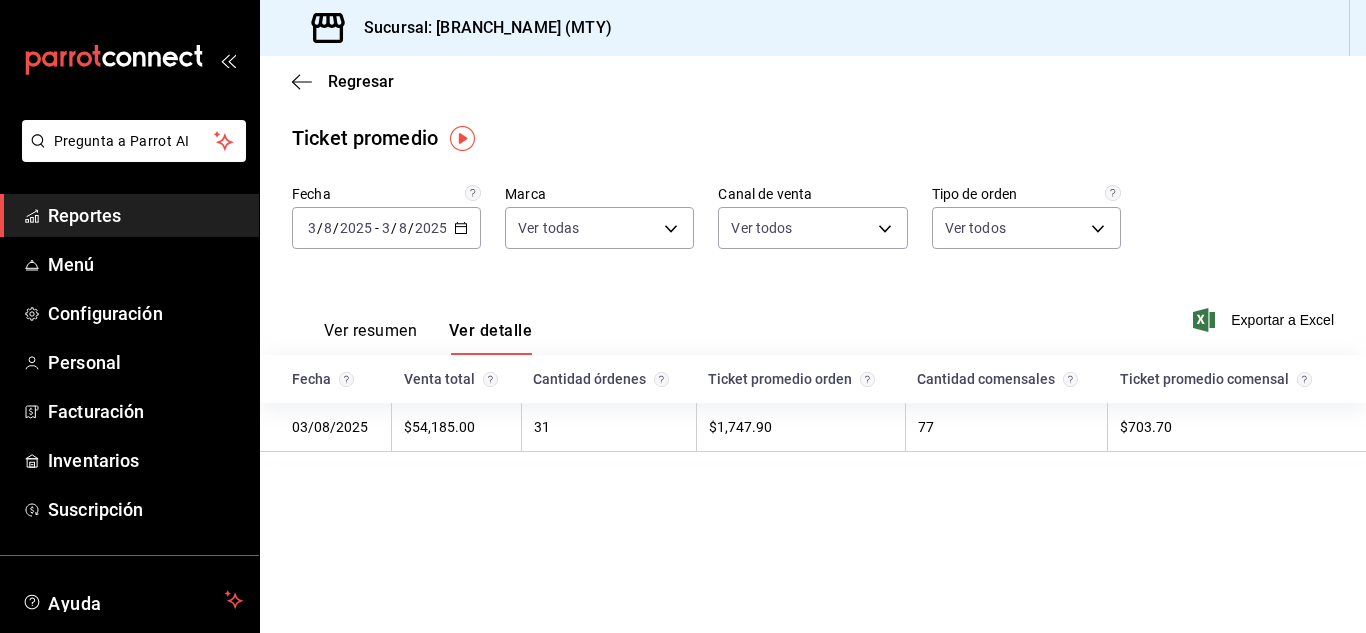 click 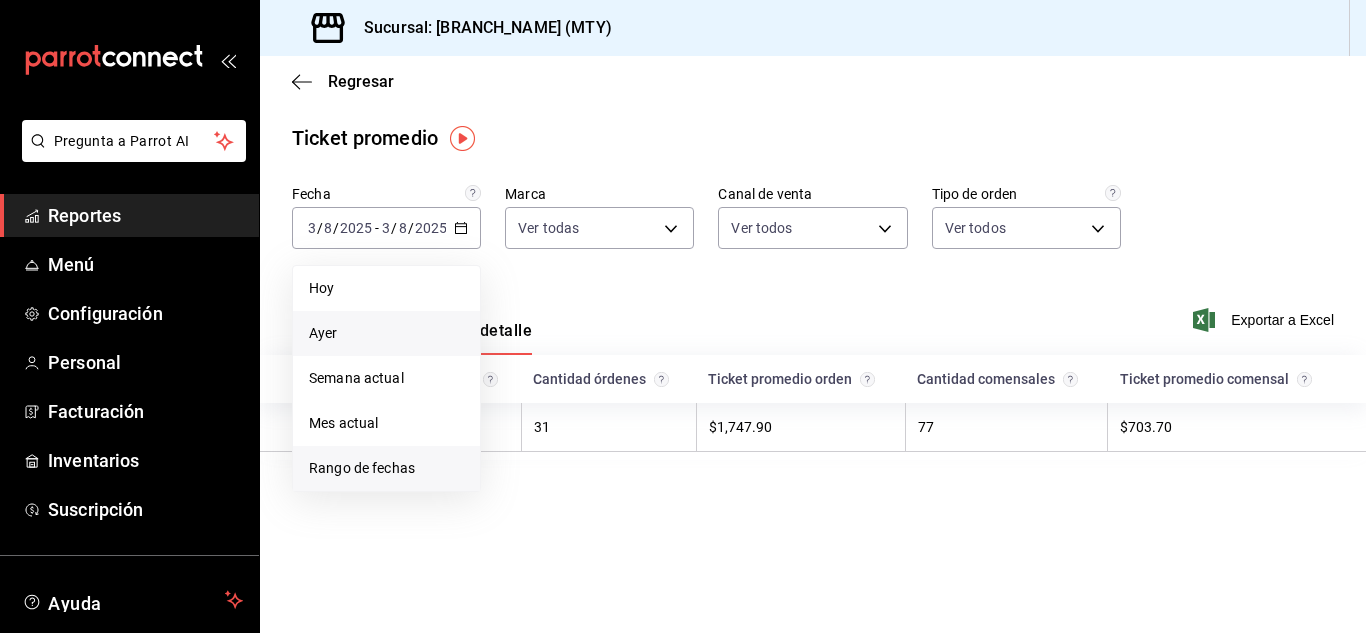 click on "Rango de fechas" at bounding box center [386, 468] 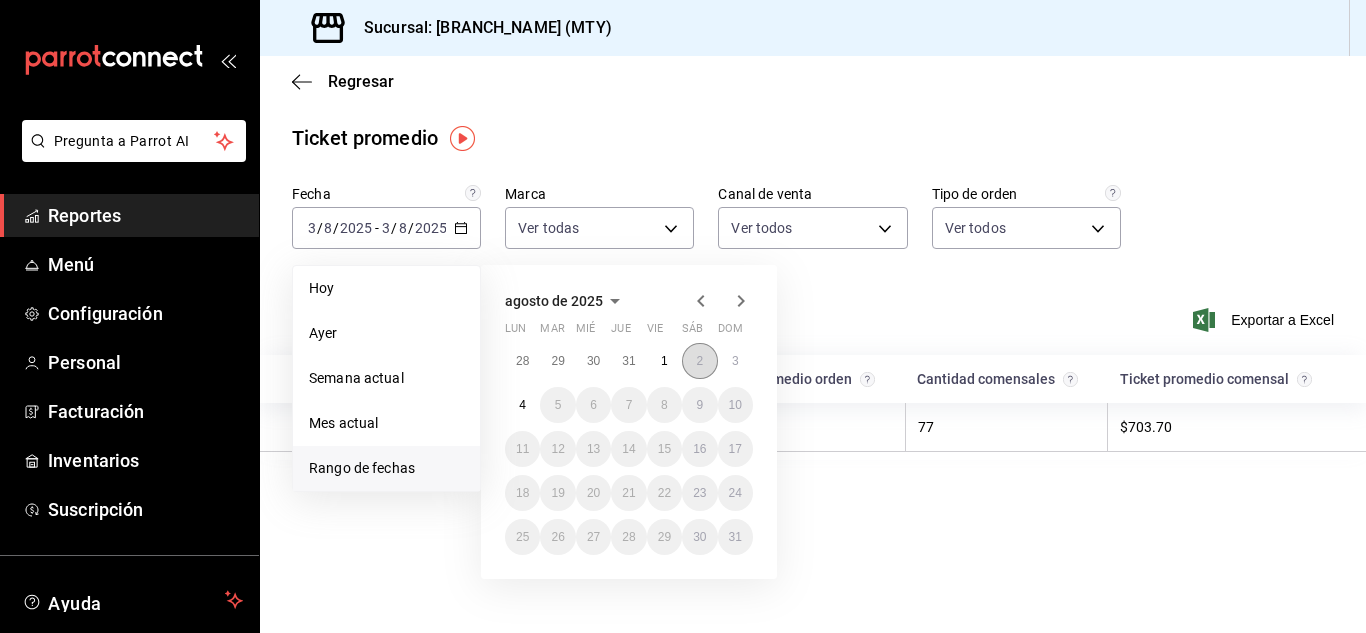 click on "2" at bounding box center [699, 361] 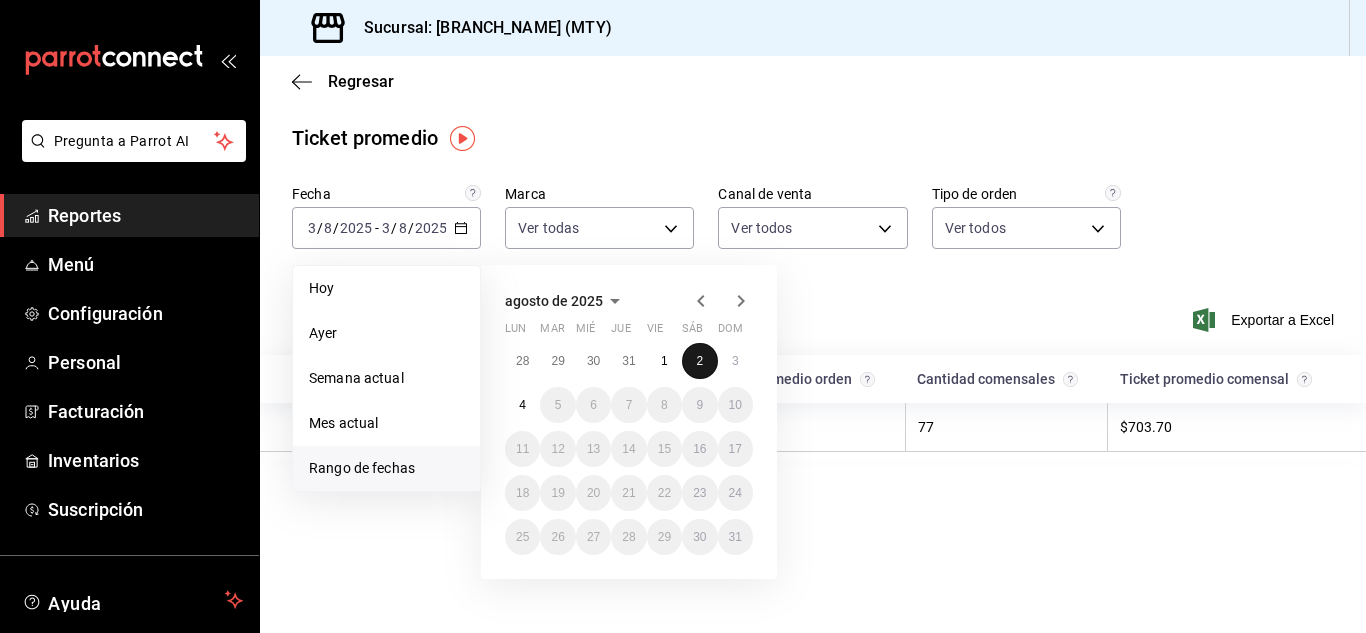 click on "2" at bounding box center [699, 361] 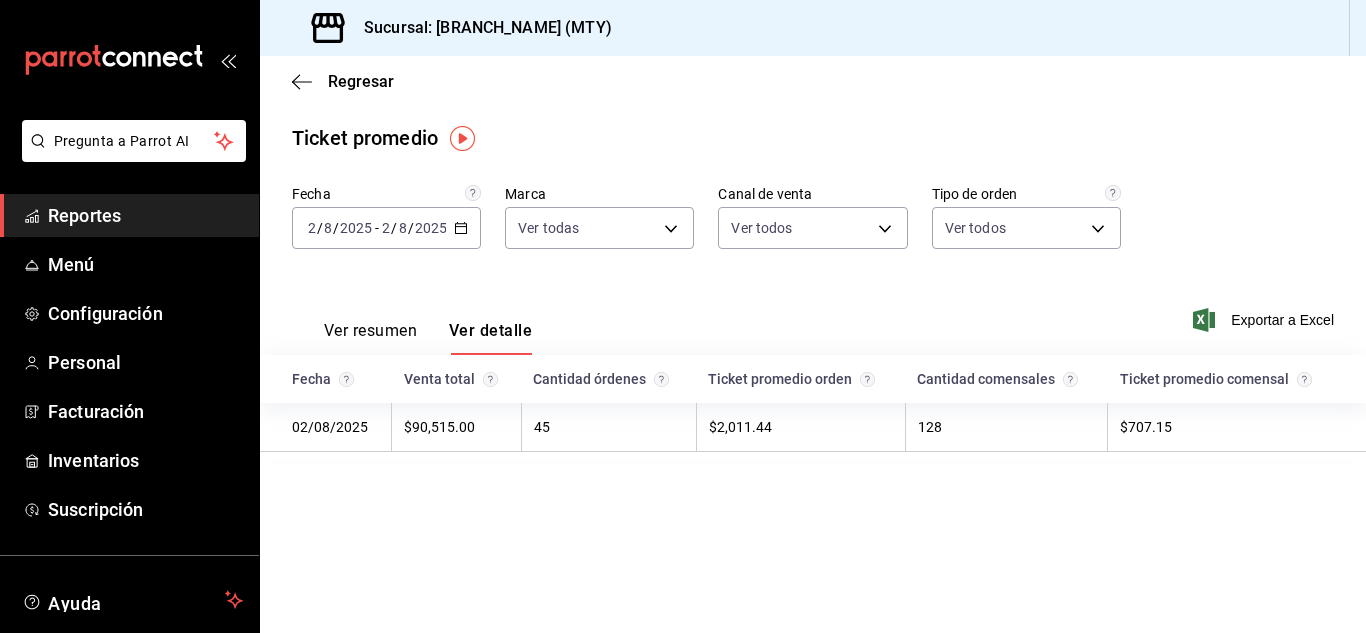 click 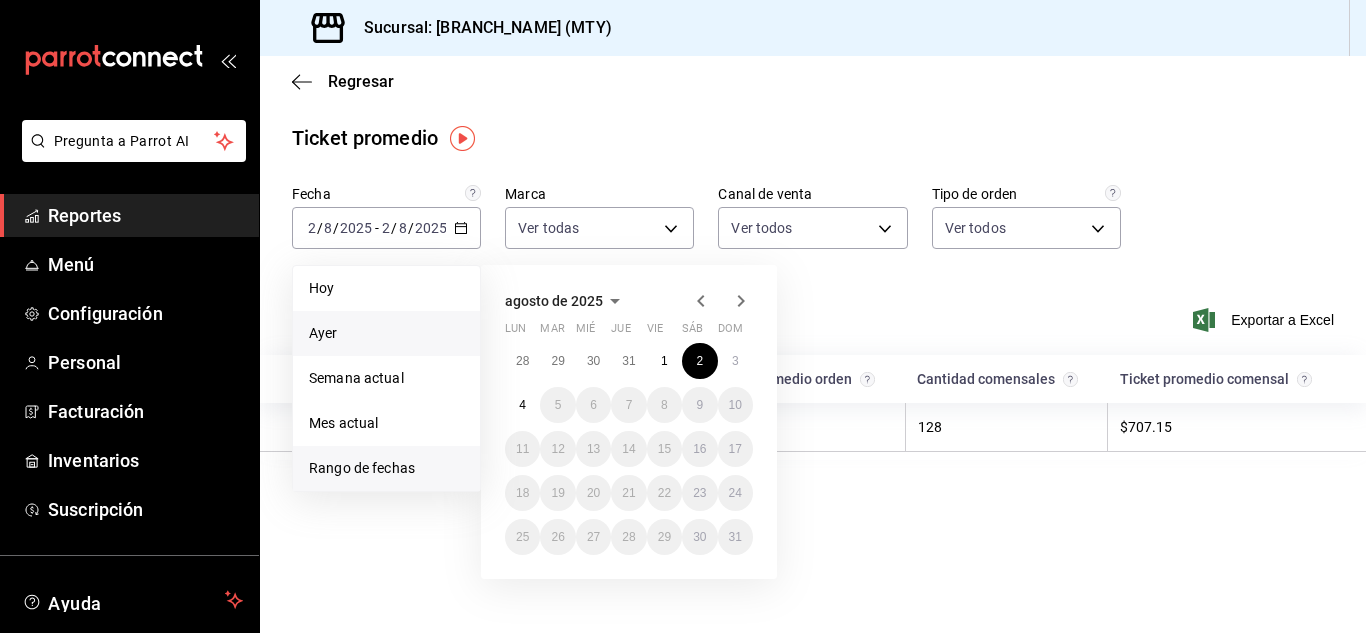click on "Ayer" at bounding box center [386, 333] 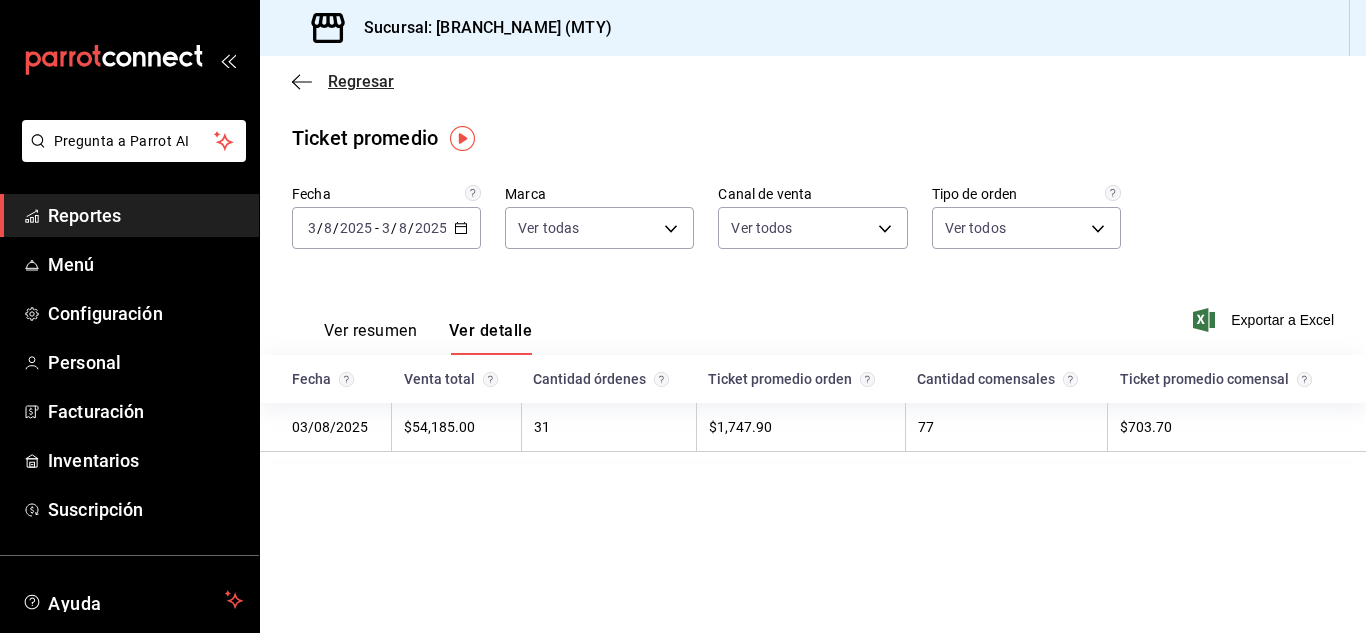 click on "Regresar" at bounding box center (361, 81) 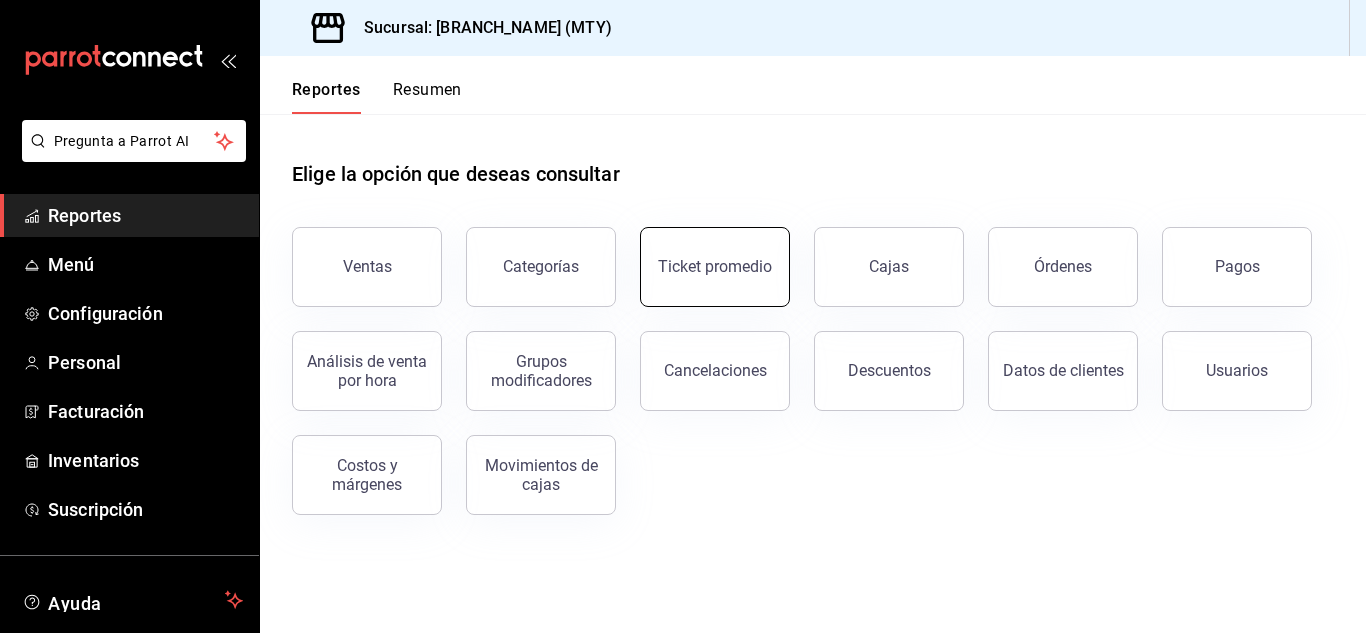 click on "Ticket promedio" at bounding box center [715, 267] 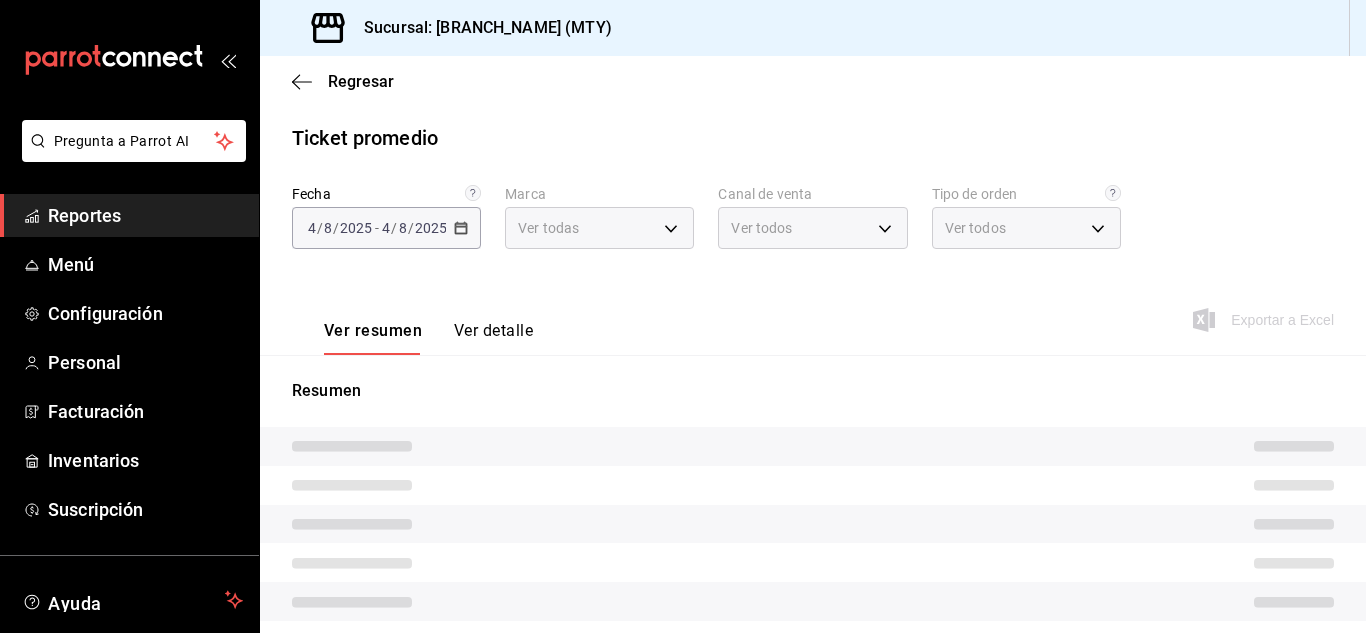 type on "993182a7-2c84-4ec8-9ef4-4438dae30c02" 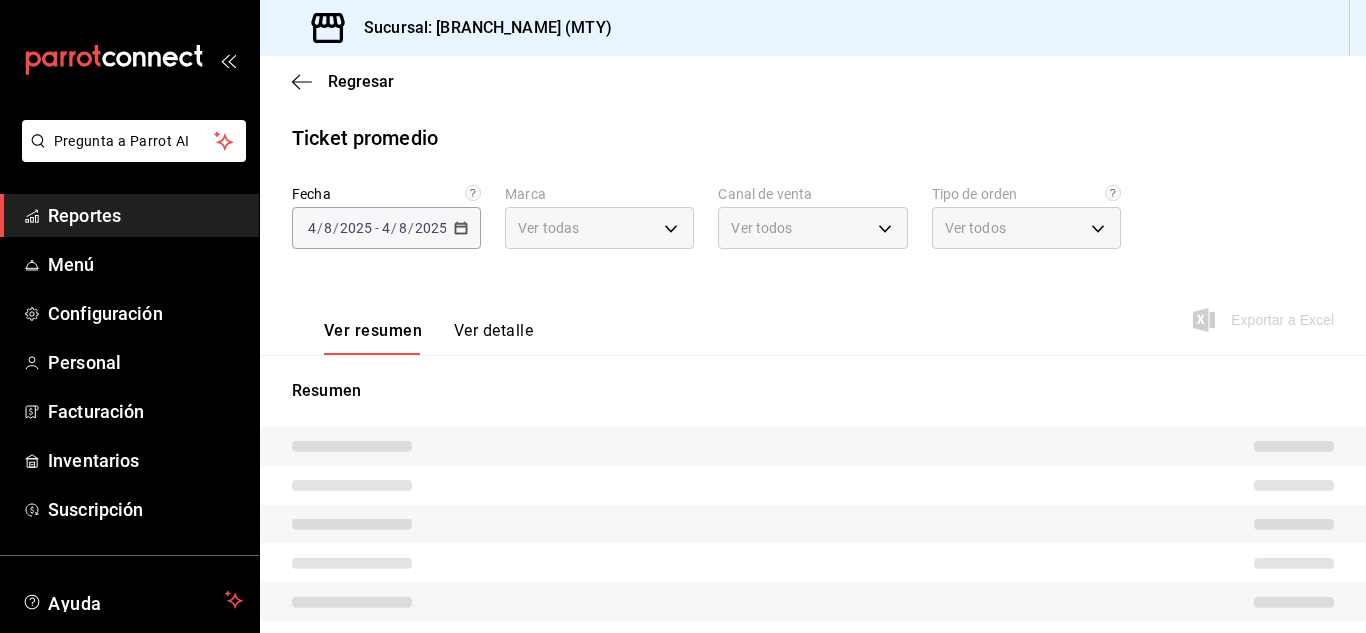 type on "PARROT,UBER_EATS,RAPPI,DIDI_FOOD,ONLINE" 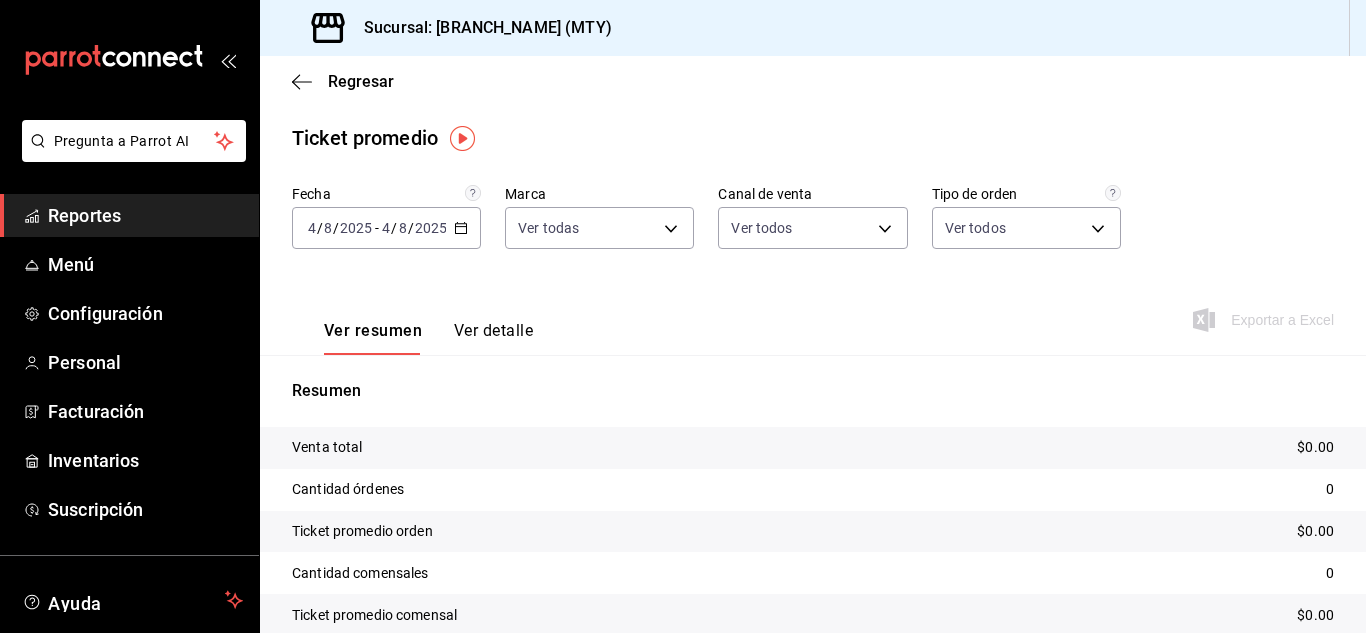 click 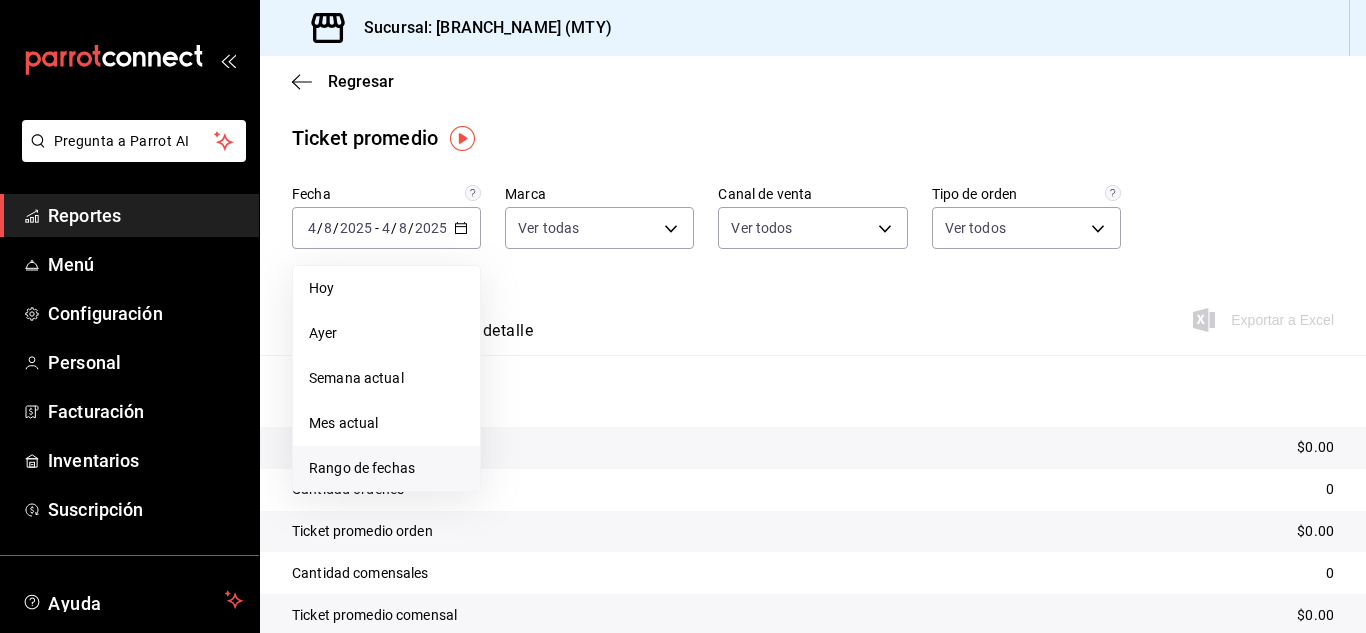click on "Rango de fechas" at bounding box center [386, 468] 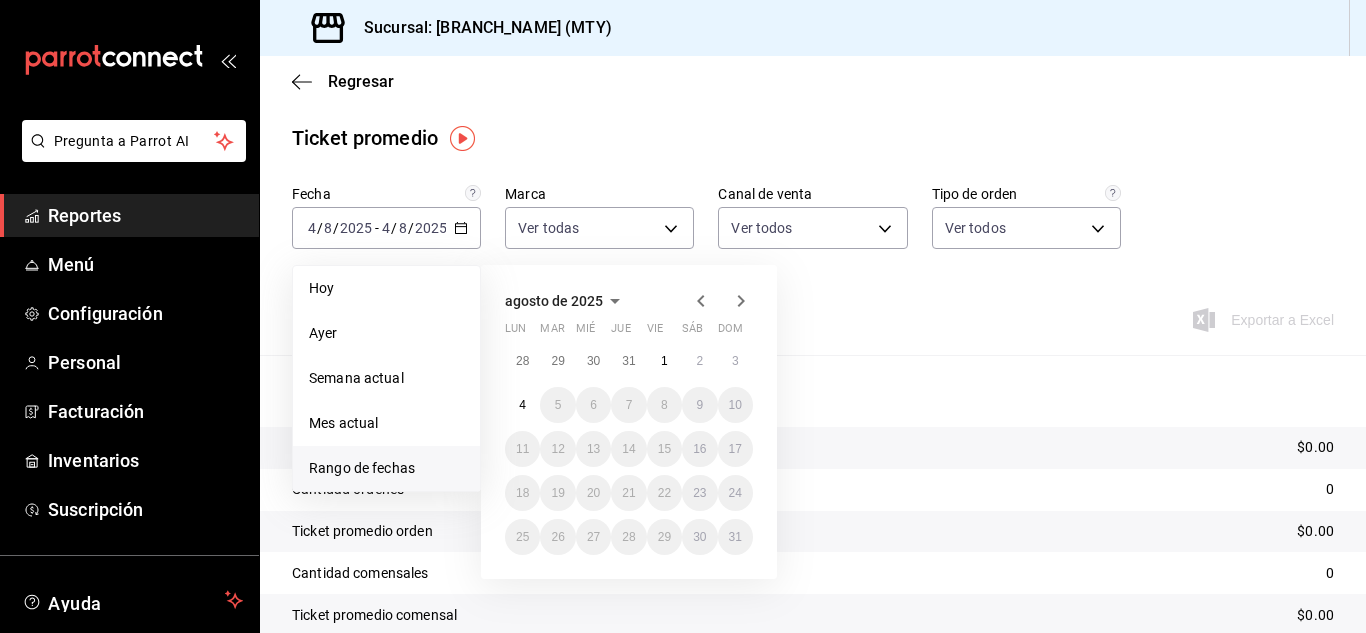 click 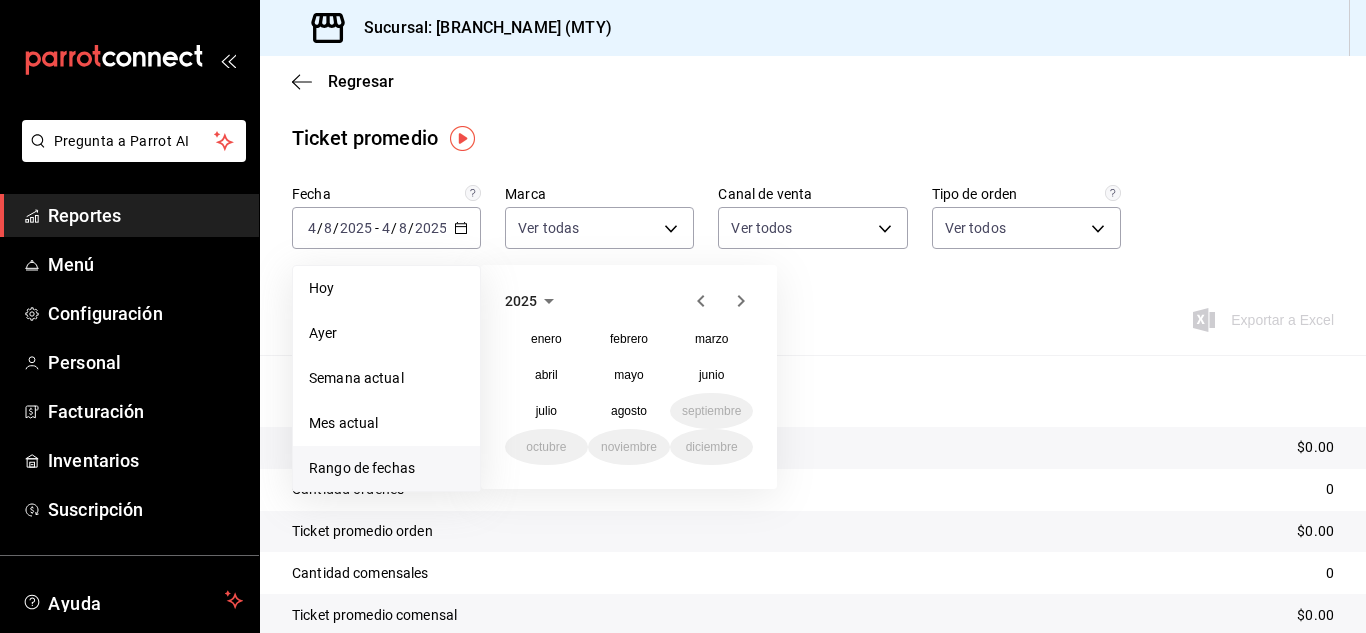 click 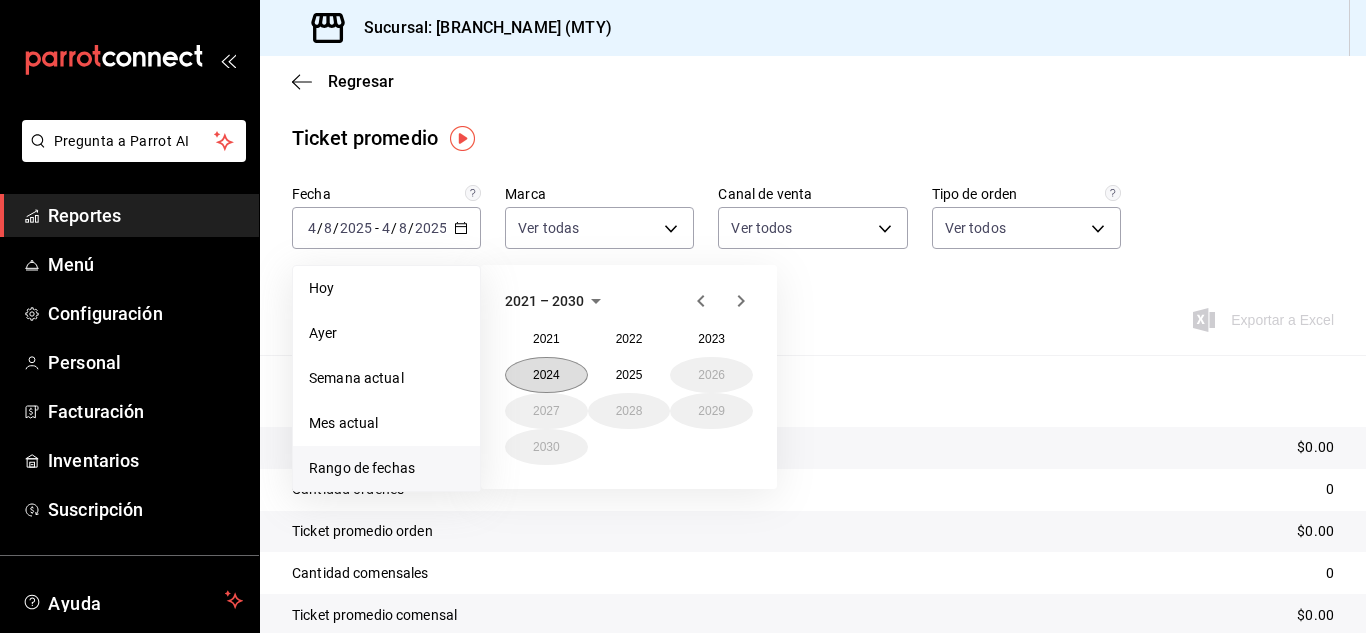 click on "2024" at bounding box center (546, 375) 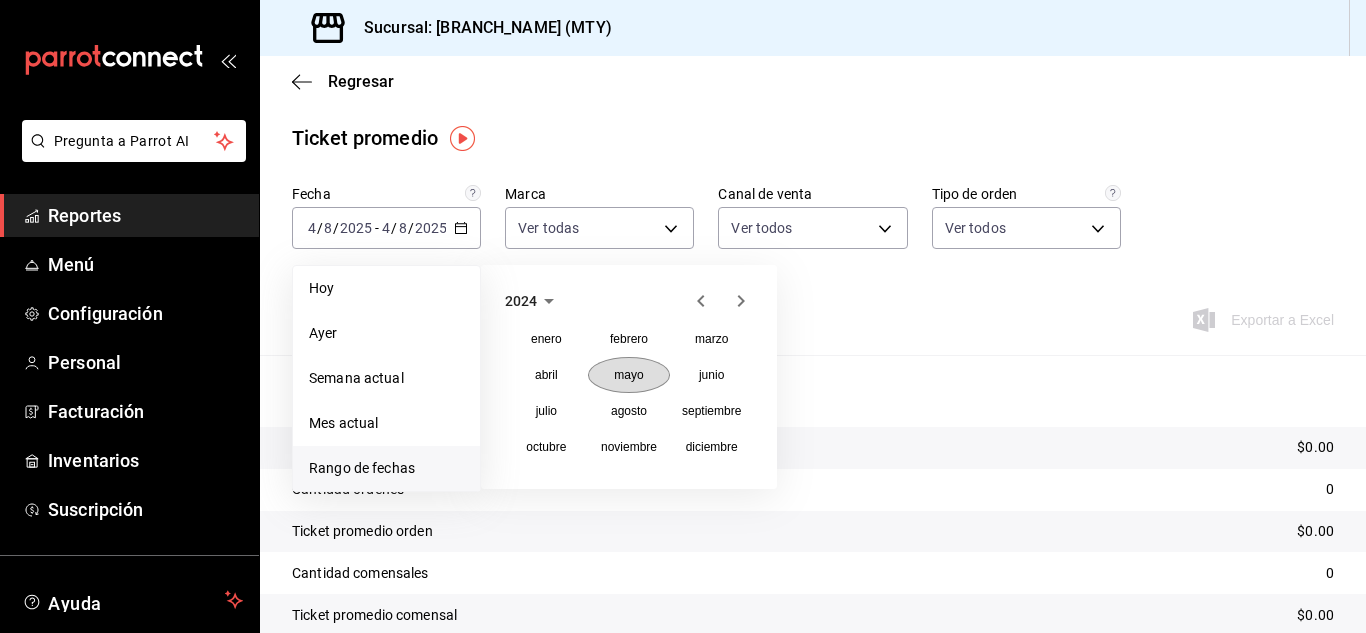 click on "mayo" at bounding box center (628, 375) 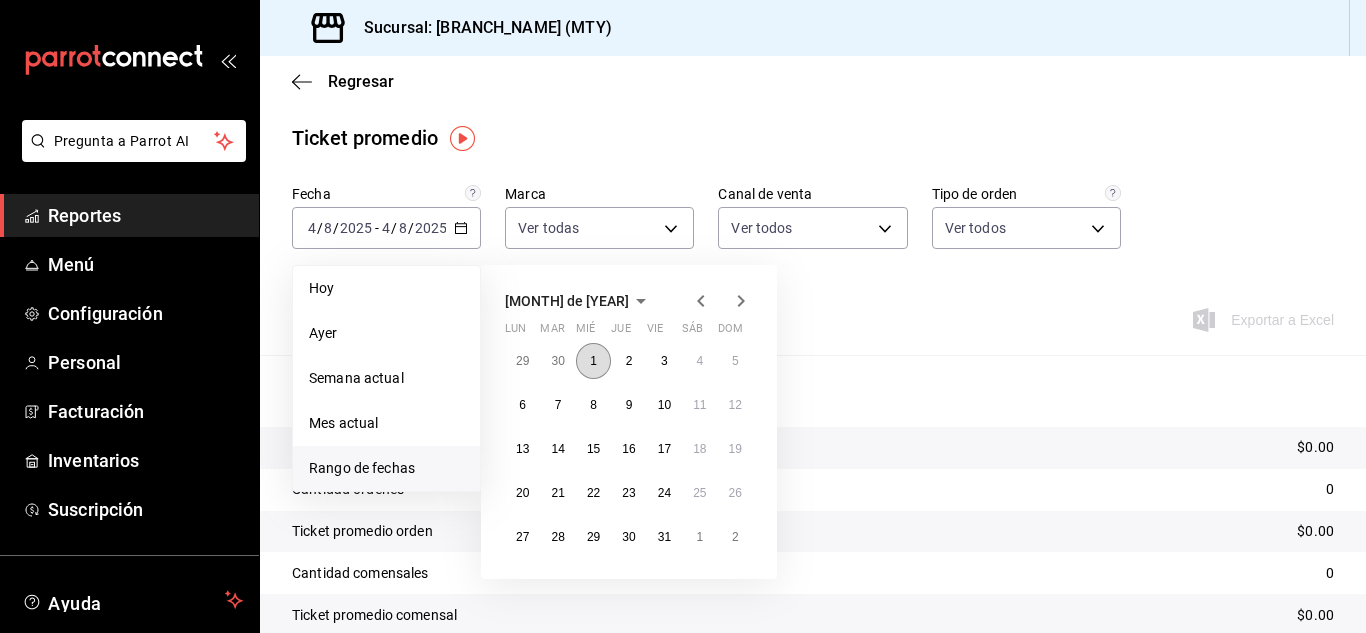 click on "1" at bounding box center [593, 361] 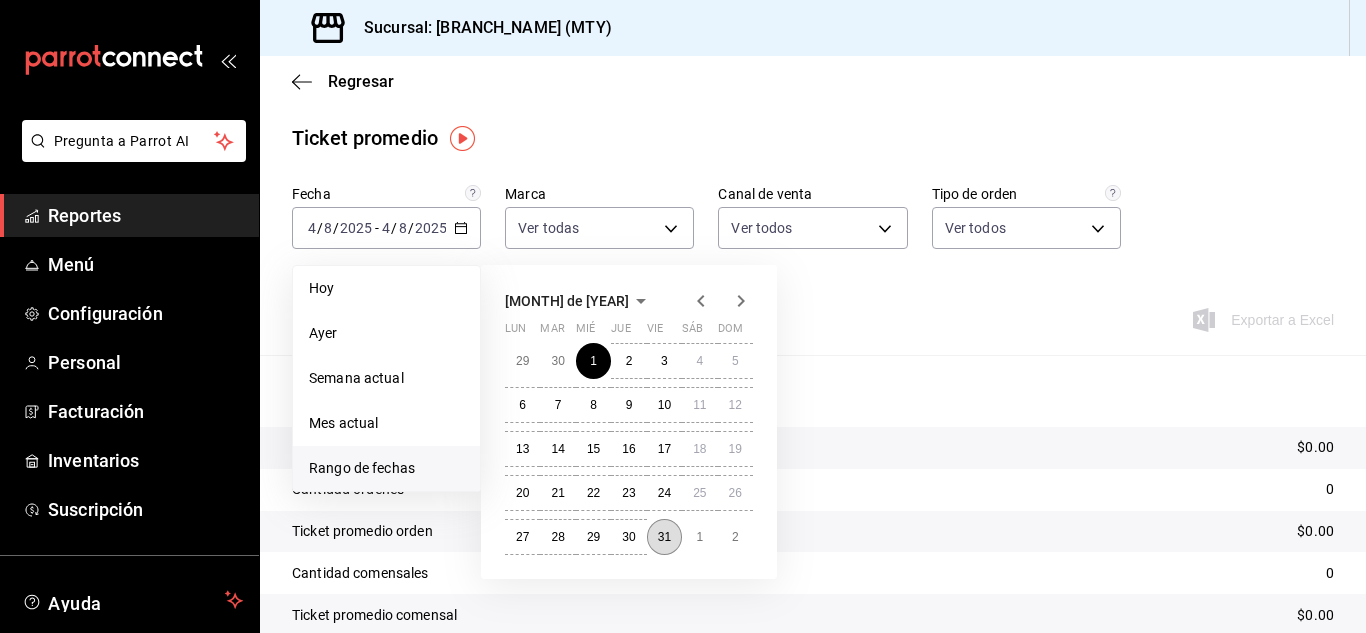 click on "31" at bounding box center (664, 537) 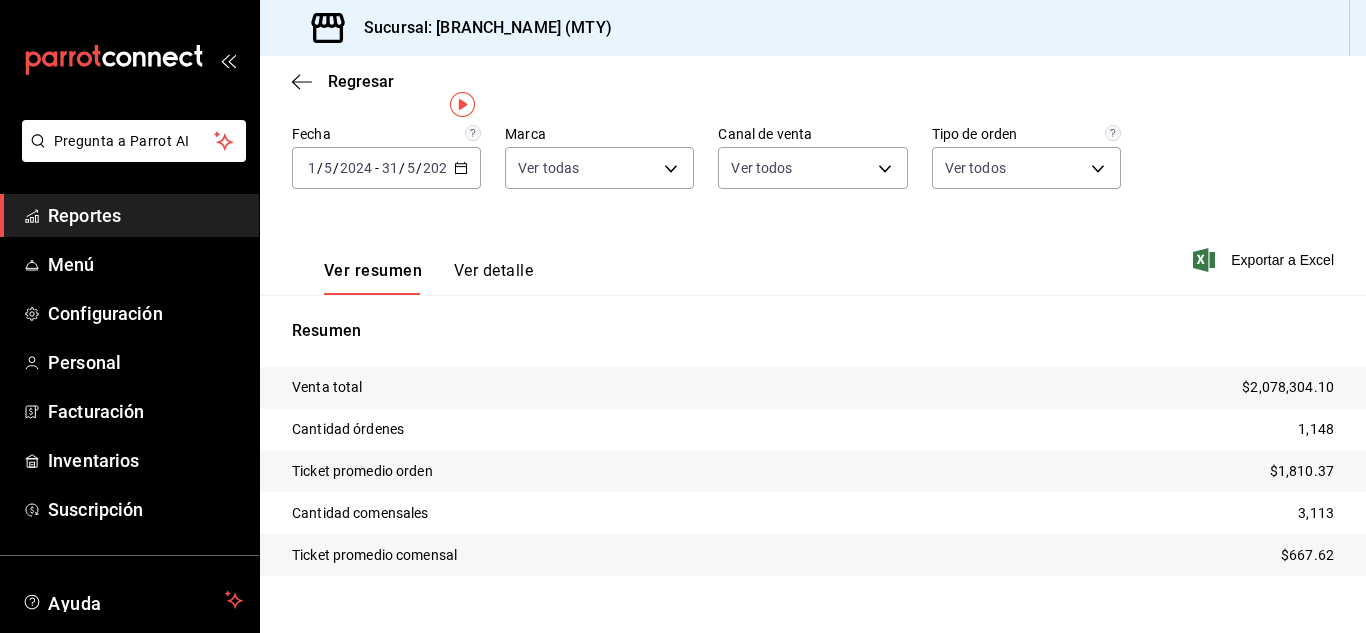 scroll, scrollTop: 91, scrollLeft: 0, axis: vertical 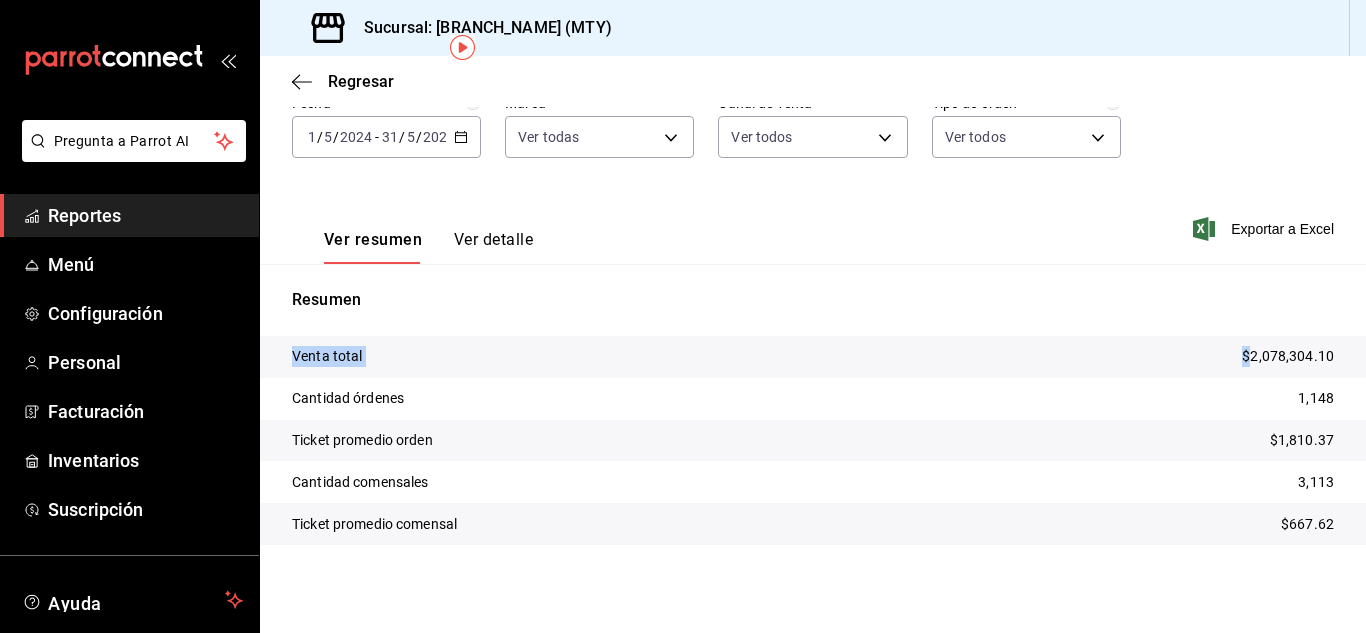drag, startPoint x: 1235, startPoint y: 353, endPoint x: 1365, endPoint y: 351, distance: 130.01538 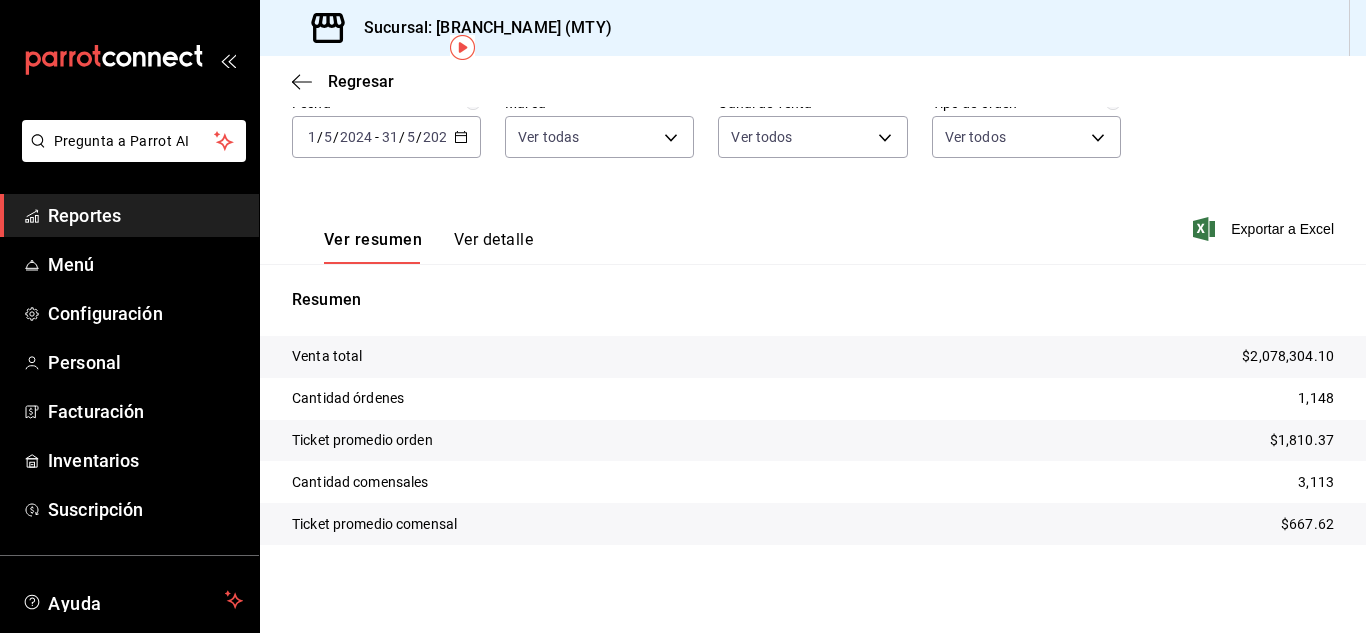 click 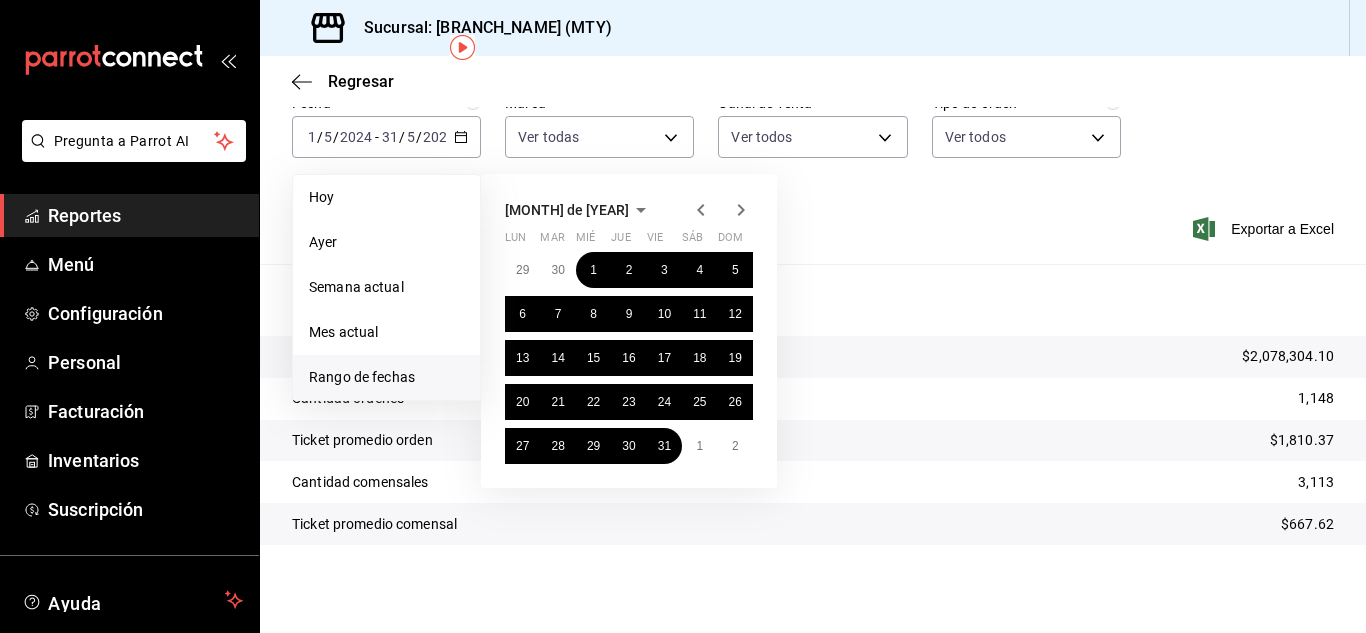 click 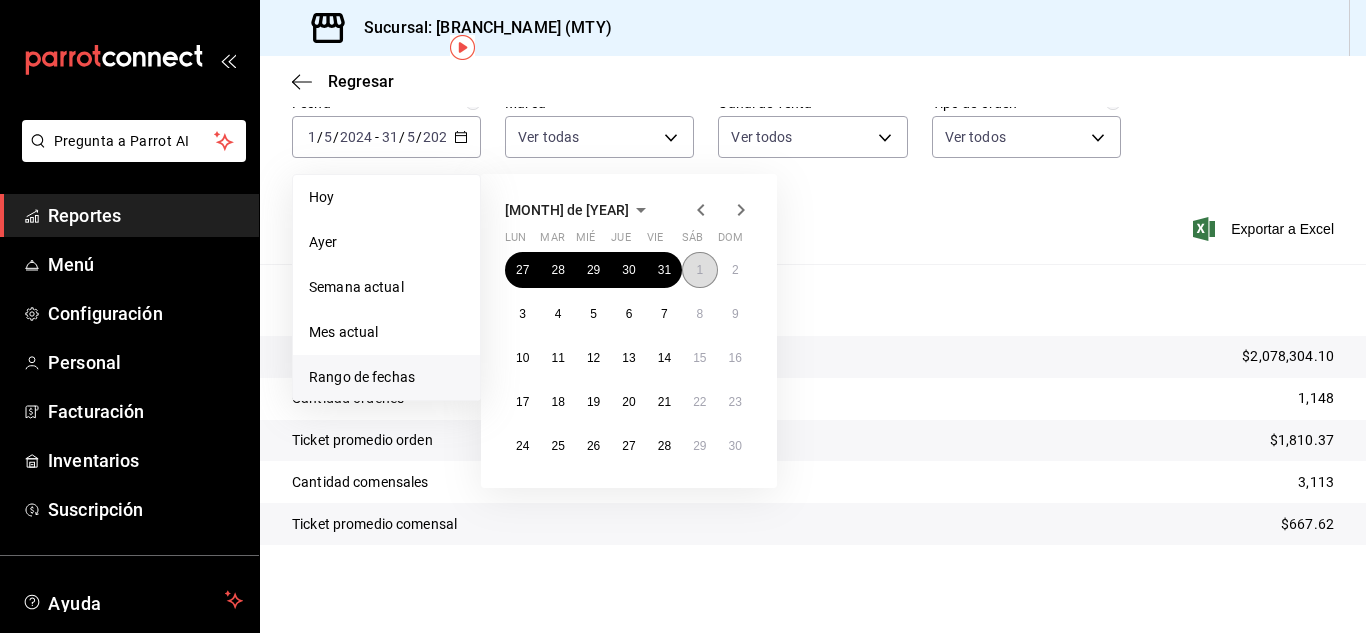 click on "1" at bounding box center [699, 270] 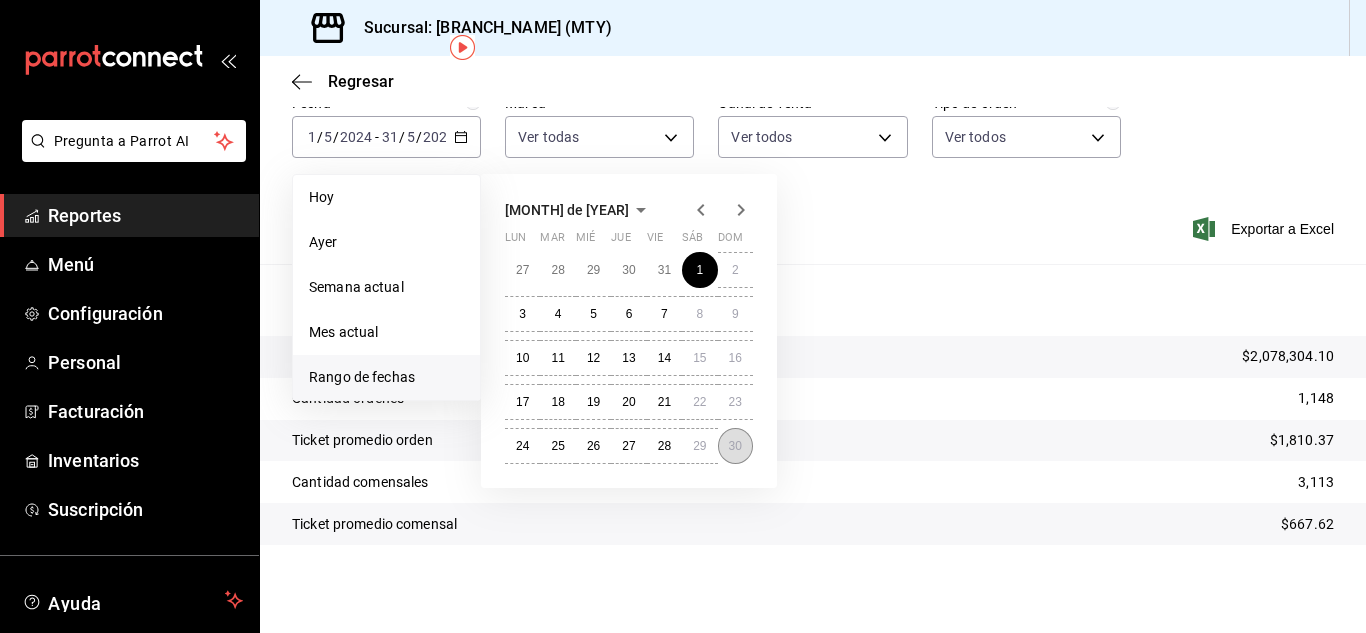 click on "30" at bounding box center (735, 446) 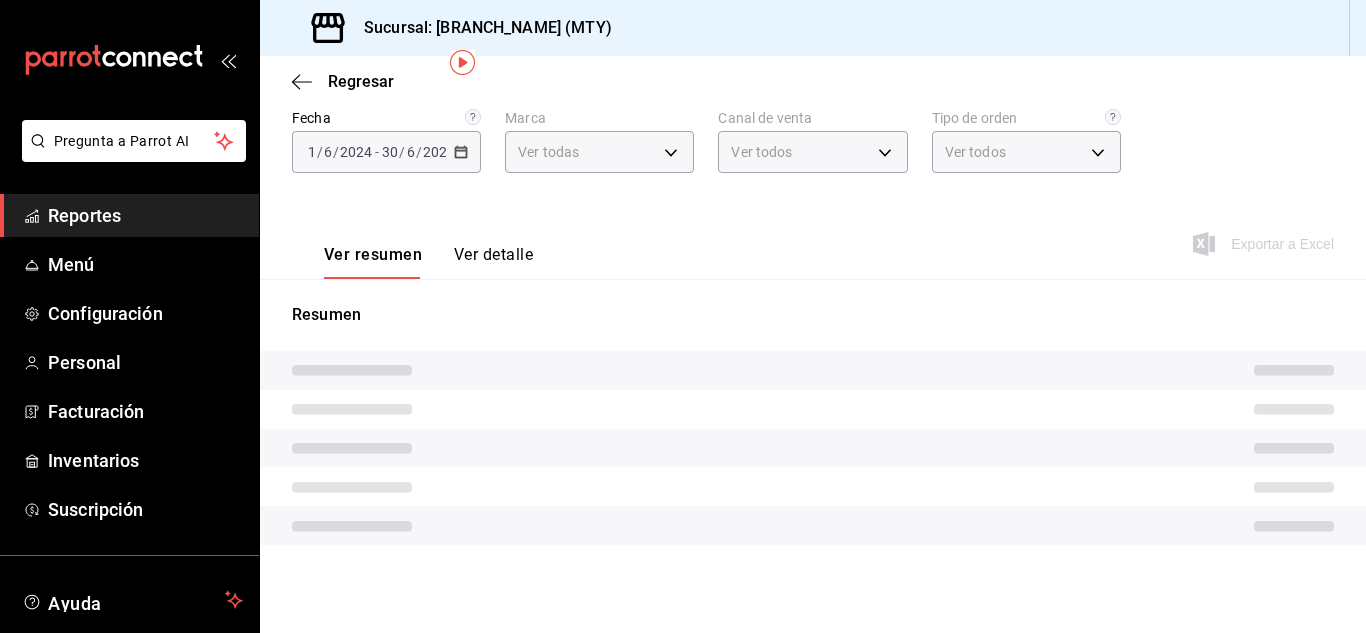 scroll, scrollTop: 91, scrollLeft: 0, axis: vertical 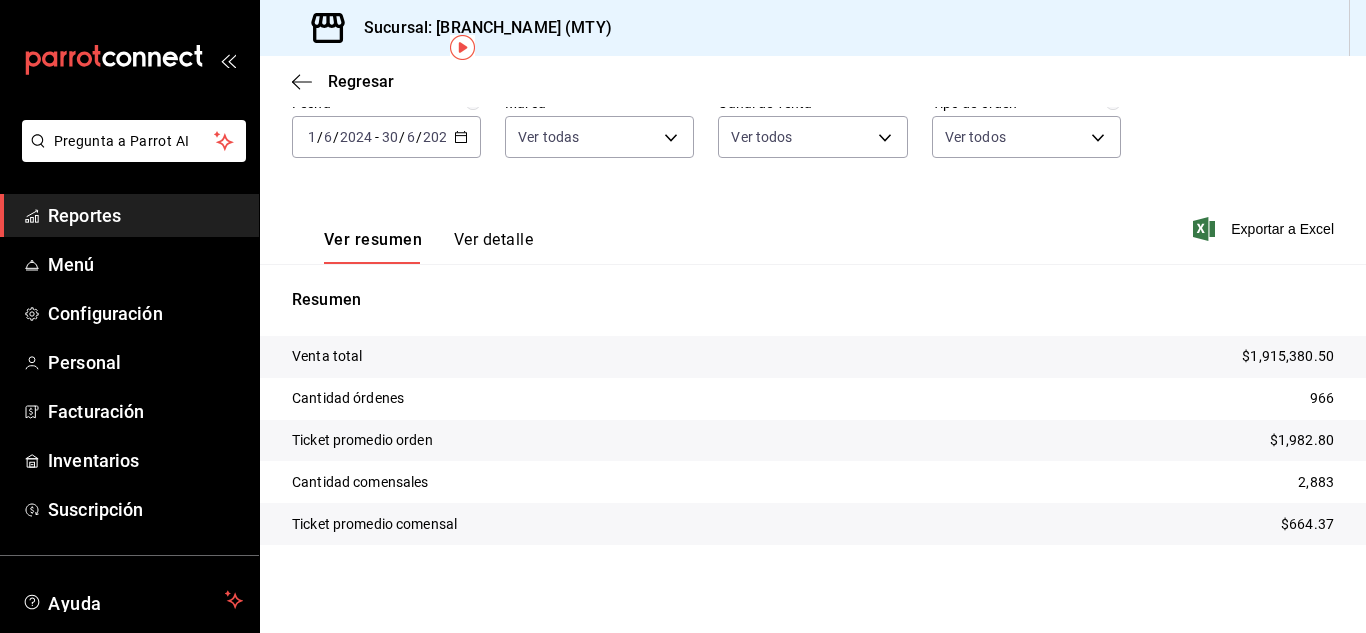 click on "2024-06-01 1 / 6 / 2024 - 2024-06-30 30 / 6 / 2024" at bounding box center (386, 137) 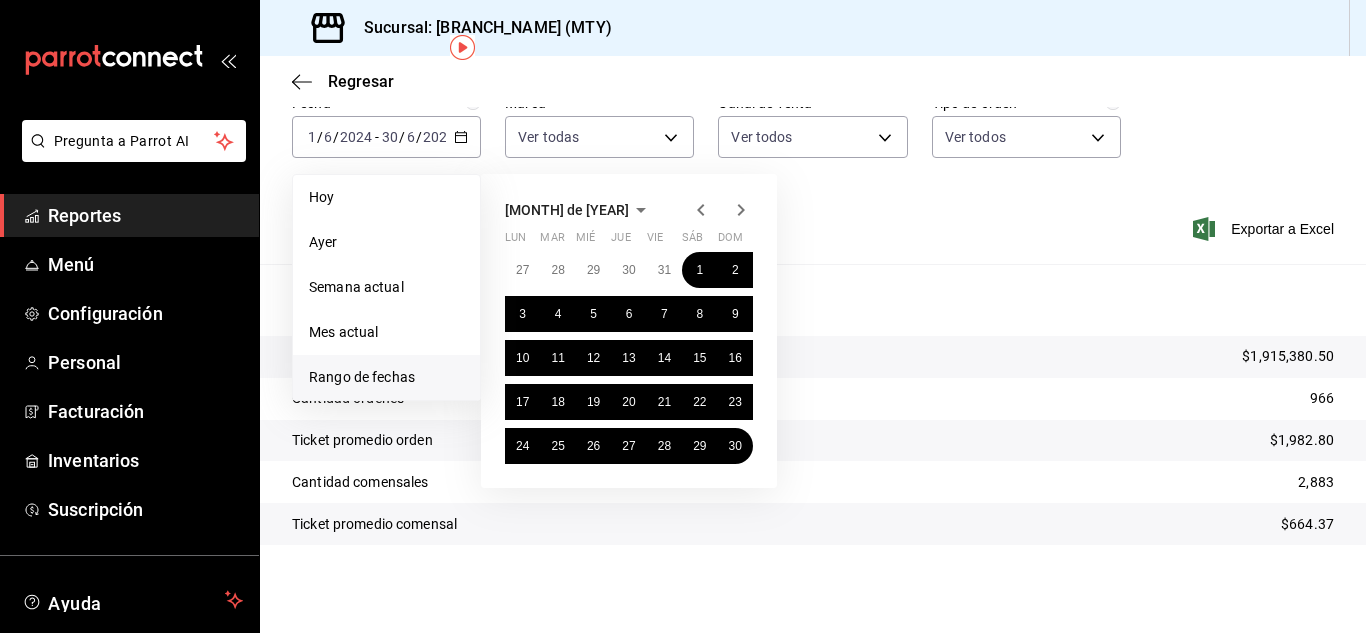 click 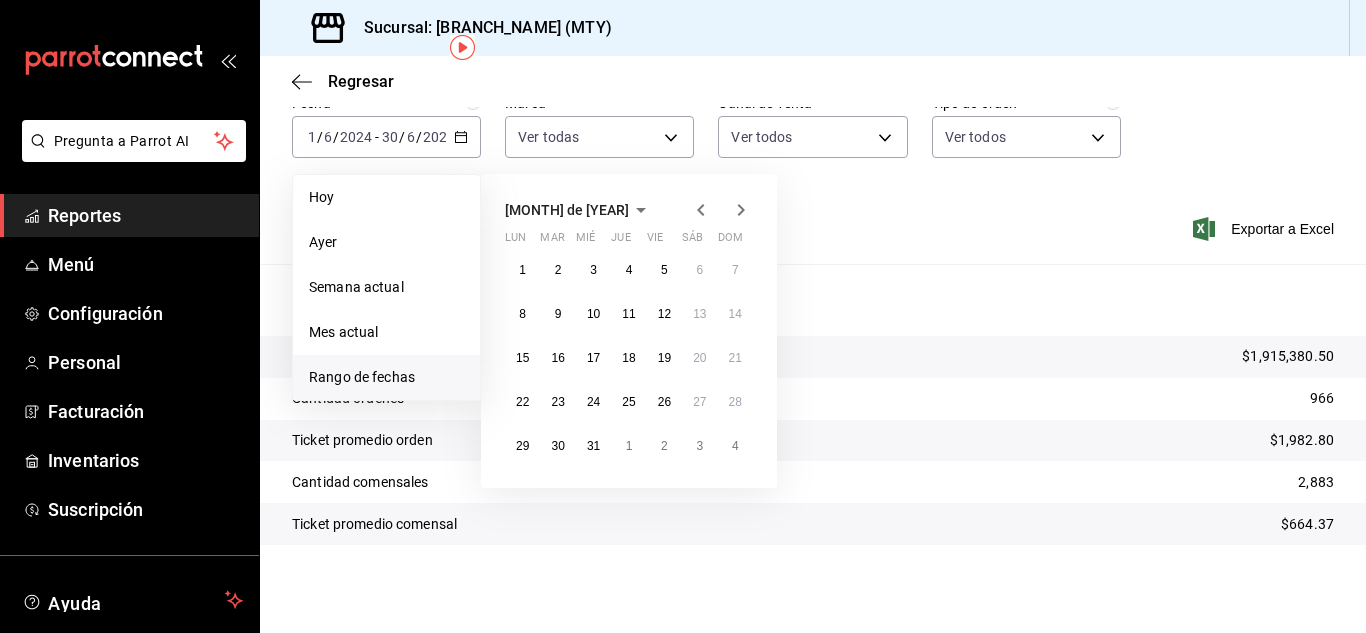 click on "julio de 2024 lun mar mié jue vie sáb dom 1 2 3 4 5 6 7 8 9 10 11 12 13 14 15 16 17 18 19 20 21 22 23 24 25 26 27 28 29 30 31 1 2 3 4" at bounding box center [656, 323] 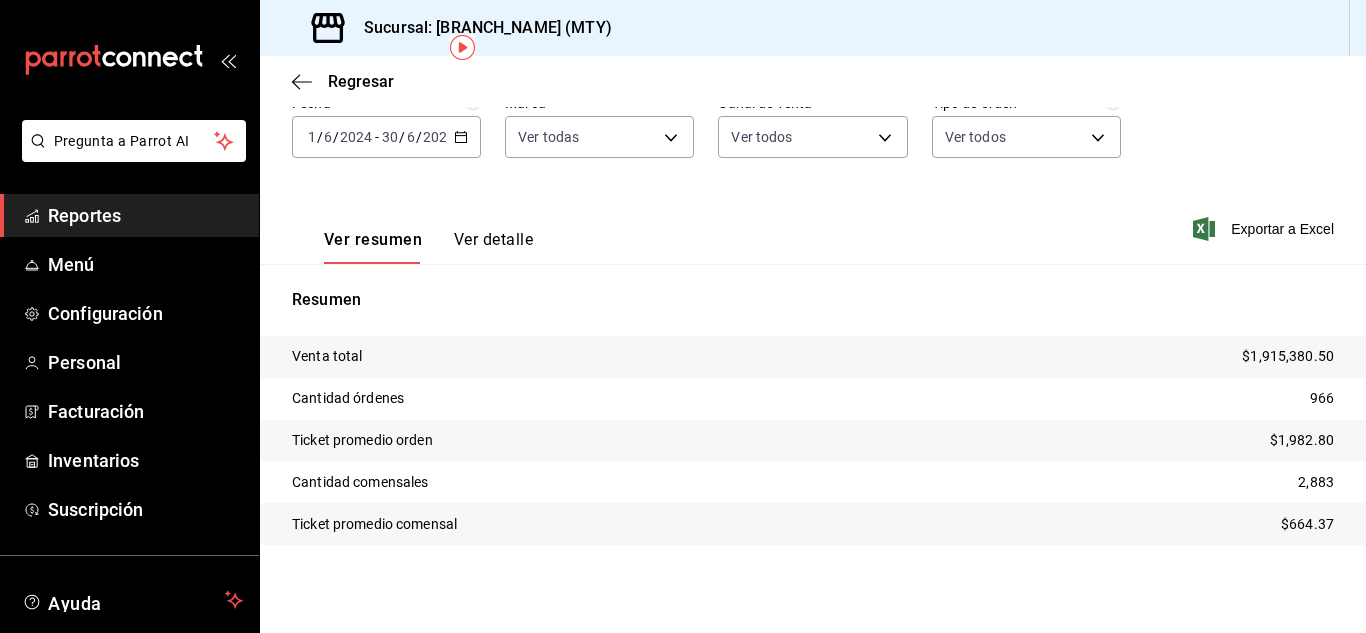 click 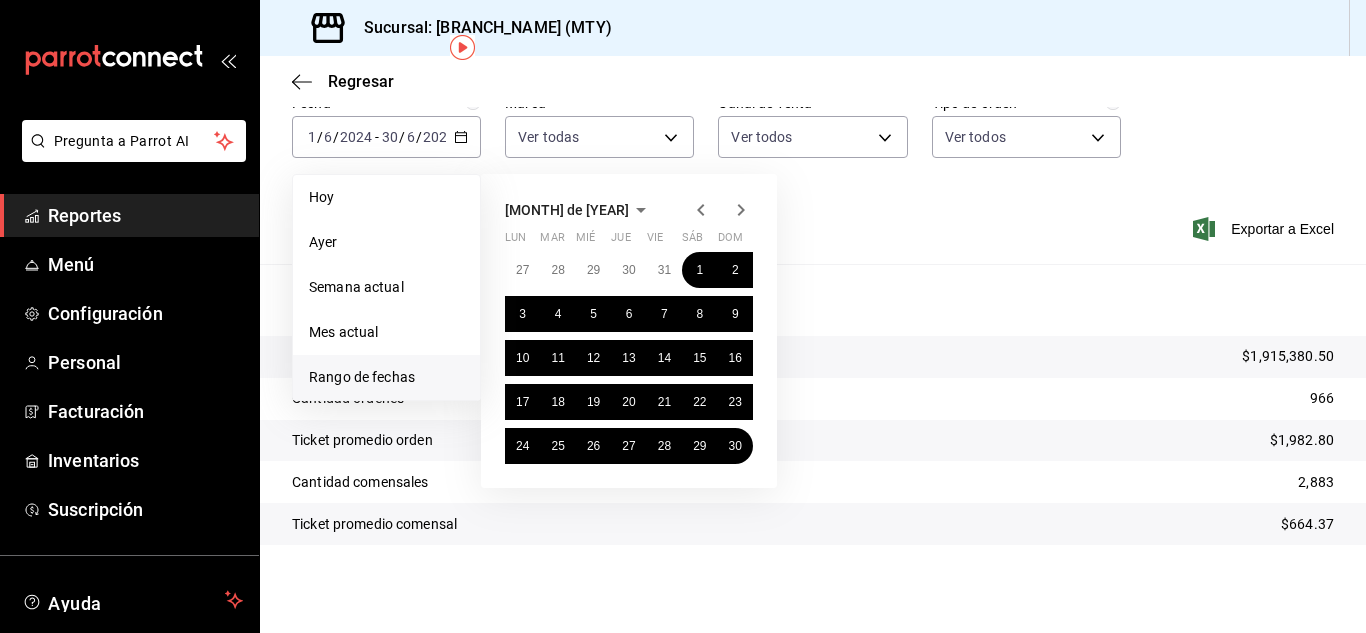 click 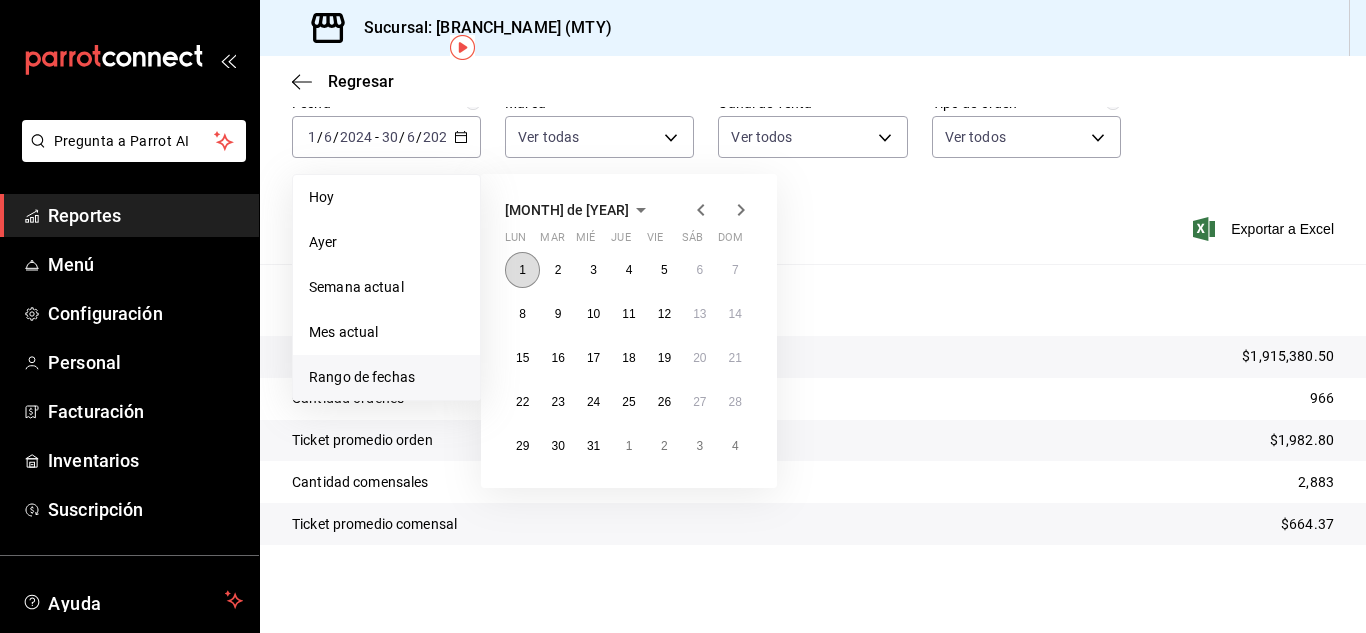 click on "1" at bounding box center (522, 270) 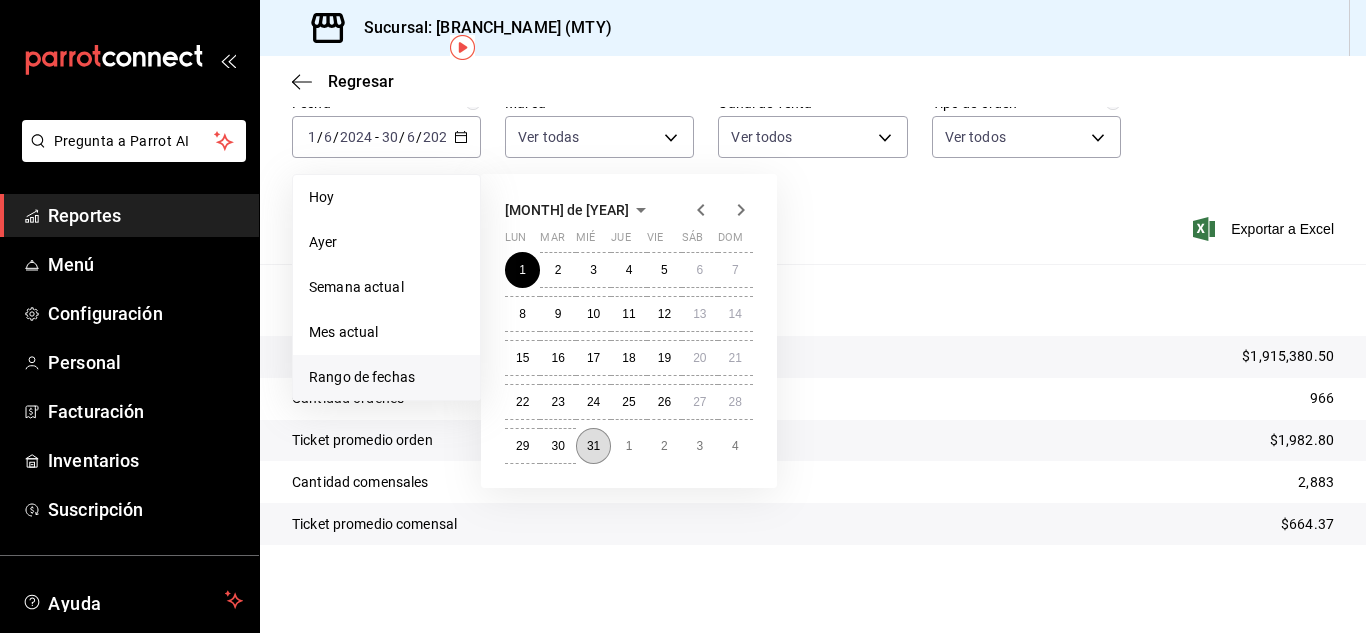 click on "31" at bounding box center [593, 446] 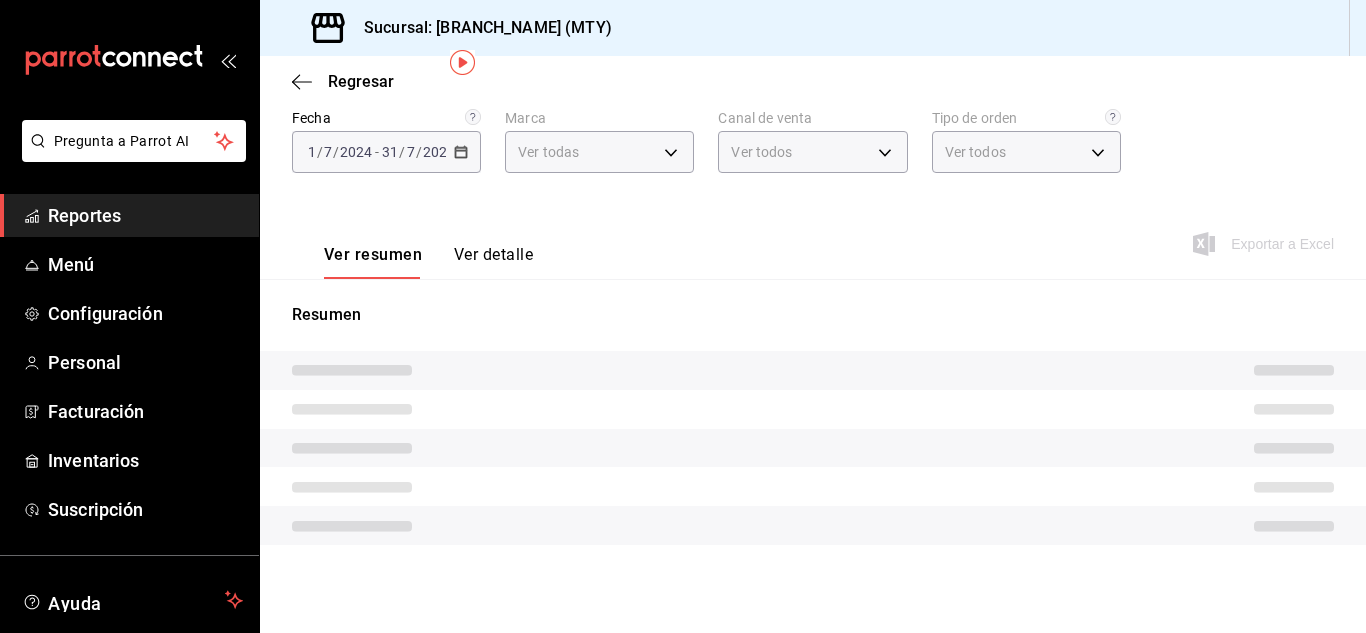scroll, scrollTop: 91, scrollLeft: 0, axis: vertical 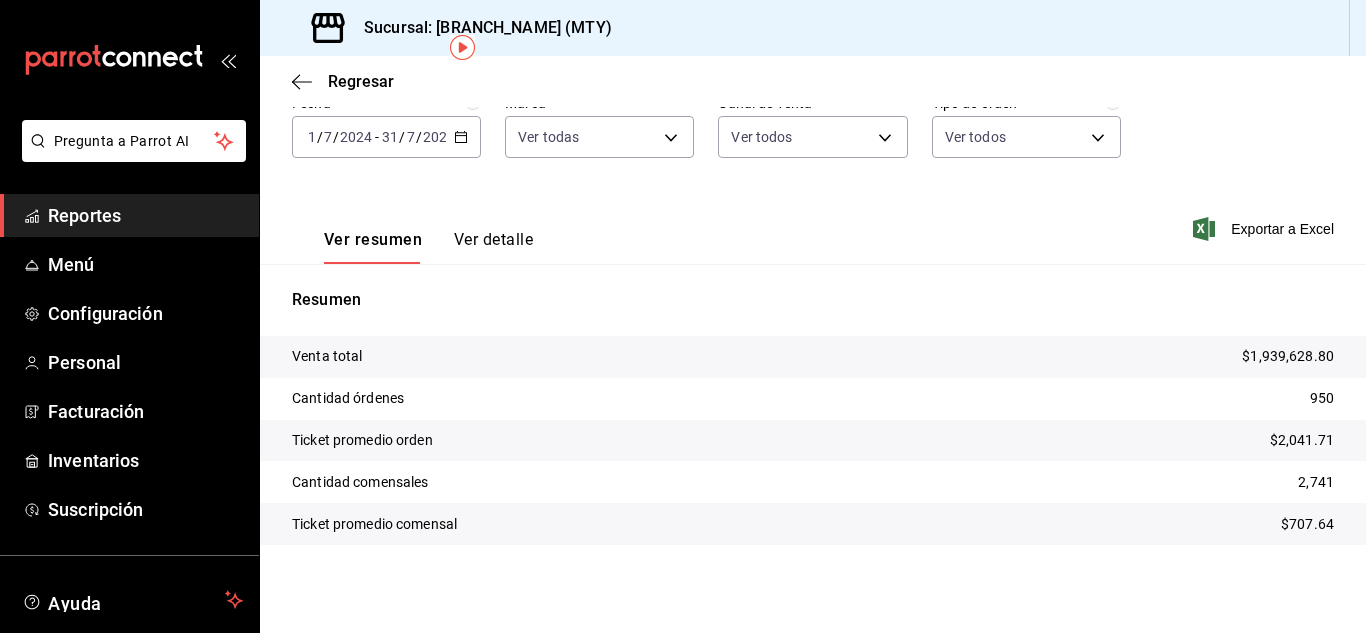 click on "2024-07-01 1 / 7 / 2024 - 2024-07-31 31 / 7 / 2024" at bounding box center (386, 137) 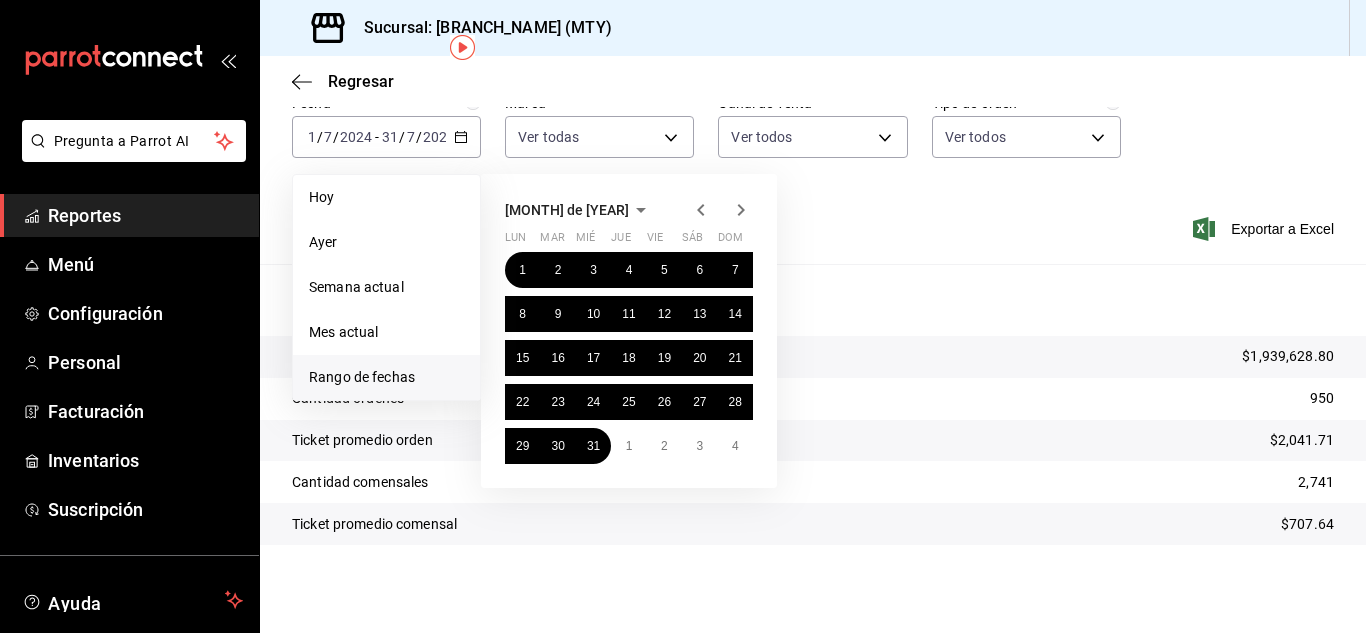 click 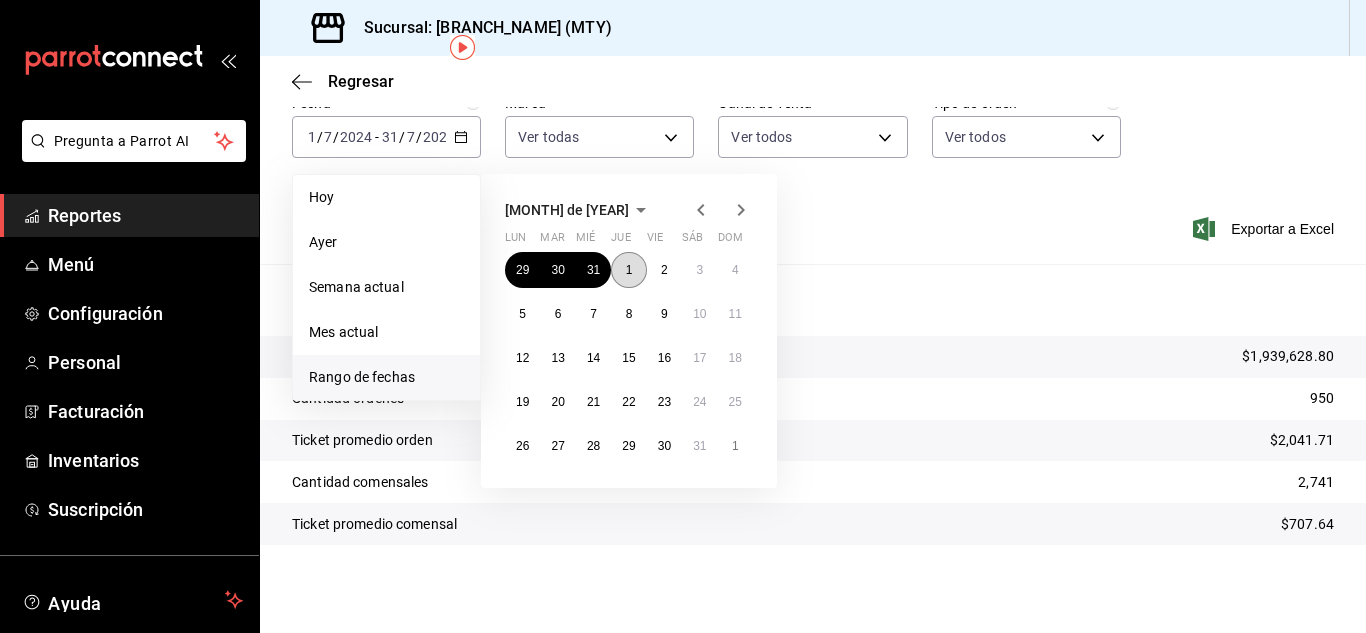 click on "1" at bounding box center [628, 270] 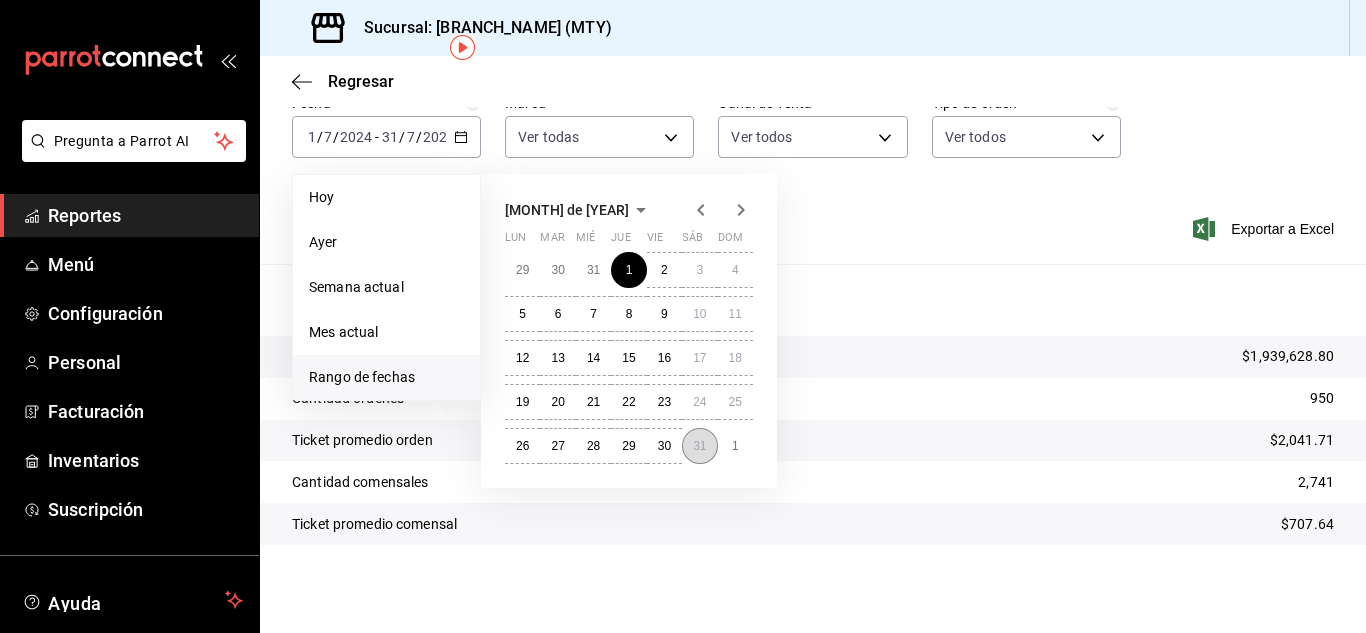 click on "31" at bounding box center [699, 446] 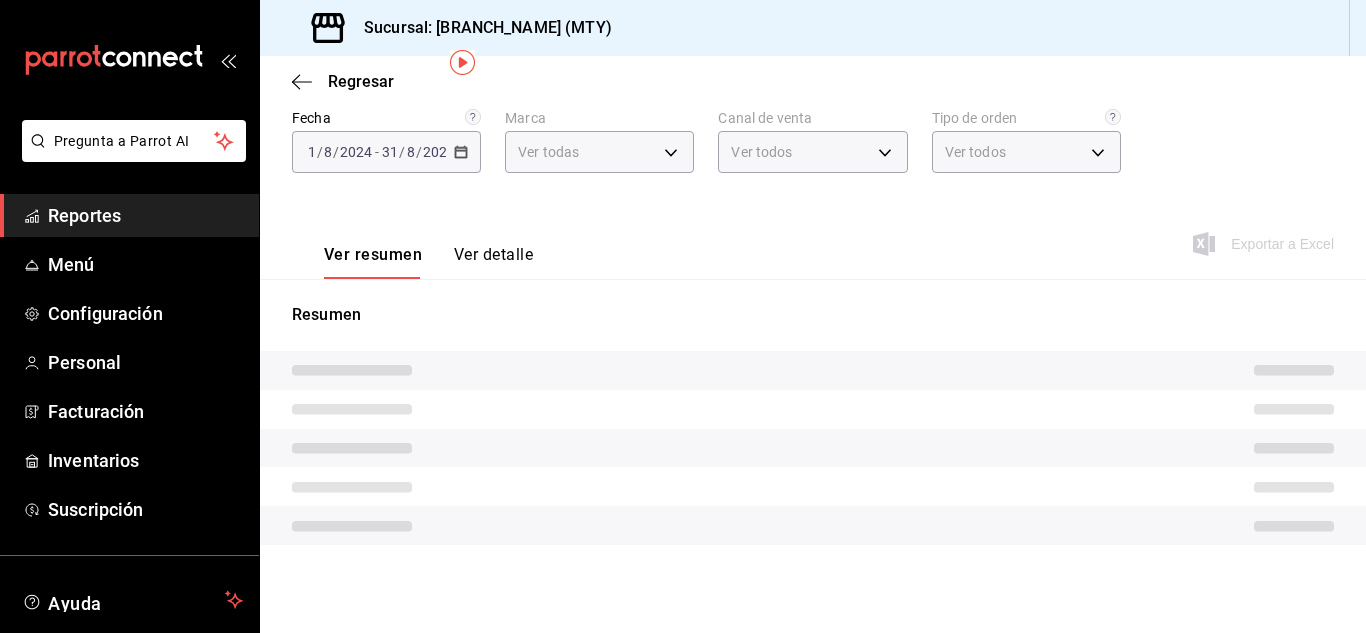 scroll, scrollTop: 91, scrollLeft: 0, axis: vertical 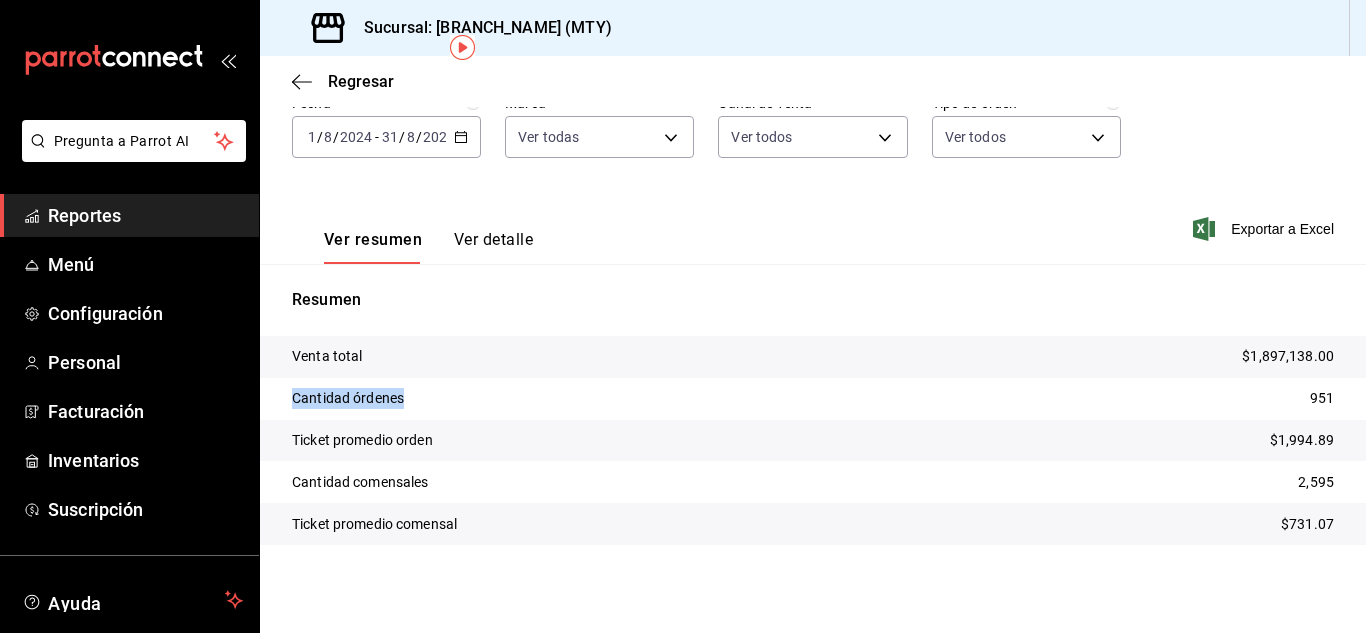 drag, startPoint x: 294, startPoint y: 399, endPoint x: 436, endPoint y: 400, distance: 142.00352 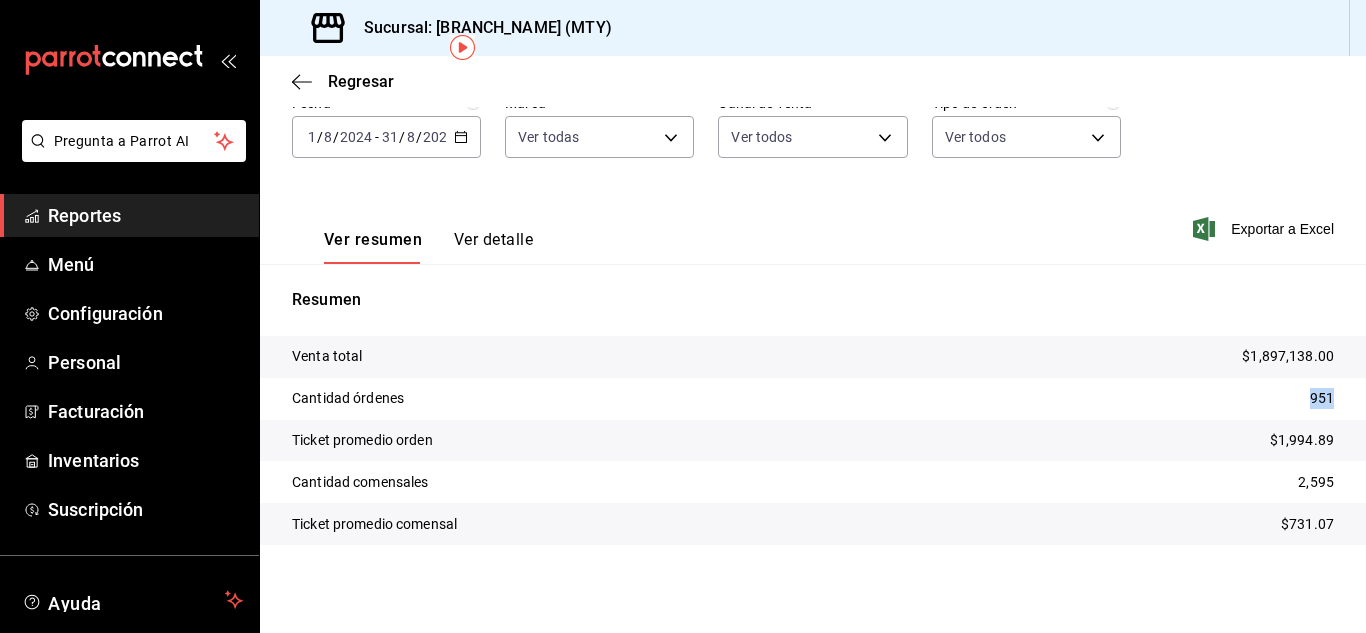 drag, startPoint x: 1298, startPoint y: 389, endPoint x: 1322, endPoint y: 400, distance: 26.400757 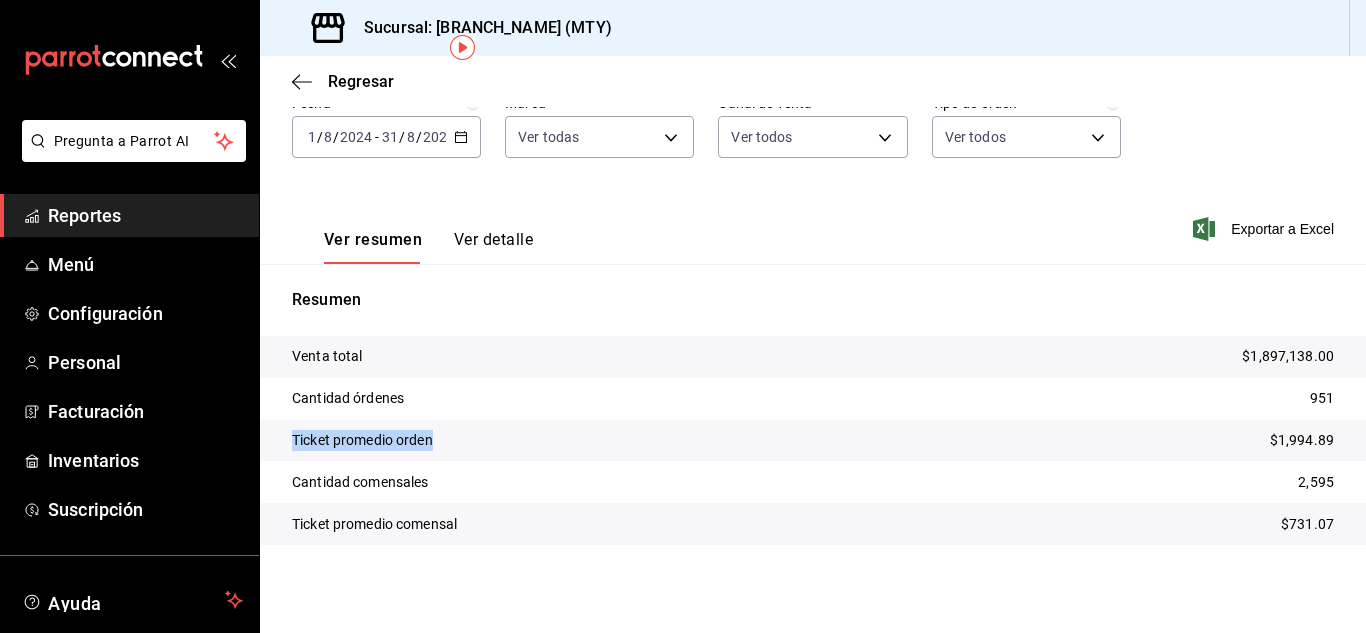 drag, startPoint x: 291, startPoint y: 441, endPoint x: 438, endPoint y: 448, distance: 147.16656 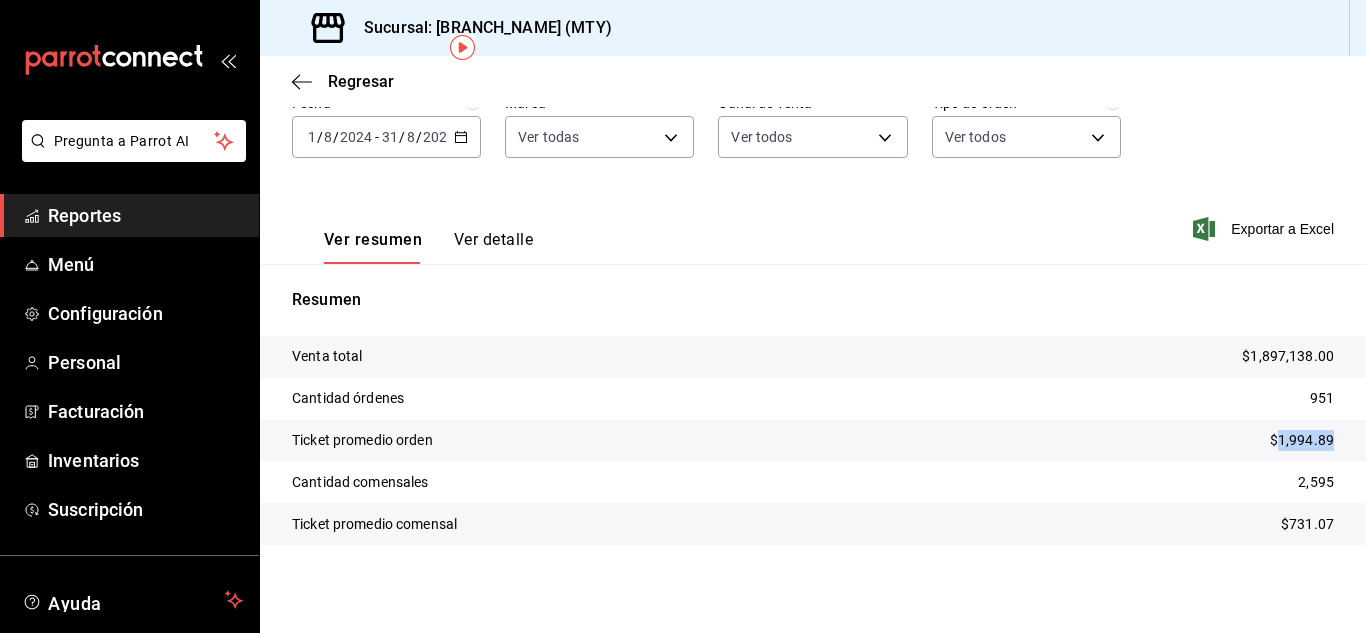 drag, startPoint x: 1261, startPoint y: 441, endPoint x: 1319, endPoint y: 437, distance: 58.137768 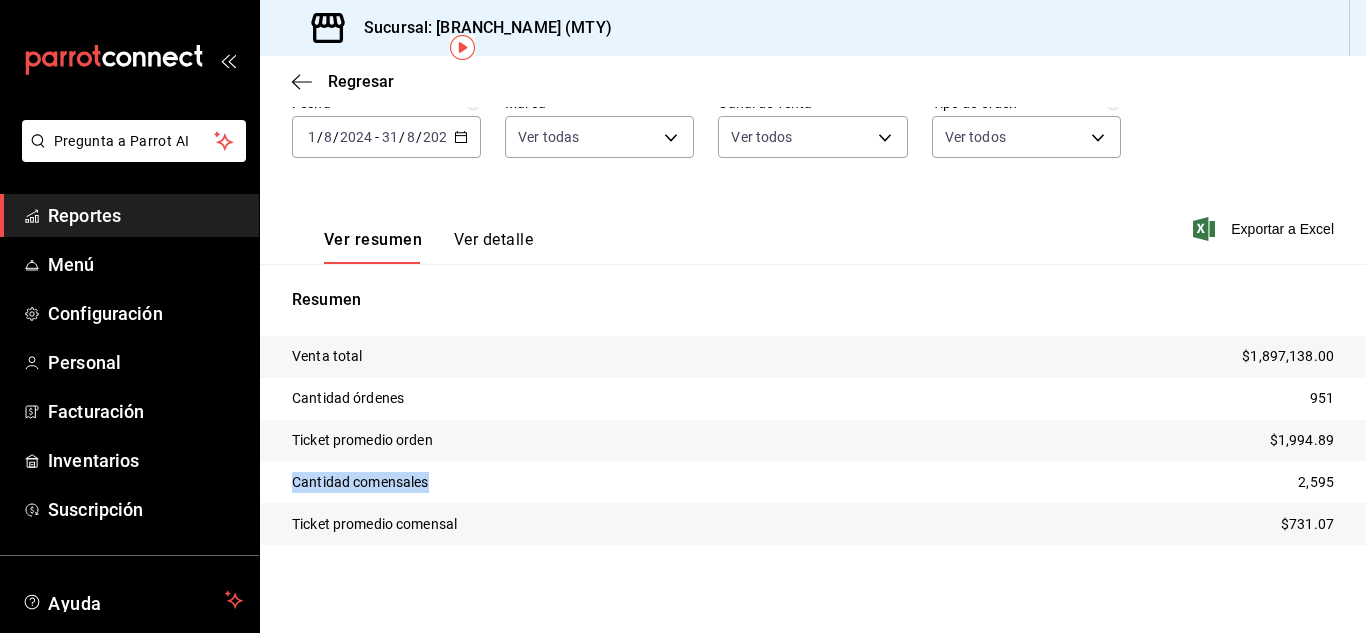 drag, startPoint x: 289, startPoint y: 478, endPoint x: 435, endPoint y: 492, distance: 146.6697 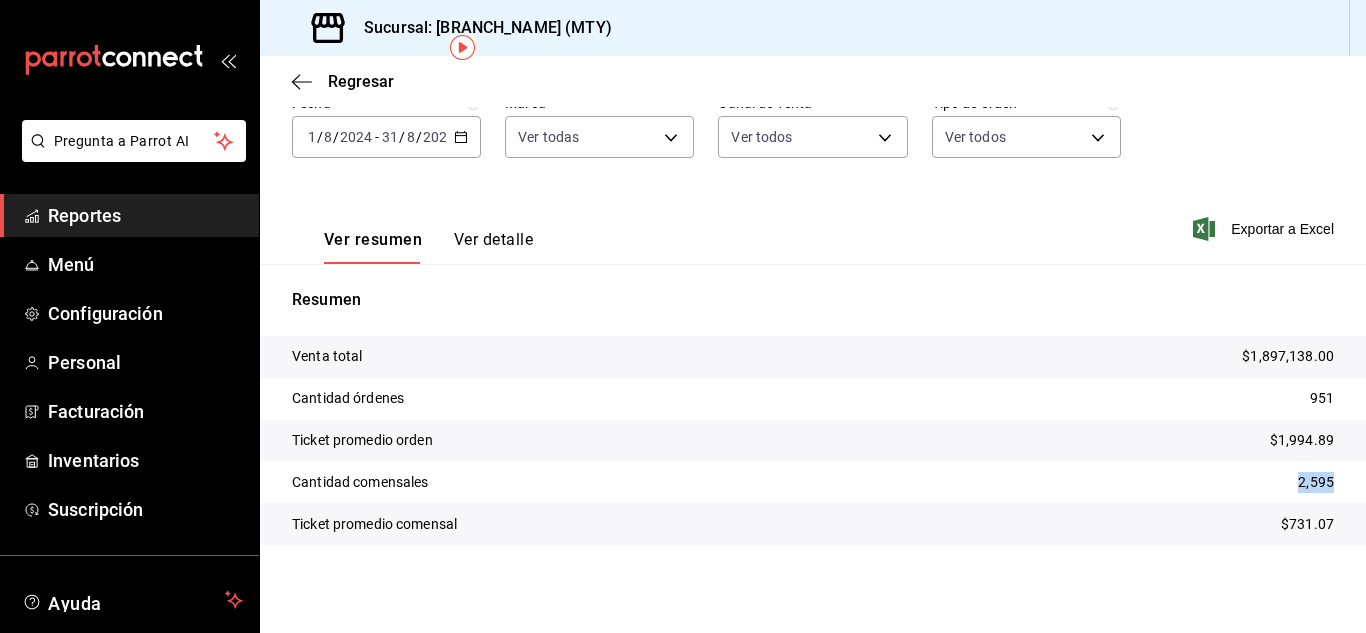 drag, startPoint x: 1276, startPoint y: 481, endPoint x: 1323, endPoint y: 489, distance: 47.67599 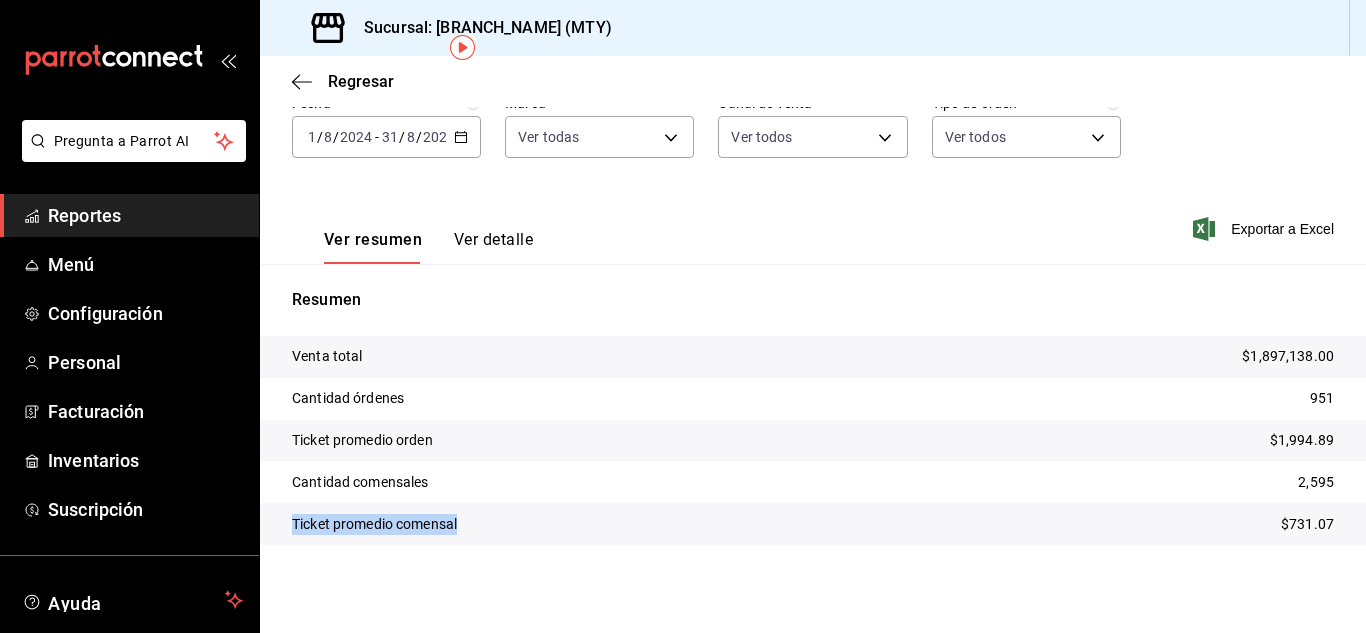drag, startPoint x: 289, startPoint y: 520, endPoint x: 489, endPoint y: 526, distance: 200.08998 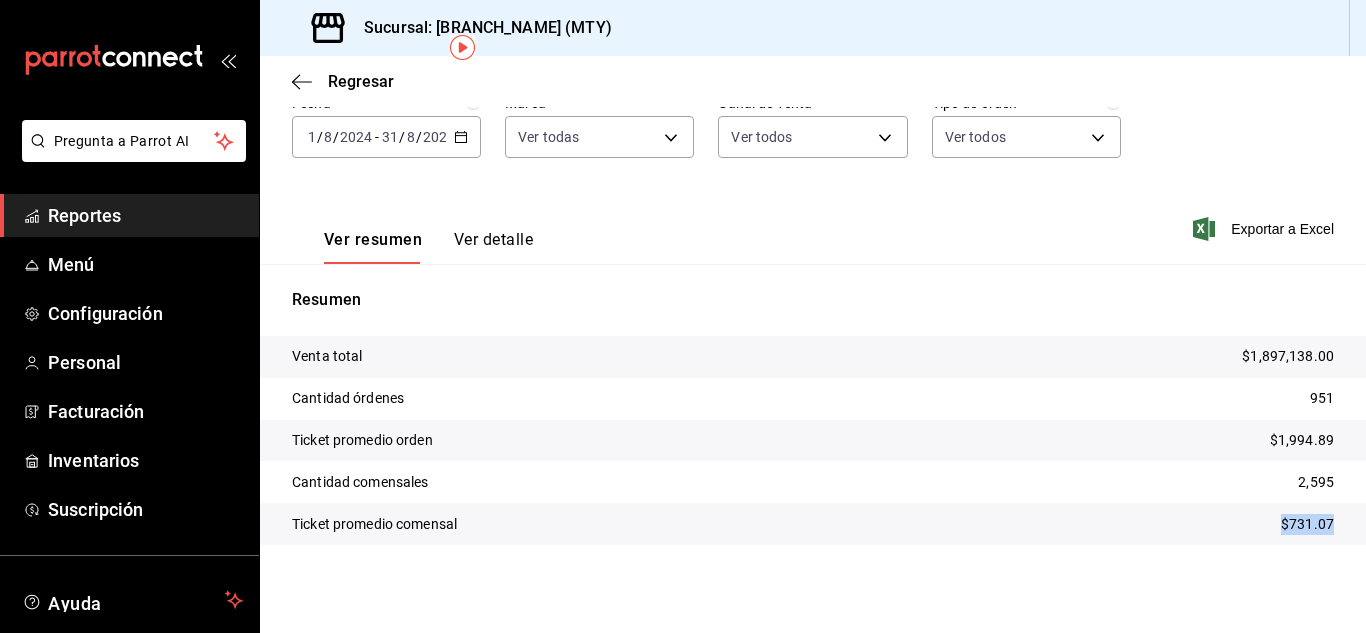 drag, startPoint x: 1267, startPoint y: 526, endPoint x: 1329, endPoint y: 514, distance: 63.15061 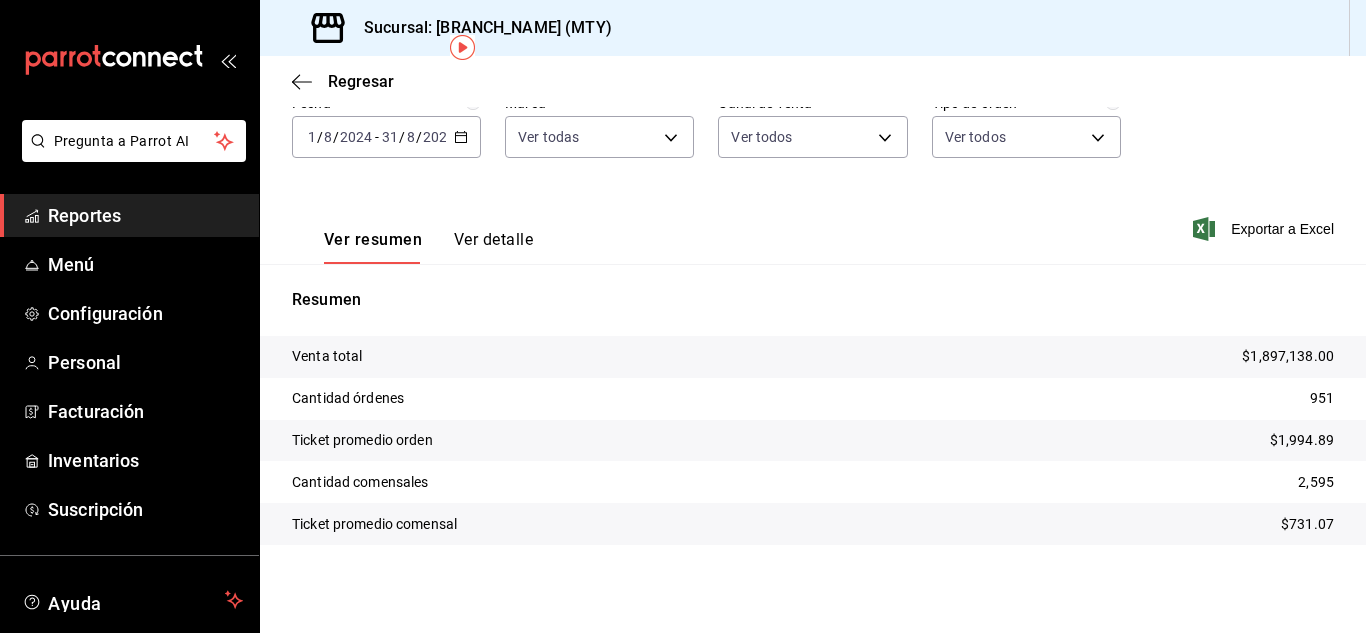 click on "2024-08-01 1 / 8 / 2024 - 2024-08-31 31 / 8 / 2024" at bounding box center [386, 137] 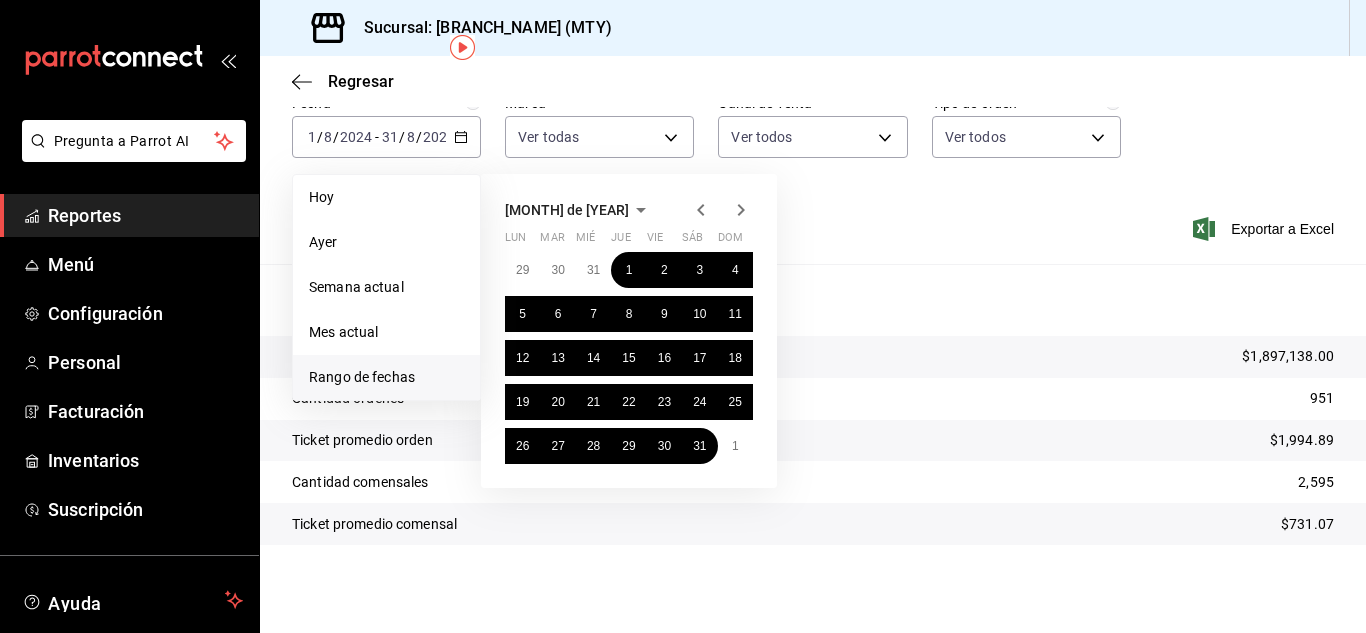 click 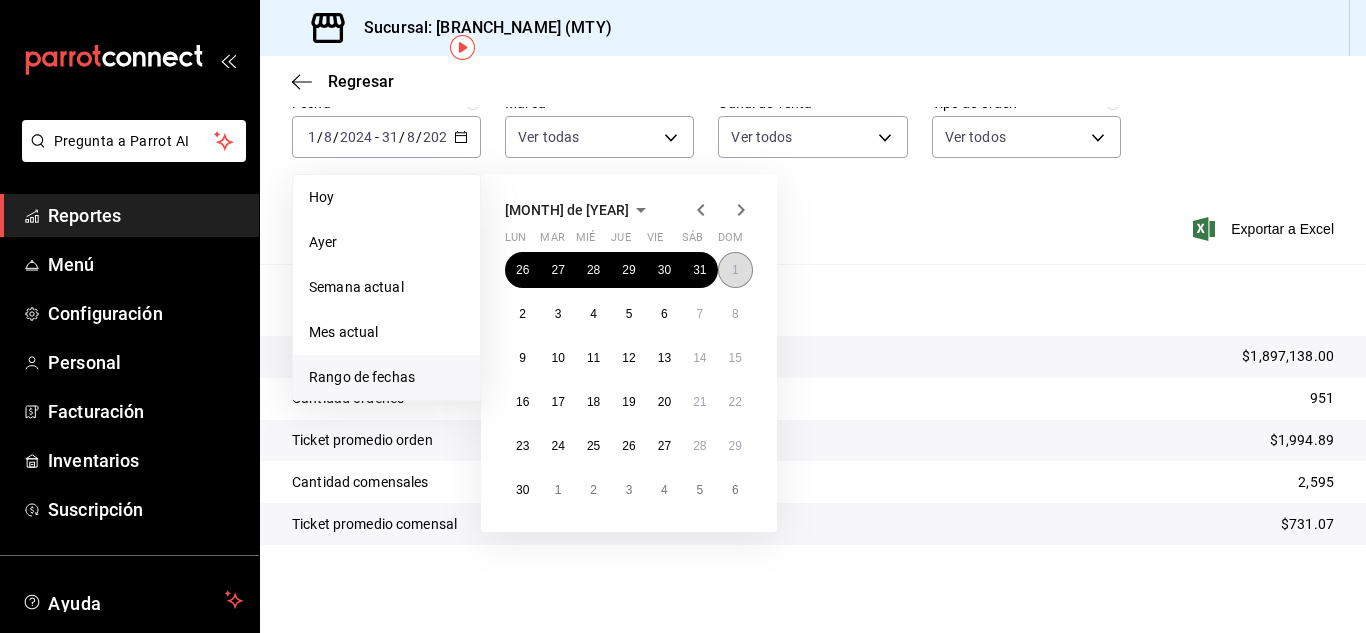 click on "1" at bounding box center (735, 270) 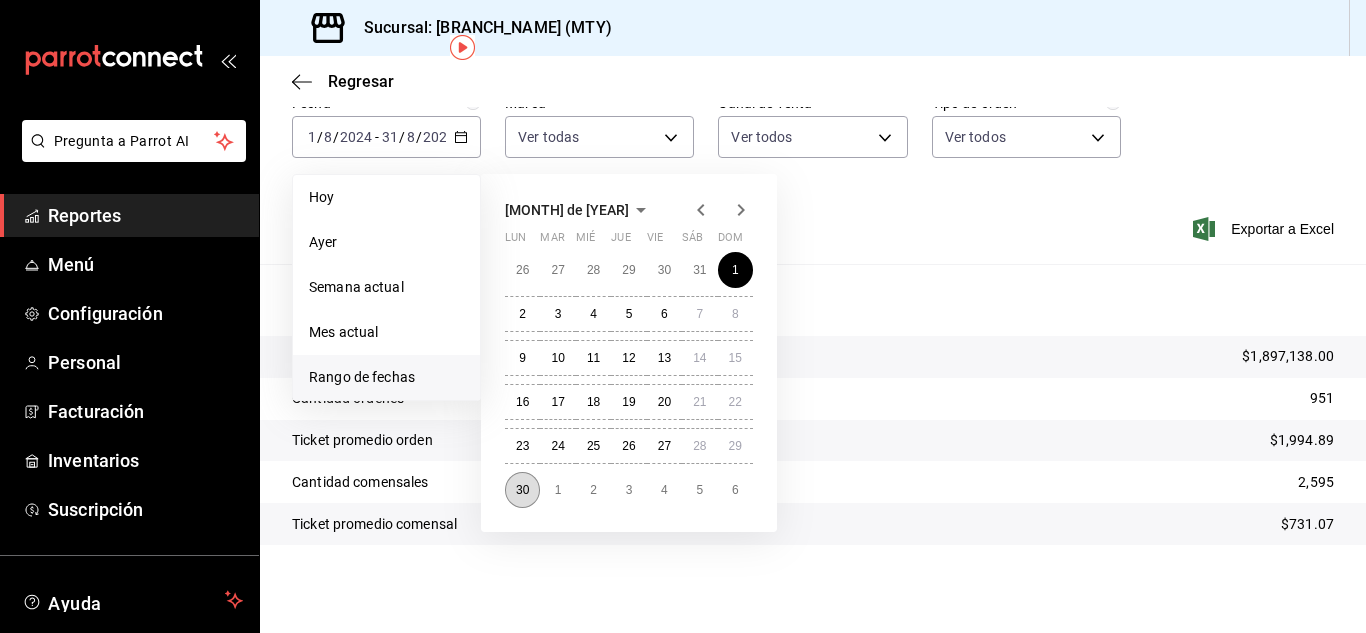 click on "30" at bounding box center (522, 490) 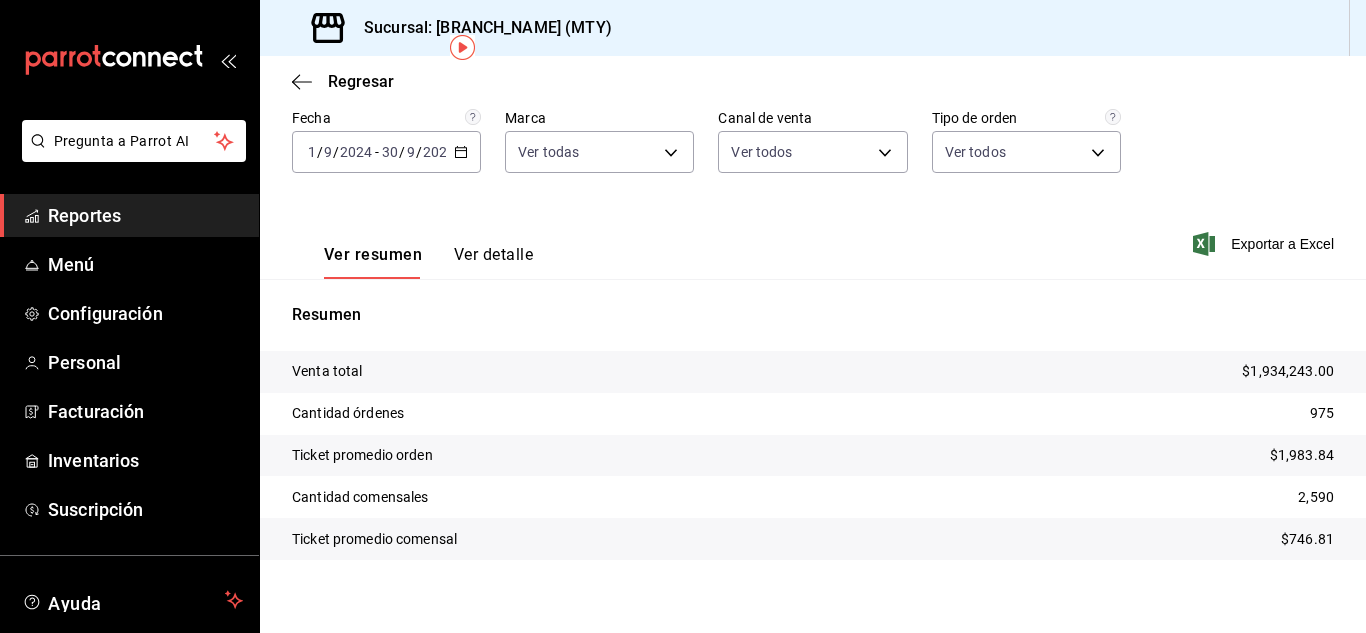 scroll, scrollTop: 91, scrollLeft: 0, axis: vertical 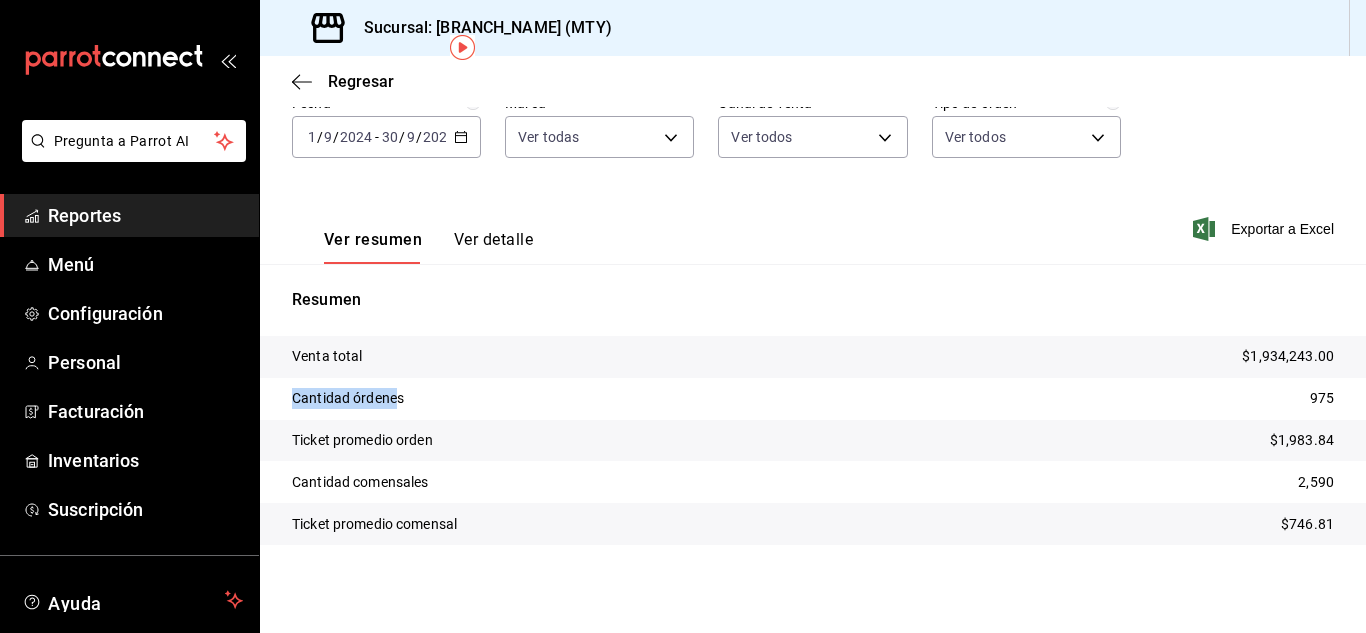 drag, startPoint x: 294, startPoint y: 396, endPoint x: 397, endPoint y: 391, distance: 103.121284 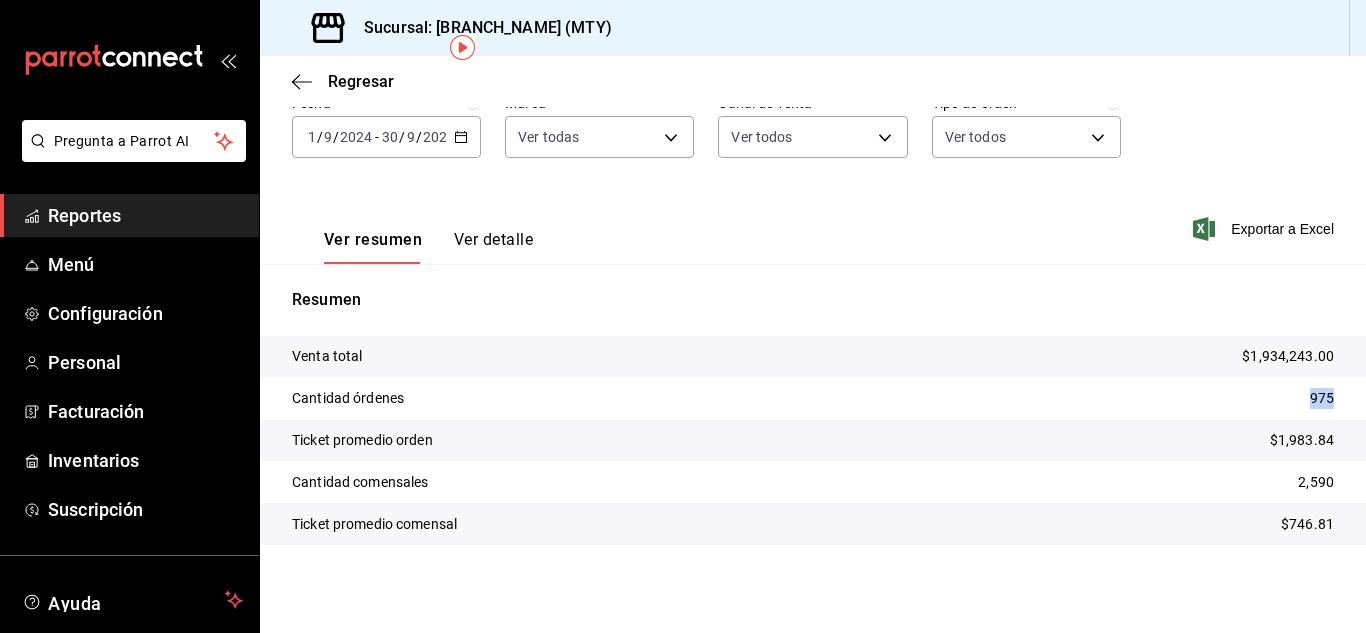 drag, startPoint x: 1293, startPoint y: 404, endPoint x: 1321, endPoint y: 397, distance: 28.86174 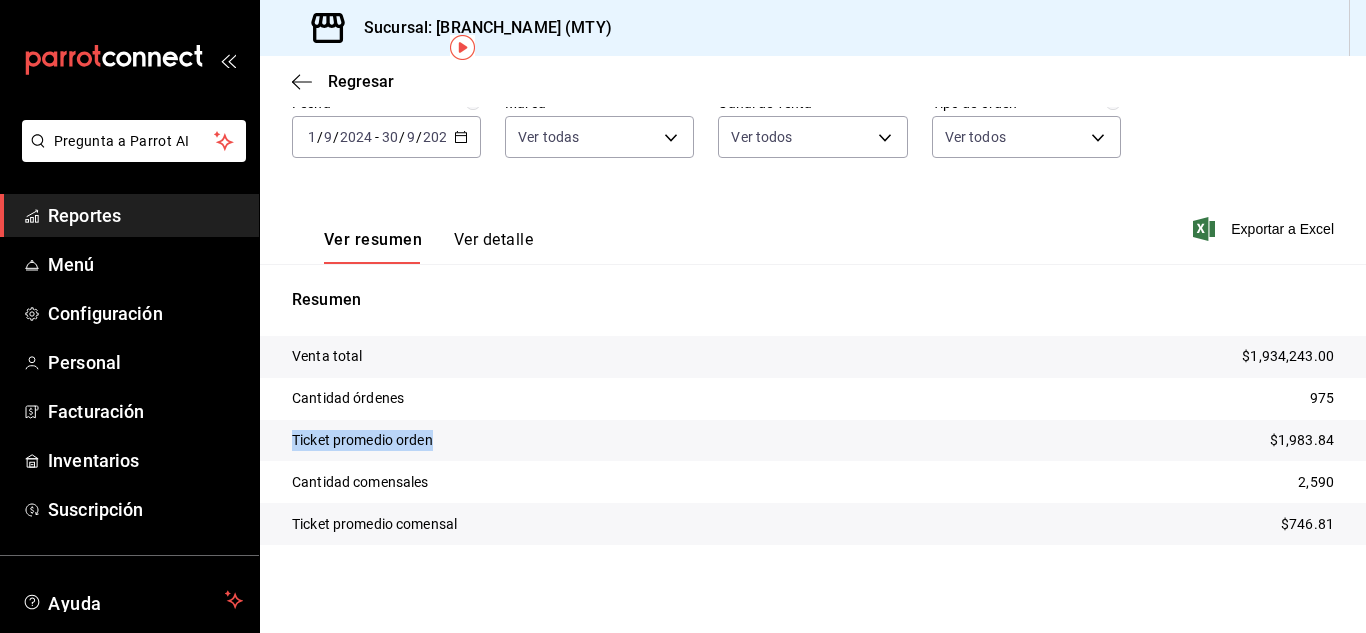 drag, startPoint x: 292, startPoint y: 433, endPoint x: 442, endPoint y: 419, distance: 150.65192 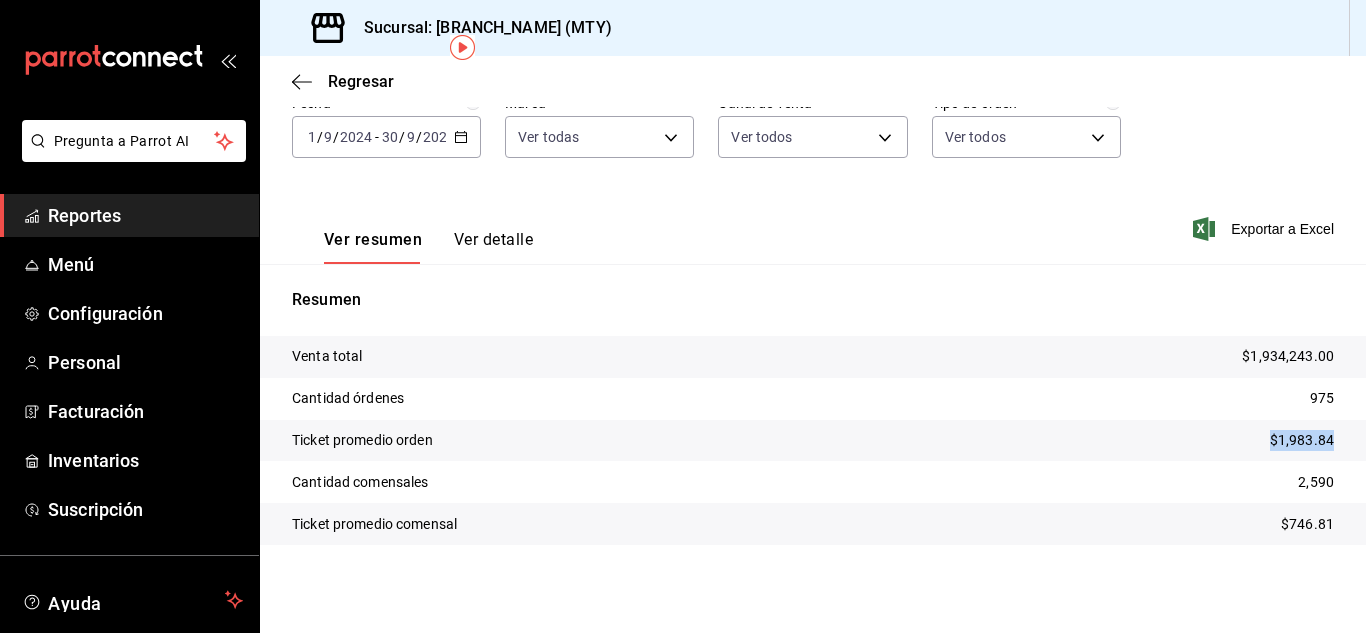drag, startPoint x: 1256, startPoint y: 438, endPoint x: 1288, endPoint y: 443, distance: 32.38827 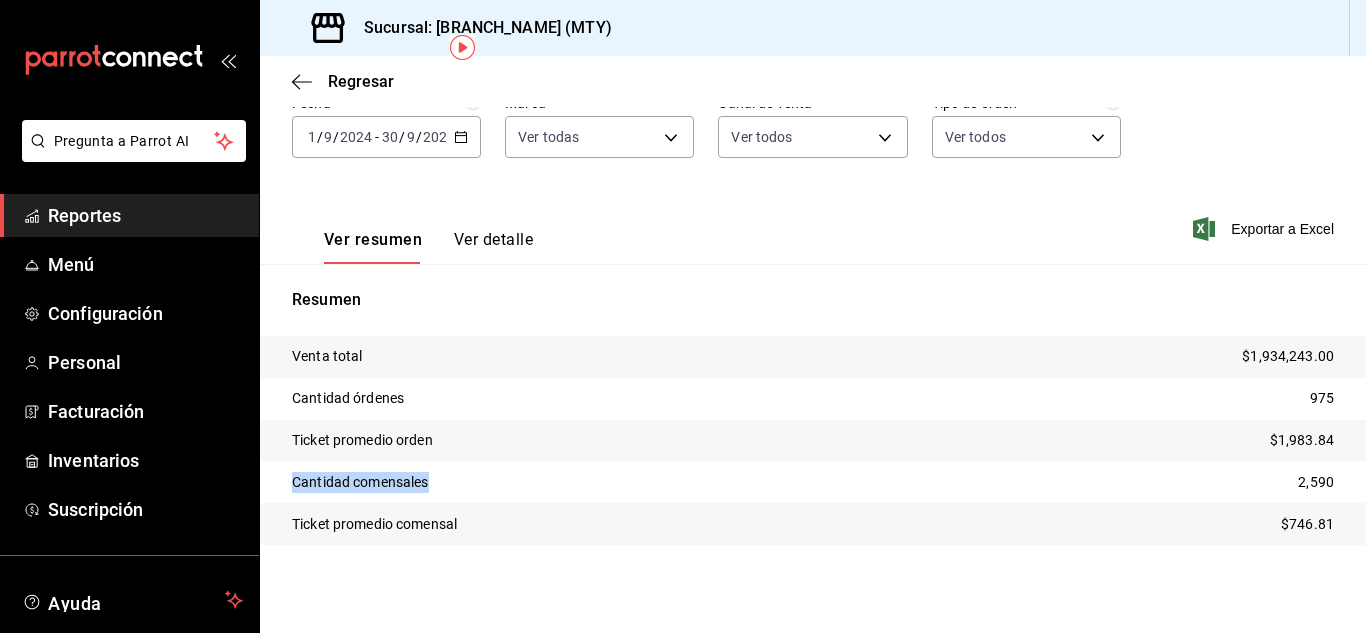 drag, startPoint x: 292, startPoint y: 479, endPoint x: 786, endPoint y: 529, distance: 496.52393 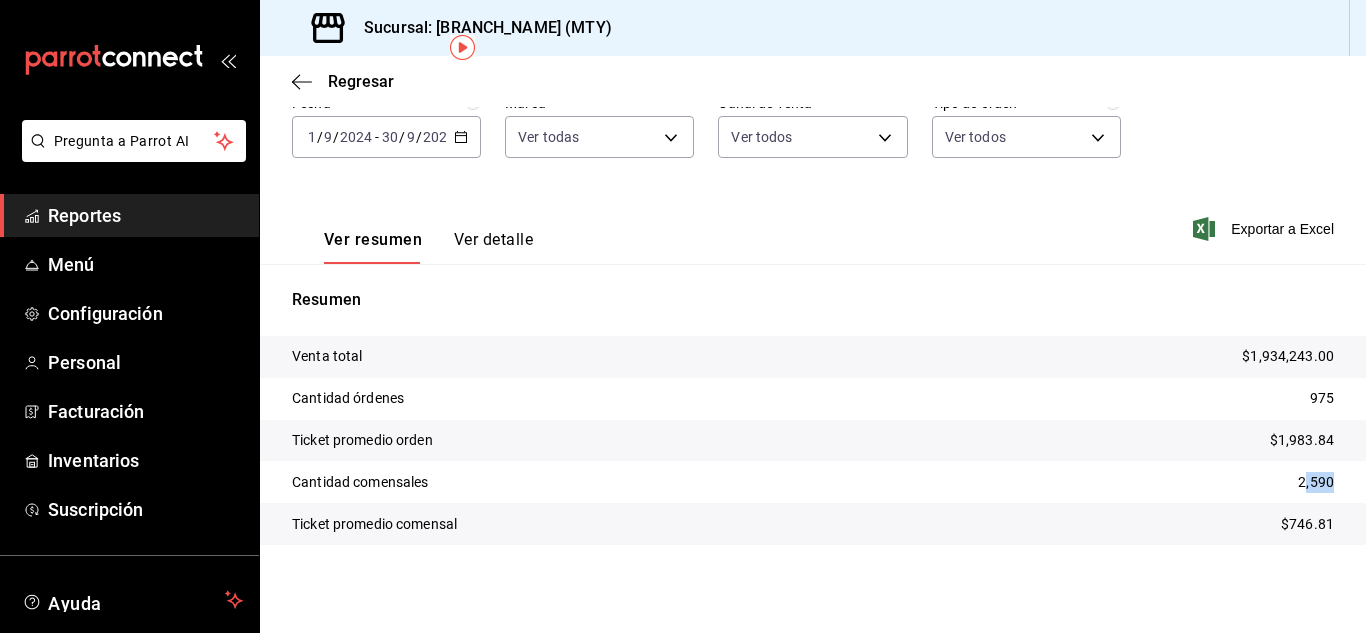 drag, startPoint x: 1290, startPoint y: 486, endPoint x: 1327, endPoint y: 489, distance: 37.12142 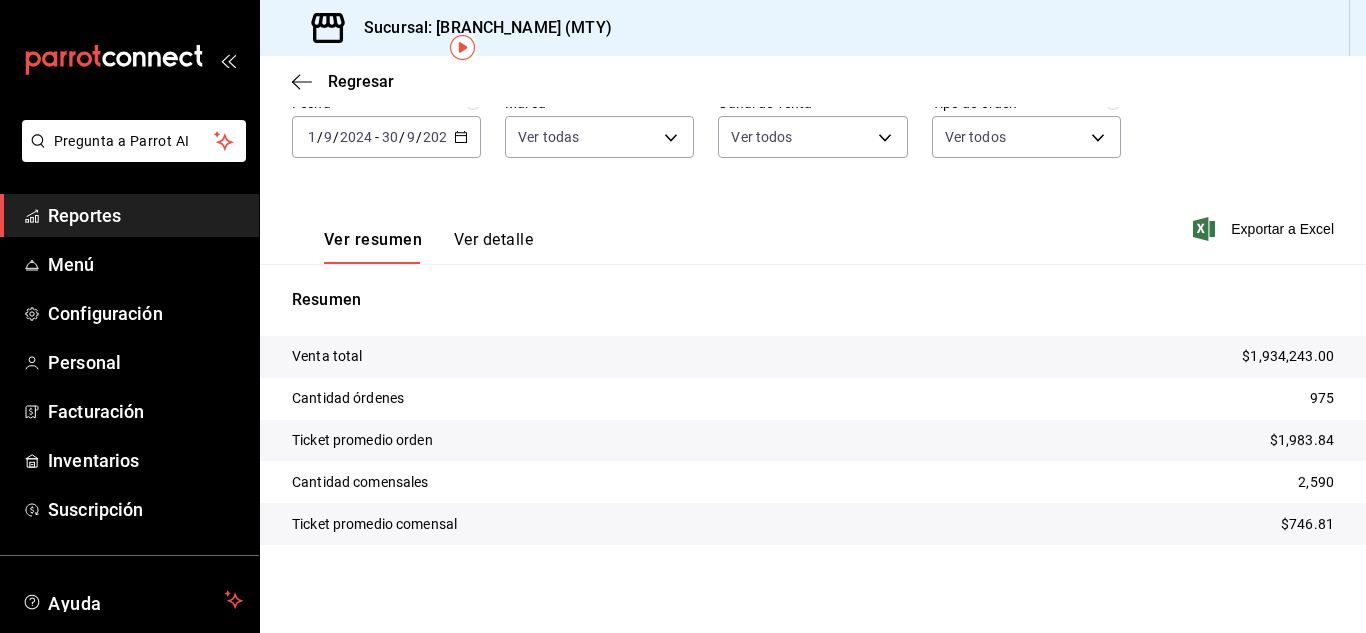 click on "Cantidad comensales 2,590" at bounding box center (813, 482) 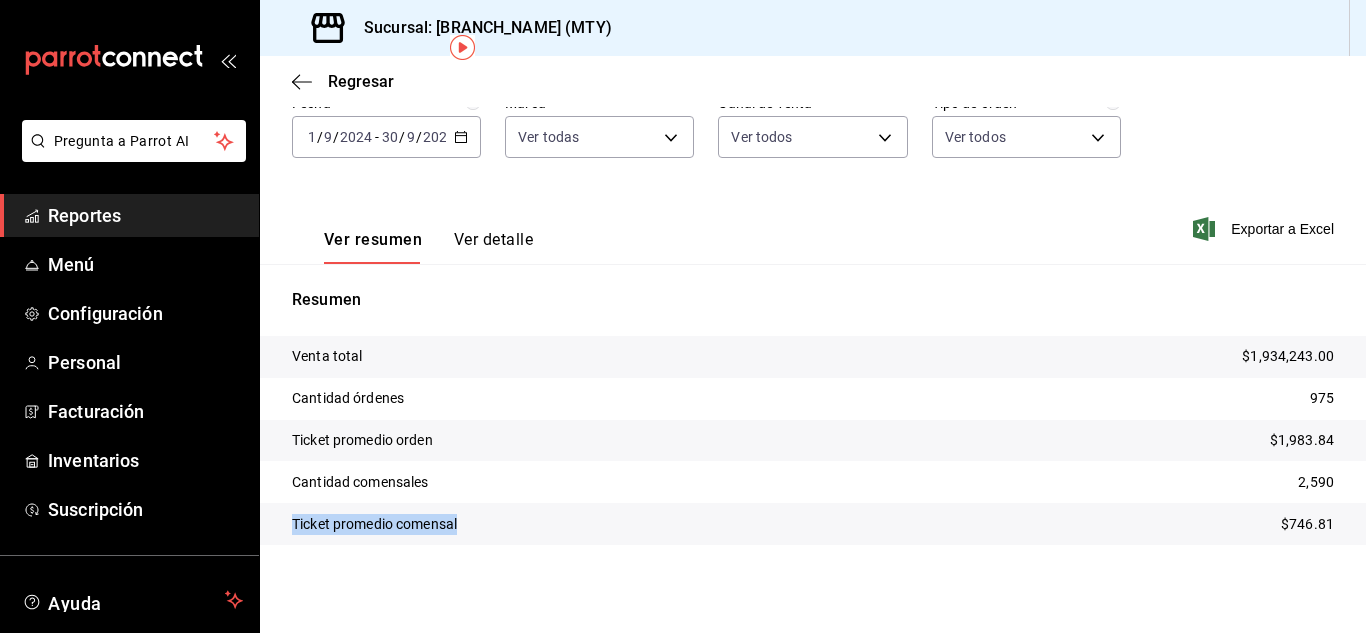 drag, startPoint x: 287, startPoint y: 522, endPoint x: 464, endPoint y: 513, distance: 177.22867 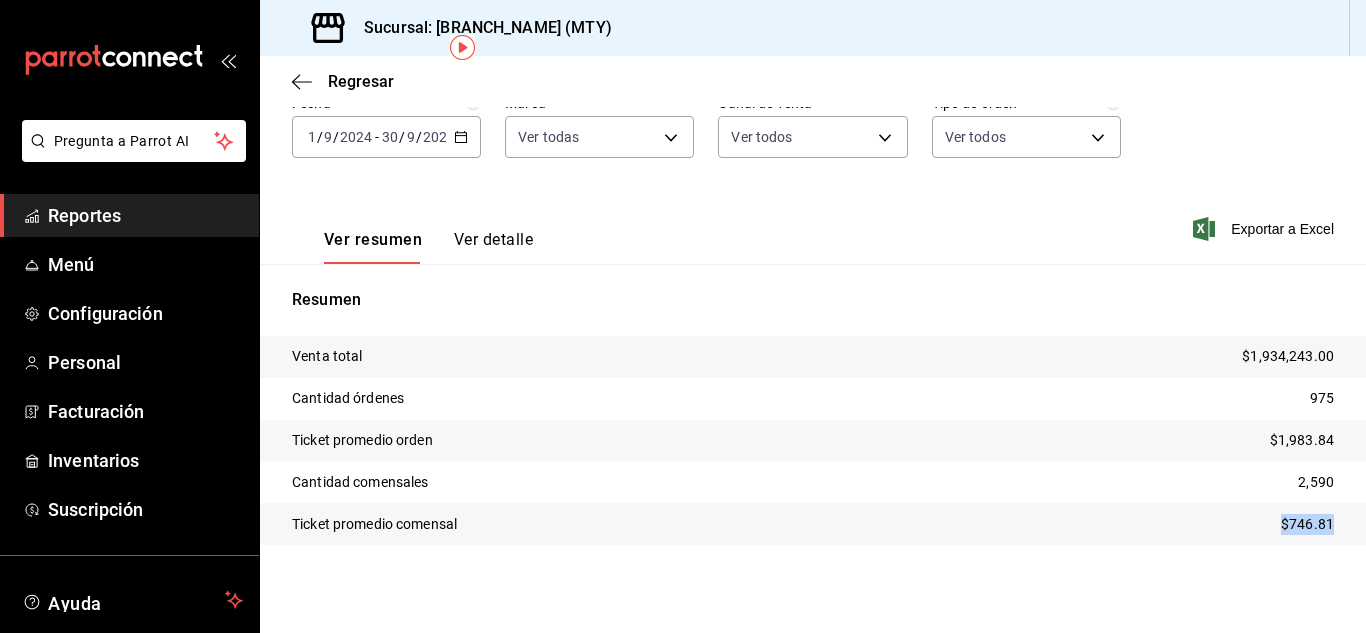 drag, startPoint x: 1277, startPoint y: 527, endPoint x: 1316, endPoint y: 528, distance: 39.012817 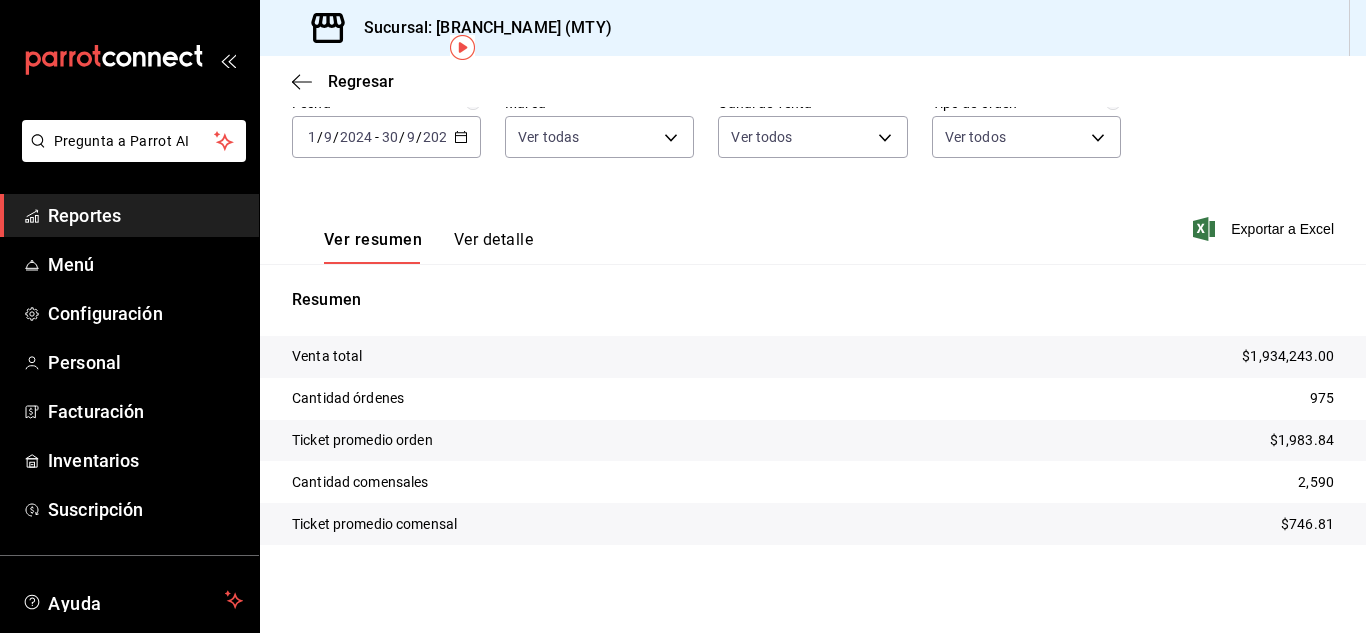 click on "2024-09-01 1 / 9 / 2024 - 2024-09-30 30 / 9 / 2024" at bounding box center [386, 137] 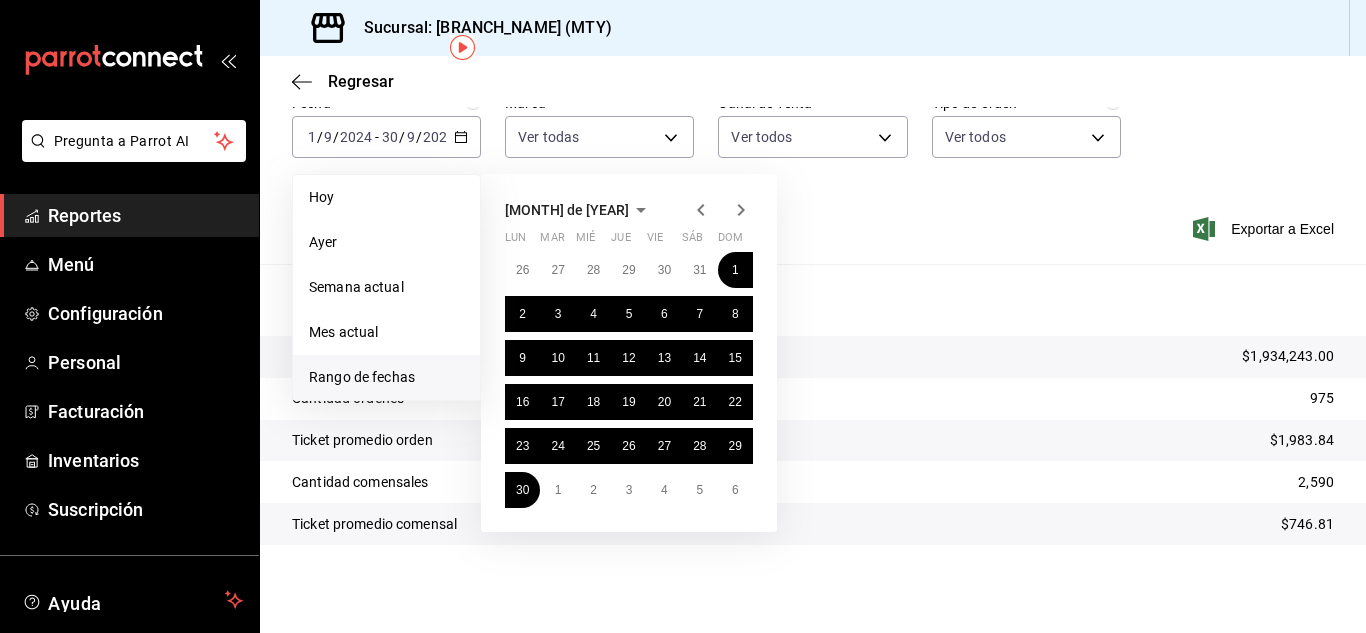 click 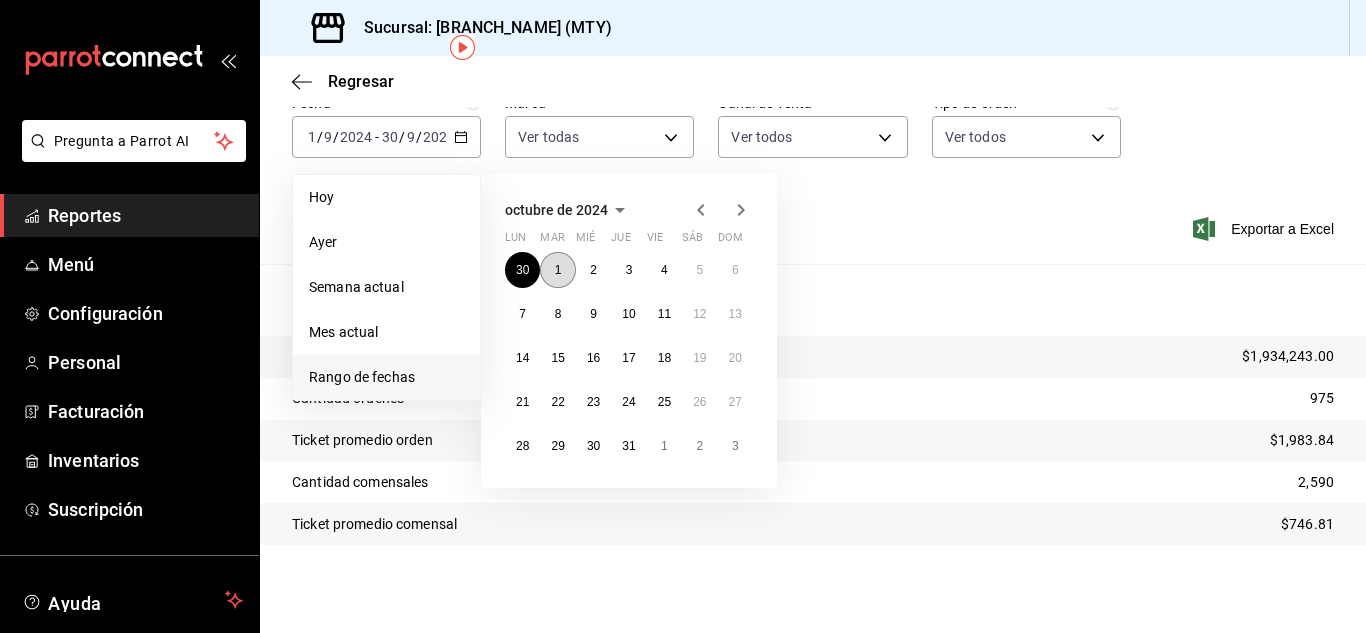 click on "1" at bounding box center [557, 270] 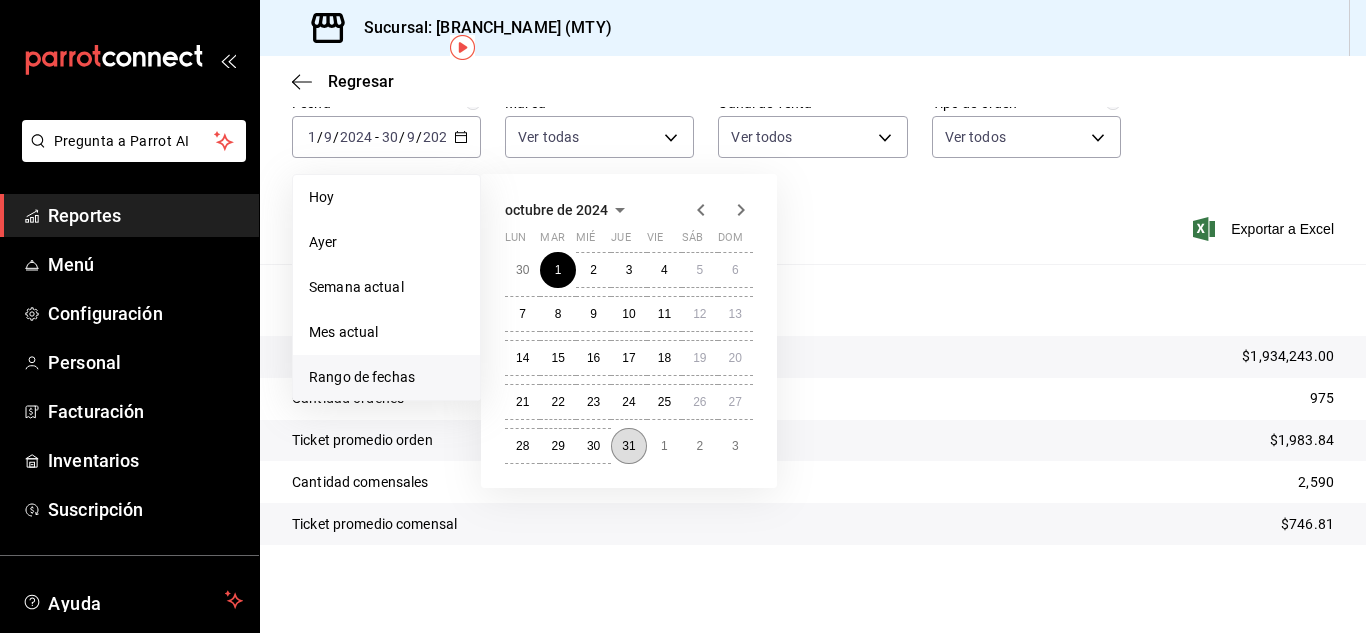 click on "31" at bounding box center (628, 446) 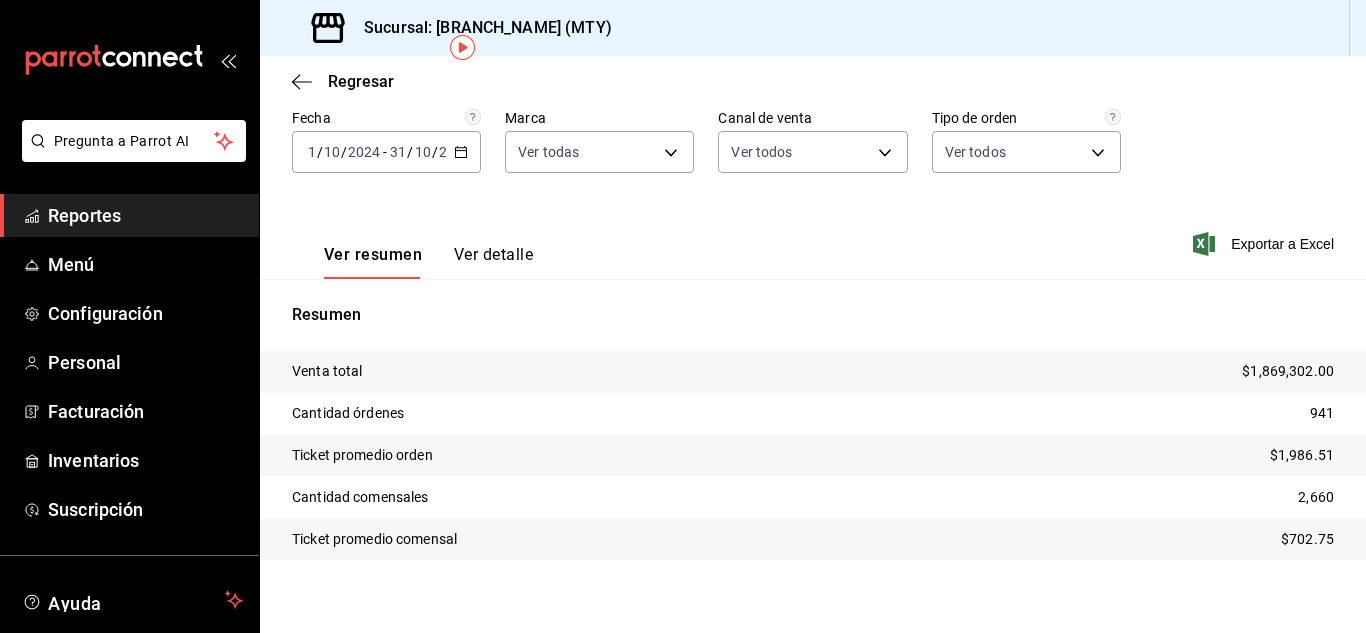 scroll, scrollTop: 91, scrollLeft: 0, axis: vertical 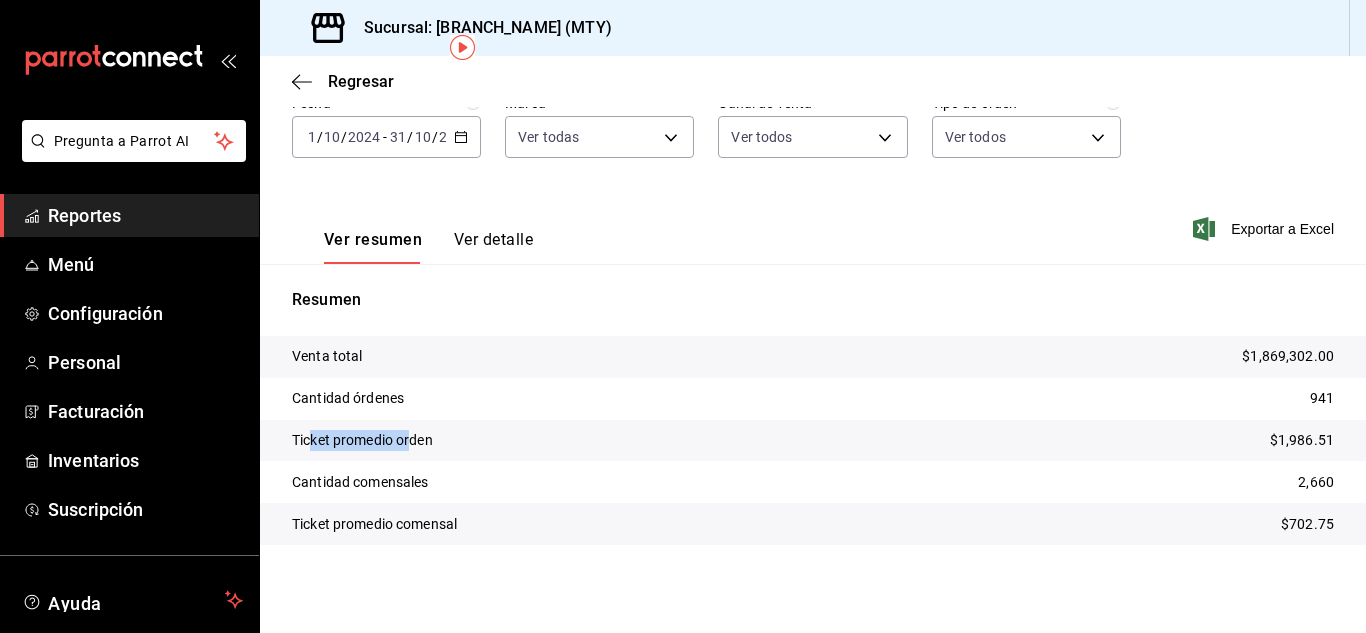 drag, startPoint x: 311, startPoint y: 439, endPoint x: 411, endPoint y: 439, distance: 100 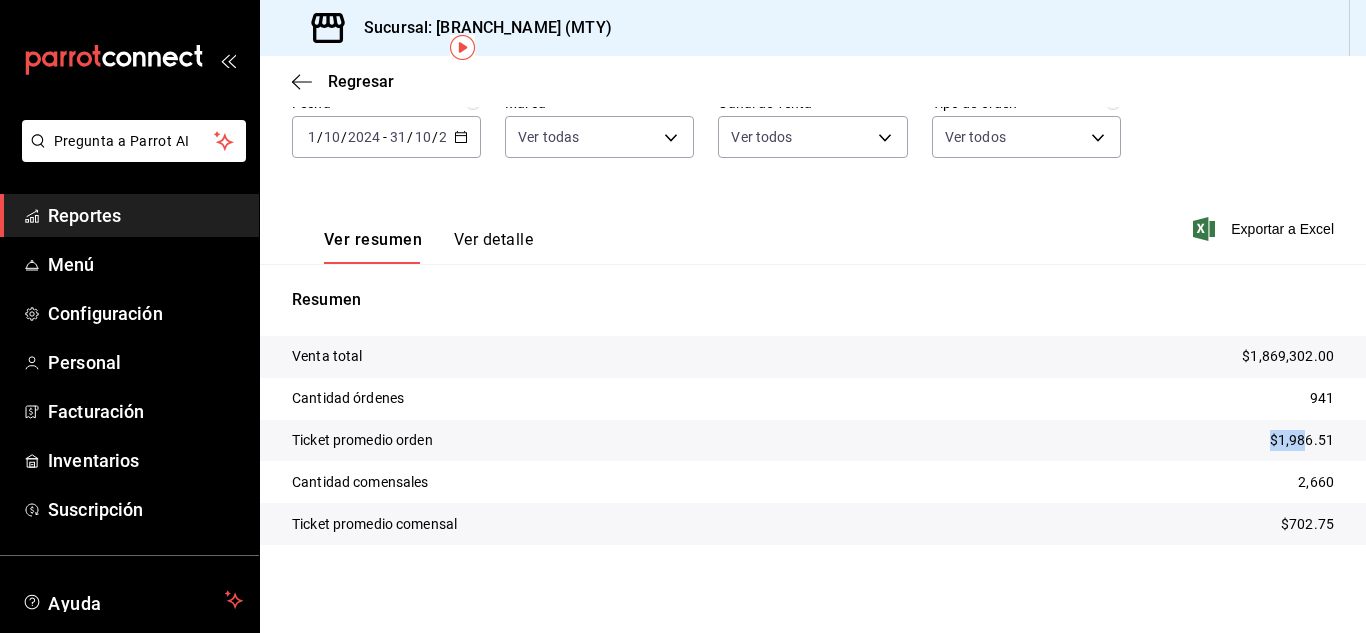 drag, startPoint x: 1243, startPoint y: 439, endPoint x: 1292, endPoint y: 431, distance: 49.648766 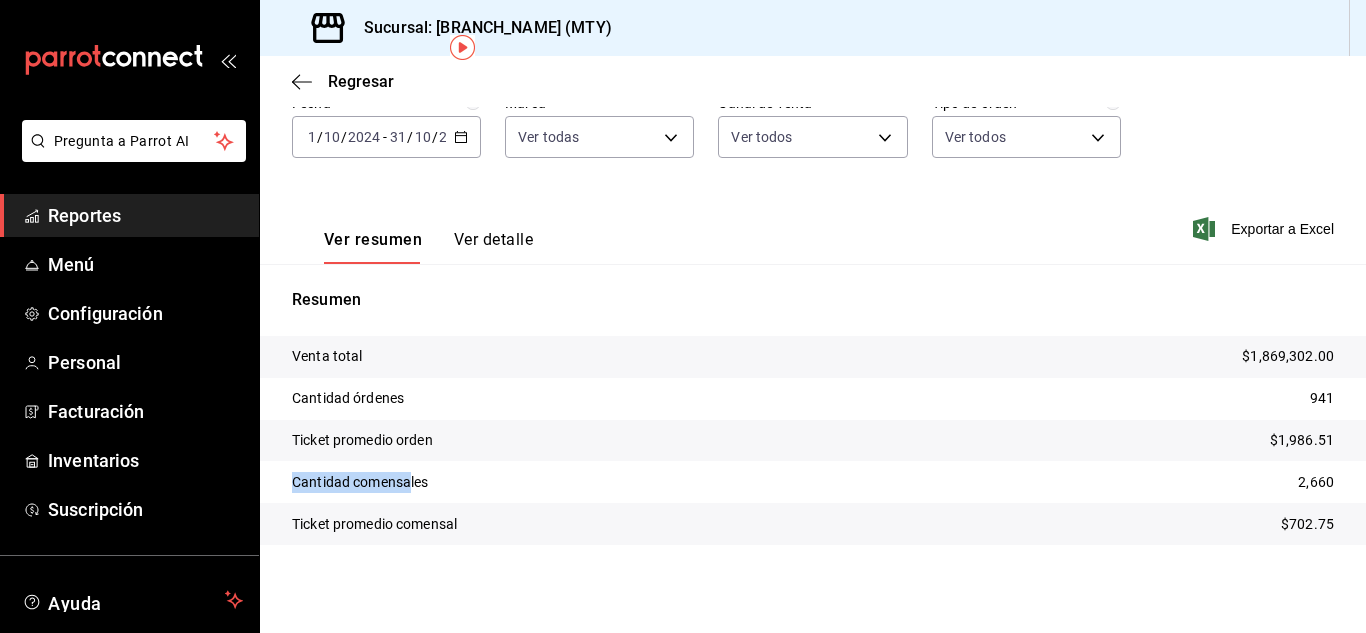 drag, startPoint x: 290, startPoint y: 485, endPoint x: 409, endPoint y: 483, distance: 119.01681 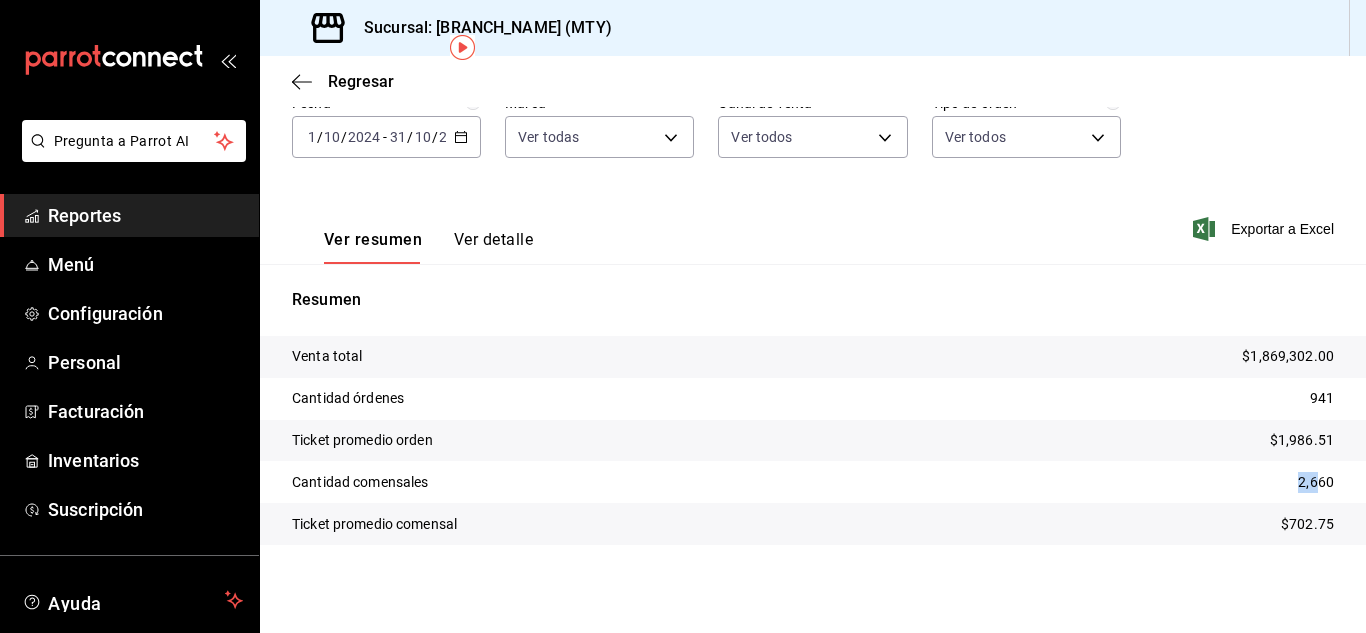 drag, startPoint x: 1285, startPoint y: 489, endPoint x: 1306, endPoint y: 490, distance: 21.023796 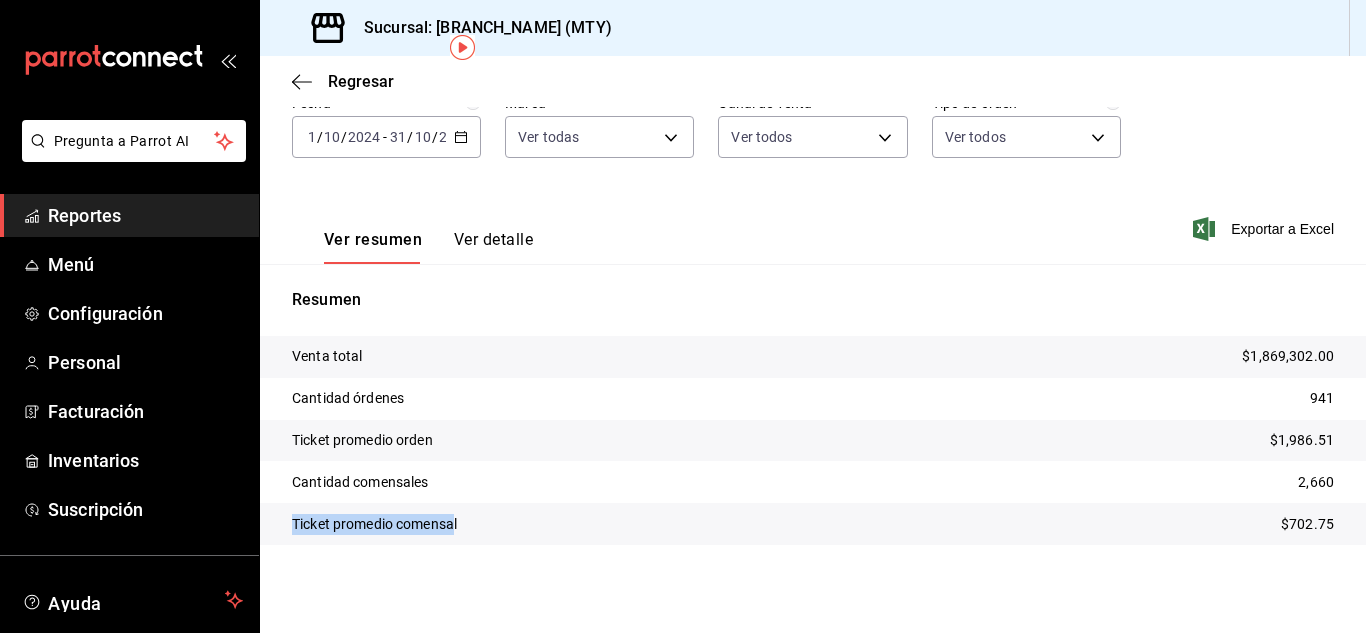 drag, startPoint x: 289, startPoint y: 525, endPoint x: 455, endPoint y: 532, distance: 166.14752 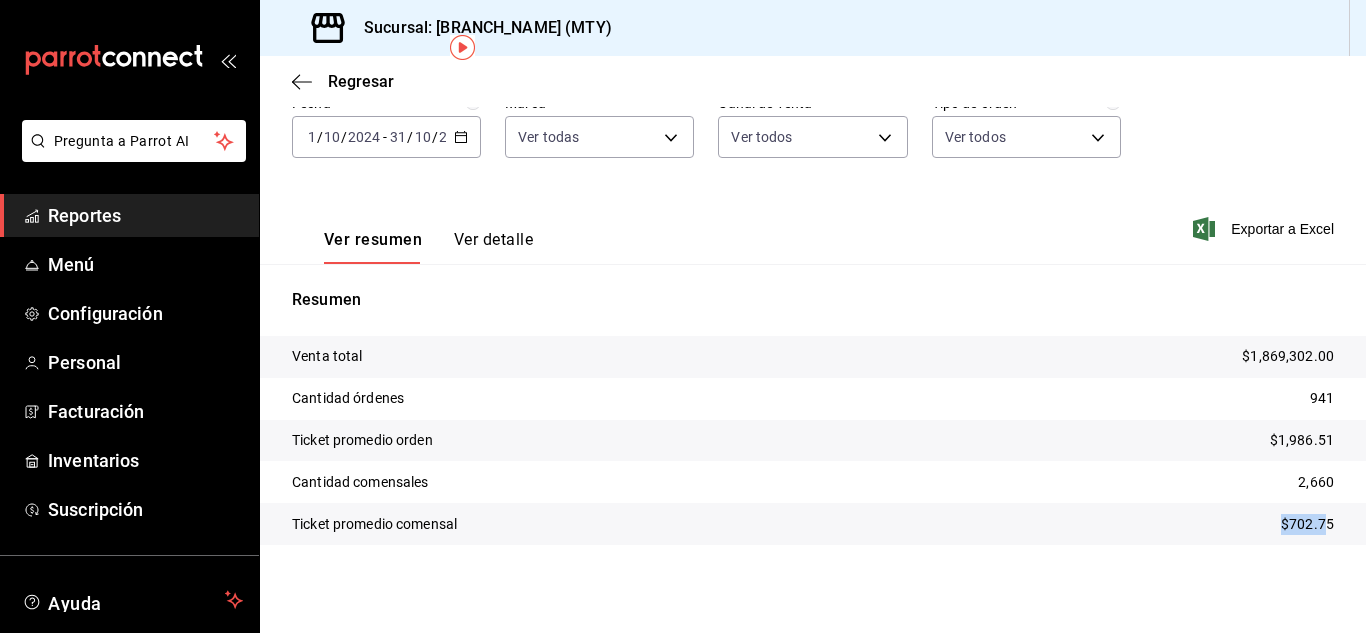 drag, startPoint x: 1268, startPoint y: 519, endPoint x: 1313, endPoint y: 521, distance: 45.044422 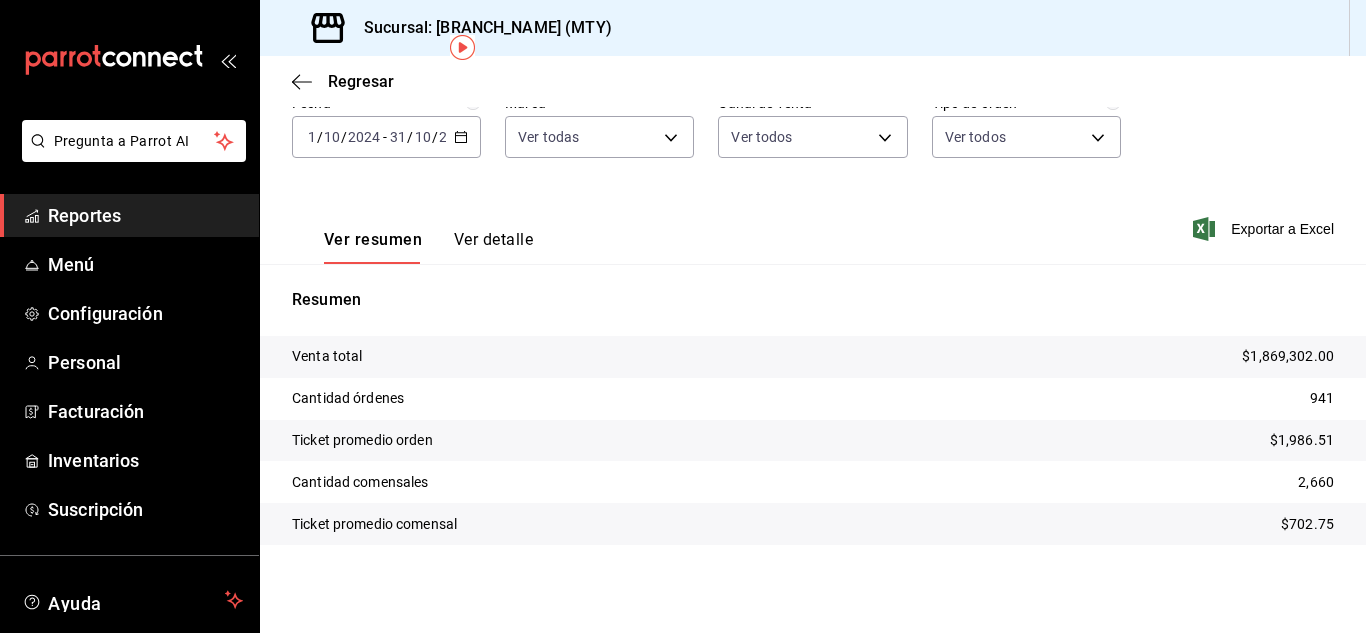 click on "2024-10-01 1 / 10 / 2024 - 2024-10-31 31 / 10 / 2024" at bounding box center (386, 137) 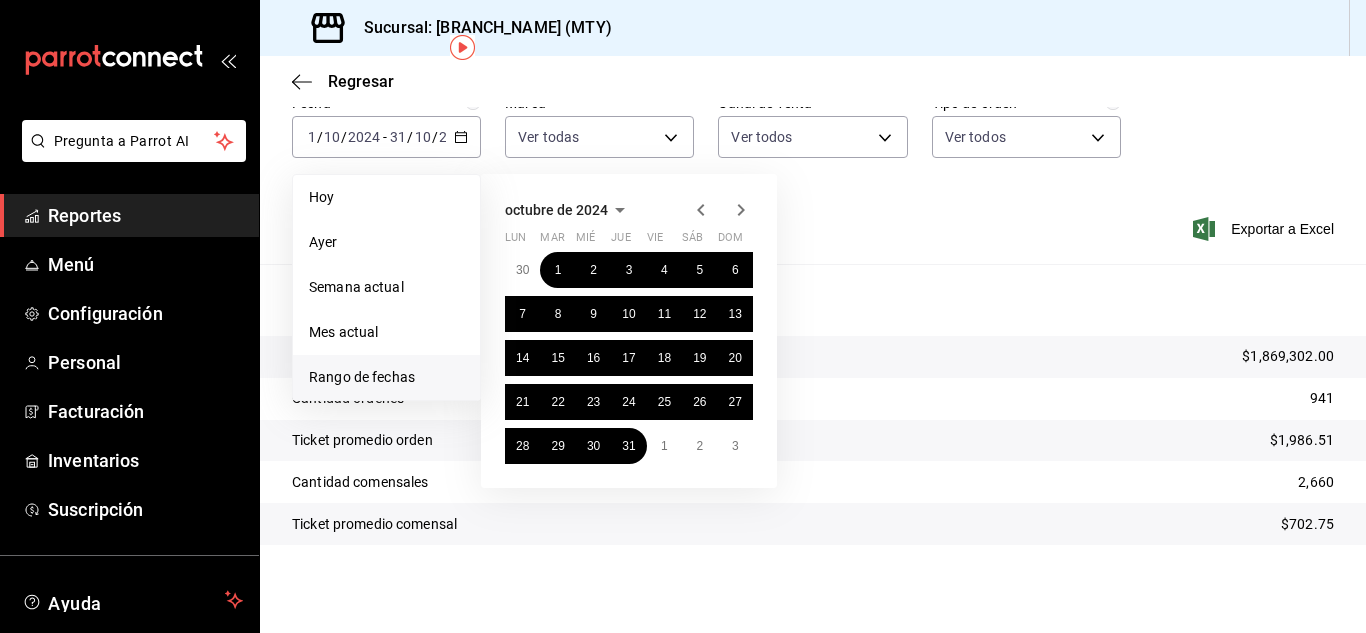 click 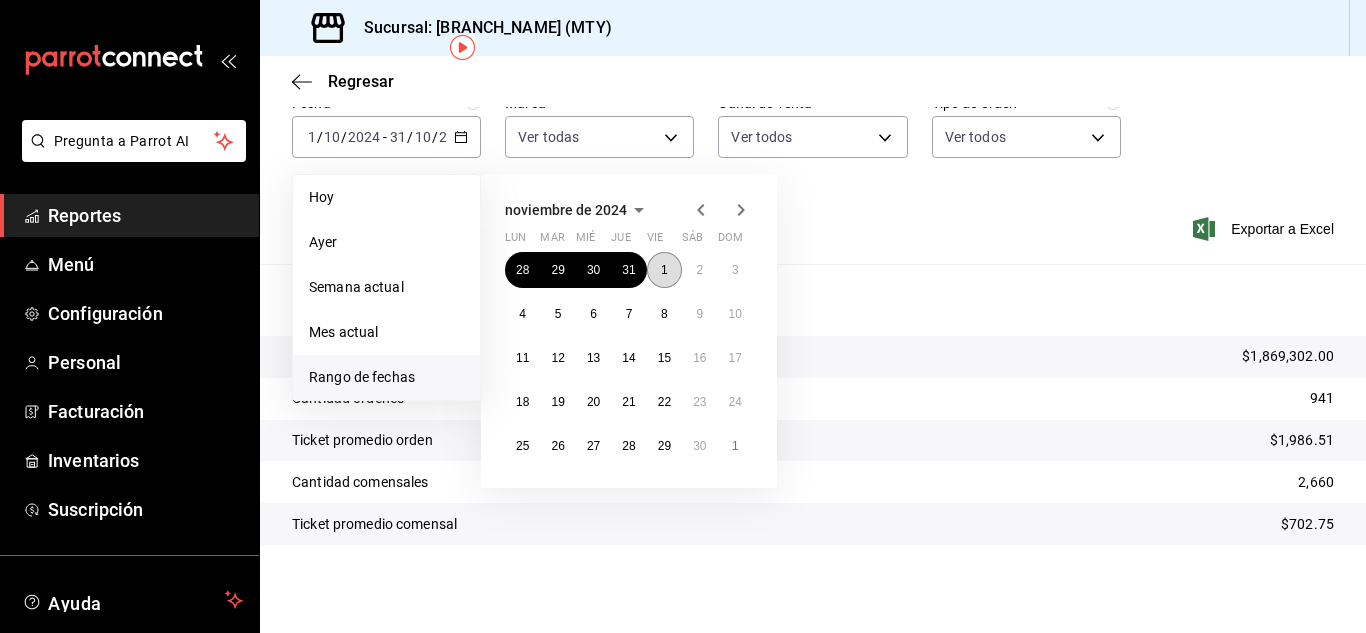 click on "1" at bounding box center (664, 270) 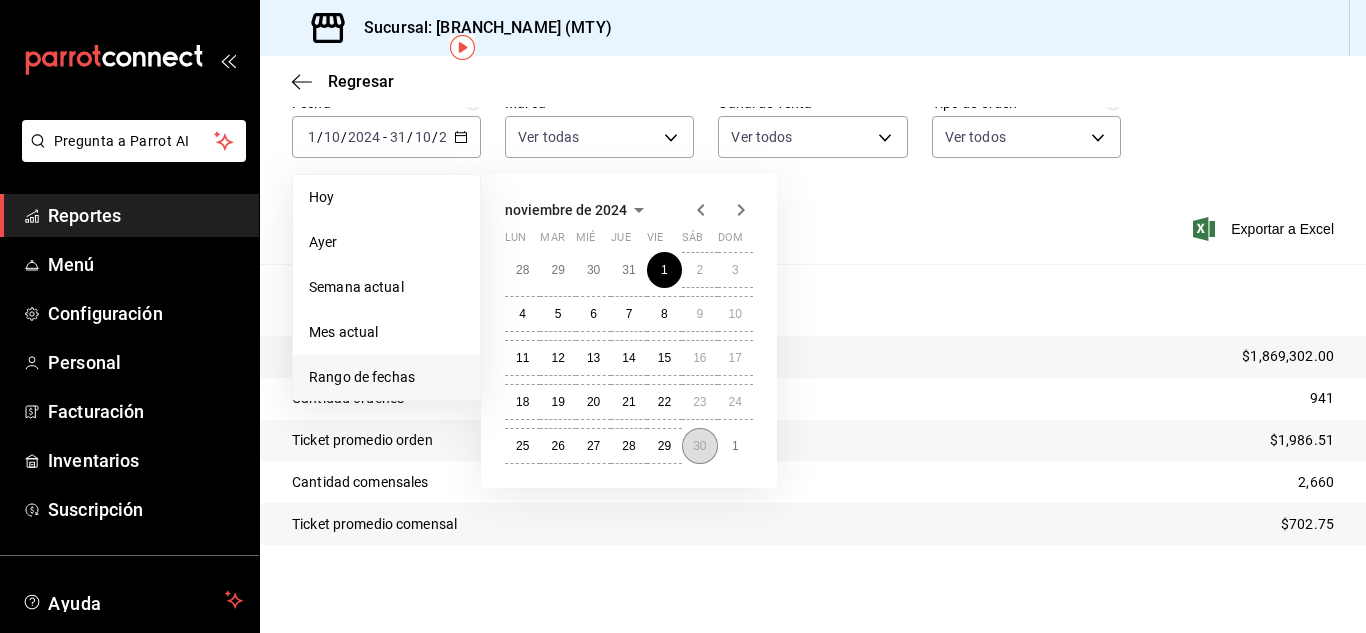 click on "30" at bounding box center [699, 446] 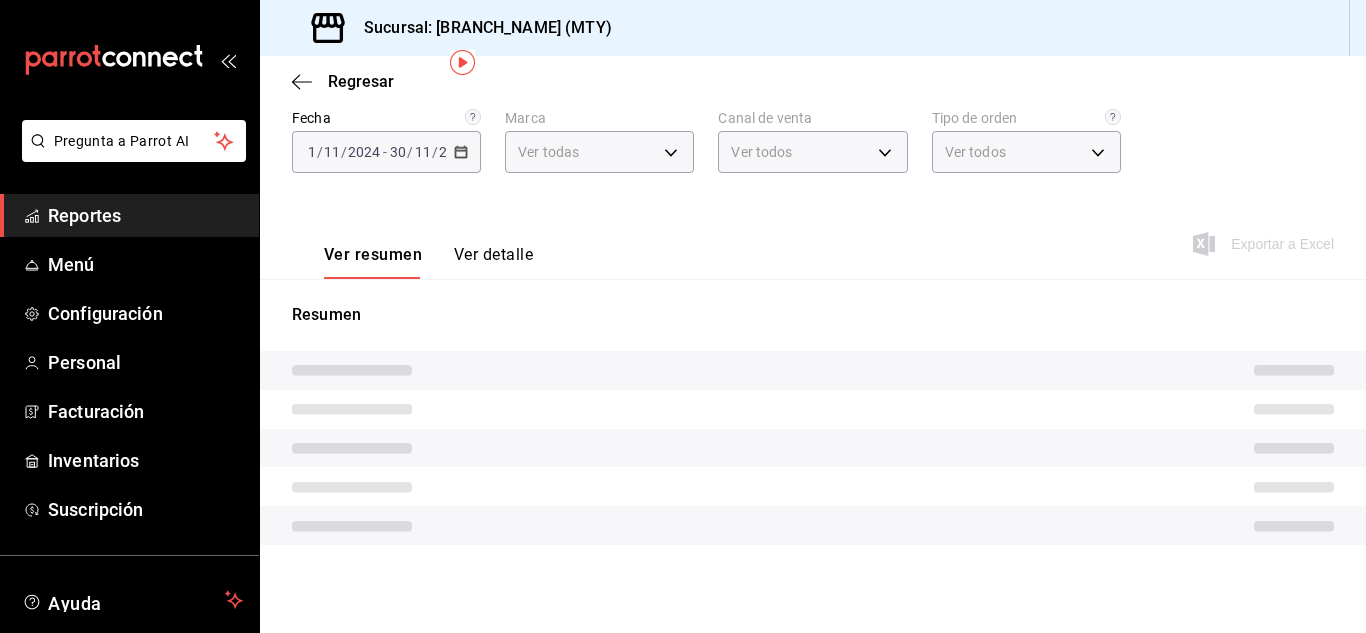scroll, scrollTop: 91, scrollLeft: 0, axis: vertical 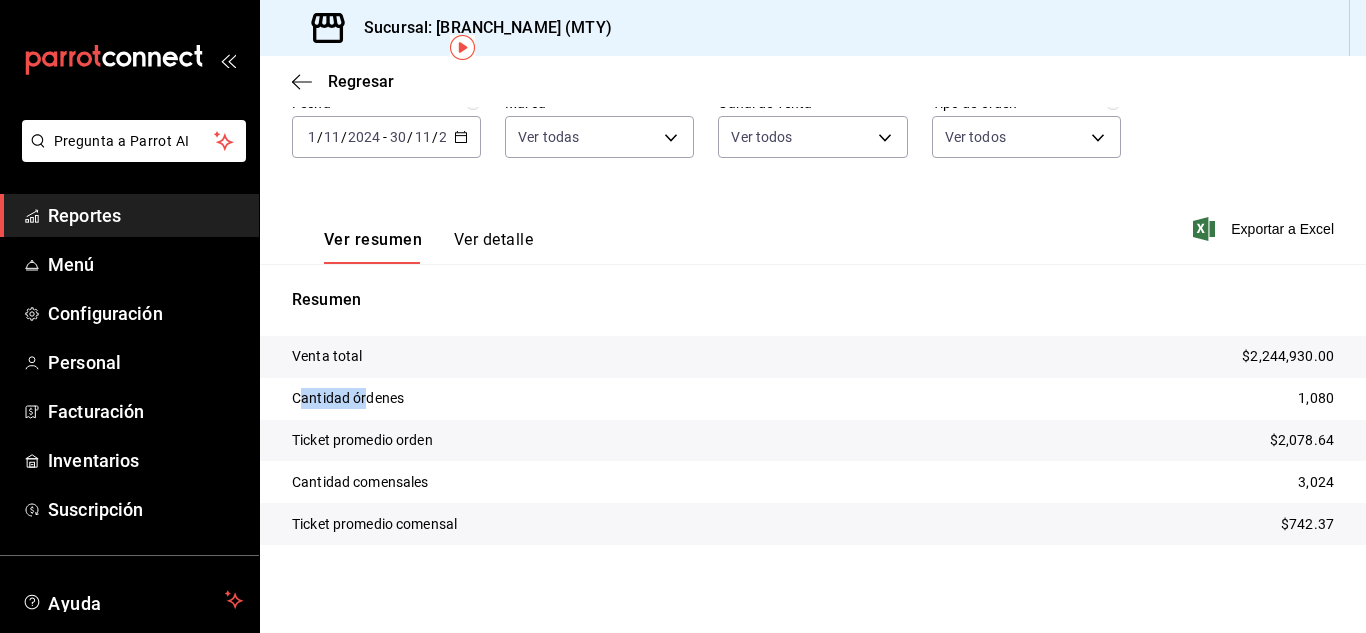 drag, startPoint x: 301, startPoint y: 397, endPoint x: 365, endPoint y: 389, distance: 64.49806 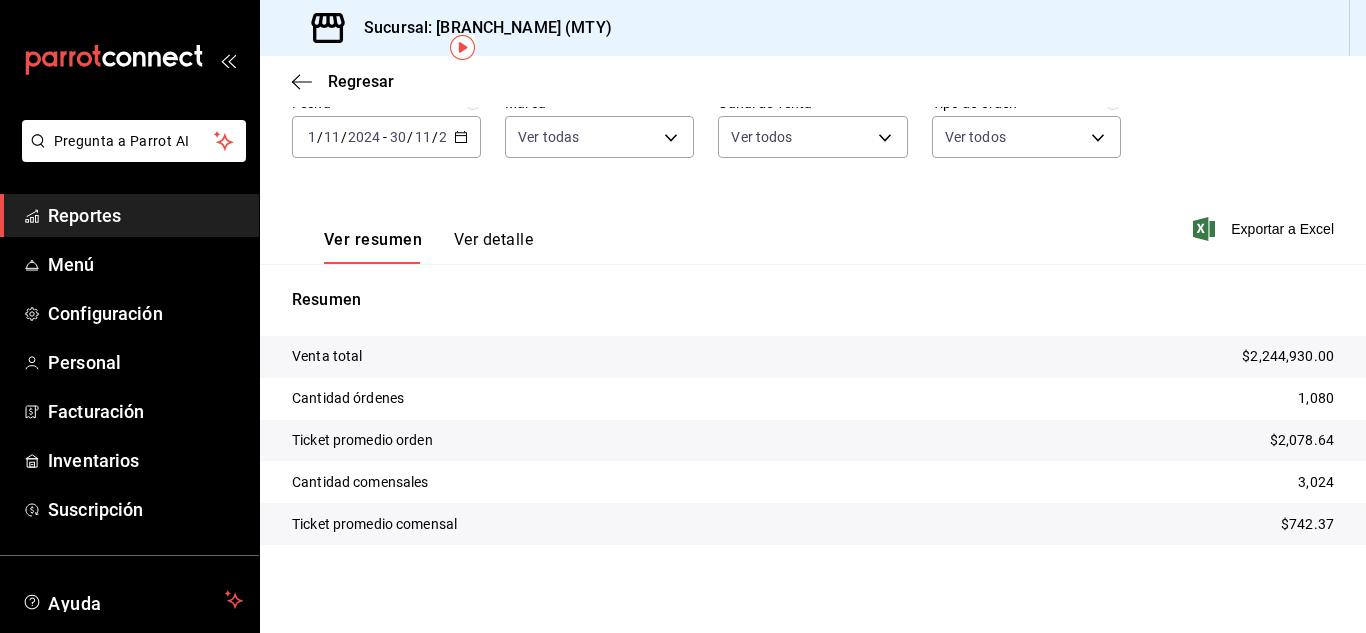 click on "Cantidad órdenes" at bounding box center [348, 398] 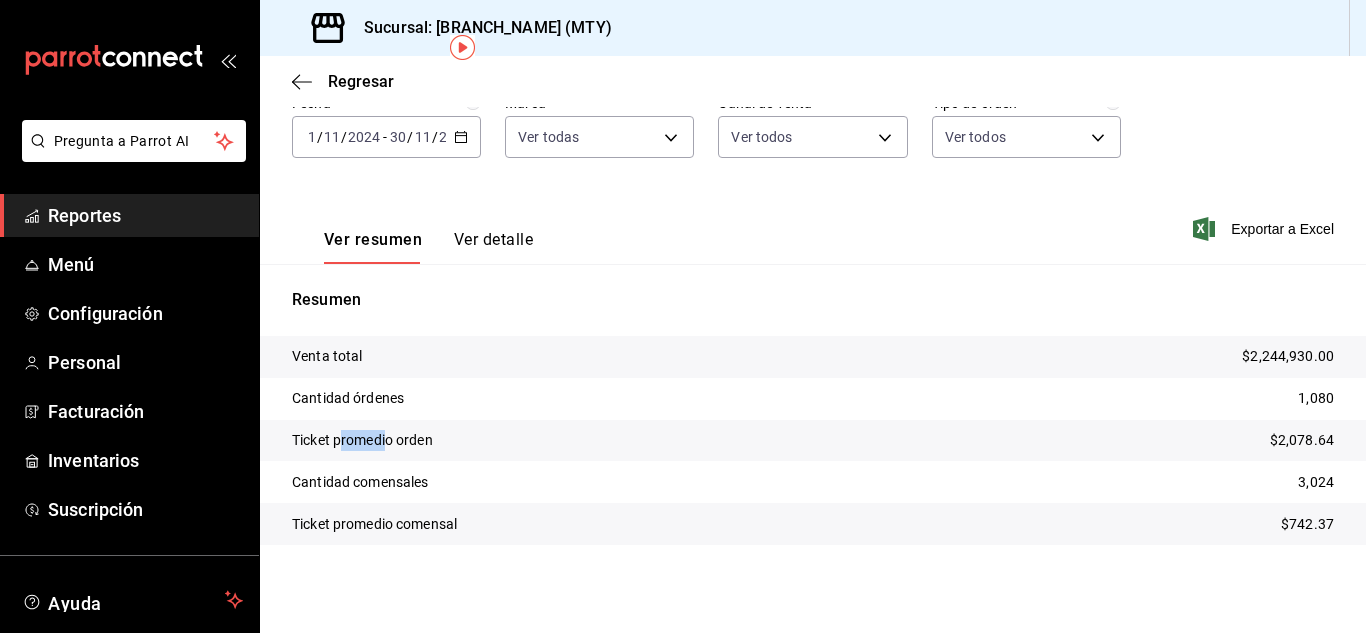 drag, startPoint x: 339, startPoint y: 439, endPoint x: 386, endPoint y: 442, distance: 47.095646 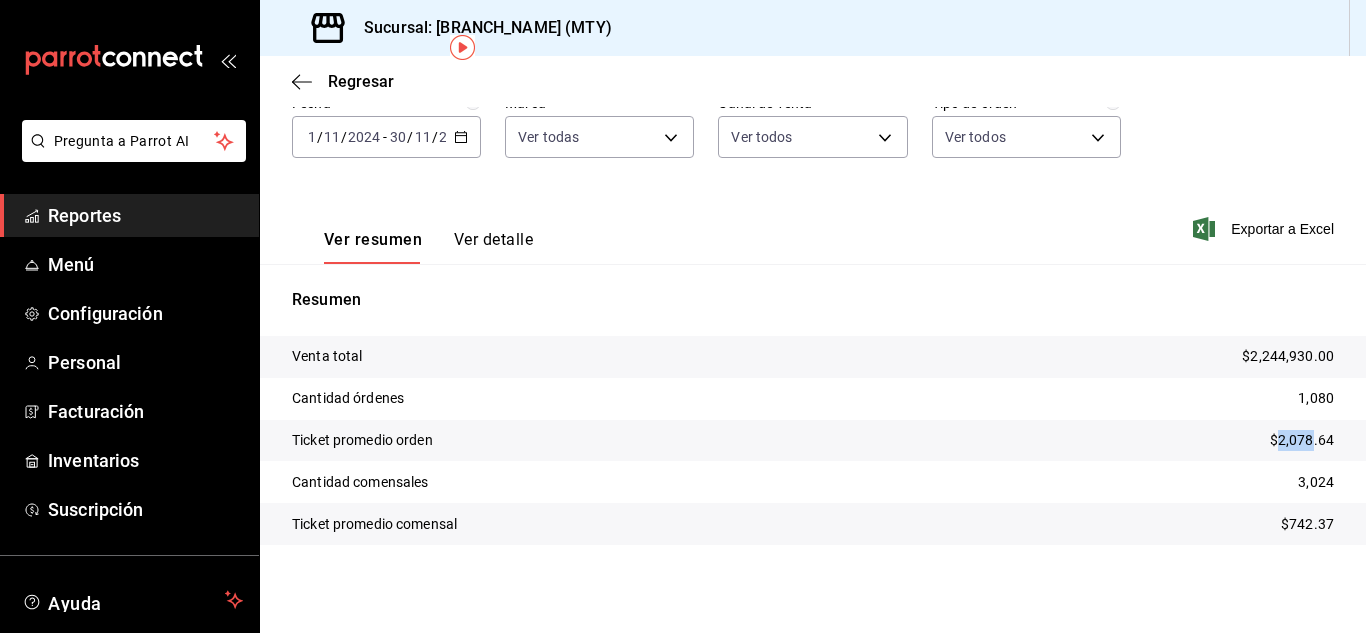 drag, startPoint x: 1261, startPoint y: 442, endPoint x: 1300, endPoint y: 434, distance: 39.812057 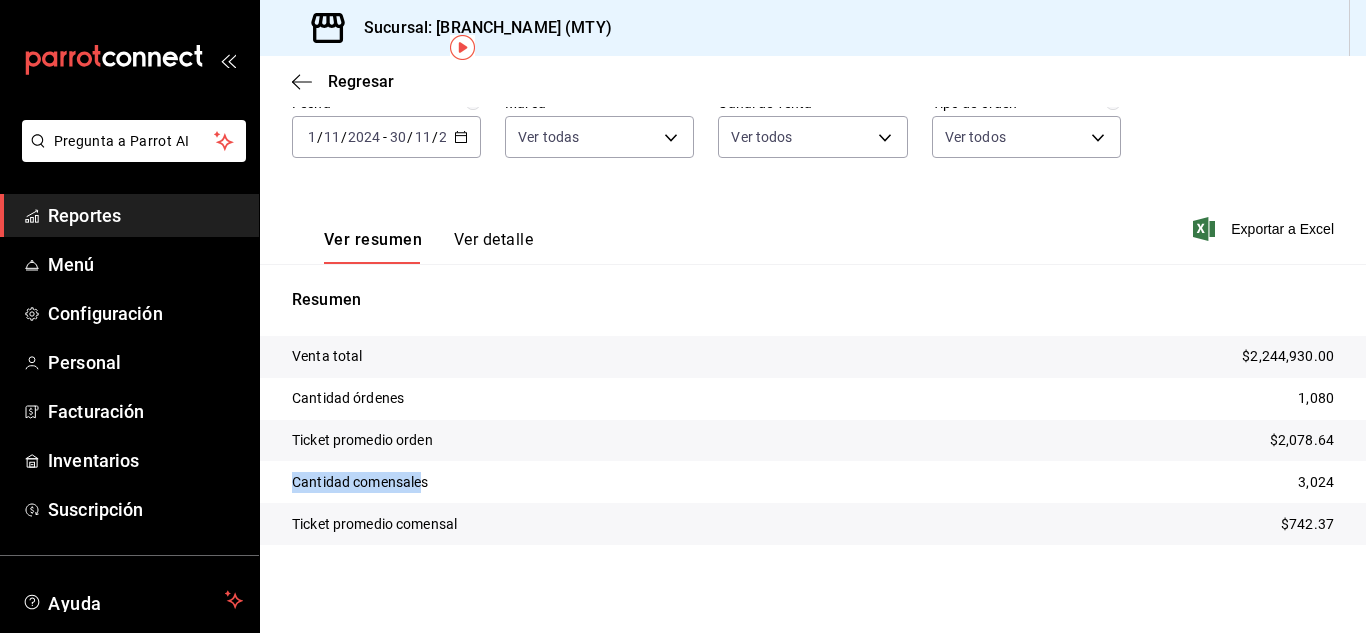 drag, startPoint x: 288, startPoint y: 475, endPoint x: 423, endPoint y: 483, distance: 135.23683 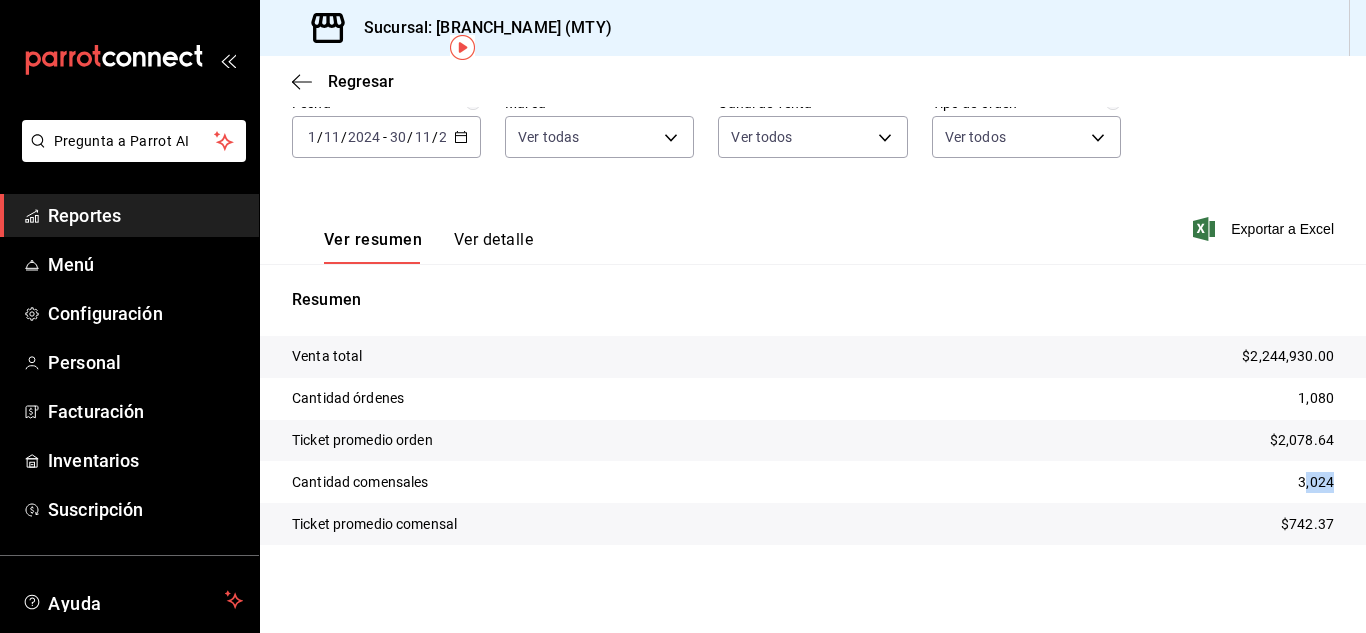 drag, startPoint x: 1292, startPoint y: 483, endPoint x: 1326, endPoint y: 483, distance: 34 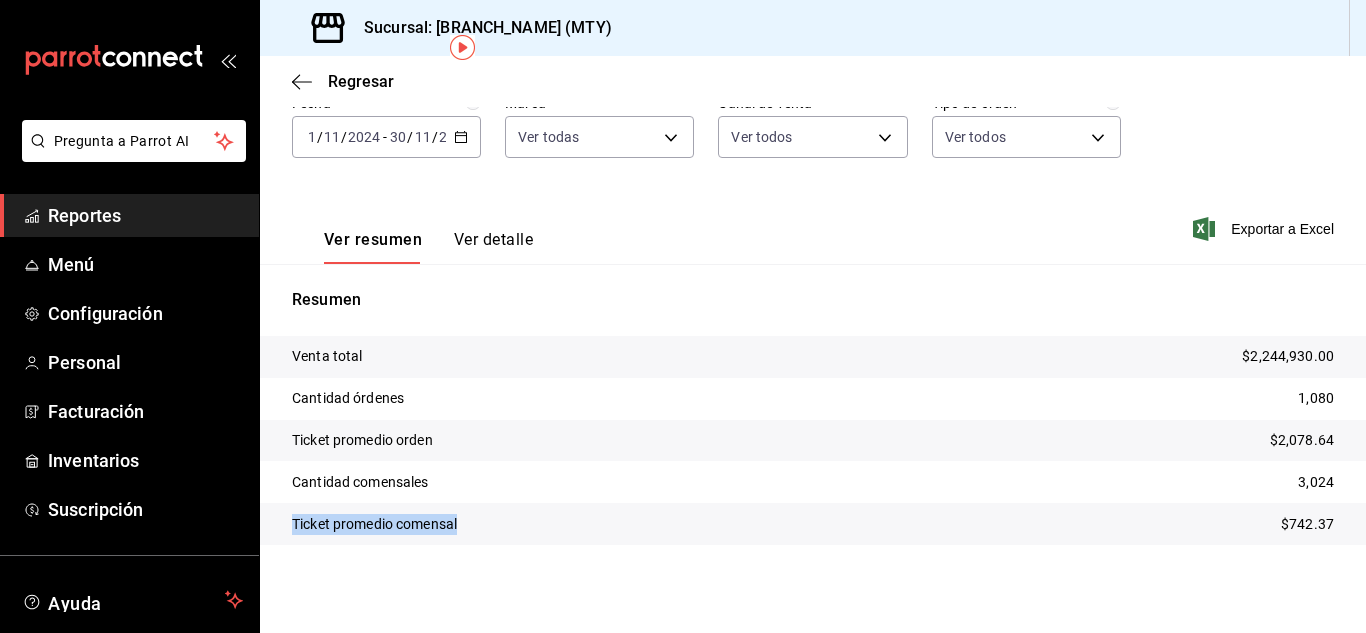drag, startPoint x: 293, startPoint y: 525, endPoint x: 476, endPoint y: 530, distance: 183.0683 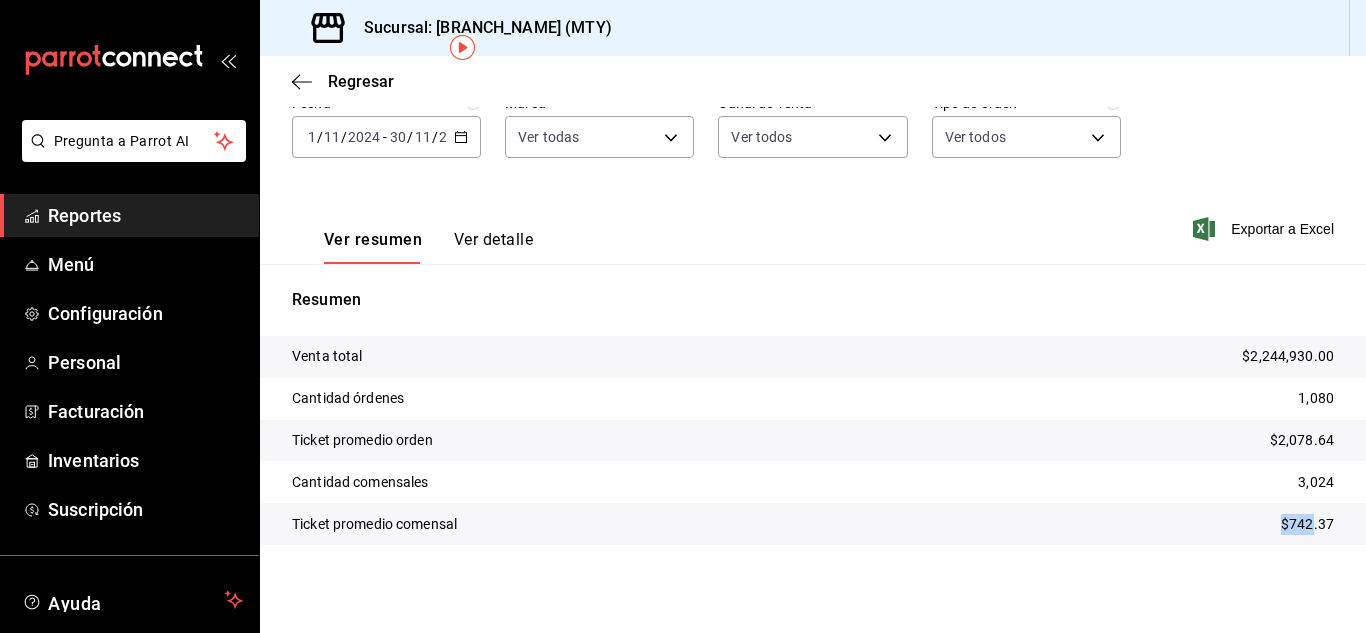 drag, startPoint x: 1269, startPoint y: 522, endPoint x: 1298, endPoint y: 522, distance: 29 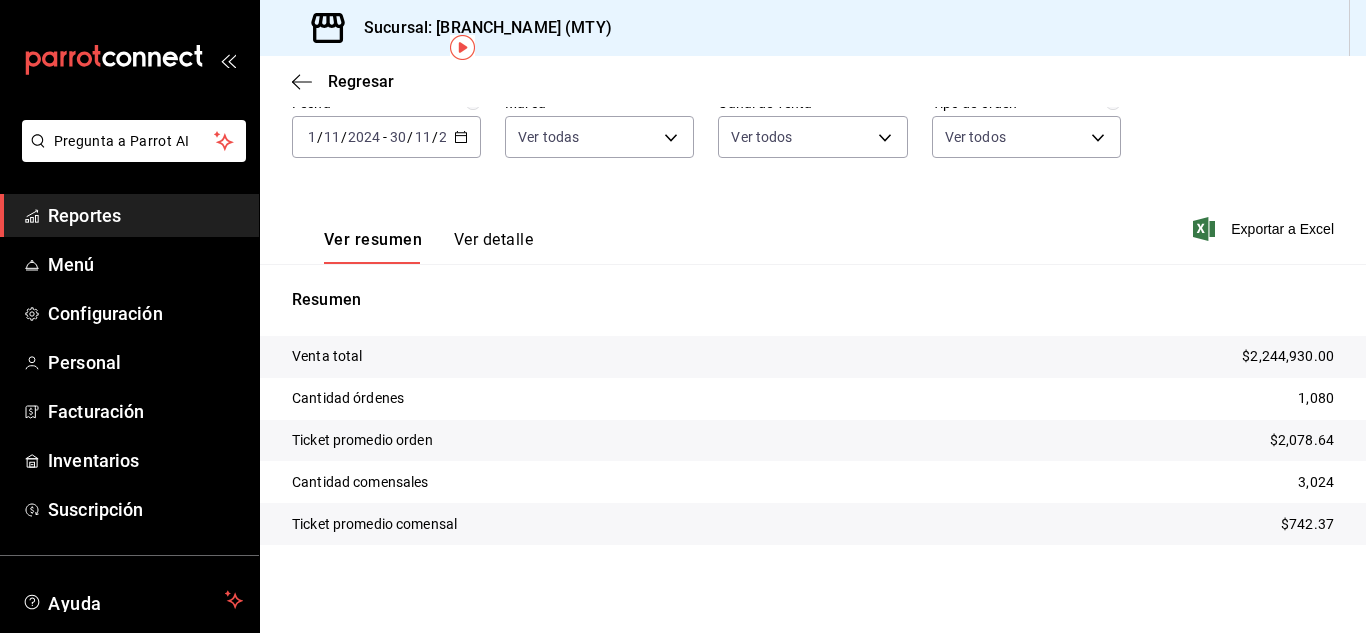 click on "2024-11-01 1 / 11 / 2024 - 2024-11-30 30 / 11 / 2024" at bounding box center (386, 137) 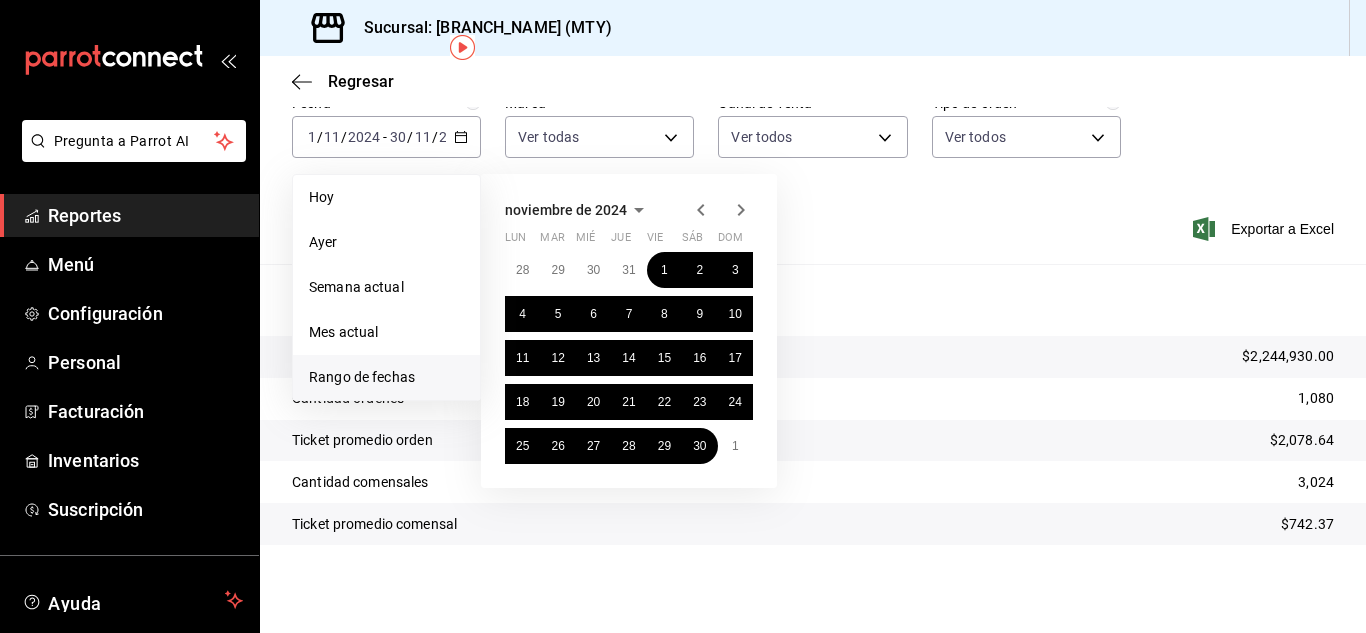 click 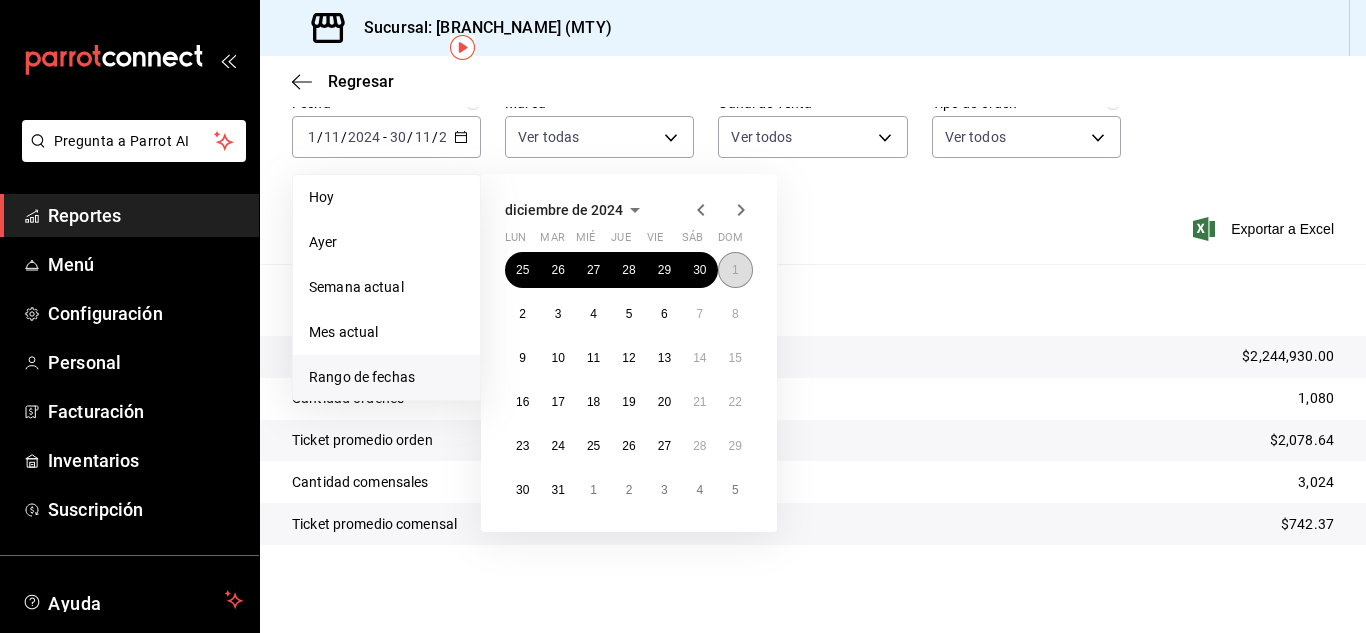 click on "1" at bounding box center [735, 270] 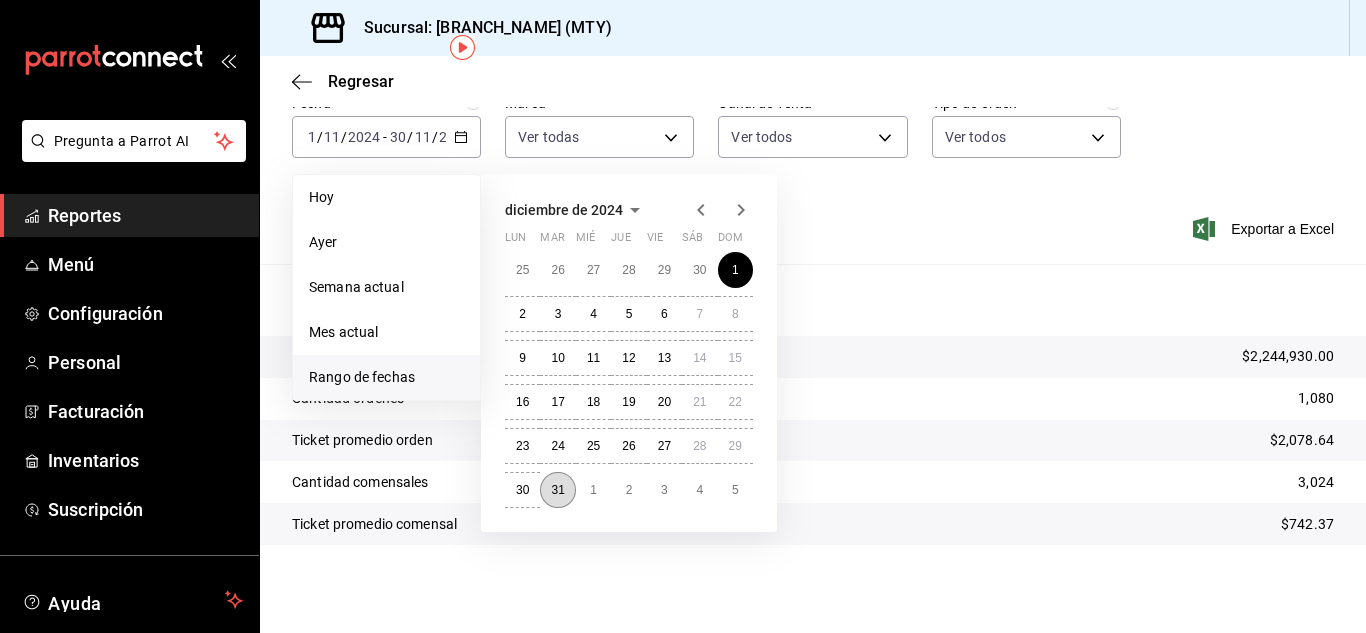 click on "31" at bounding box center [557, 490] 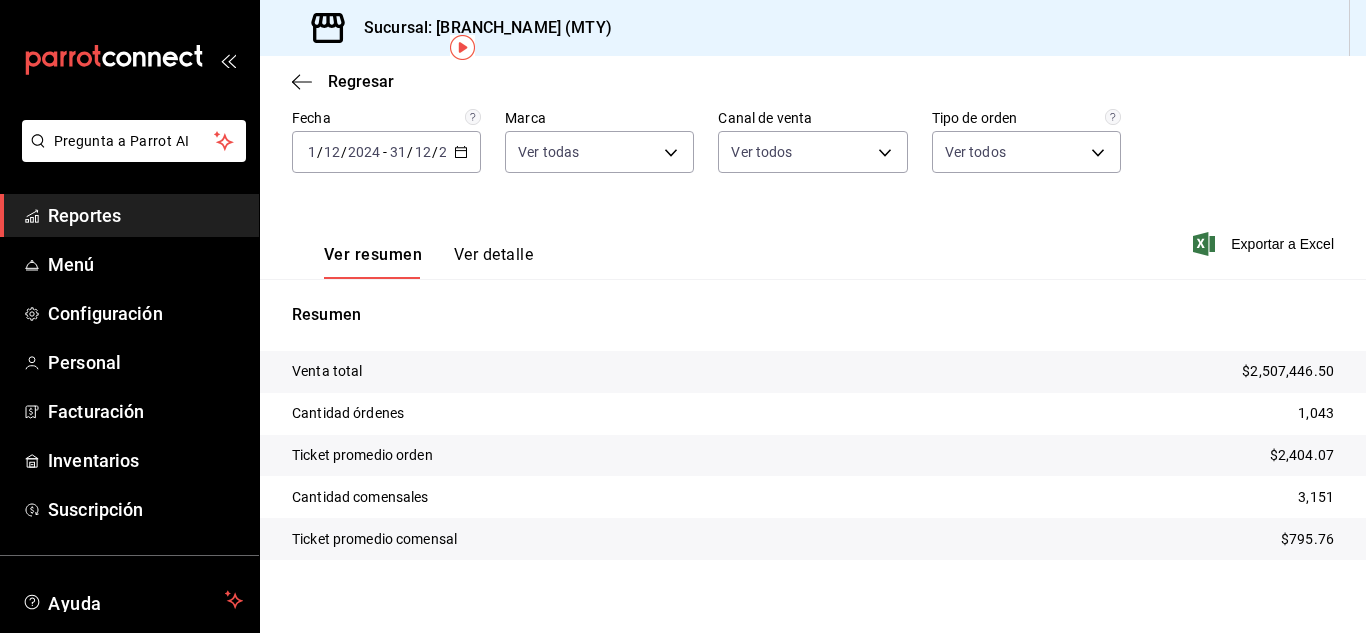scroll, scrollTop: 91, scrollLeft: 0, axis: vertical 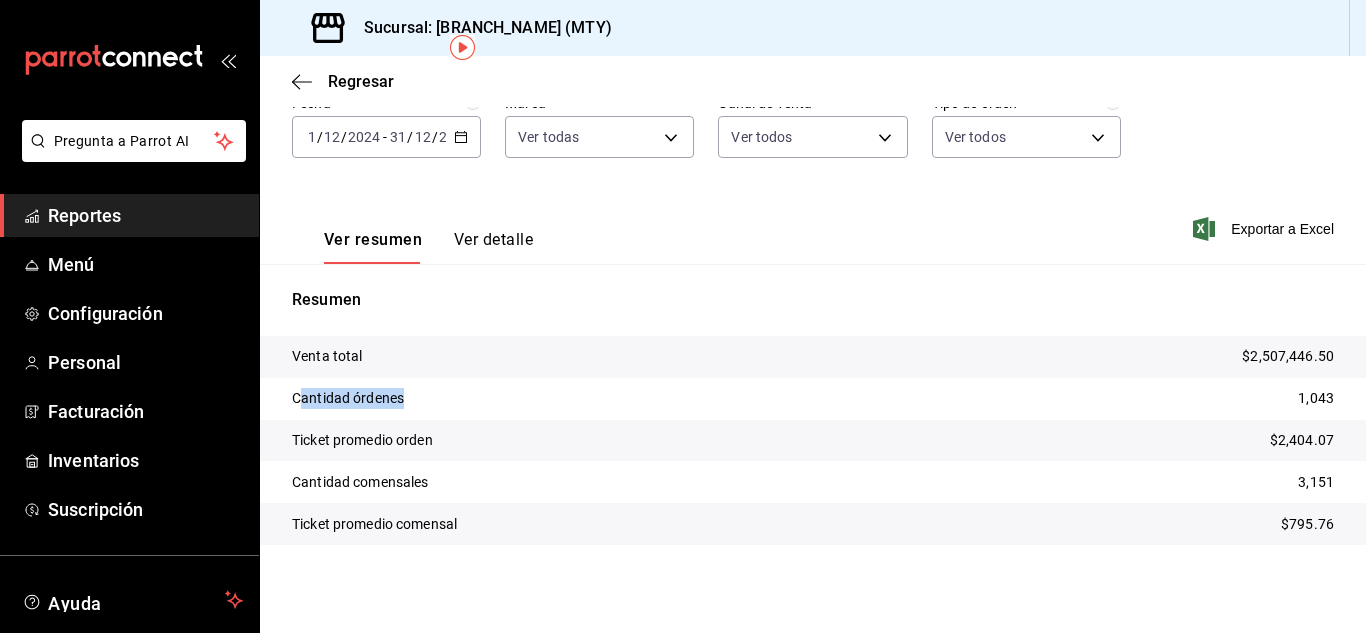 drag, startPoint x: 304, startPoint y: 400, endPoint x: 405, endPoint y: 387, distance: 101.8332 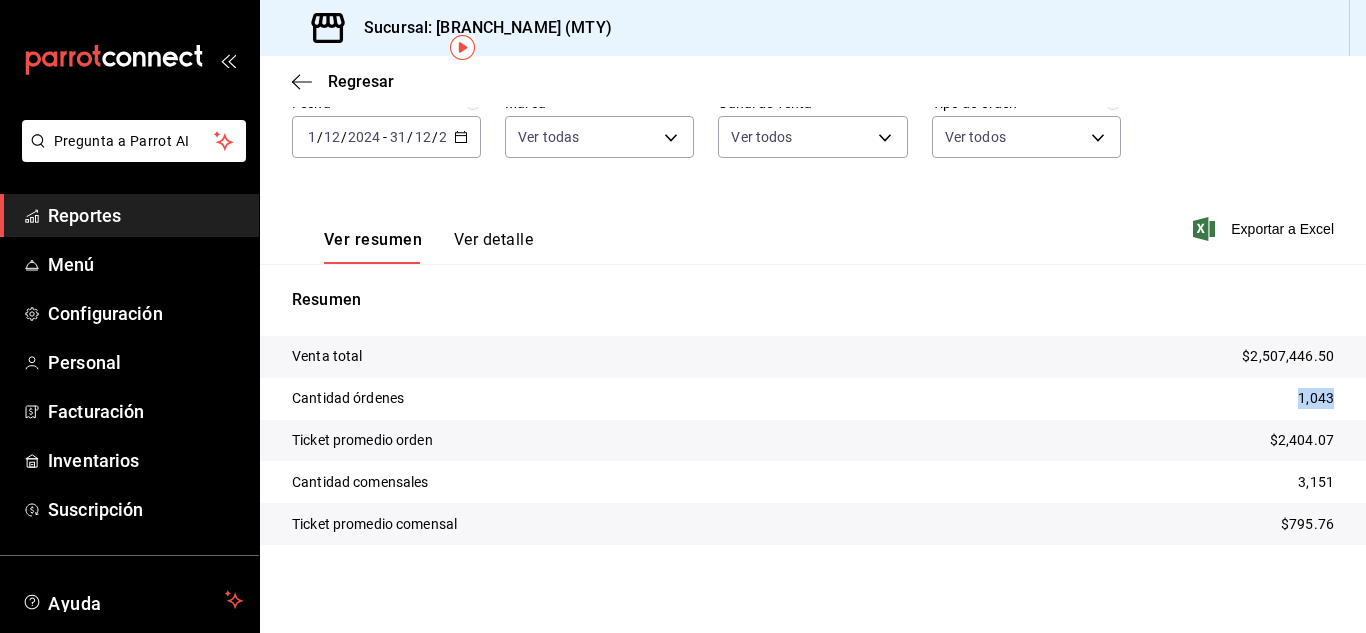 drag, startPoint x: 1282, startPoint y: 395, endPoint x: 1324, endPoint y: 397, distance: 42.047592 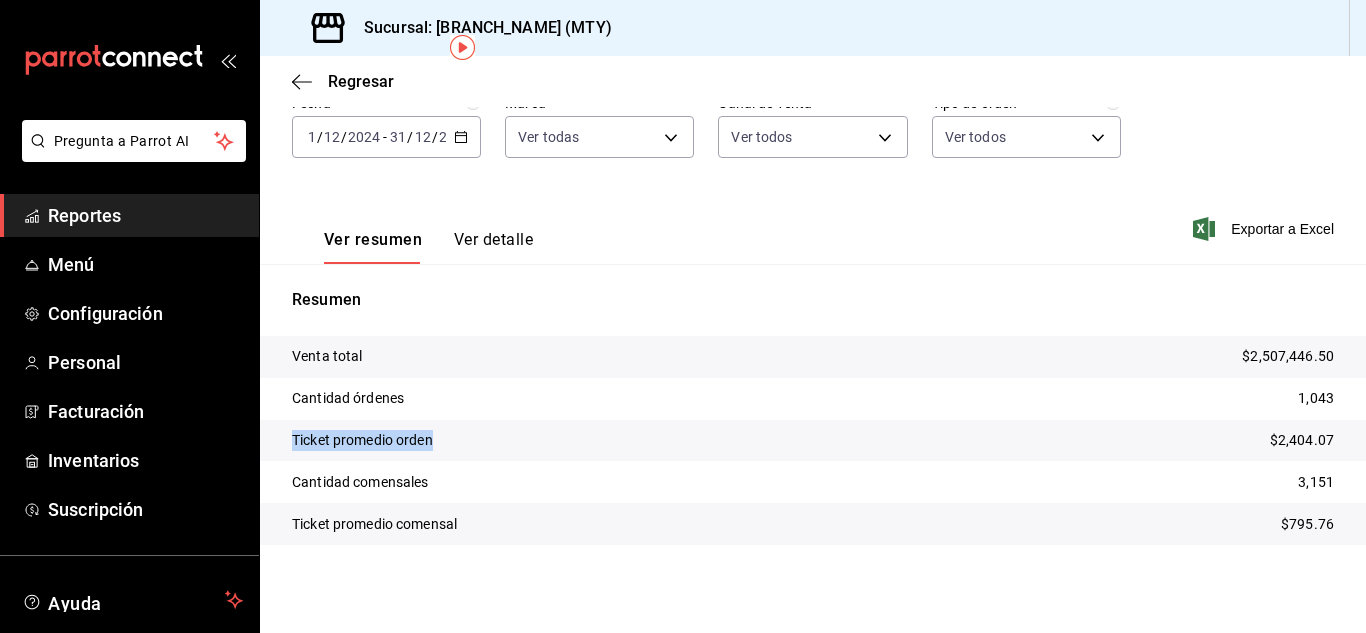 drag, startPoint x: 288, startPoint y: 438, endPoint x: 448, endPoint y: 445, distance: 160.15305 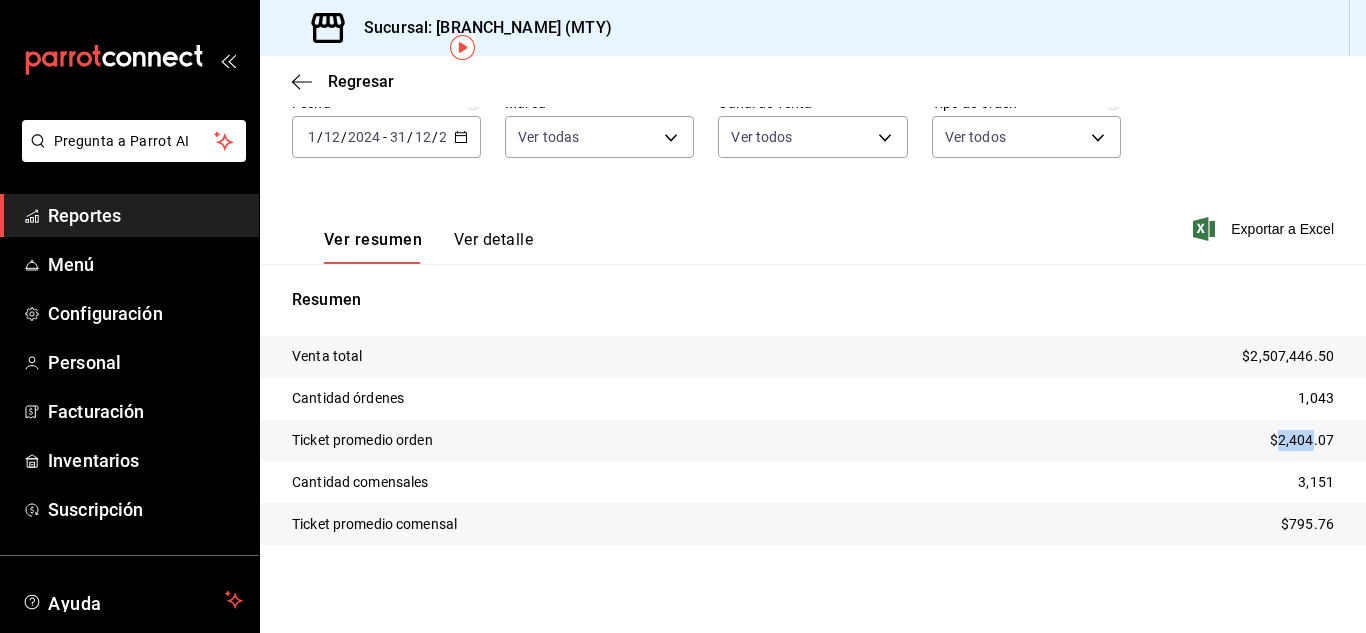 drag, startPoint x: 1263, startPoint y: 443, endPoint x: 1298, endPoint y: 443, distance: 35 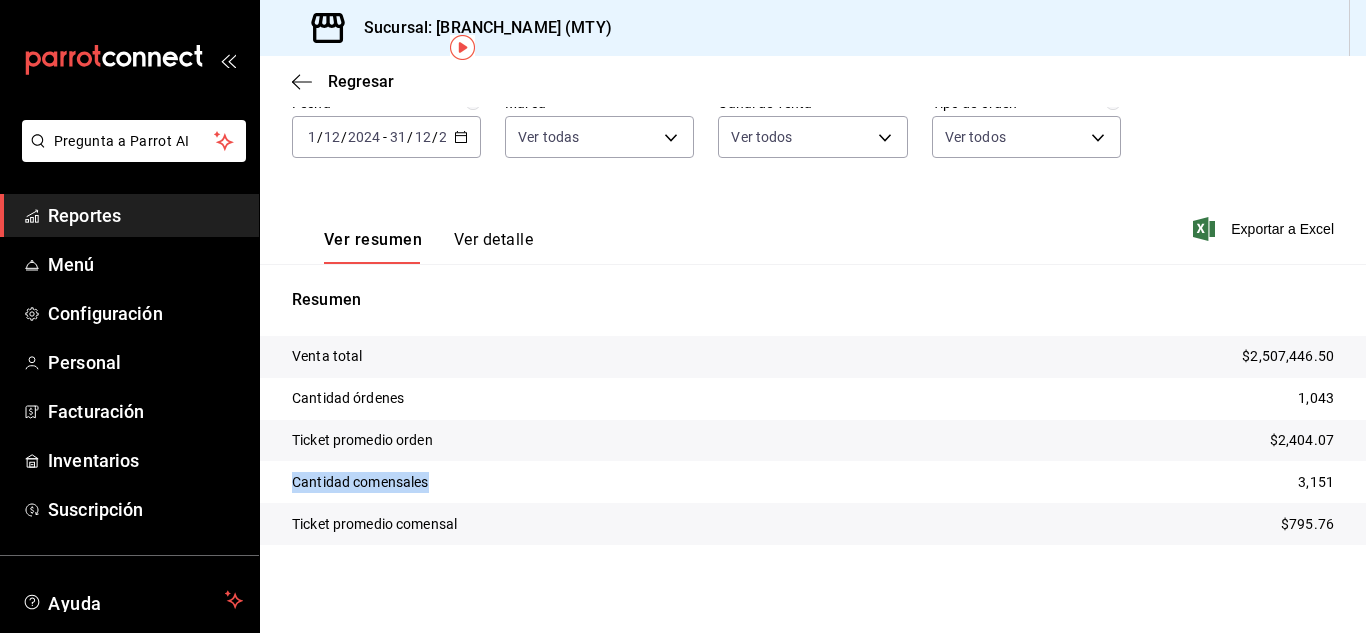 drag, startPoint x: 293, startPoint y: 475, endPoint x: 428, endPoint y: 469, distance: 135.13327 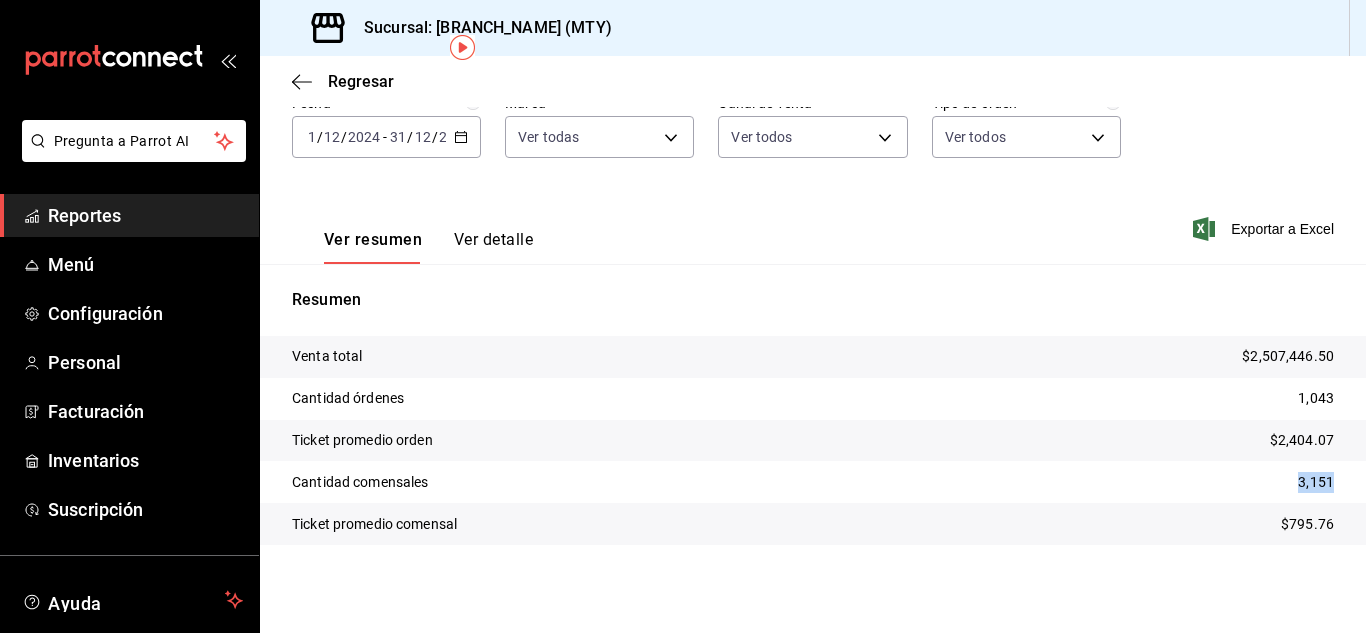 drag, startPoint x: 1283, startPoint y: 476, endPoint x: 1327, endPoint y: 482, distance: 44.407207 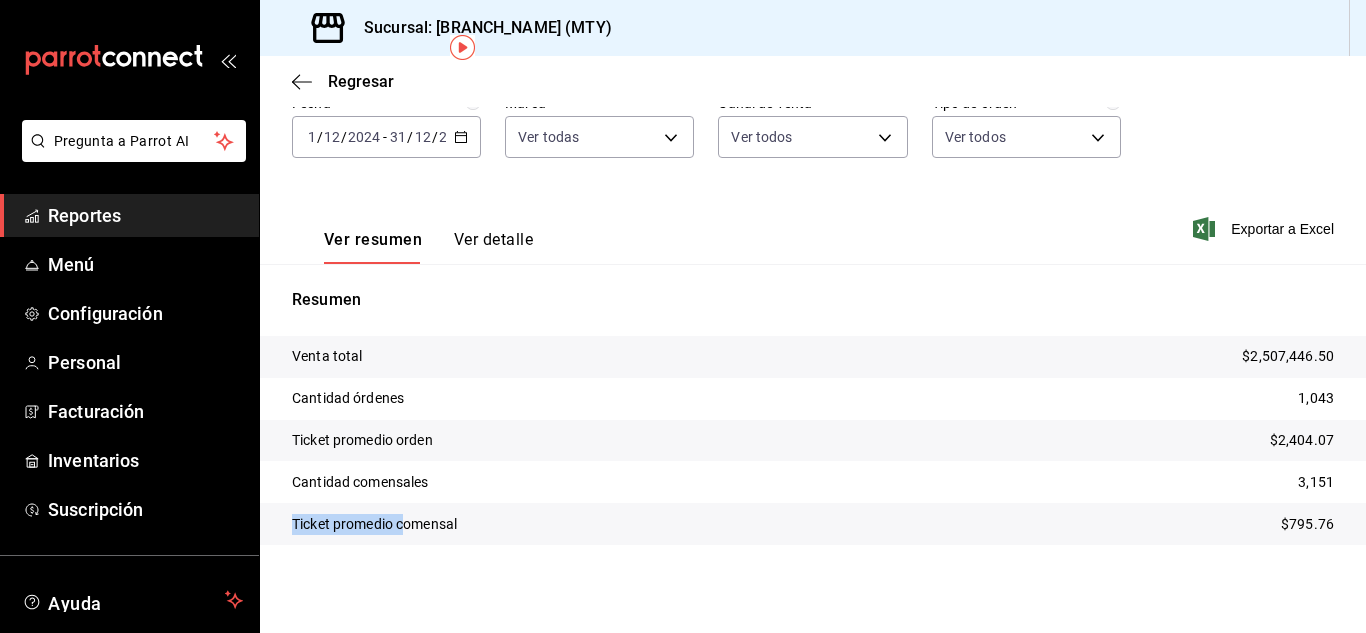 drag, startPoint x: 284, startPoint y: 527, endPoint x: 404, endPoint y: 529, distance: 120.01666 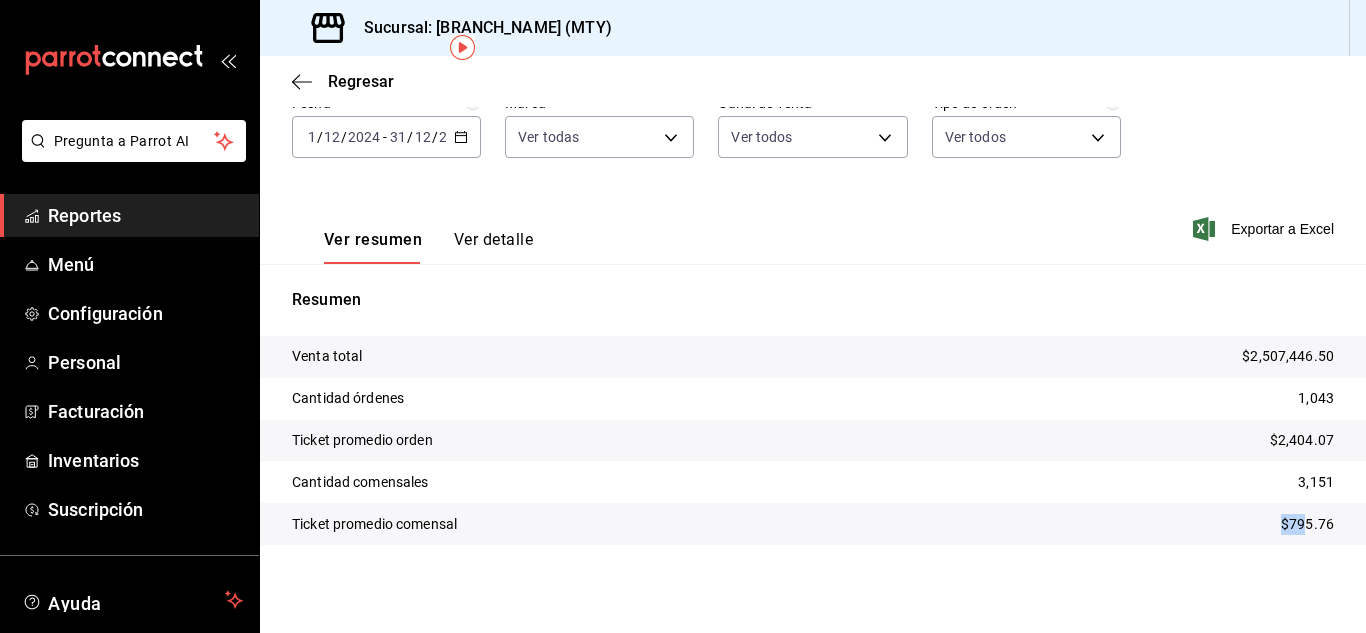 drag, startPoint x: 1257, startPoint y: 526, endPoint x: 1293, endPoint y: 526, distance: 36 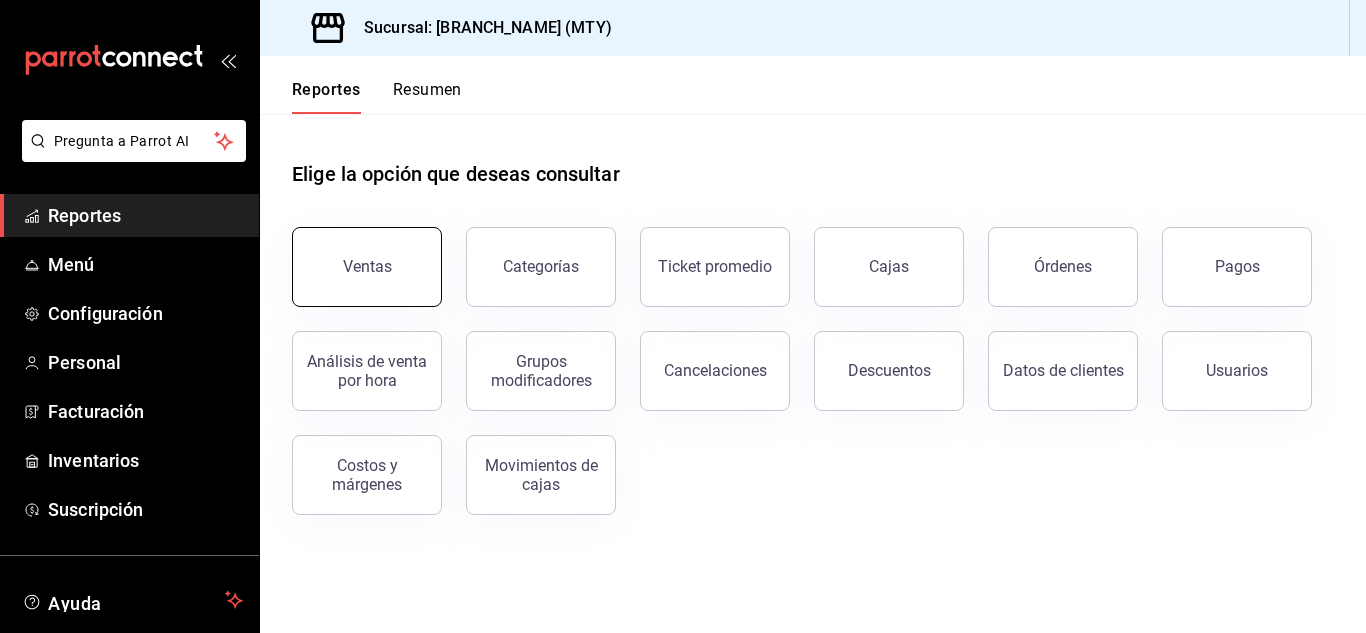 click on "Ventas" at bounding box center (367, 267) 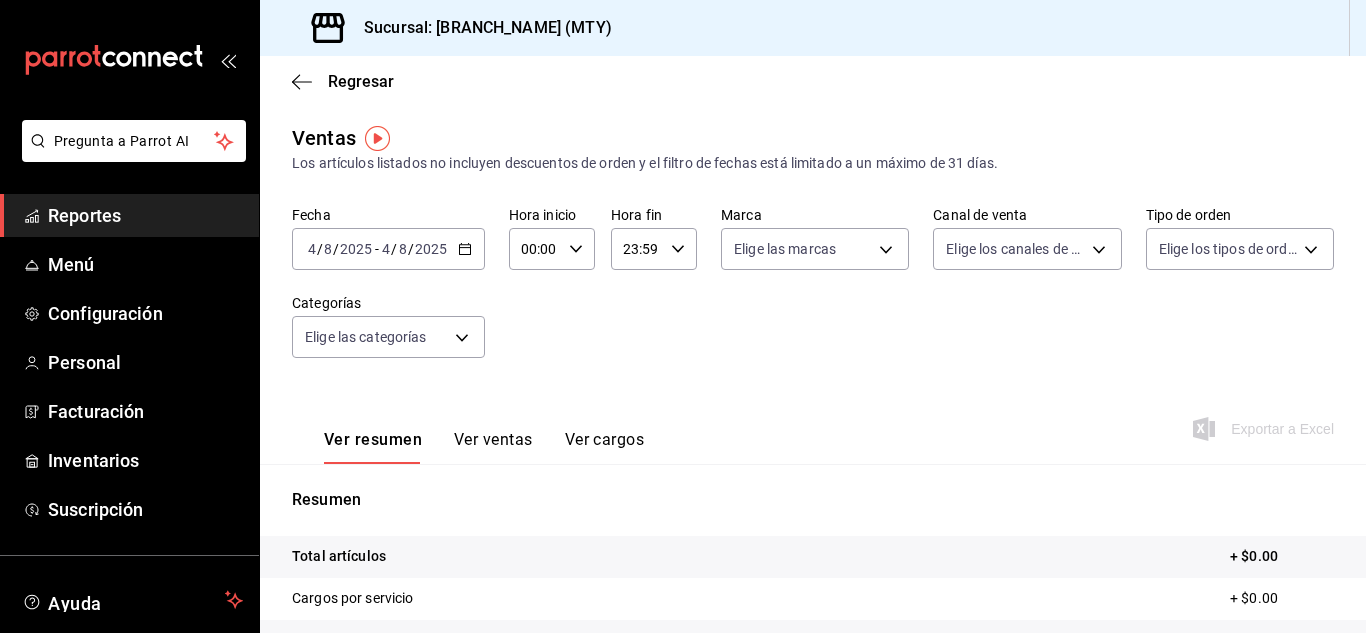 click 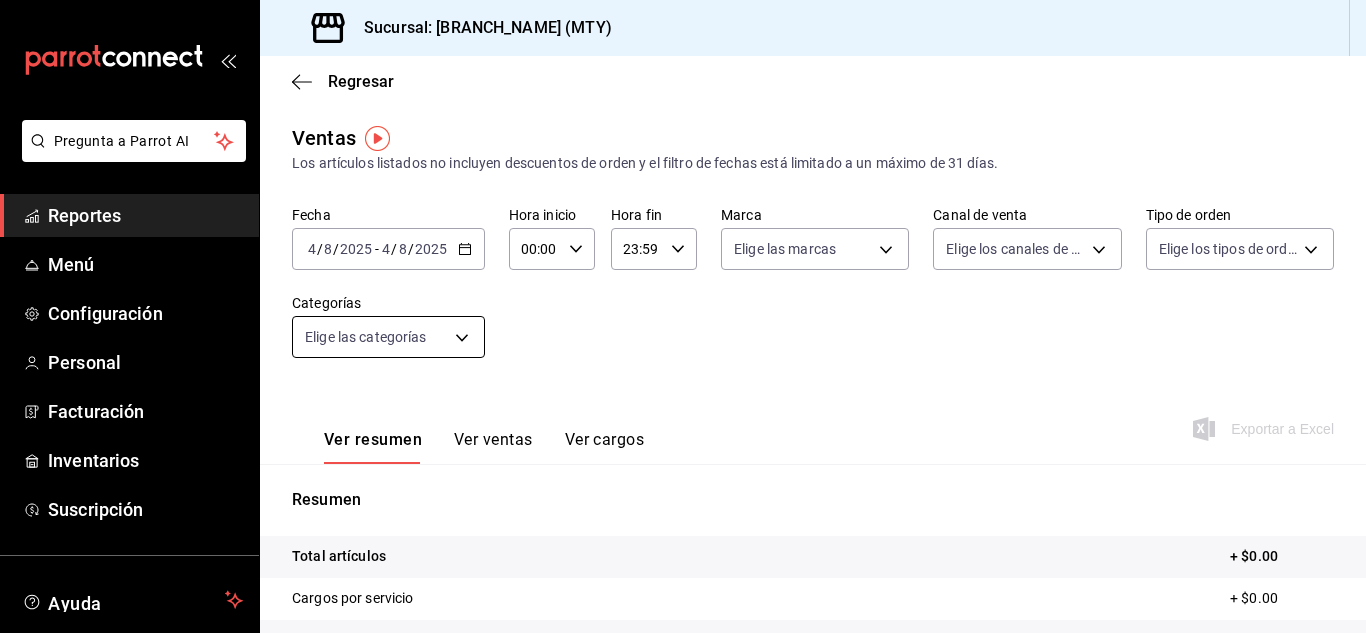 click on "Pregunta a Parrot AI Reportes   Menú   Configuración   Personal   Facturación   Inventarios   Suscripción   Ayuda Recomienda Parrot   Aranza DLR   Sugerir nueva función   Sucursal: San Juan Grill (MTY) Regresar Ventas Los artículos listados no incluyen descuentos de orden y el filtro de fechas está limitado a un máximo de 31 días. Fecha 2025-08-04 4 / 8 / 2025 - 2025-08-04 4 / 8 / 2025 Hora inicio 00:00 Hora inicio Hora fin 23:59 Hora fin Marca Elige las marcas Canal de venta Elige los canales de venta Tipo de orden Elige los tipos de orden Categorías Elige las categorías Ver resumen Ver ventas Ver cargos Exportar a Excel Resumen Total artículos + $0.00 Cargos por servicio + $0.00 Venta bruta = $0.00 Descuentos totales - $0.00 Certificados de regalo - $0.00 Venta total = $0.00 Impuestos - $0.00 Venta neta = $0.00 Pregunta a Parrot AI Reportes   Menú   Configuración   Personal   Facturación   Inventarios   Suscripción   Ayuda Recomienda Parrot   Aranza DLR   Sugerir nueva función   Ir a video" at bounding box center (683, 316) 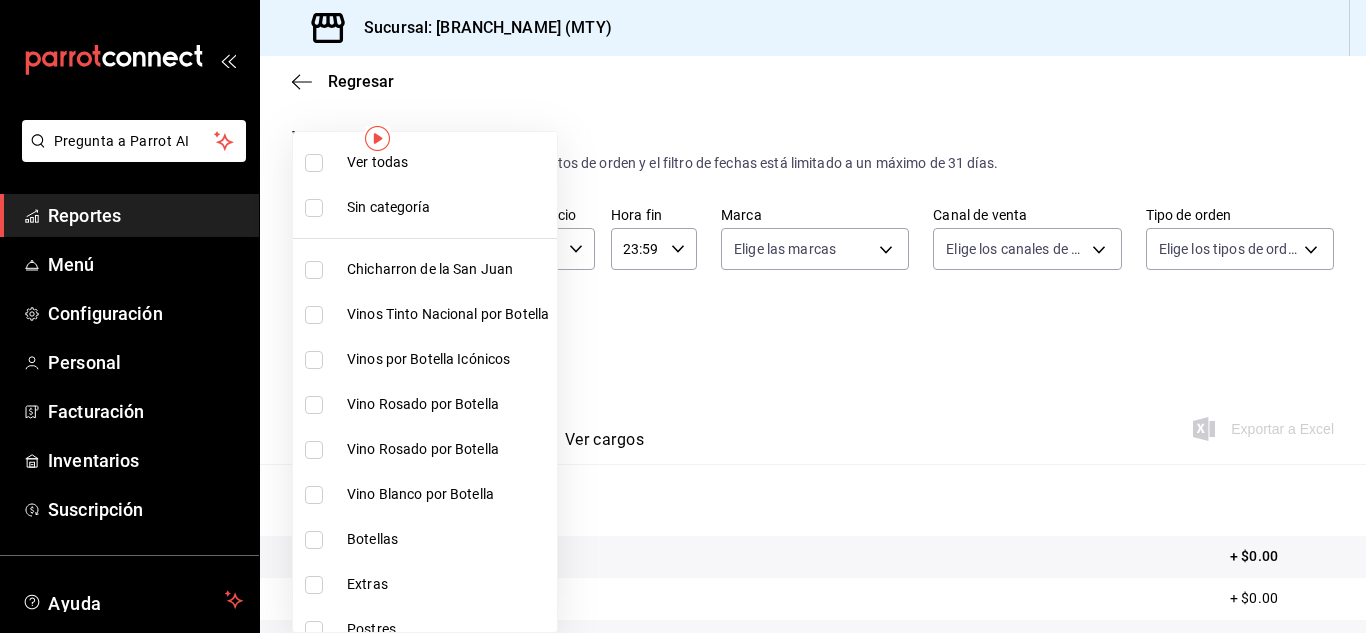 drag, startPoint x: 784, startPoint y: 304, endPoint x: 772, endPoint y: 324, distance: 23.323807 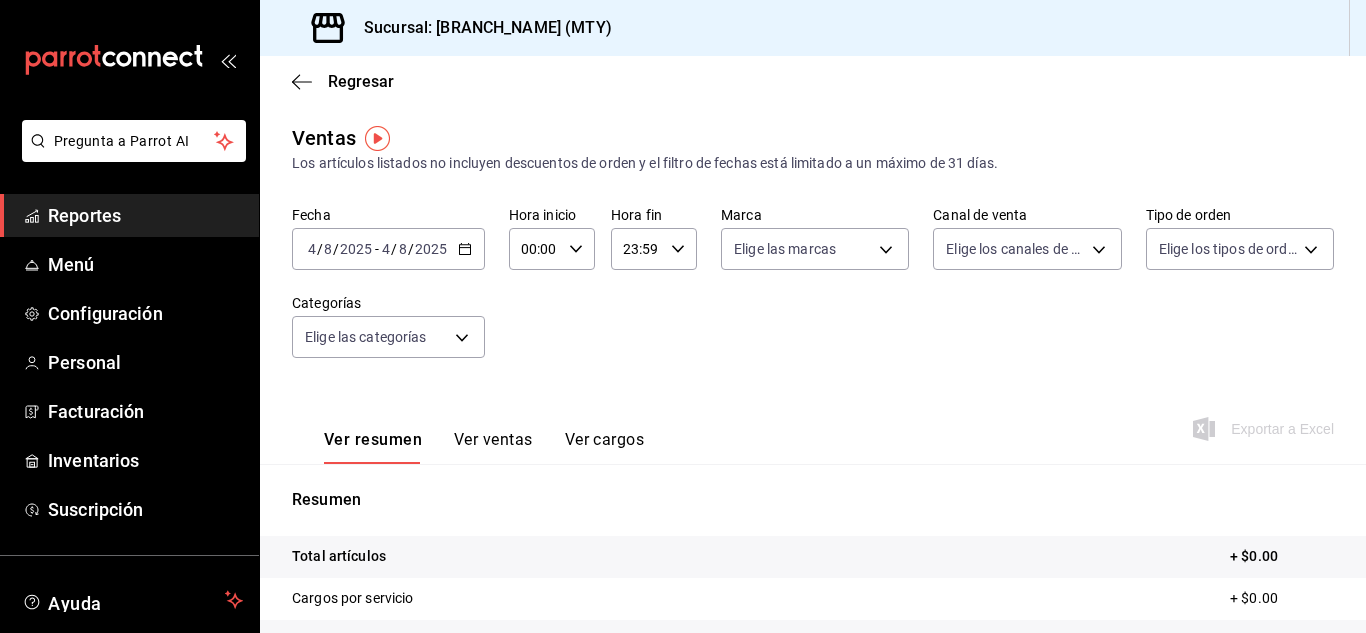 drag, startPoint x: 729, startPoint y: 360, endPoint x: 598, endPoint y: 332, distance: 133.95895 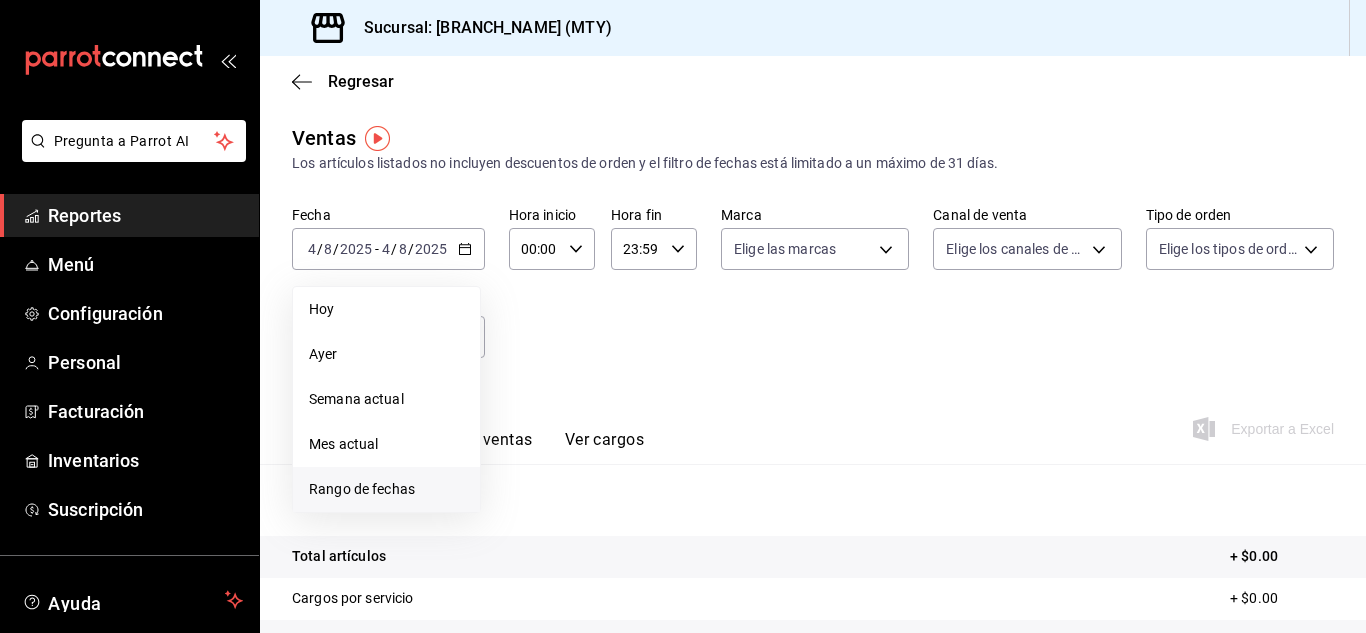 click on "Rango de fechas" at bounding box center [386, 489] 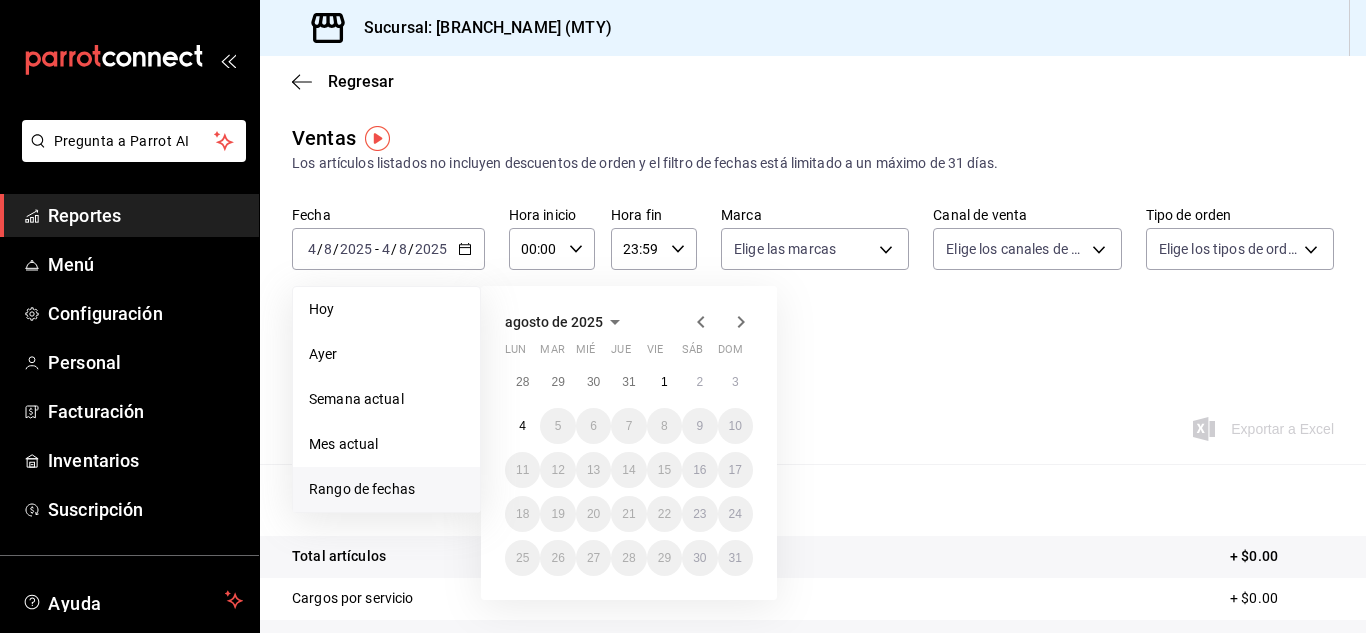 click 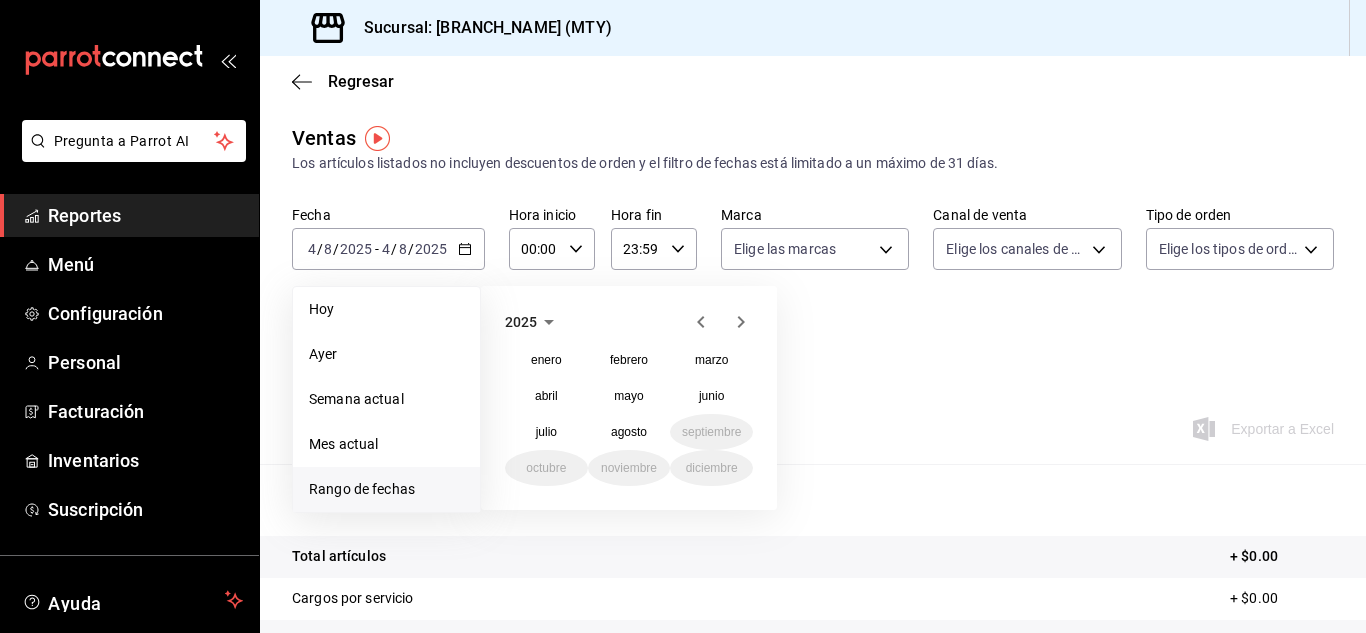 click 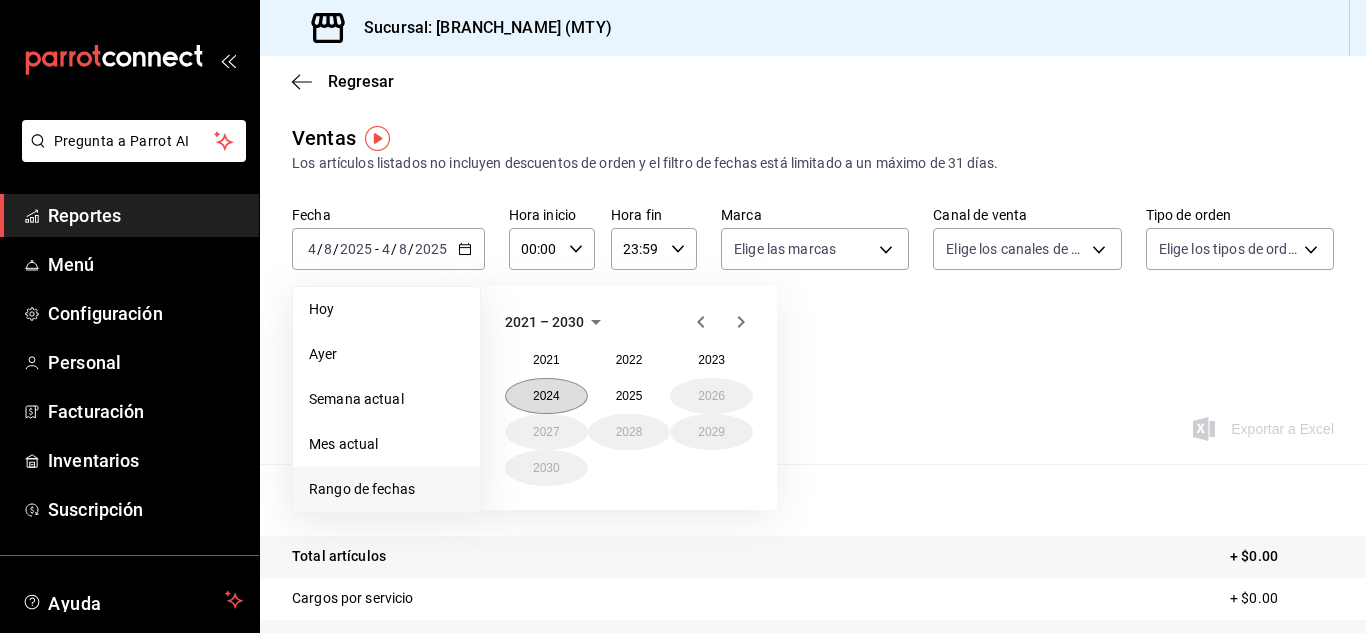 click on "2024" at bounding box center [546, 396] 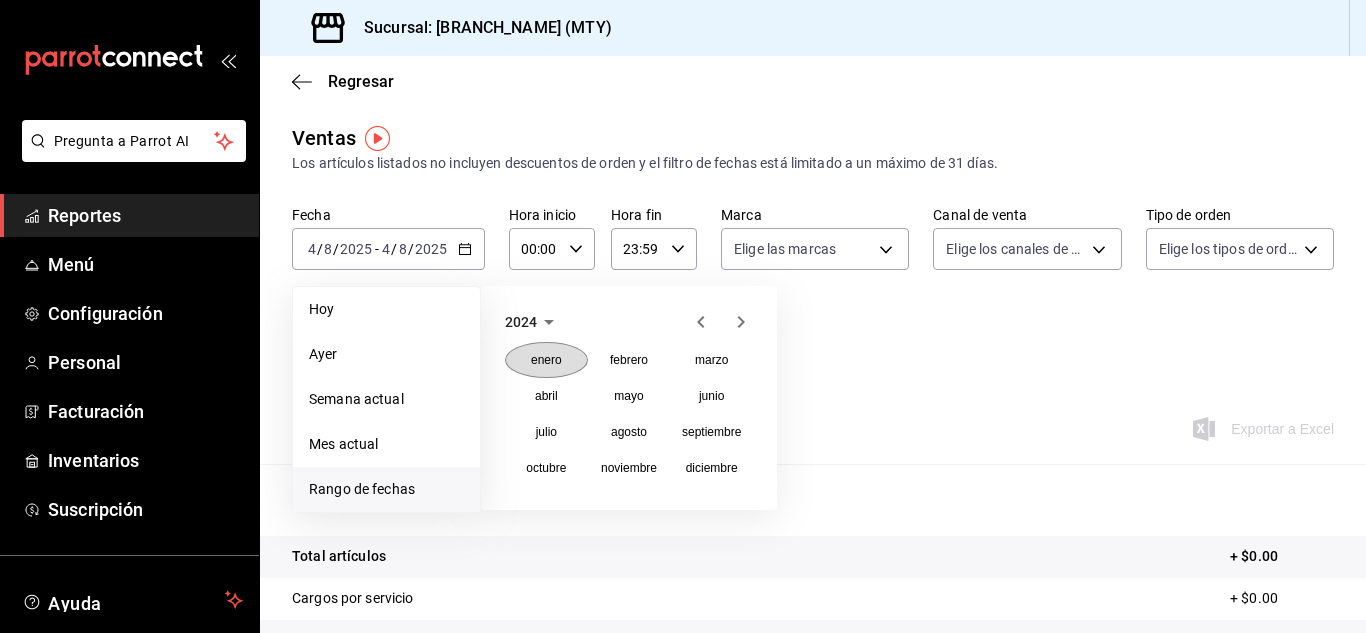 click on "enero" at bounding box center (546, 360) 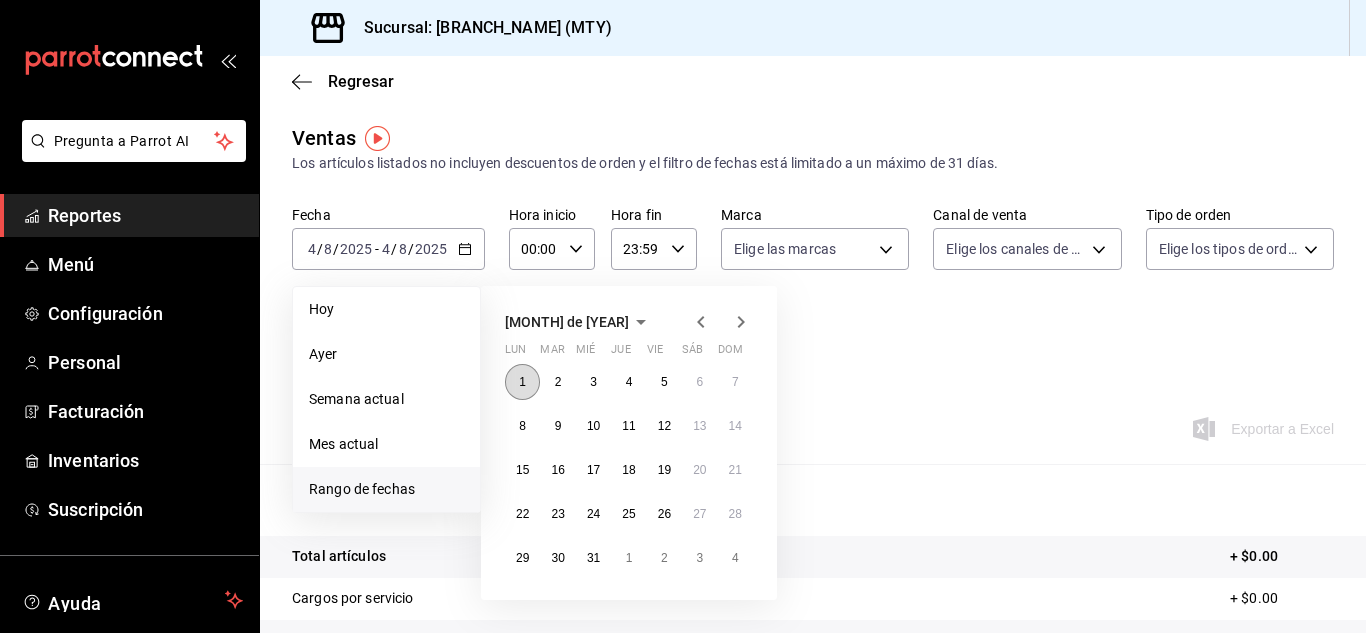 click on "1" at bounding box center (522, 382) 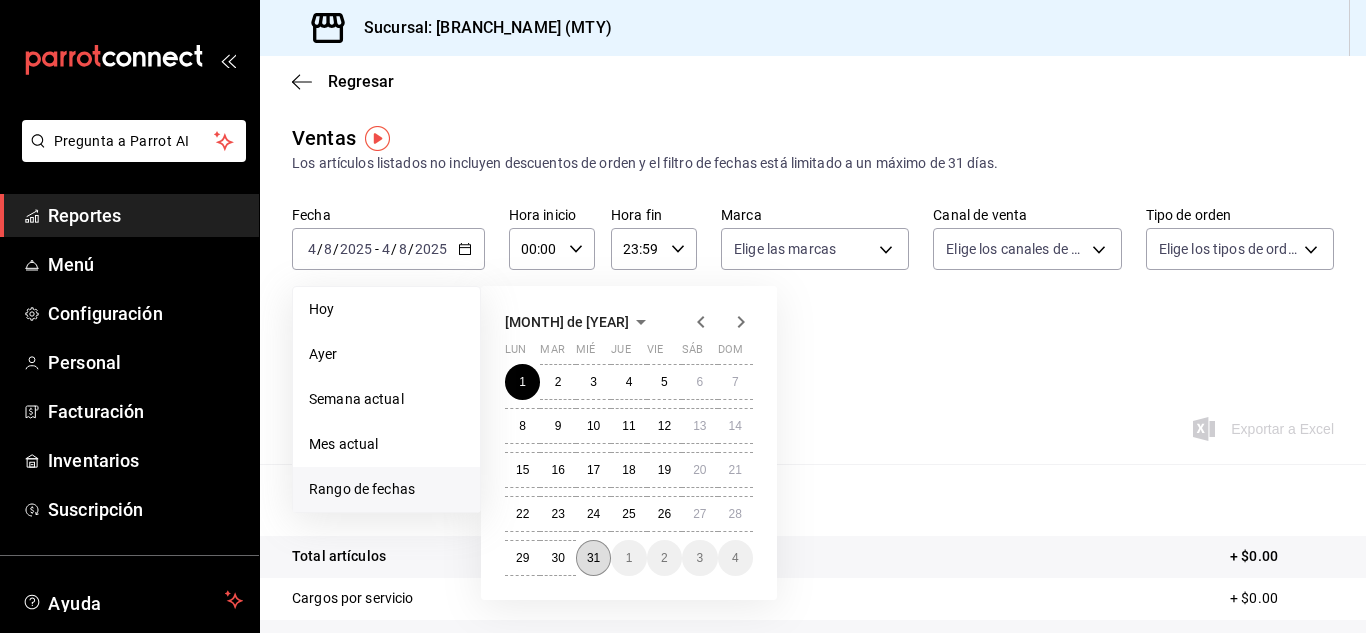 click on "31" at bounding box center (593, 558) 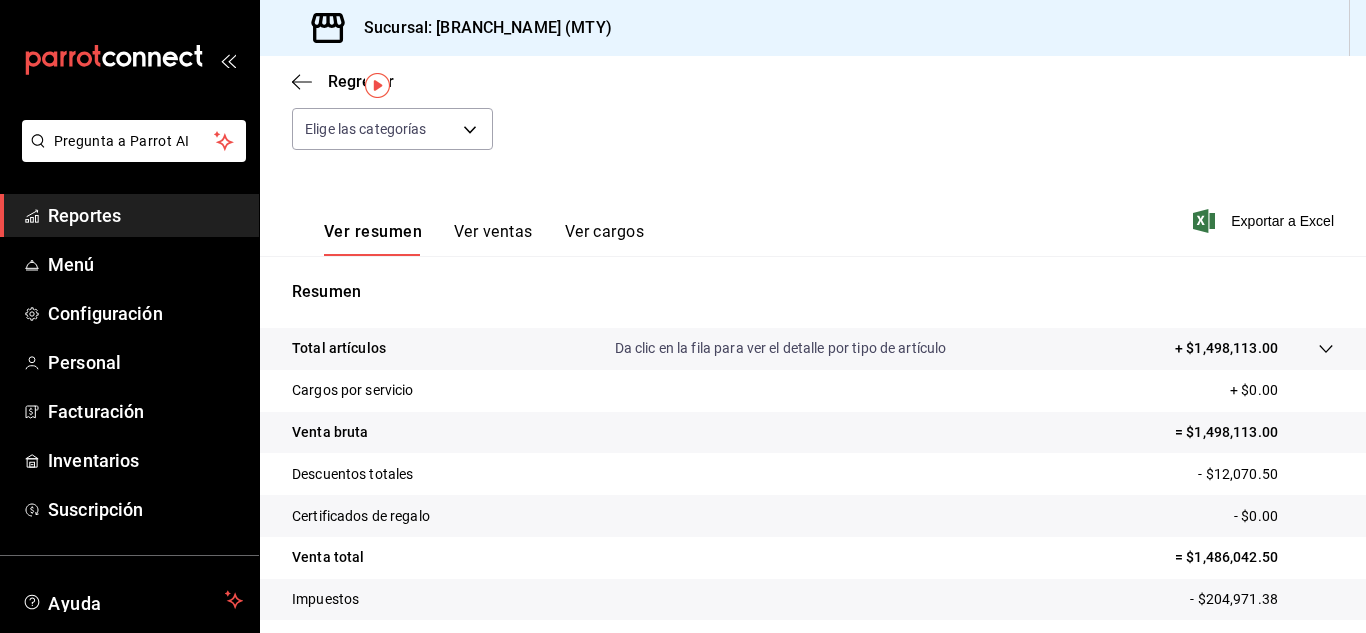 scroll, scrollTop: 25, scrollLeft: 0, axis: vertical 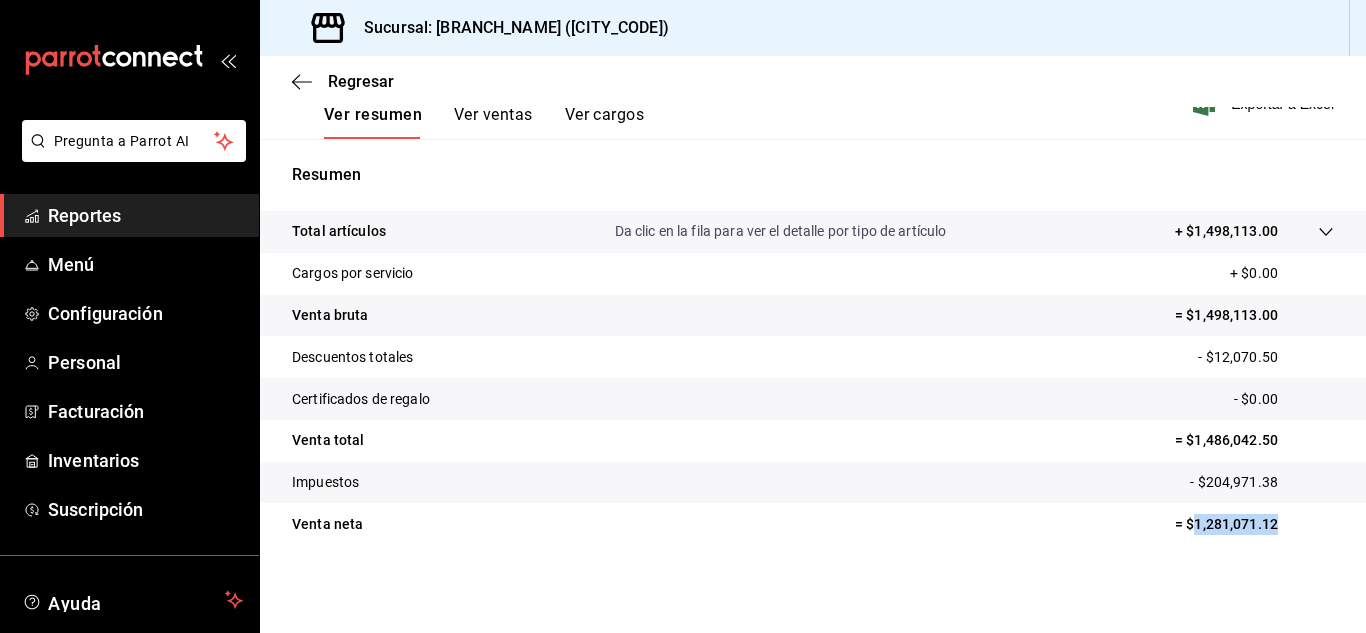 drag, startPoint x: 1176, startPoint y: 525, endPoint x: 1315, endPoint y: 529, distance: 139.05754 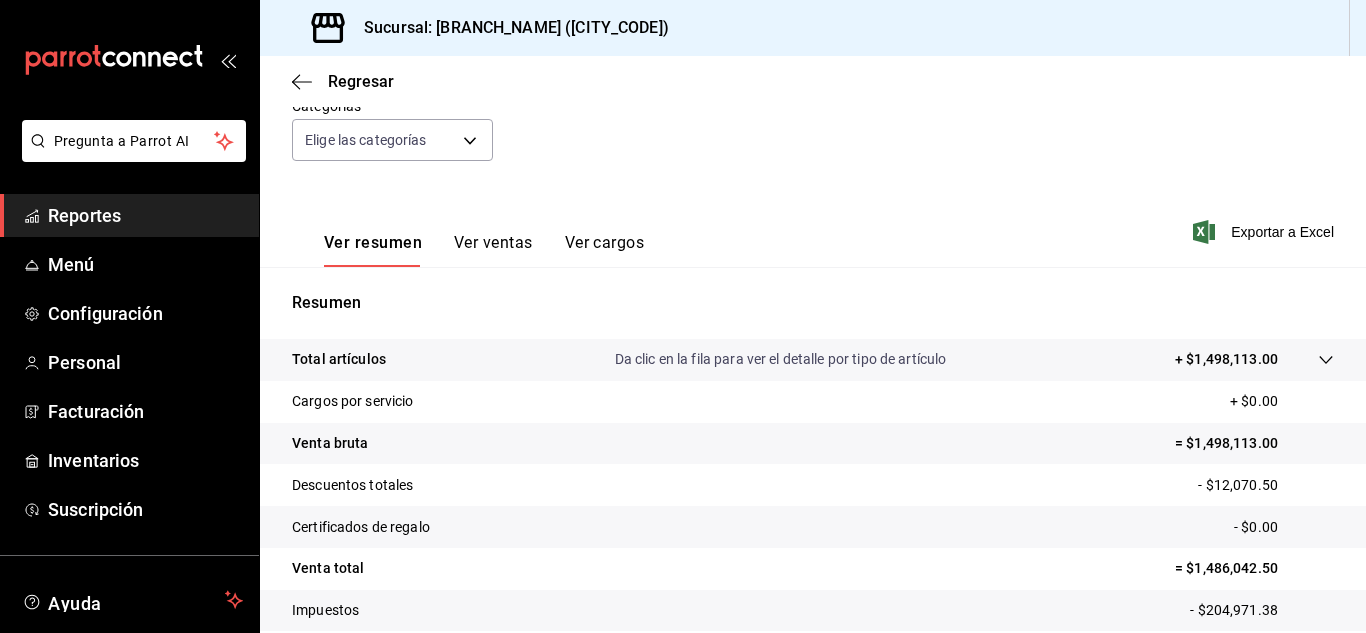 scroll, scrollTop: 0, scrollLeft: 0, axis: both 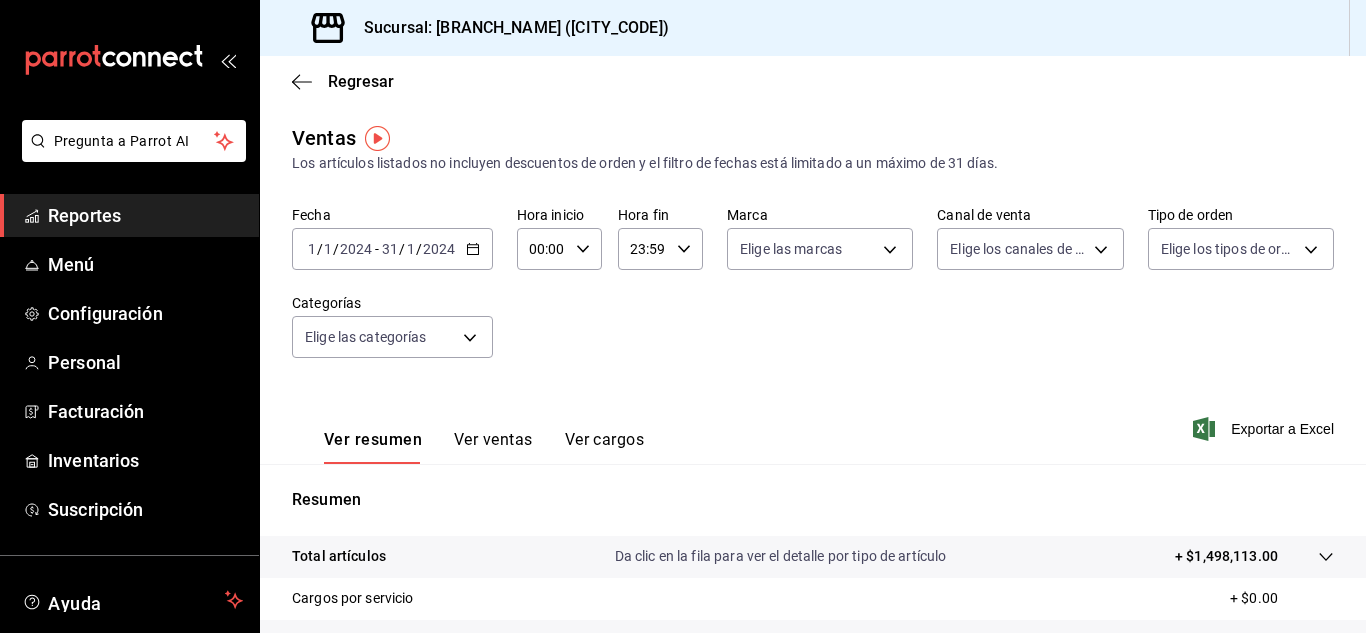 click on "2024-01-01 1 / 1 / 2024 - 2024-01-31 31 / 1 / 2024" at bounding box center (392, 249) 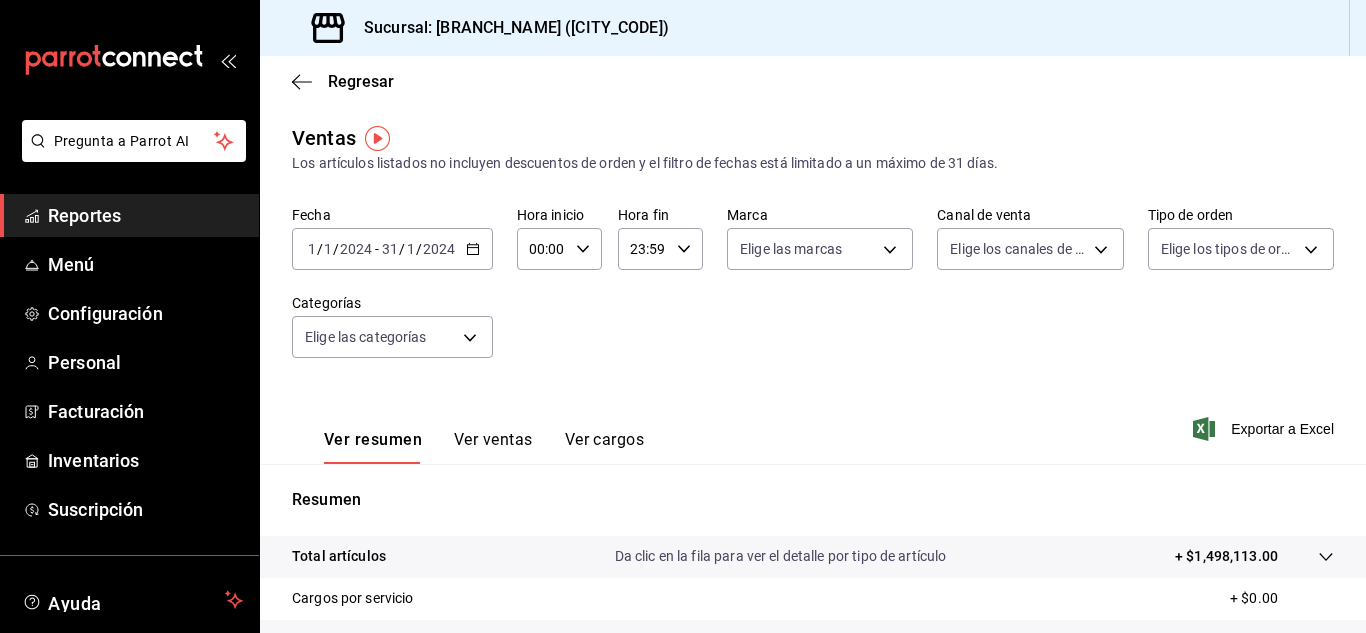 click 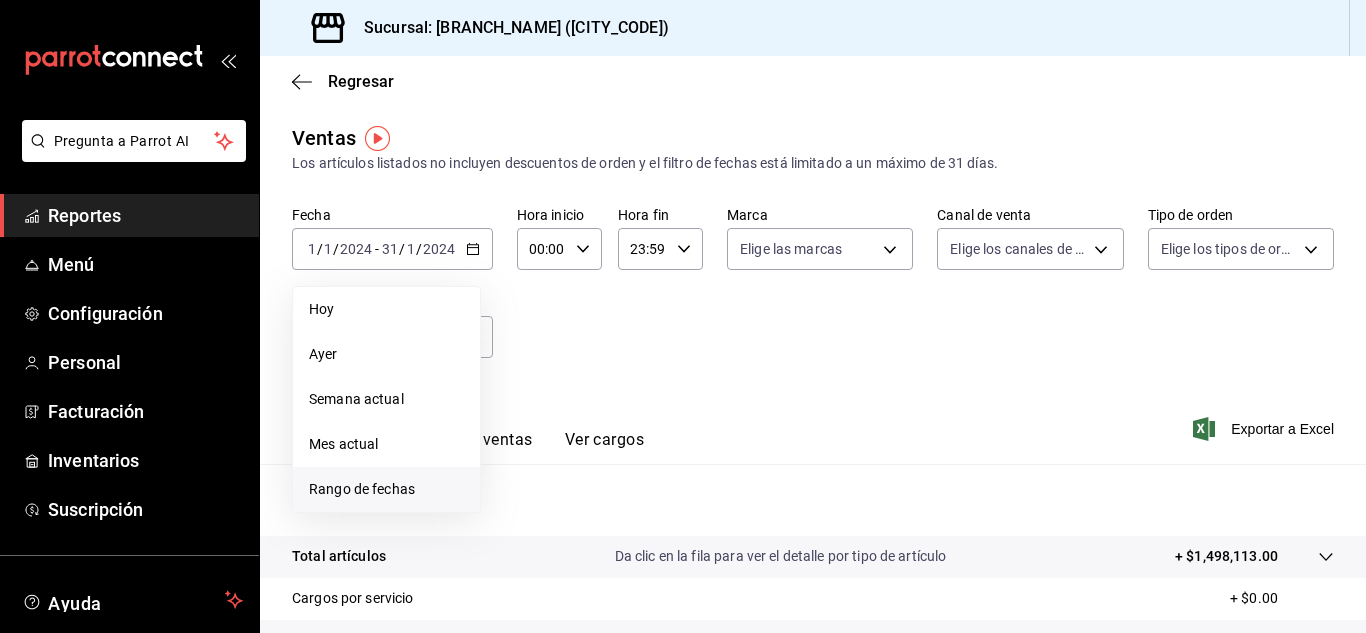 click on "Rango de fechas" at bounding box center (386, 489) 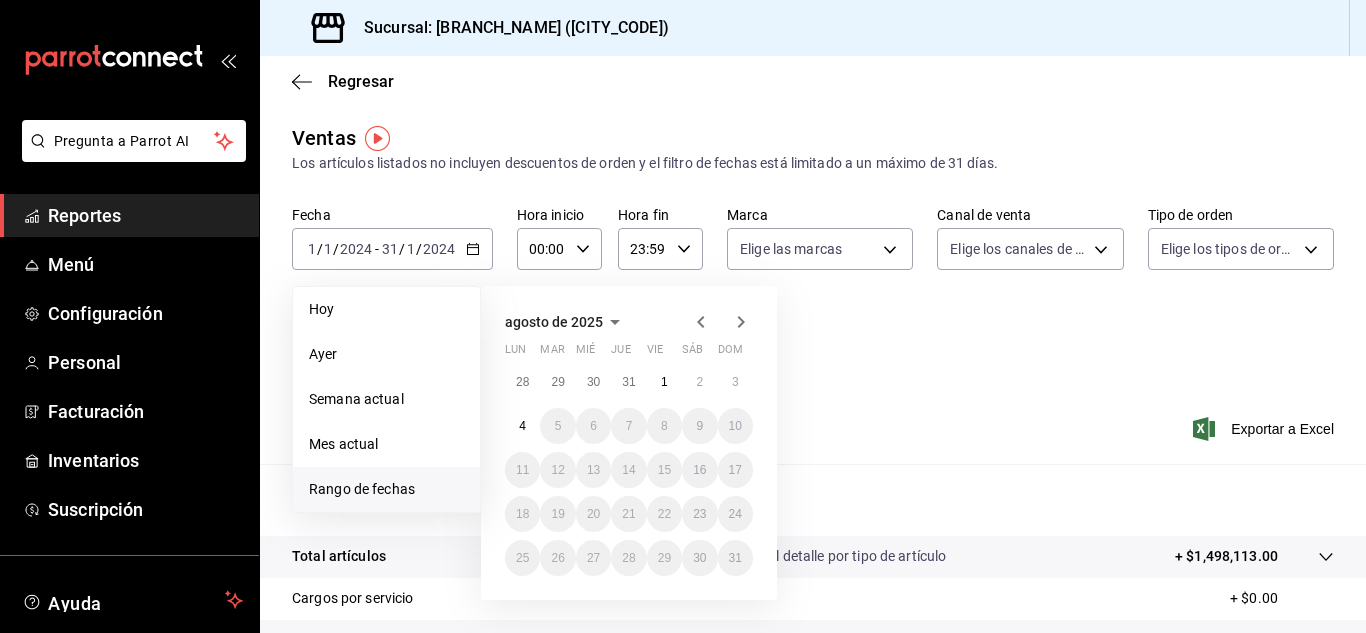 click on "agosto de 2025" at bounding box center (554, 322) 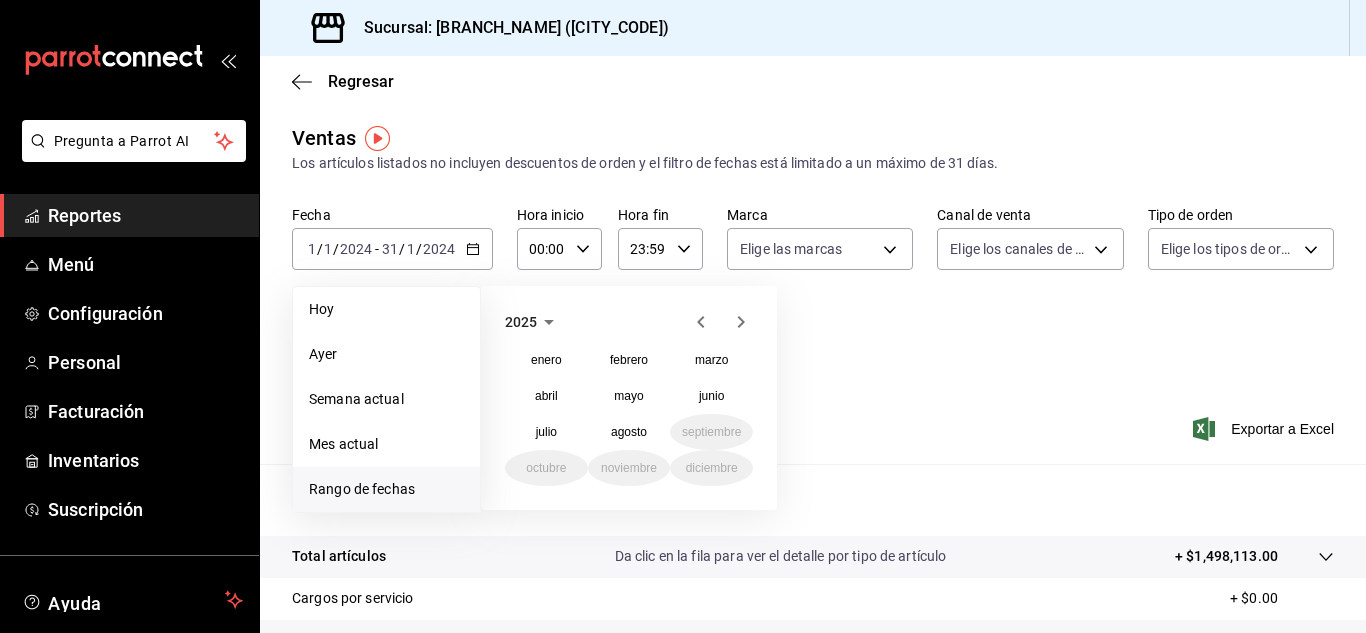 click 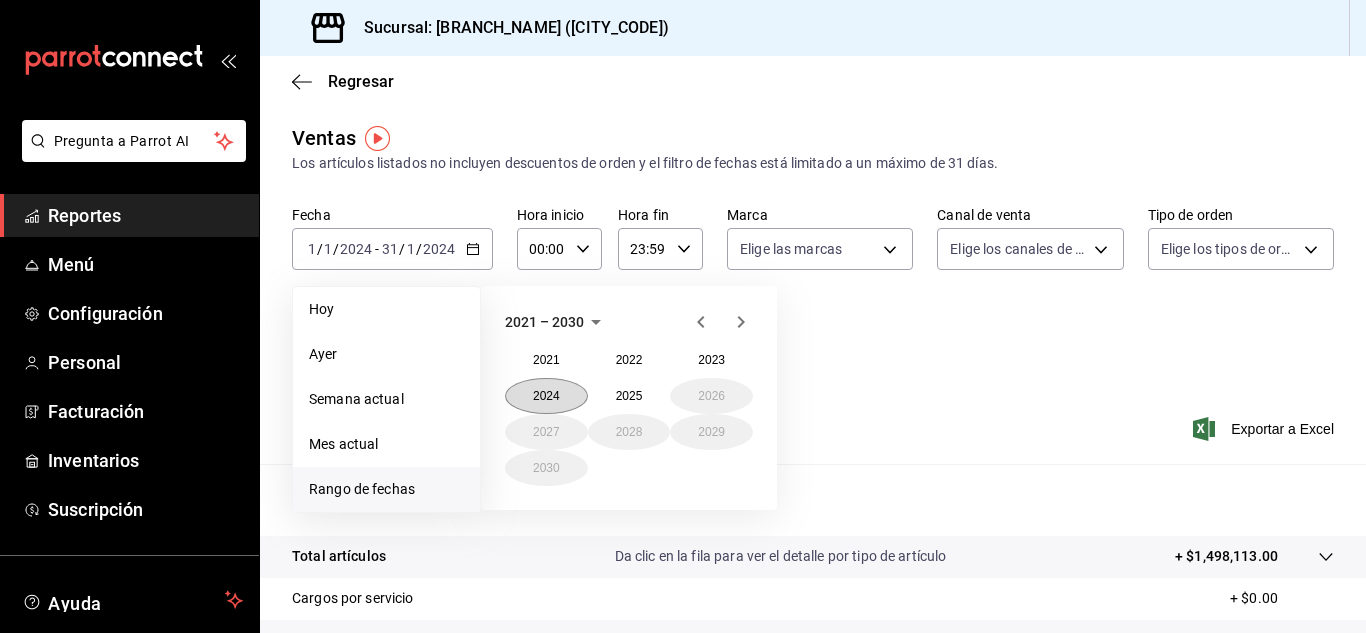click on "2024" at bounding box center [546, 396] 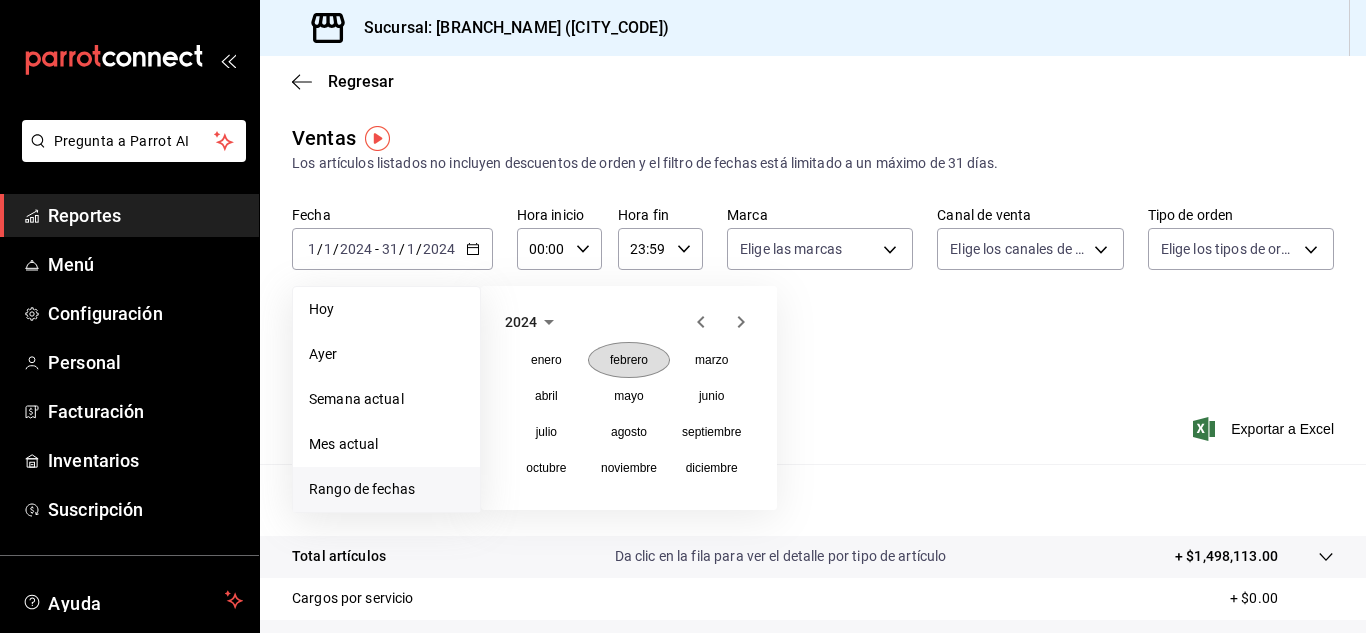 click on "febrero" at bounding box center (629, 360) 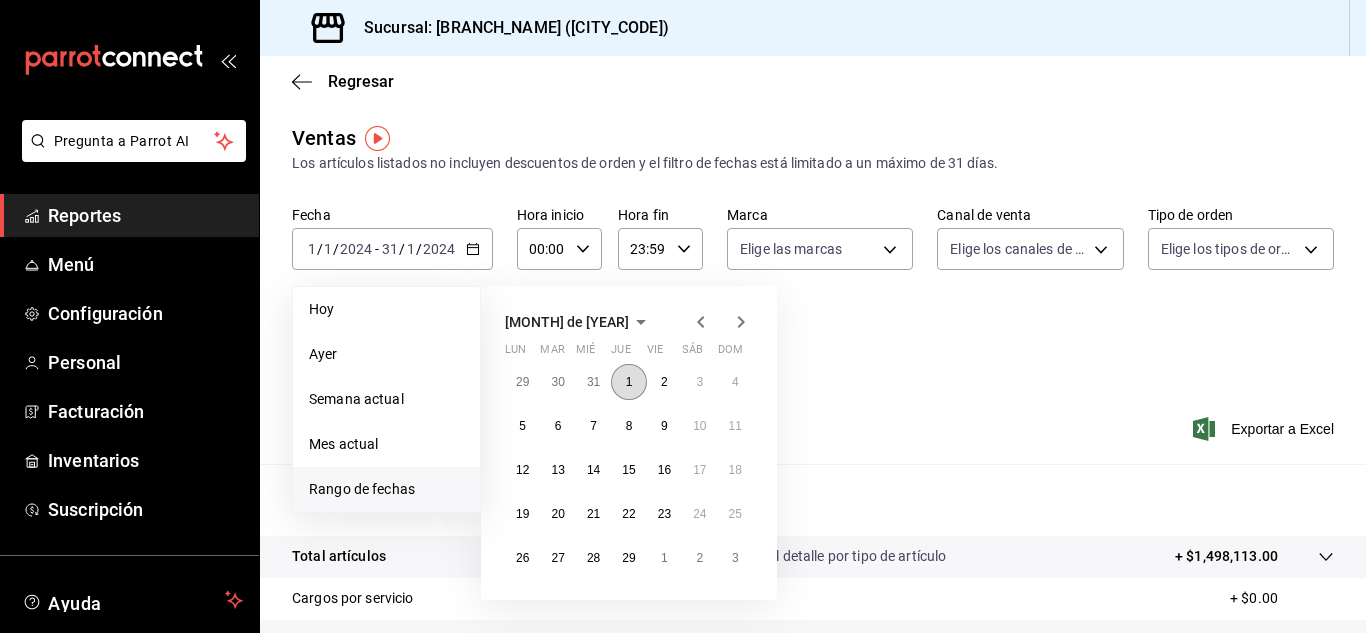 click on "1" at bounding box center (628, 382) 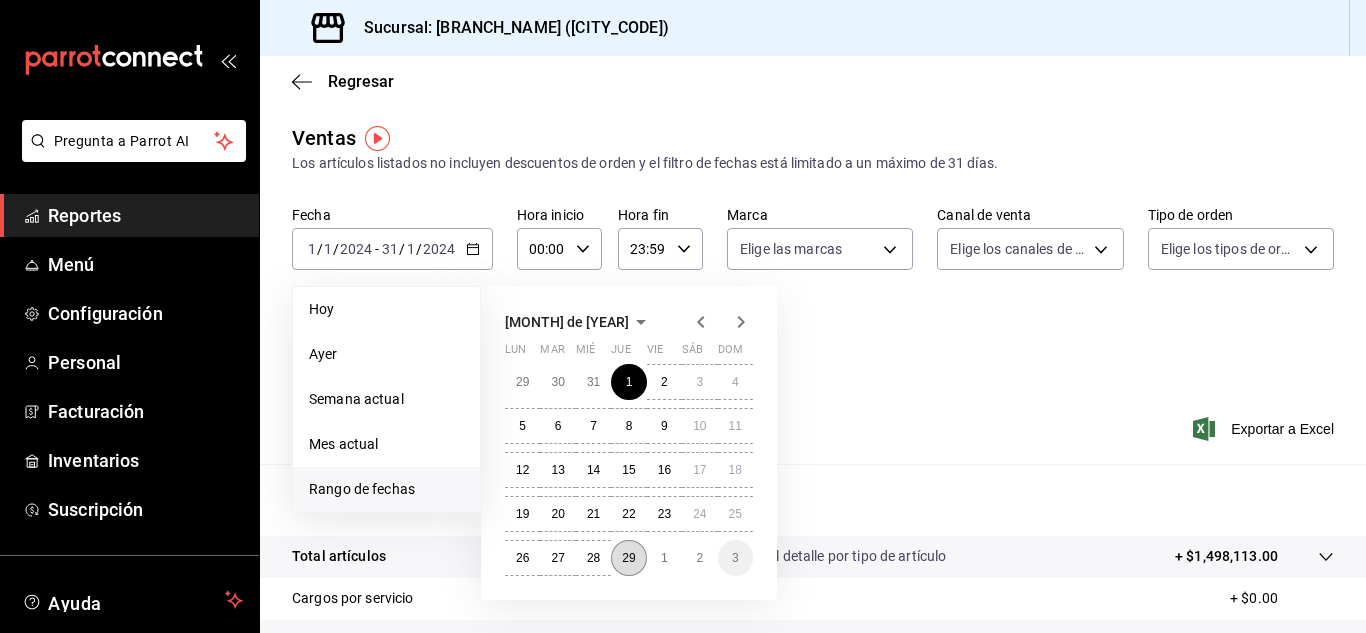 click on "29" at bounding box center [628, 558] 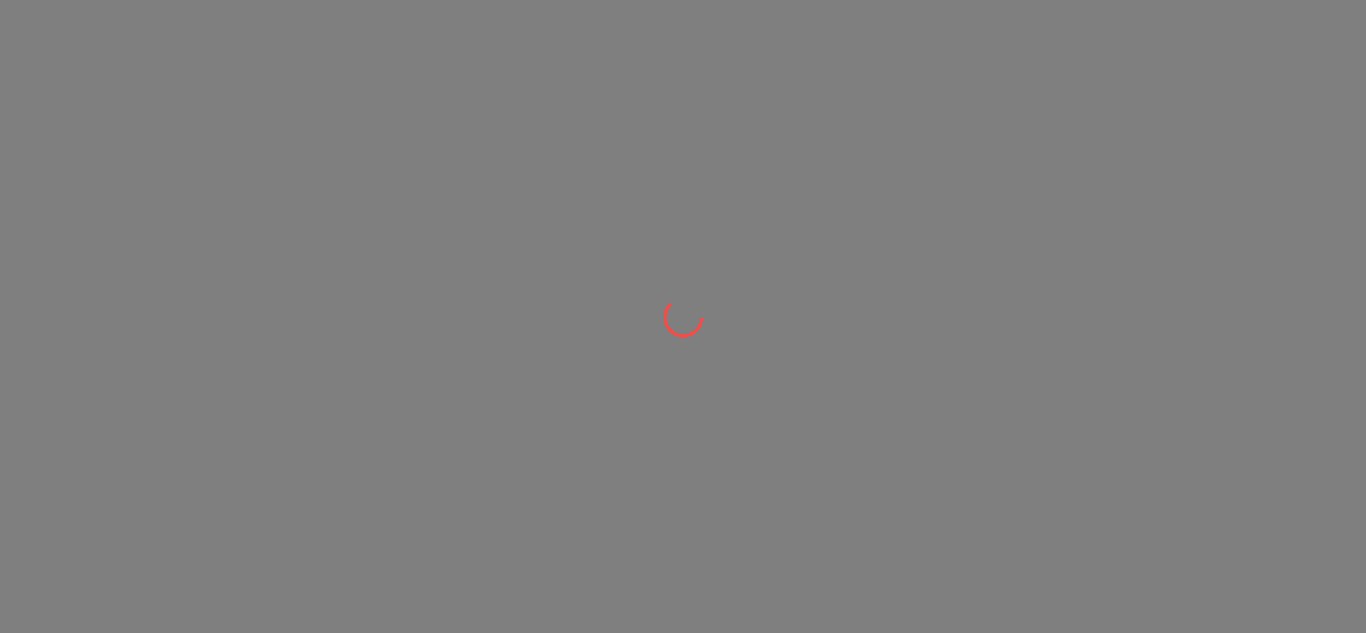 scroll, scrollTop: 0, scrollLeft: 0, axis: both 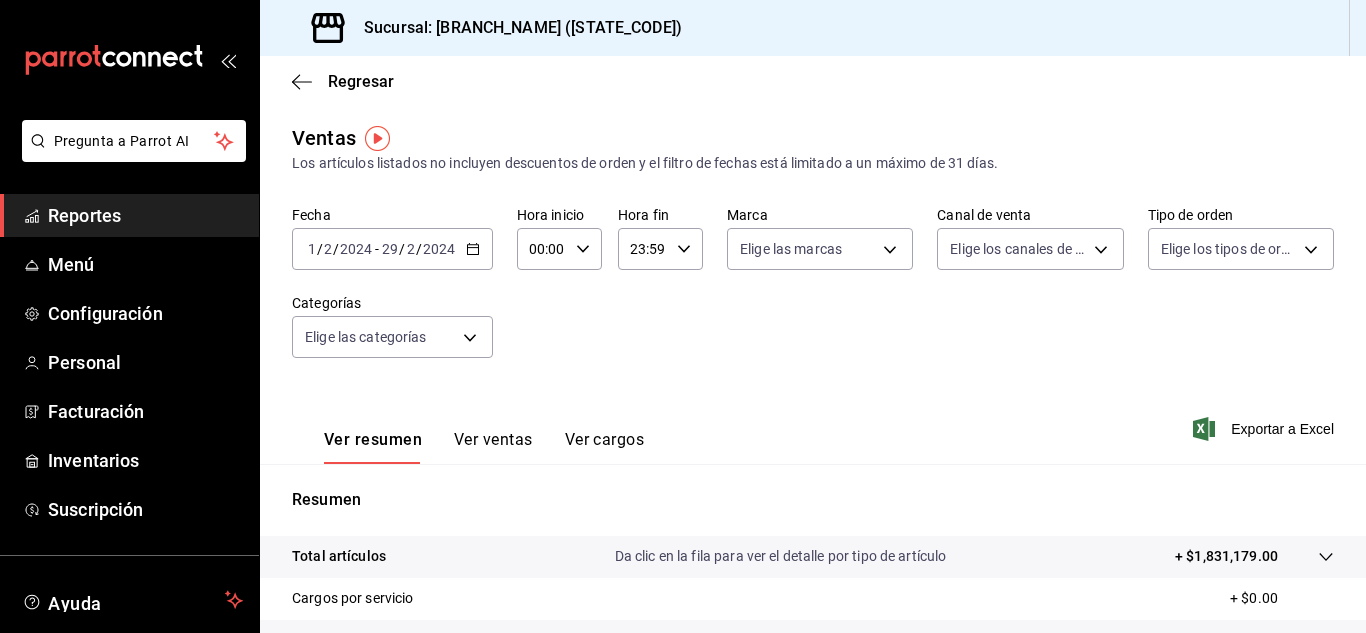 click 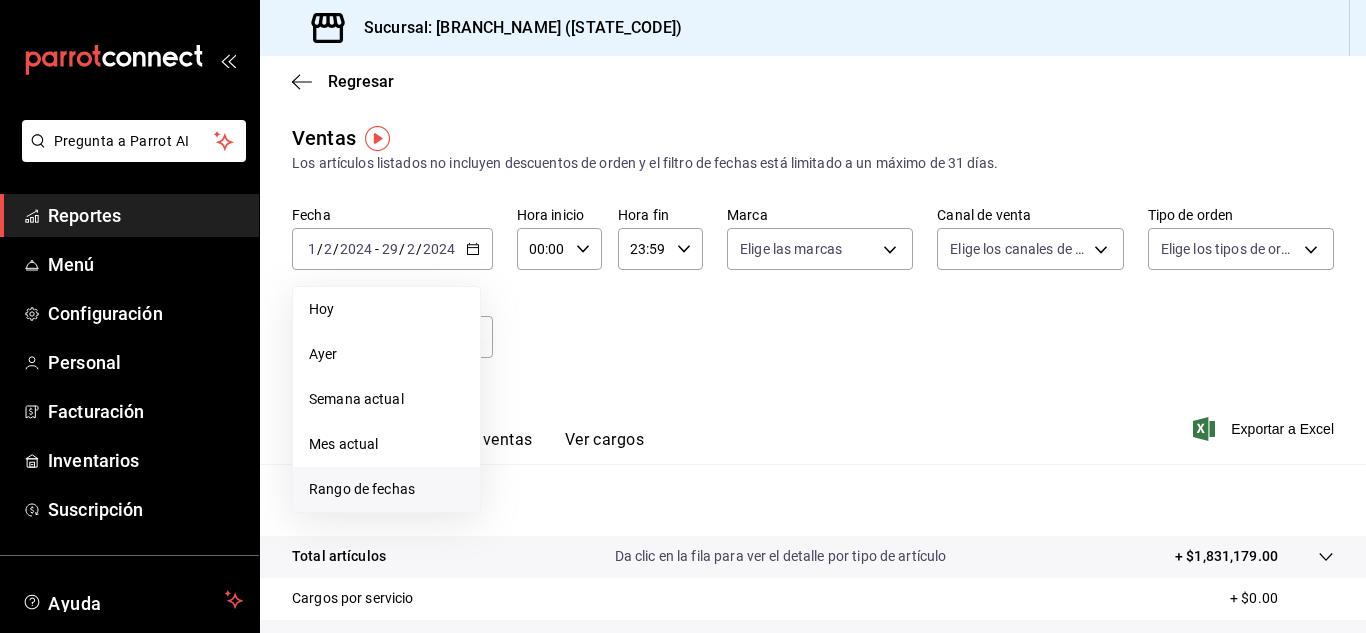 click on "Rango de fechas" at bounding box center [386, 489] 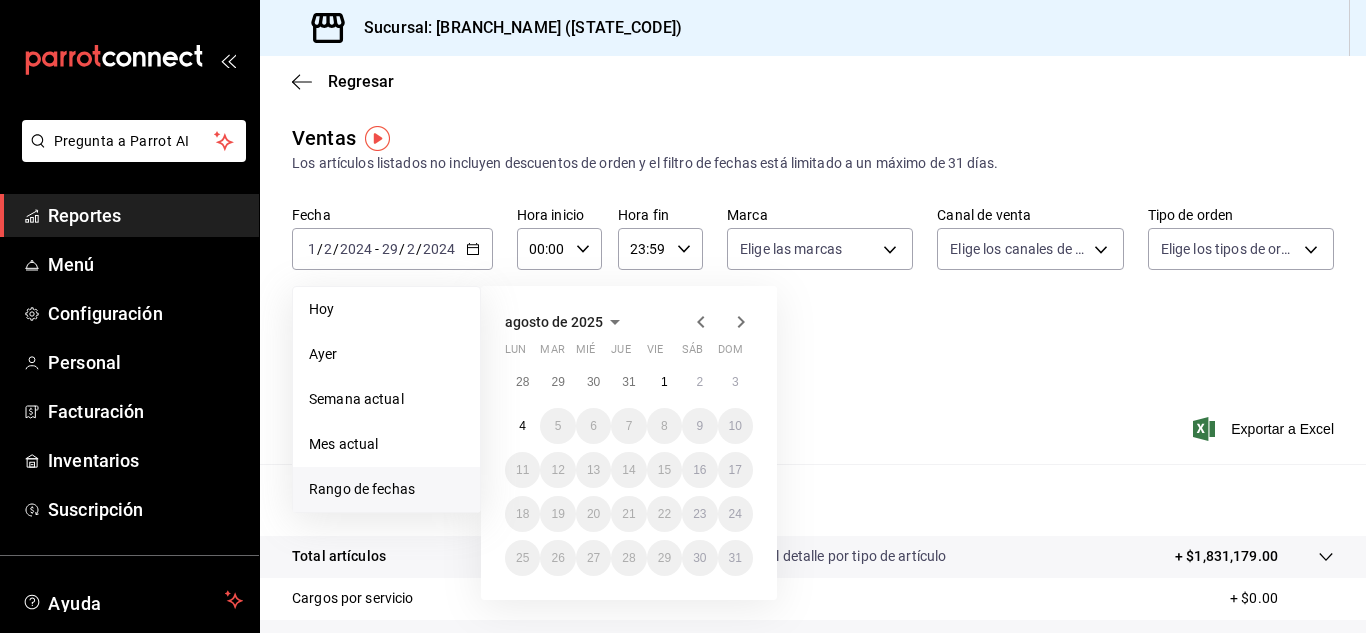 click on "agosto de 2025" at bounding box center [554, 322] 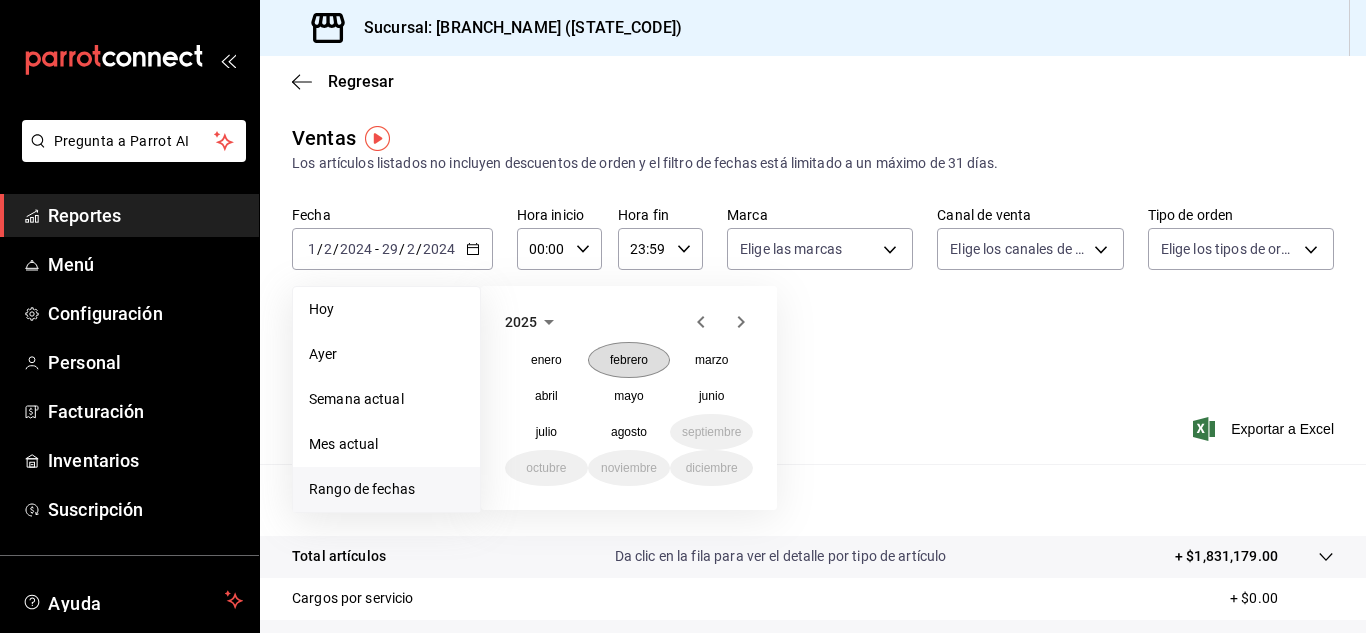 click on "febrero" at bounding box center [629, 360] 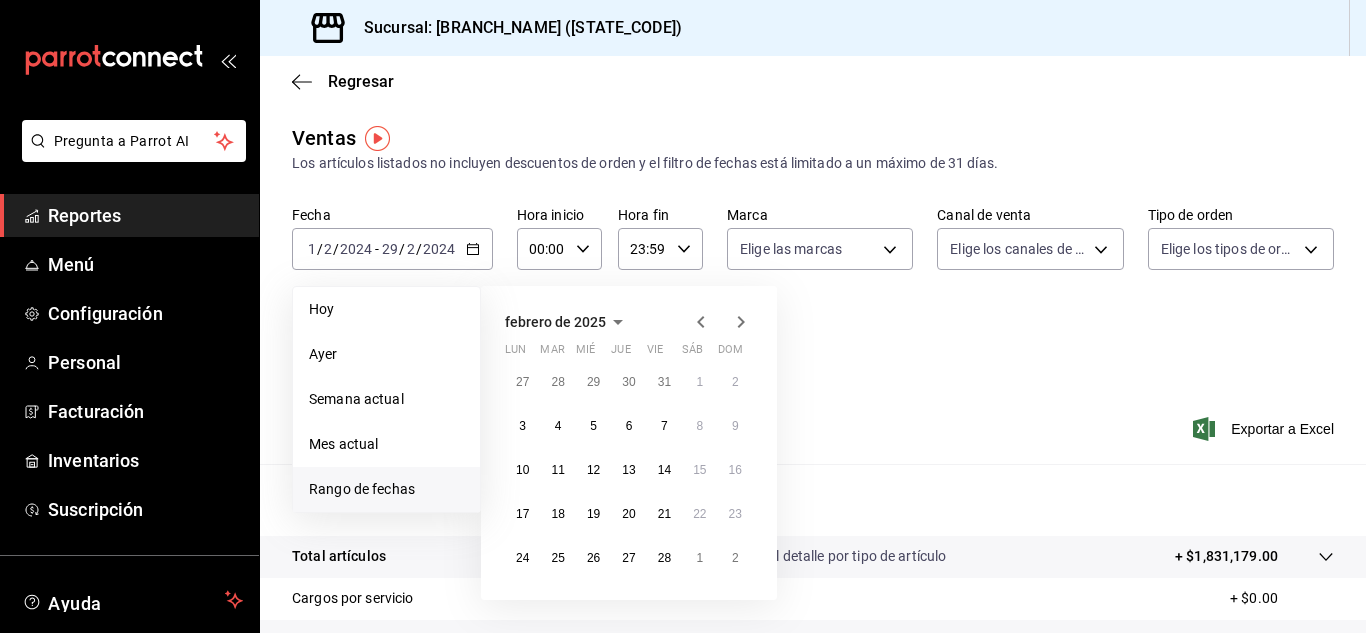 click 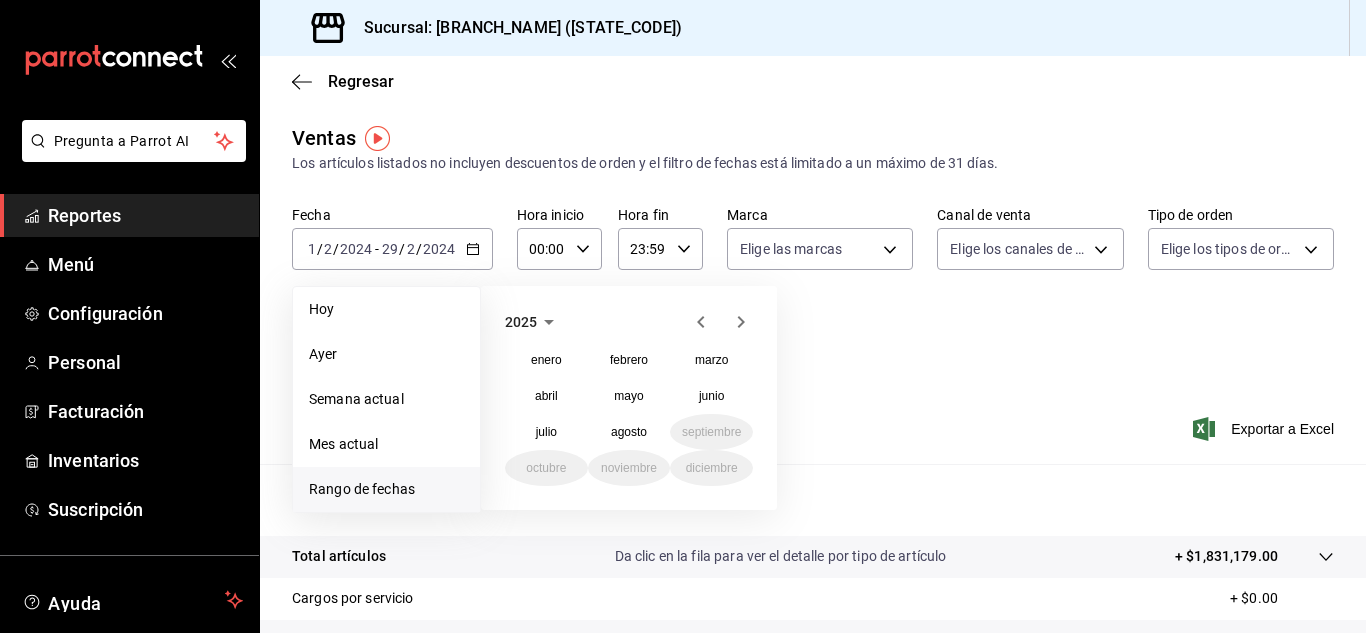 click on "2025" at bounding box center [521, 322] 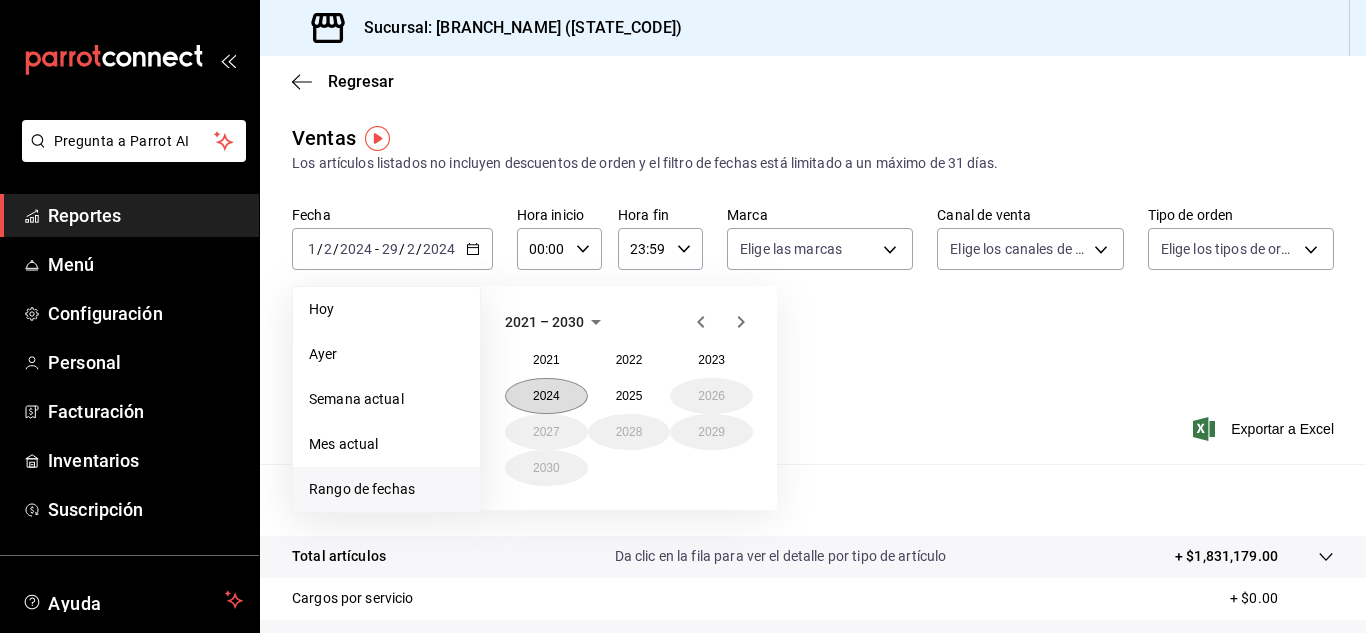 click on "2024" at bounding box center [546, 396] 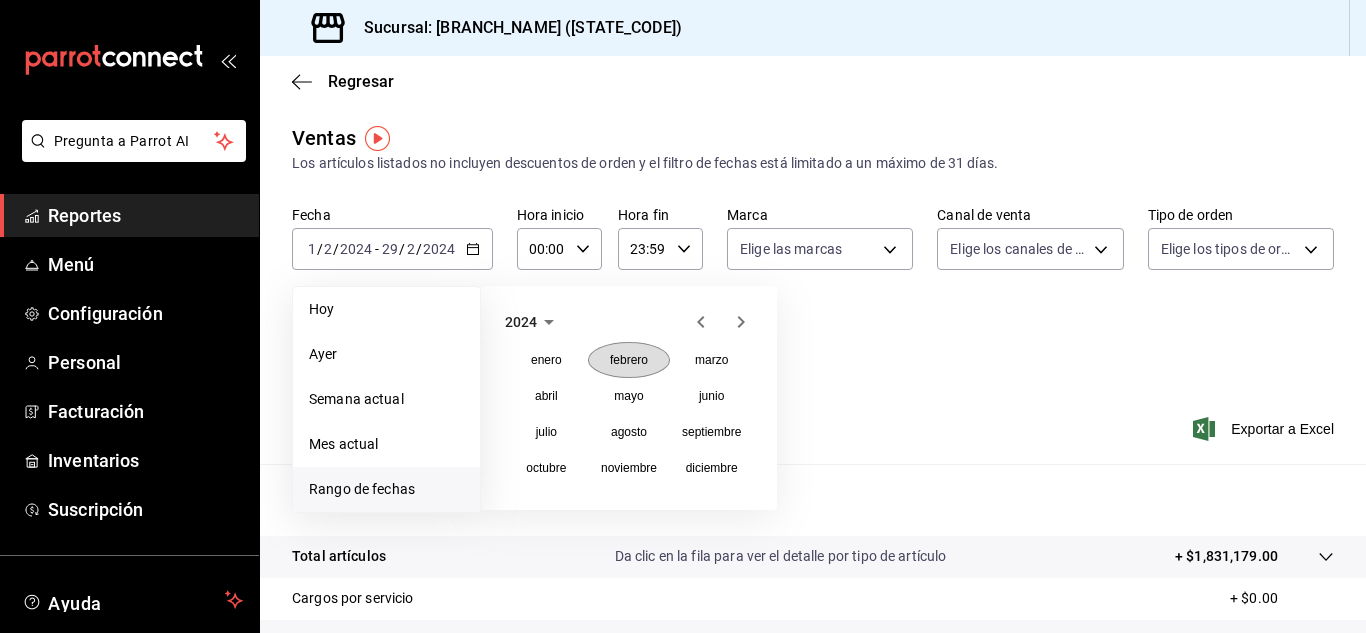 click on "febrero" at bounding box center (629, 360) 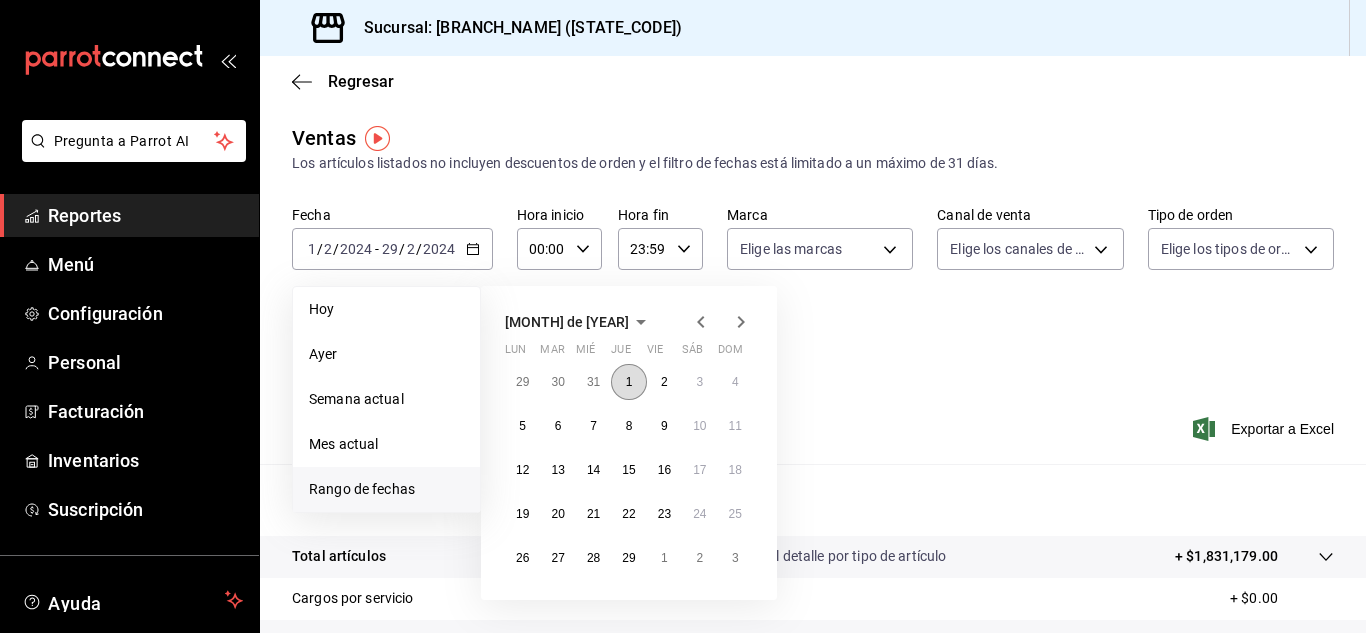 click on "1" at bounding box center (628, 382) 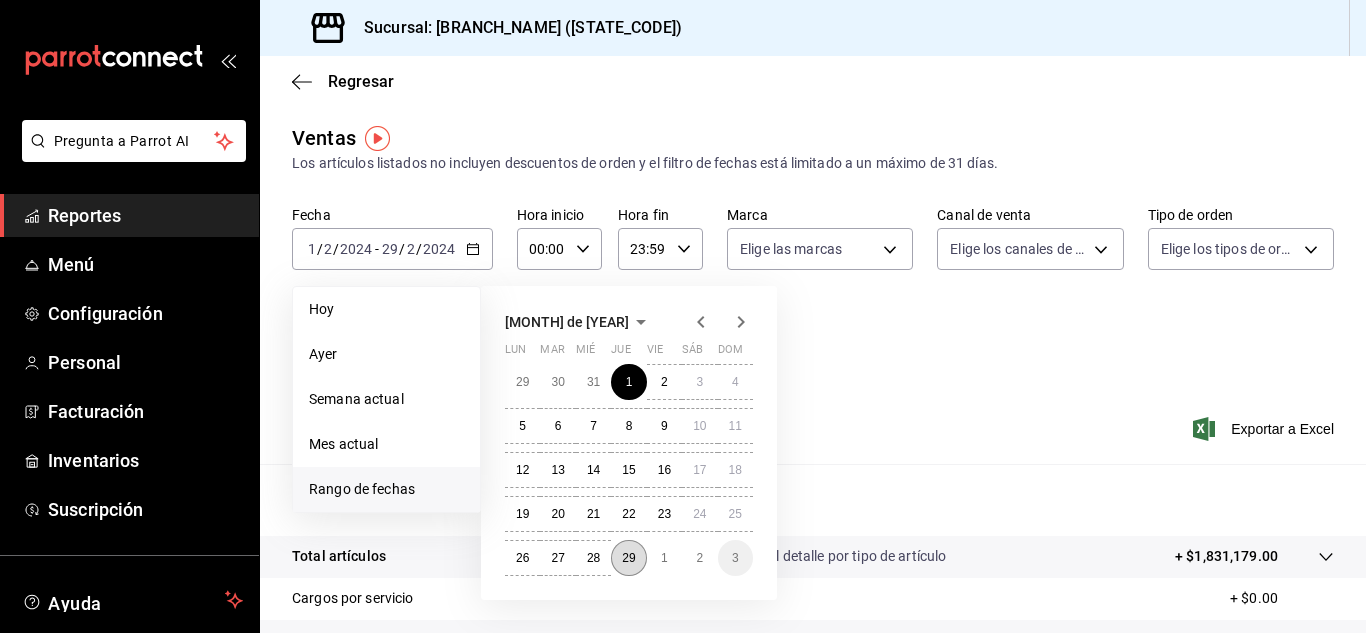 click on "29" at bounding box center [628, 558] 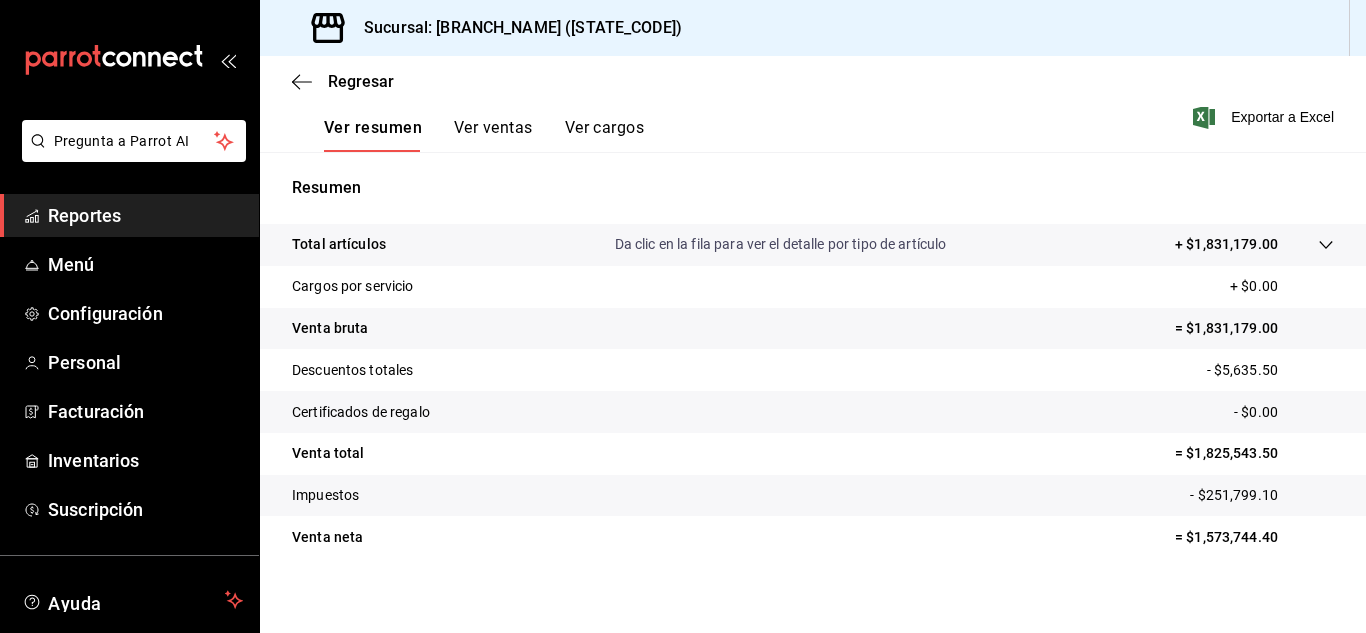 scroll, scrollTop: 325, scrollLeft: 0, axis: vertical 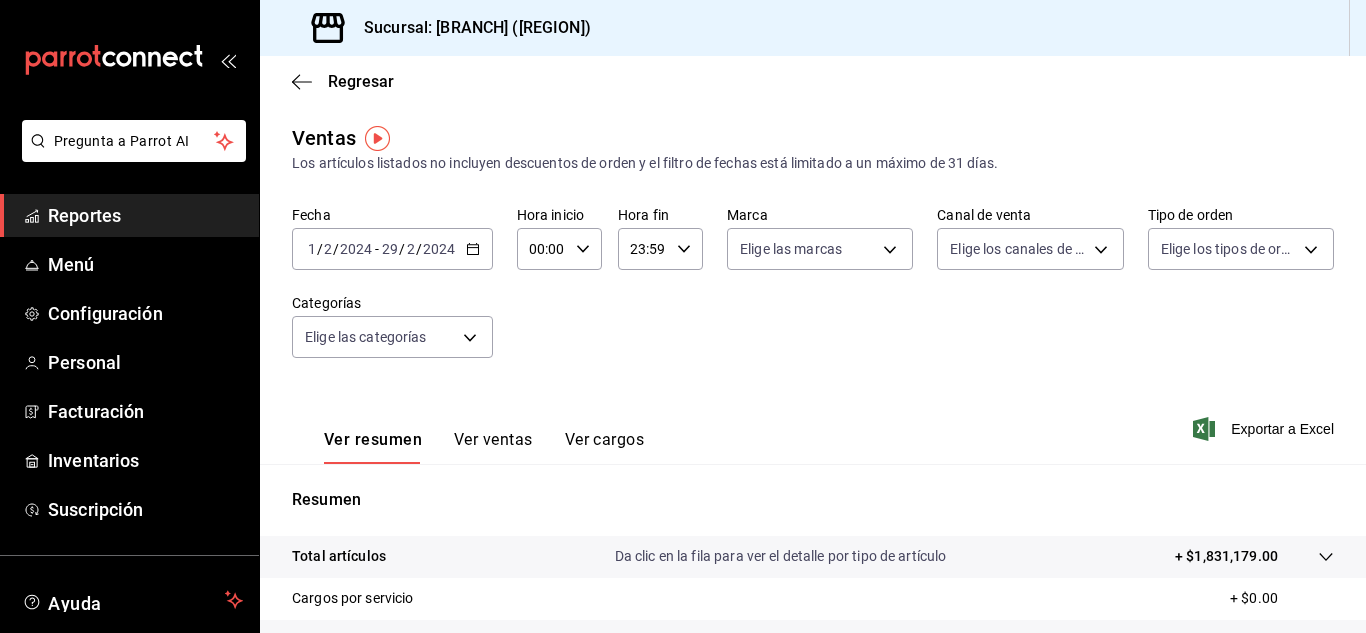 click 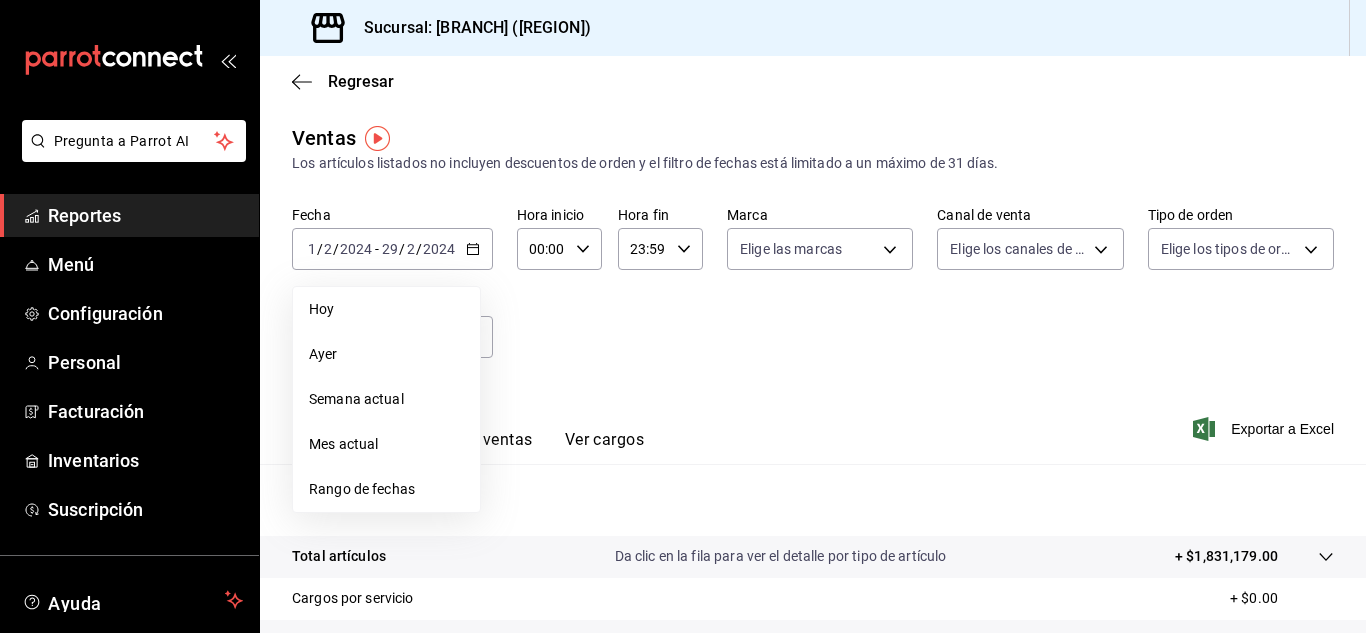click on "Fecha [DATE] [DATE] - [DATE] [DATE] Hoy Ayer Semana actual Mes actual Rango de fechas Hora inicio 00:00 Hora inicio Hora fin 23:59 Hora fin Marca Elige las marcas Canal de venta Elige los canales de venta Tipo de orden Elige los tipos de orden Categorías Elige las categorías" at bounding box center [813, 294] 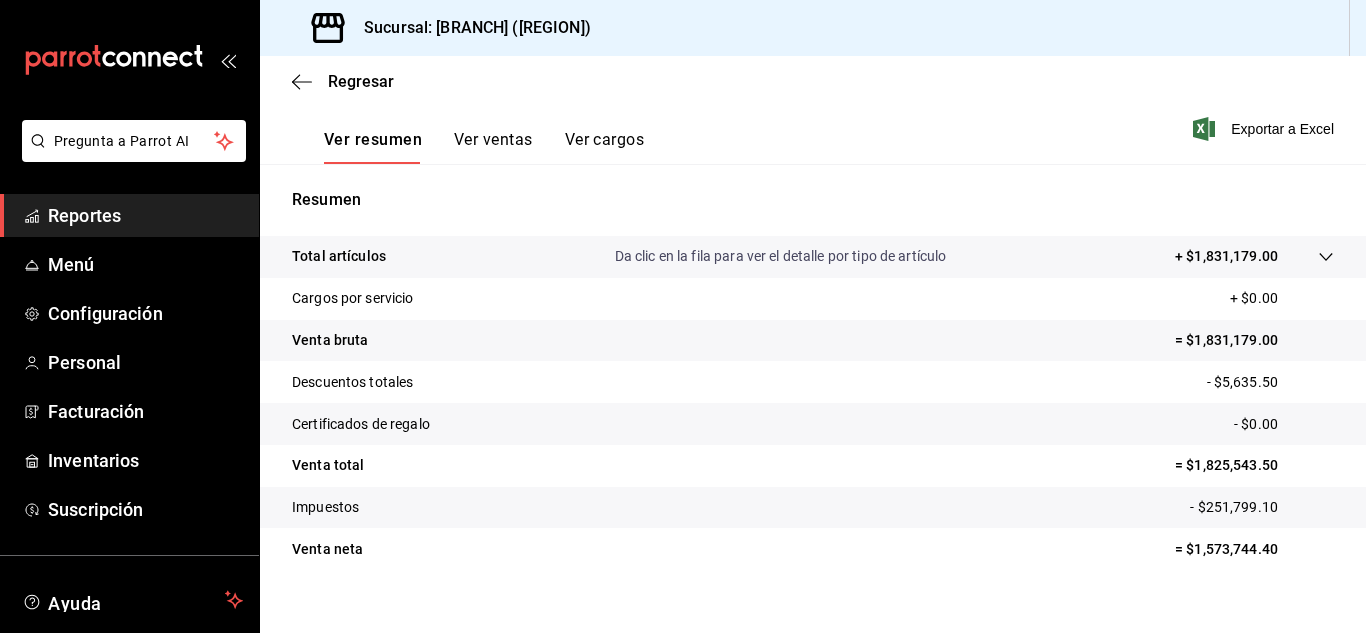 scroll, scrollTop: 325, scrollLeft: 0, axis: vertical 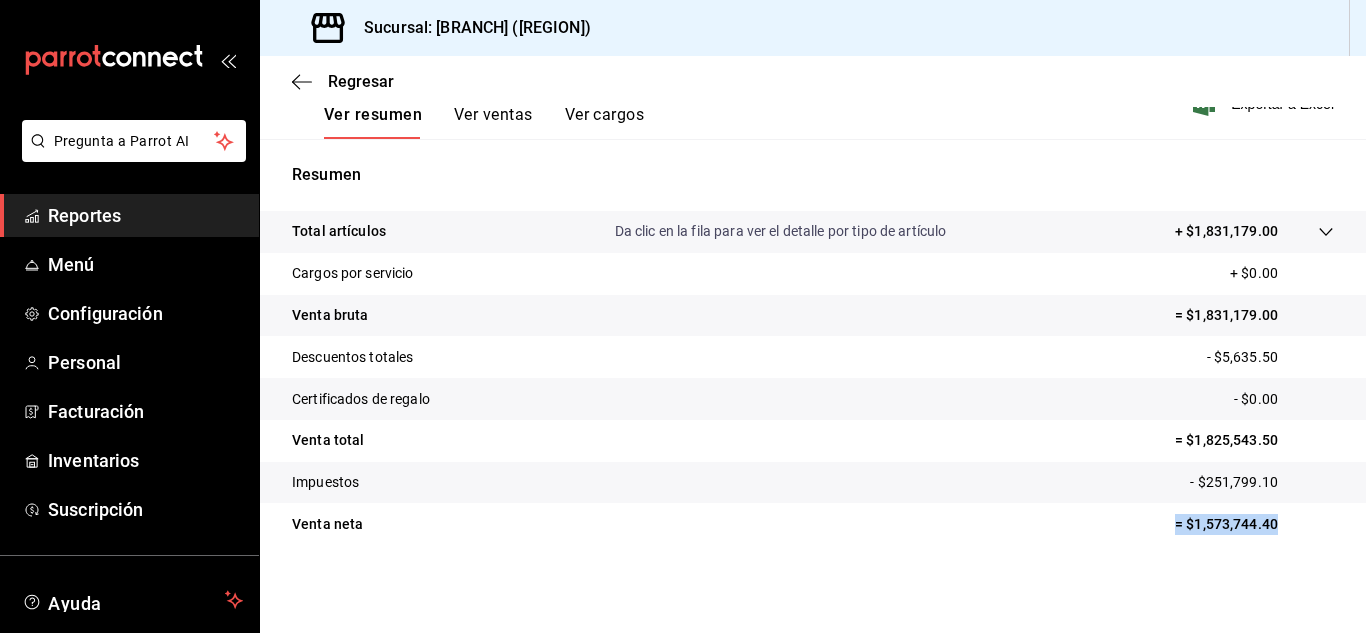 drag, startPoint x: 1175, startPoint y: 526, endPoint x: 1269, endPoint y: 517, distance: 94.42987 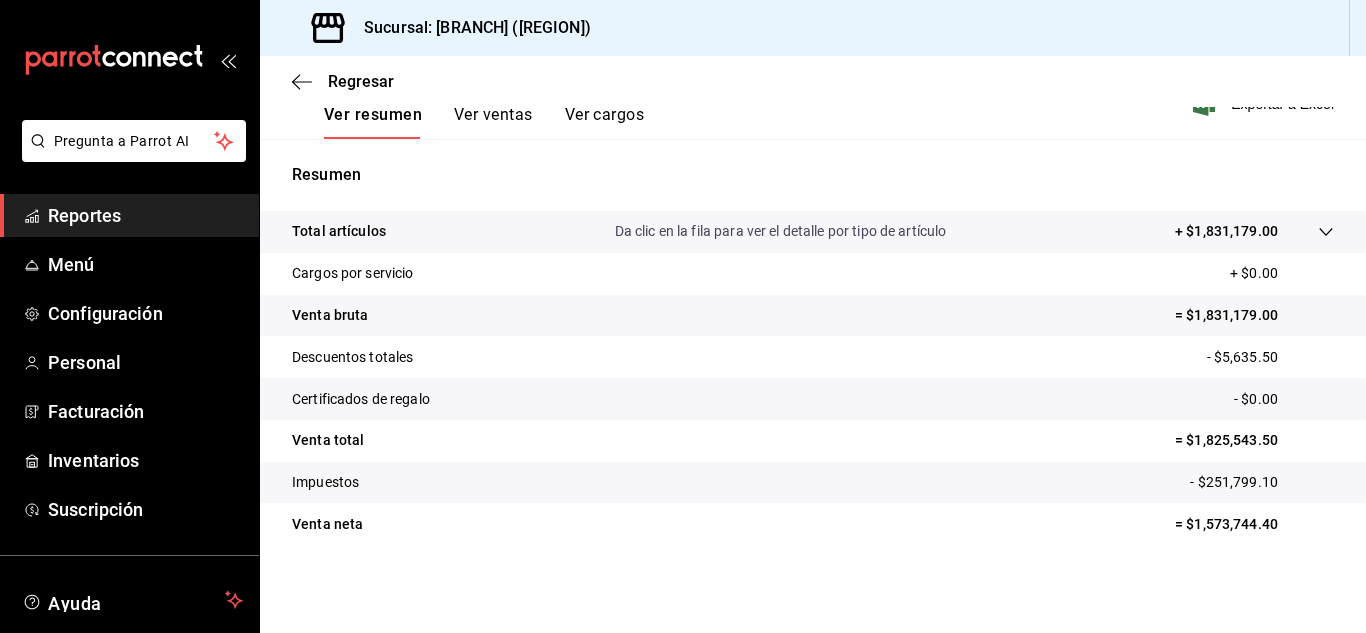 scroll, scrollTop: 0, scrollLeft: 0, axis: both 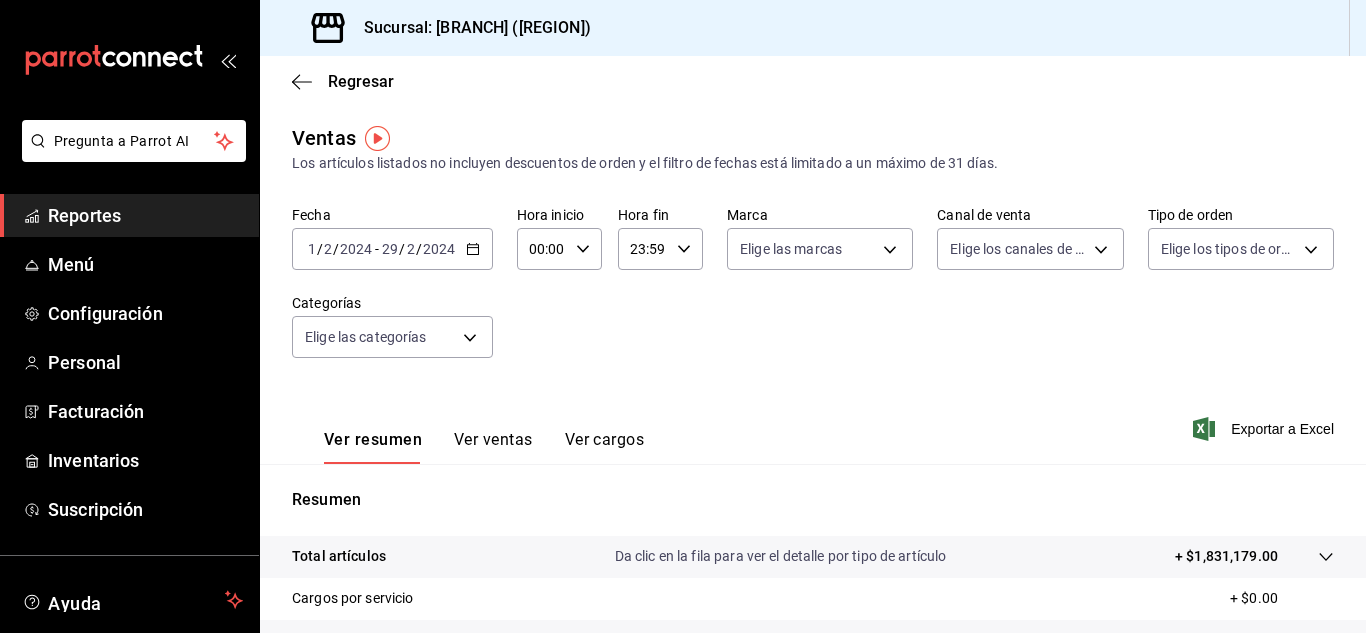 click 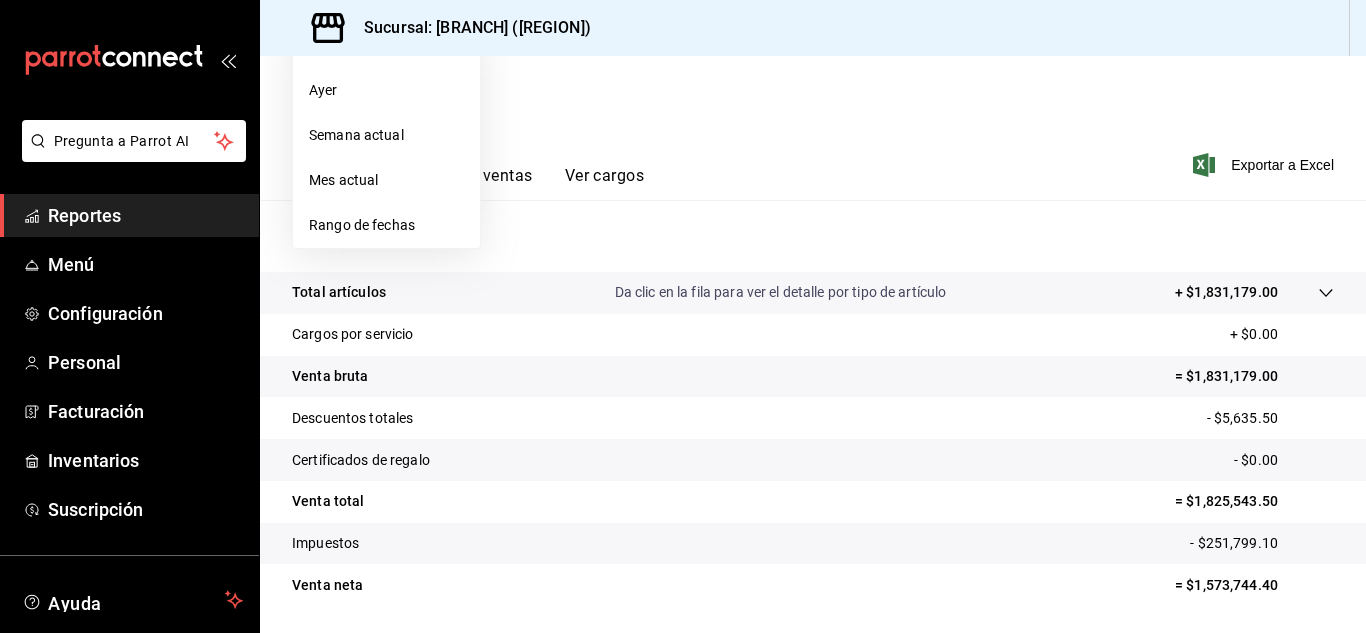 scroll, scrollTop: 325, scrollLeft: 0, axis: vertical 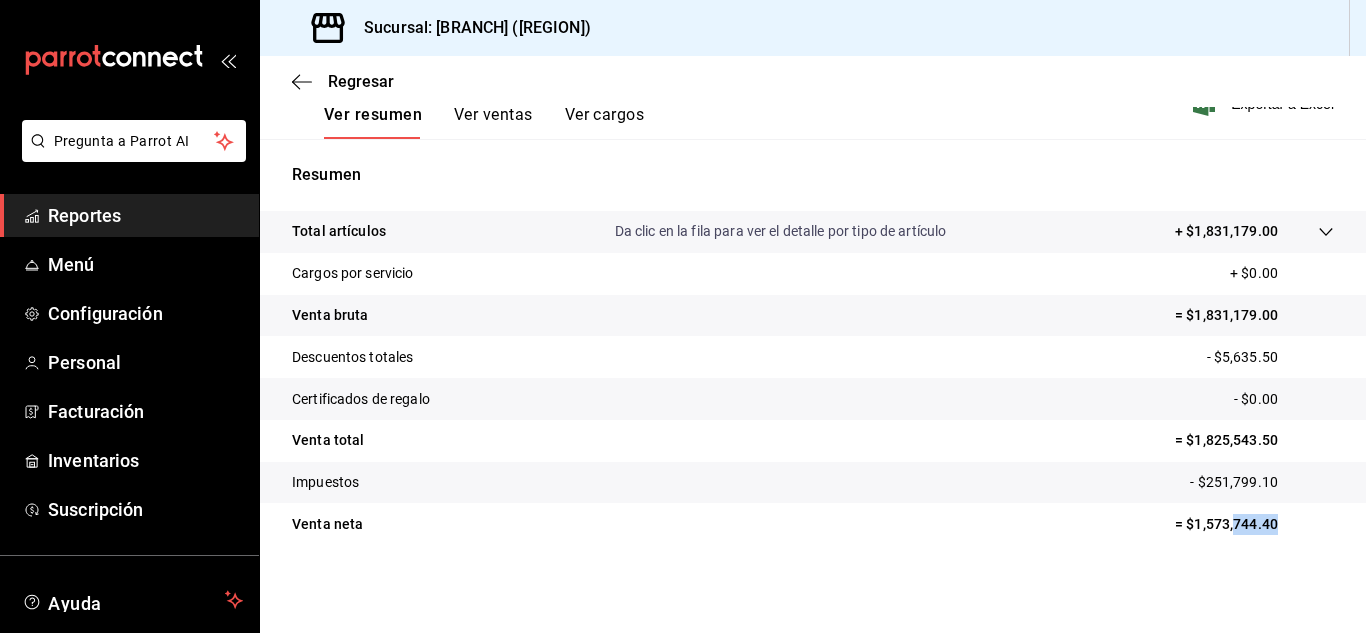 drag, startPoint x: 1219, startPoint y: 524, endPoint x: 1263, endPoint y: 523, distance: 44.011364 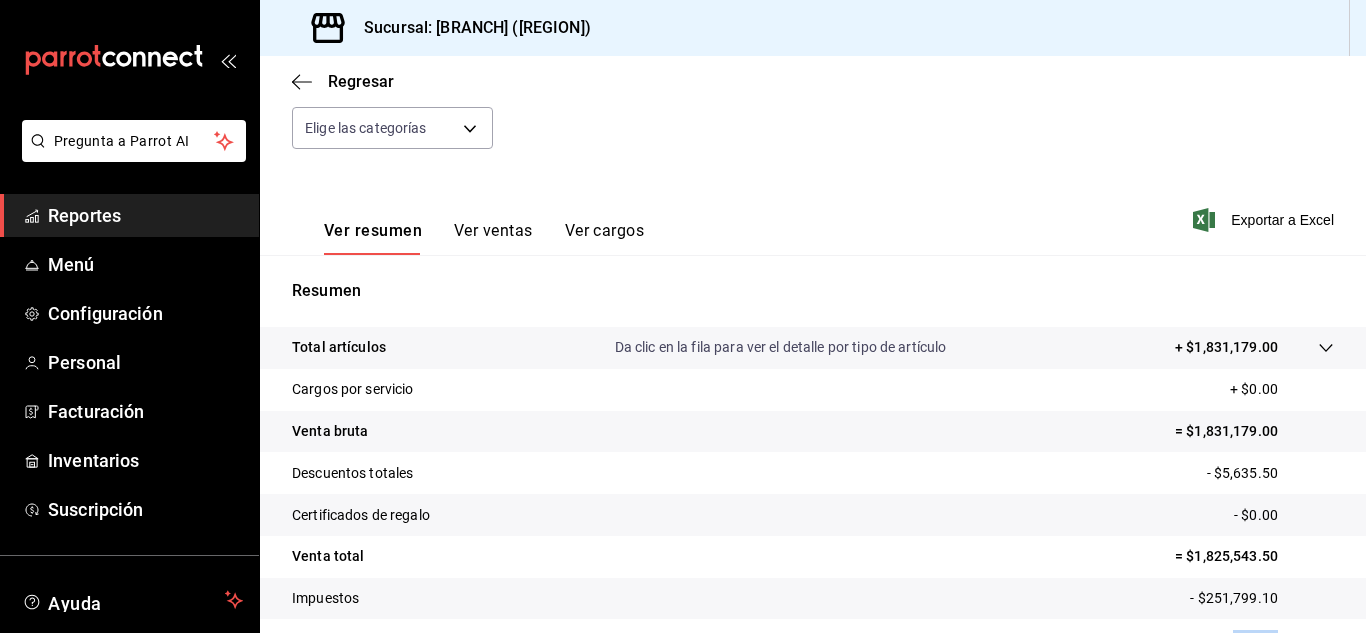 scroll, scrollTop: 0, scrollLeft: 0, axis: both 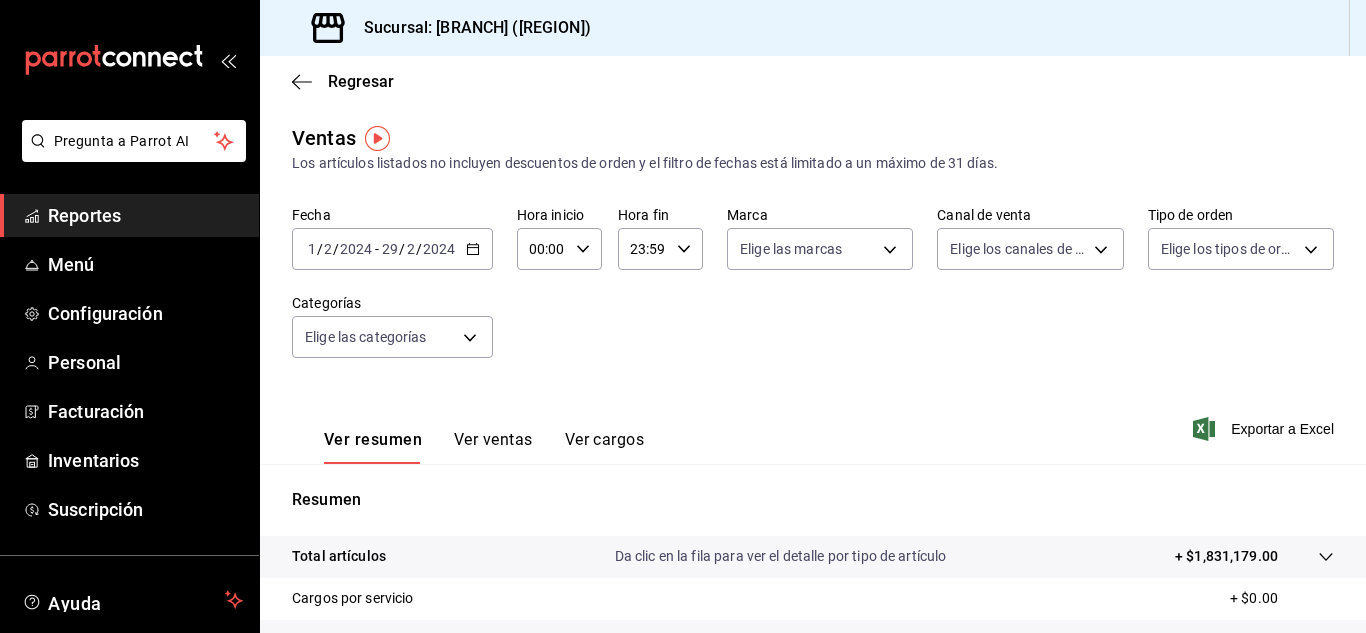 click on "[DATE] [DATE] - [DATE] [DATE]" at bounding box center [392, 249] 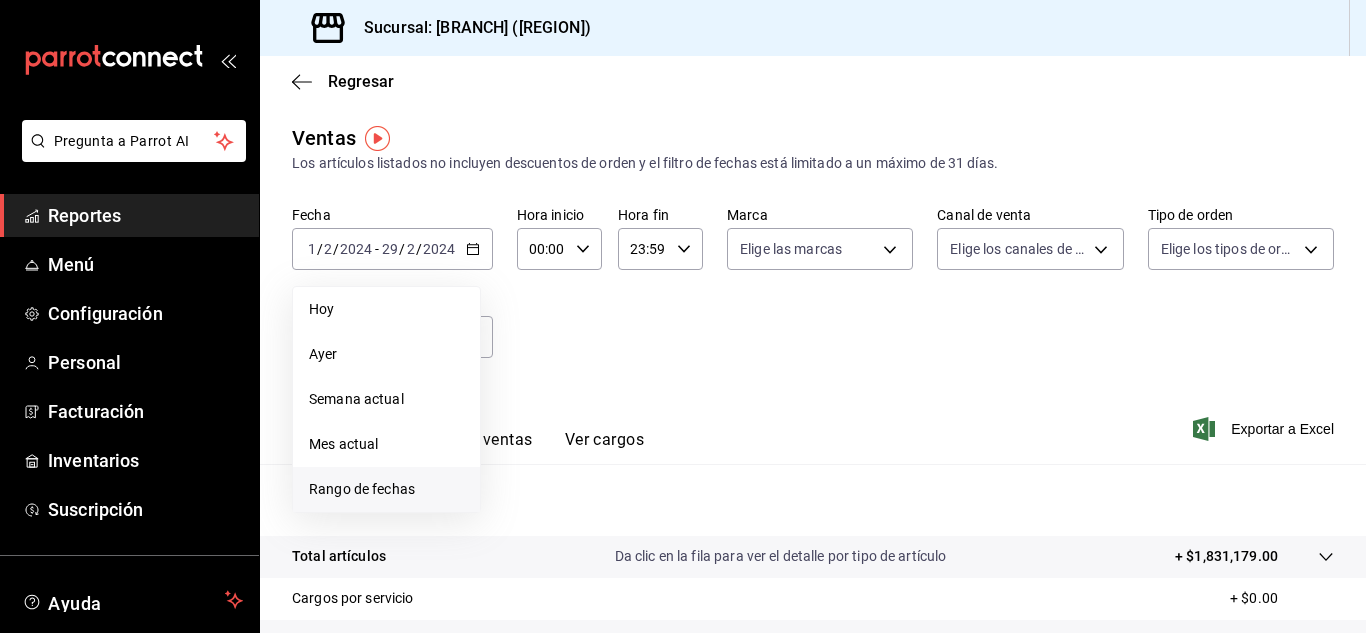 click on "Rango de fechas" at bounding box center (386, 489) 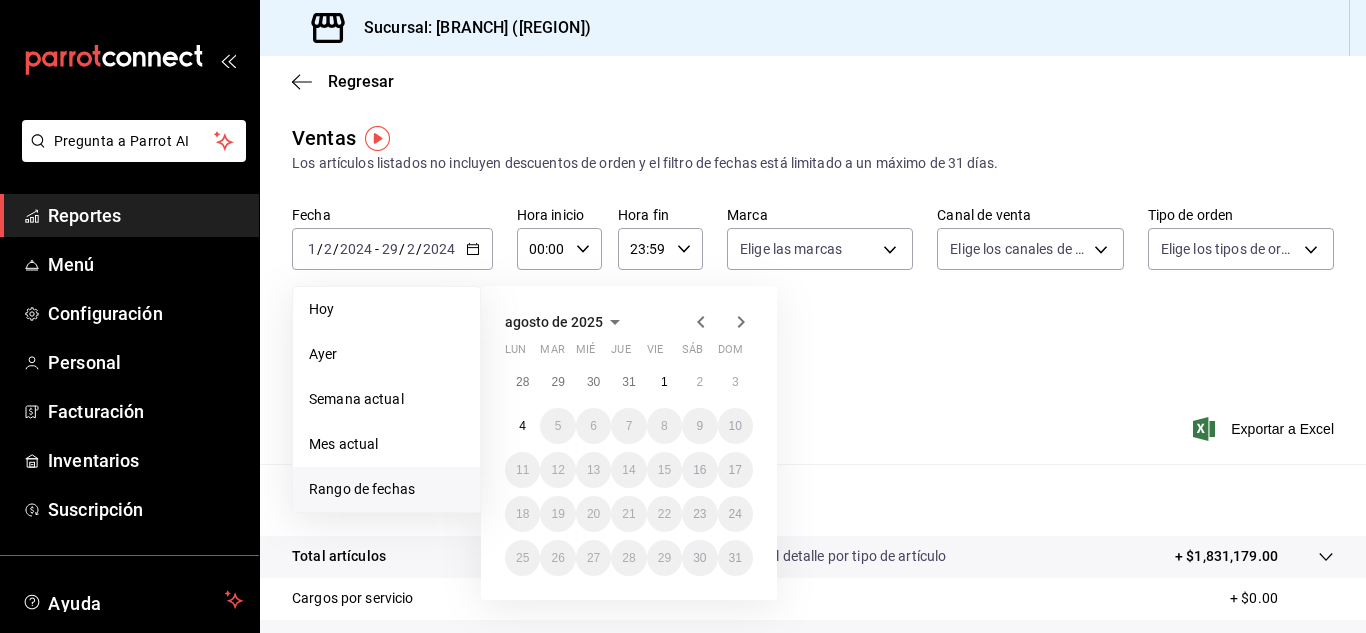 click on "agosto de 2025" at bounding box center (554, 322) 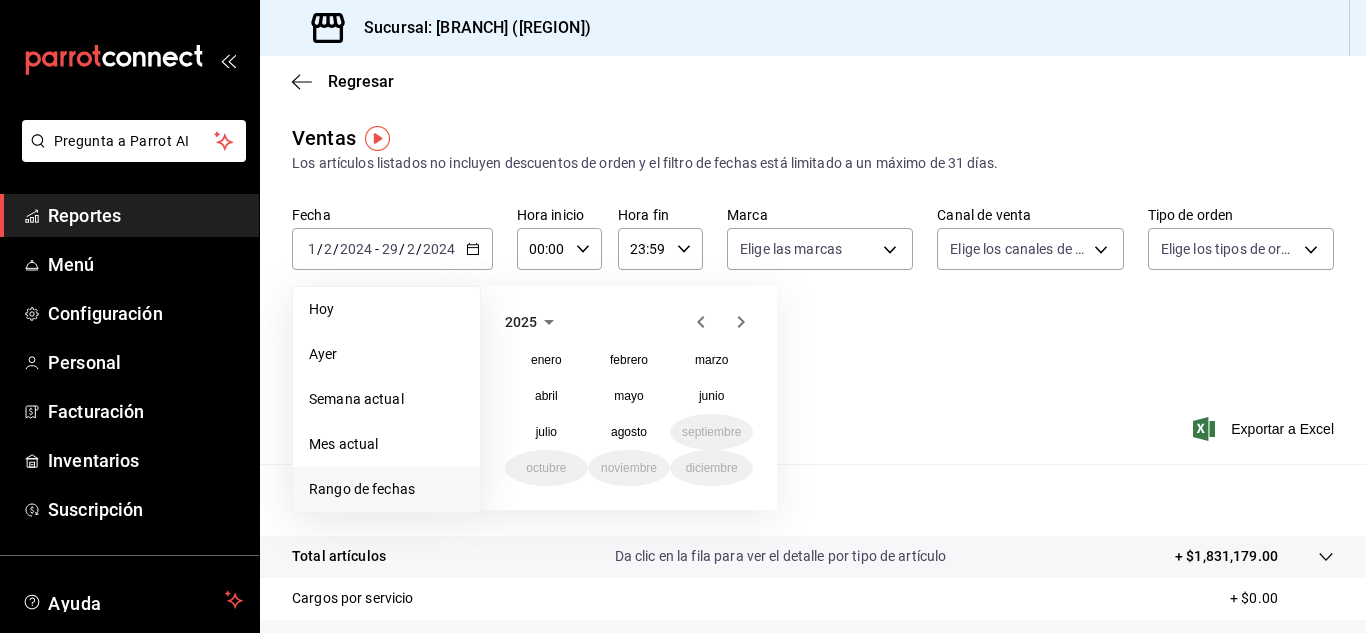click 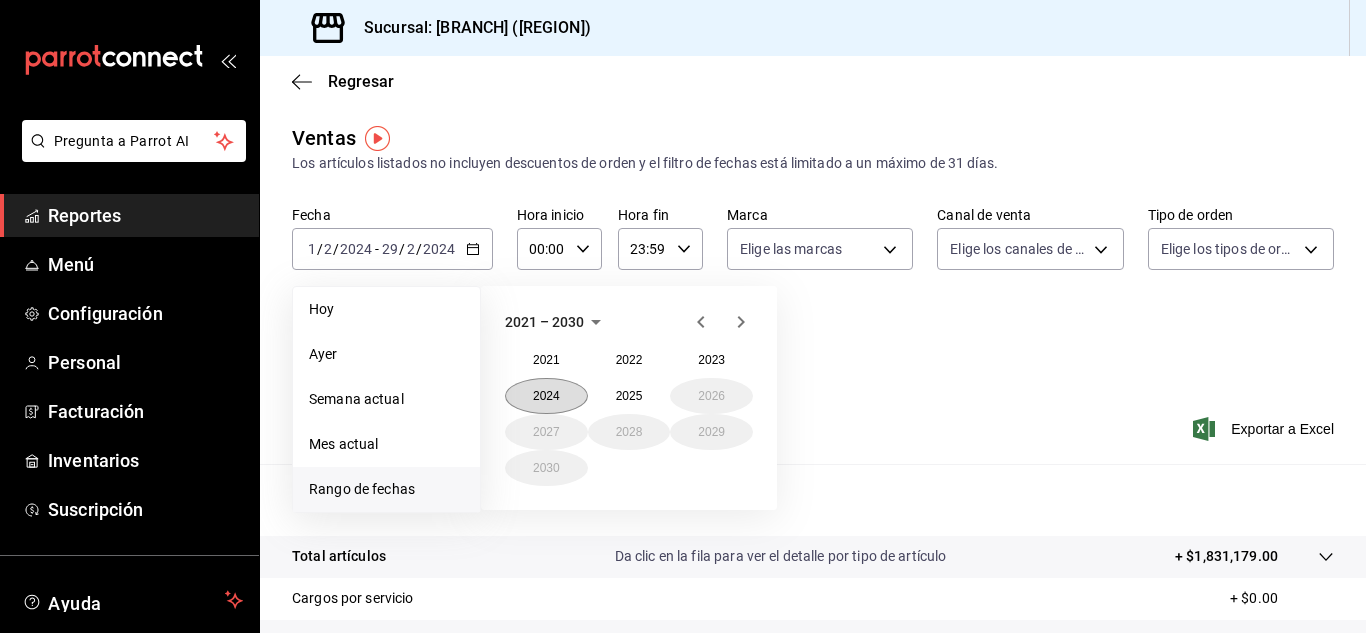 click on "2024" at bounding box center (546, 396) 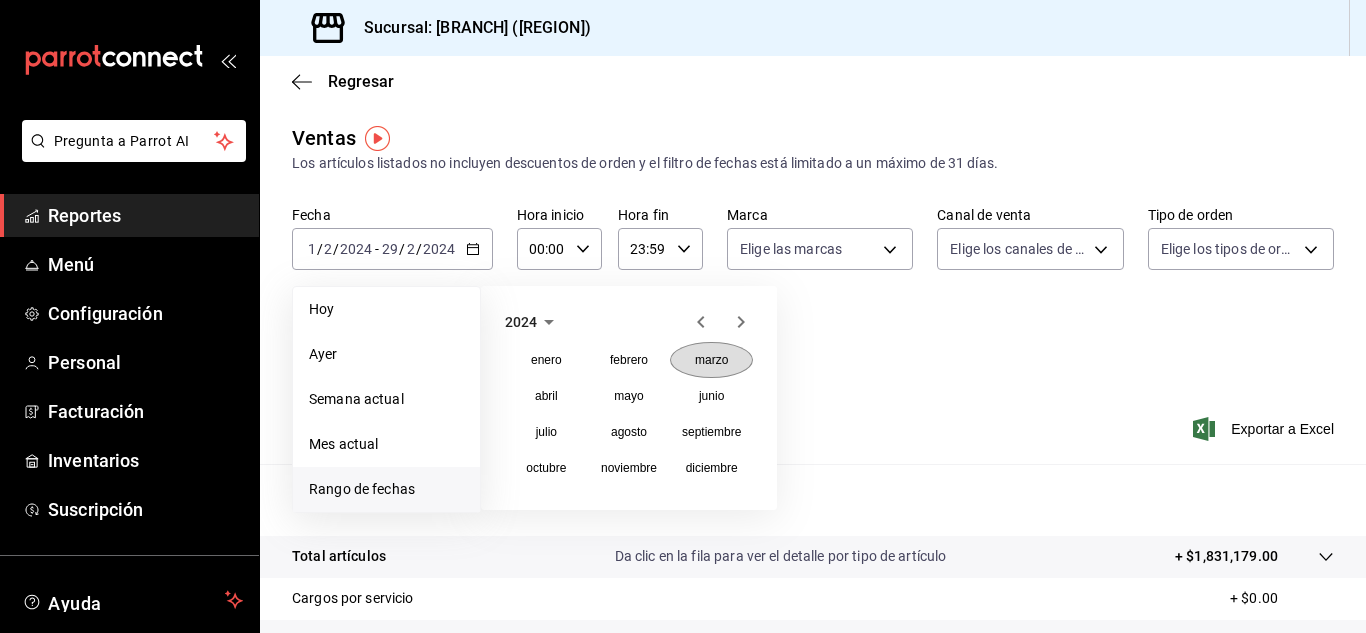 click on "marzo" at bounding box center [711, 360] 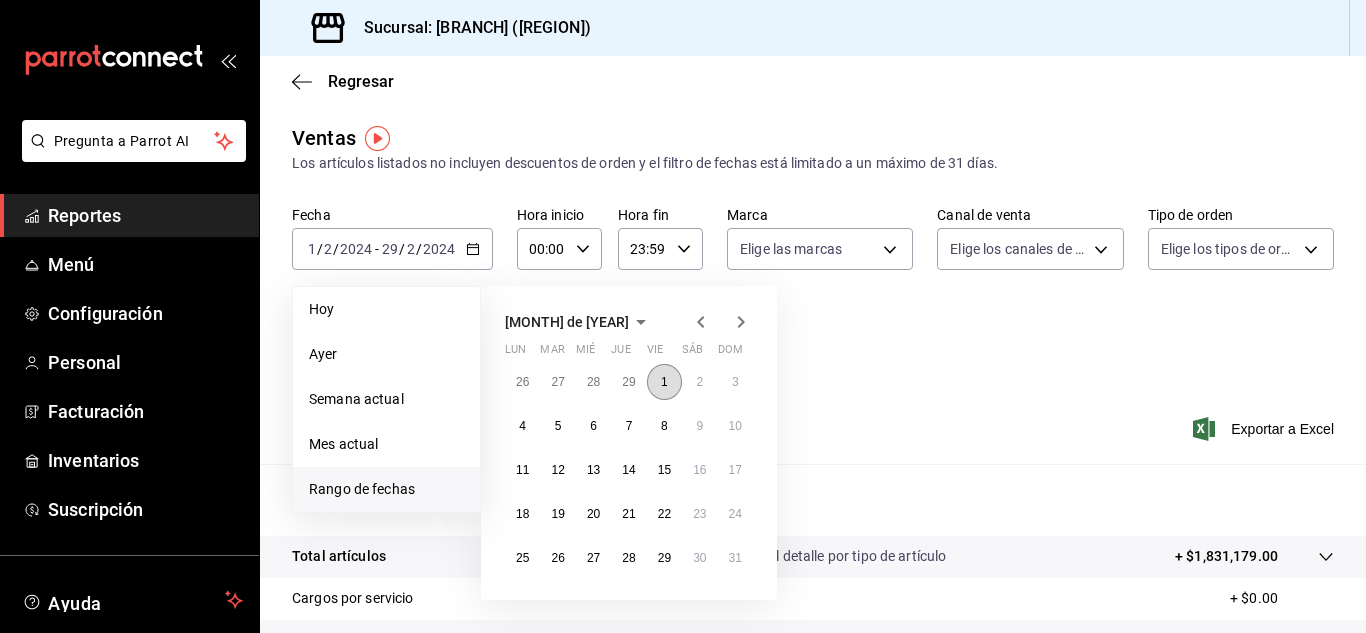 click on "1" at bounding box center (664, 382) 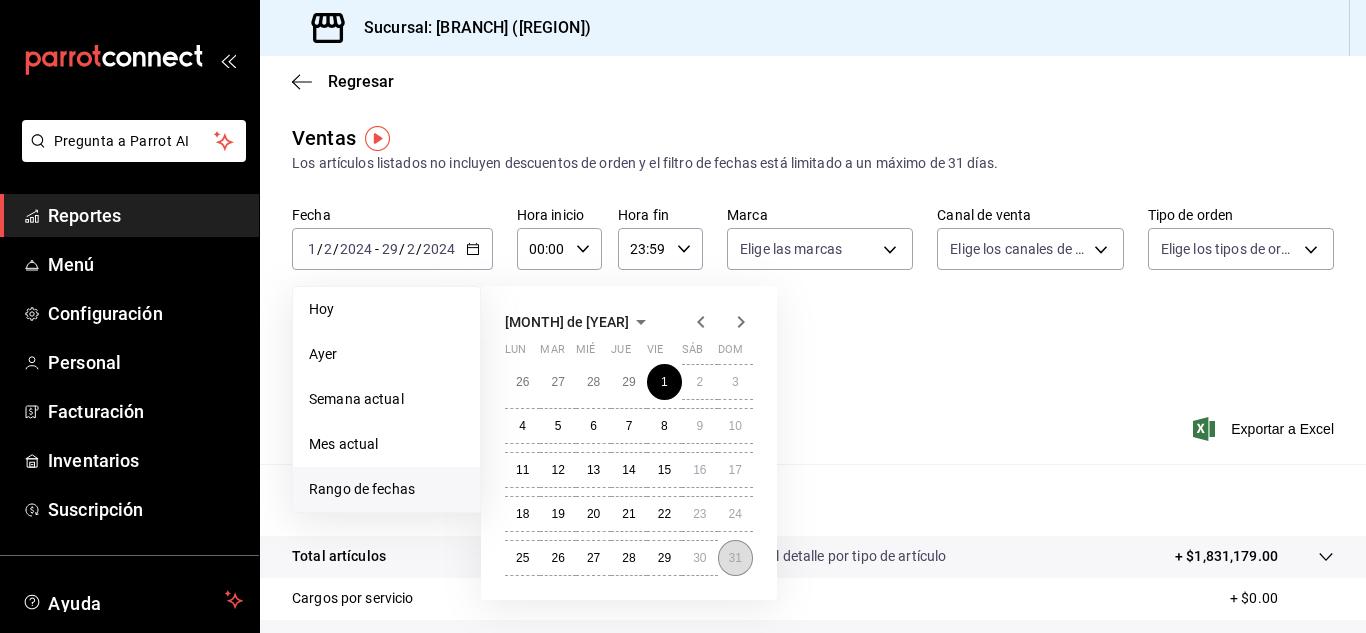 click on "31" at bounding box center [735, 558] 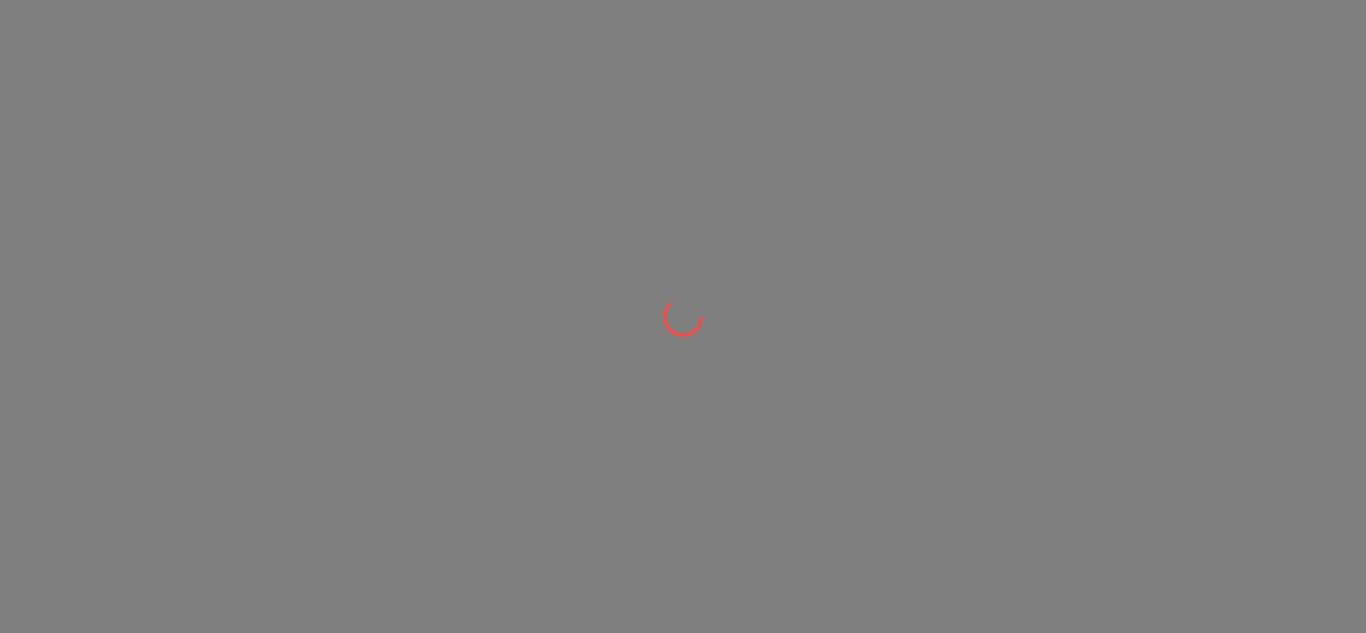 scroll, scrollTop: 0, scrollLeft: 0, axis: both 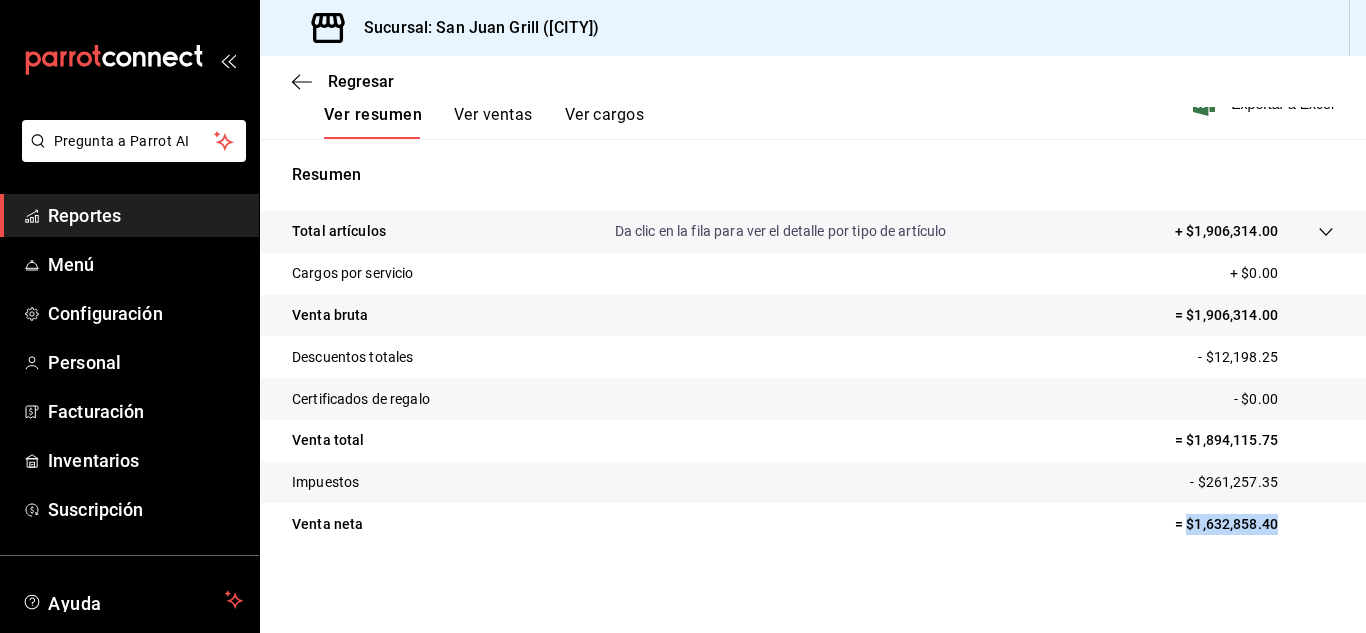 drag, startPoint x: 1170, startPoint y: 520, endPoint x: 1277, endPoint y: 524, distance: 107.07474 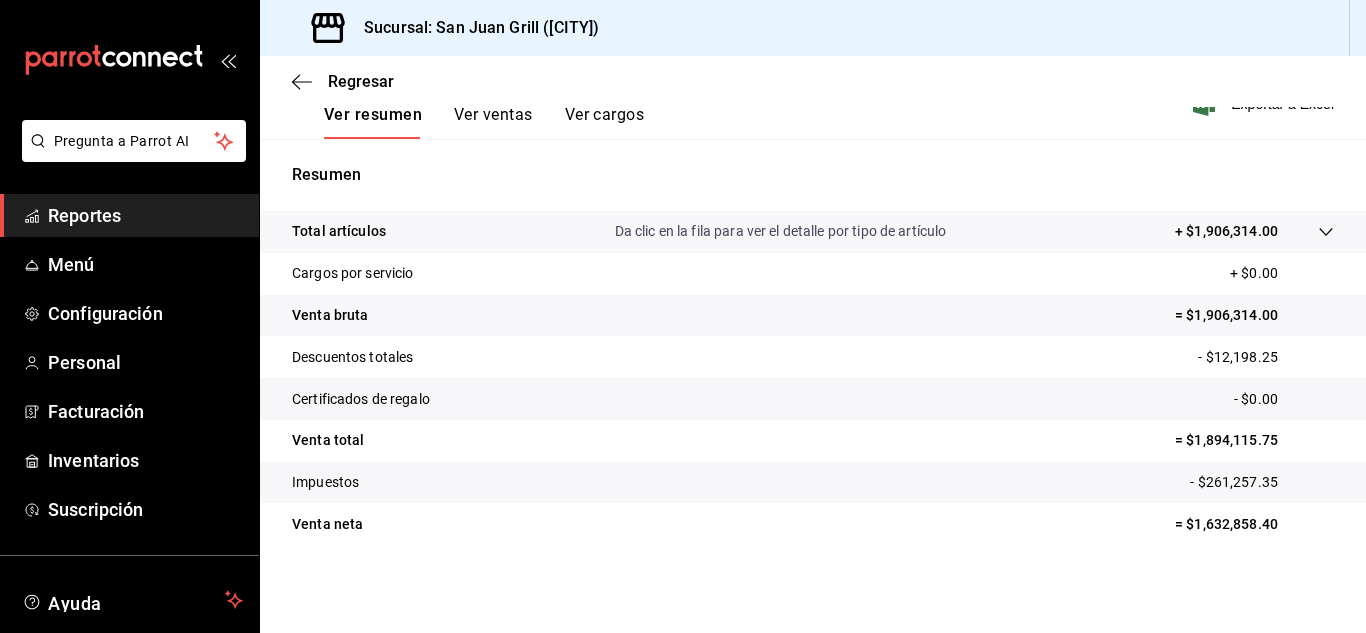 click on "= $1,632,858.40" at bounding box center (1254, 524) 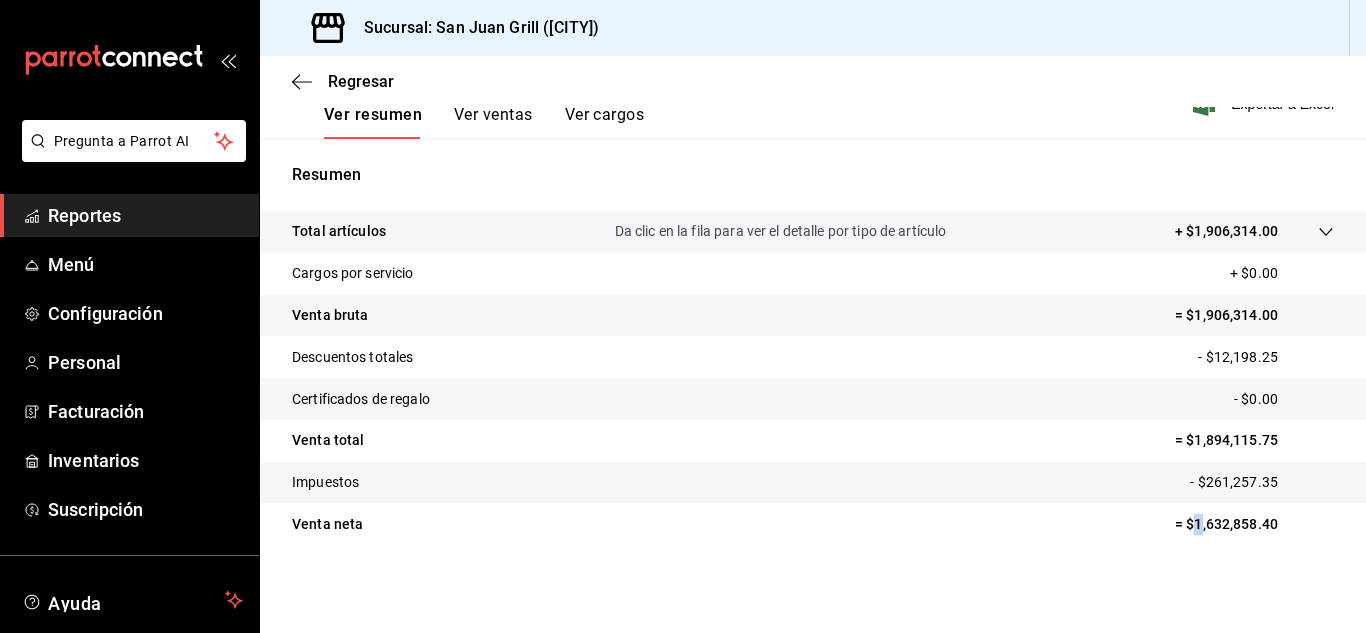click on "= $1,632,858.40" at bounding box center [1254, 524] 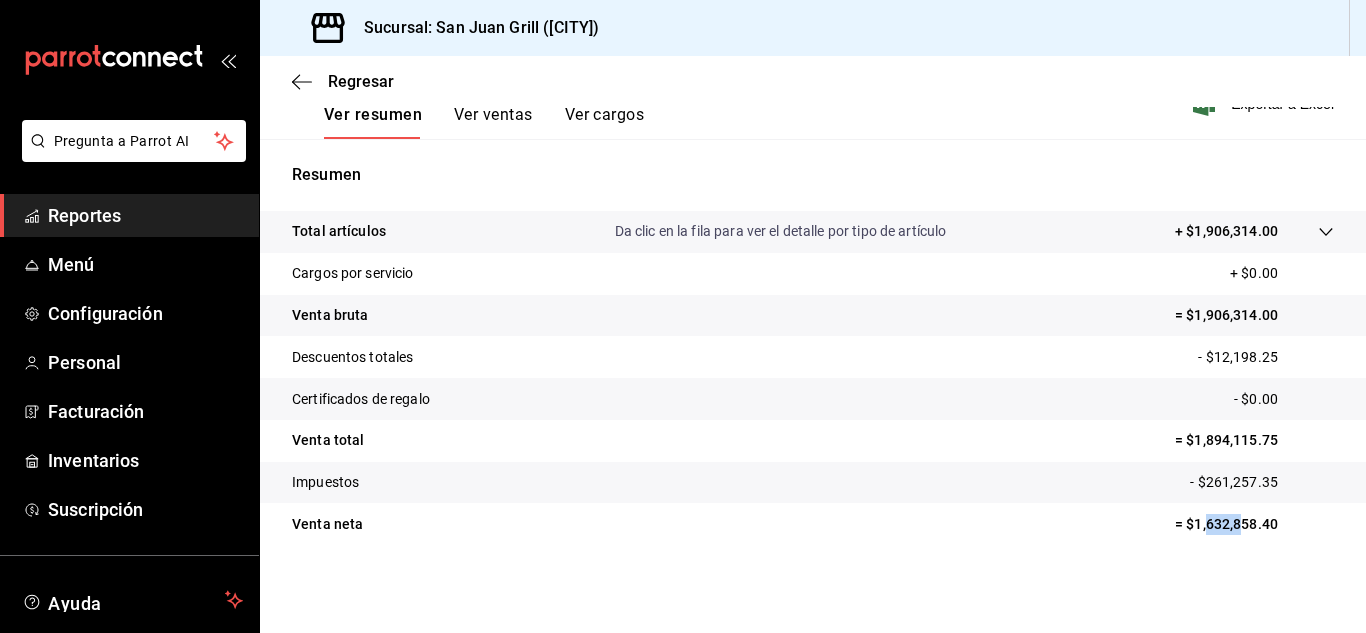 drag, startPoint x: 1190, startPoint y: 523, endPoint x: 1226, endPoint y: 526, distance: 36.124783 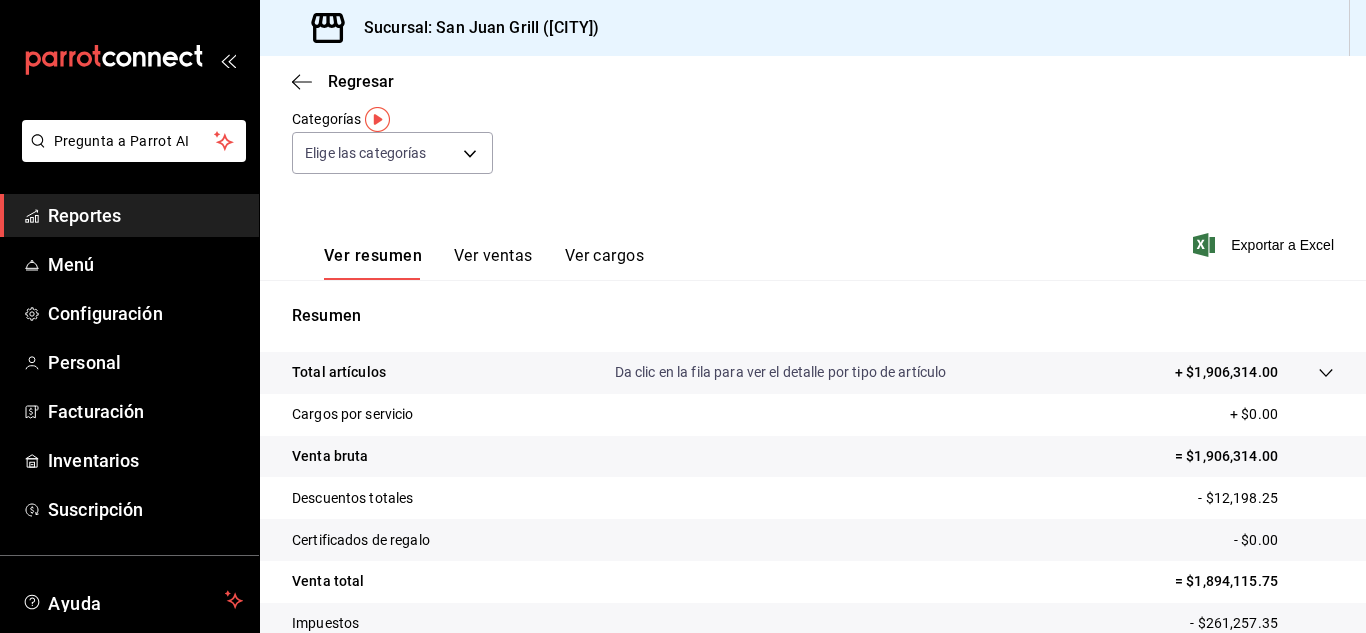 scroll, scrollTop: 0, scrollLeft: 0, axis: both 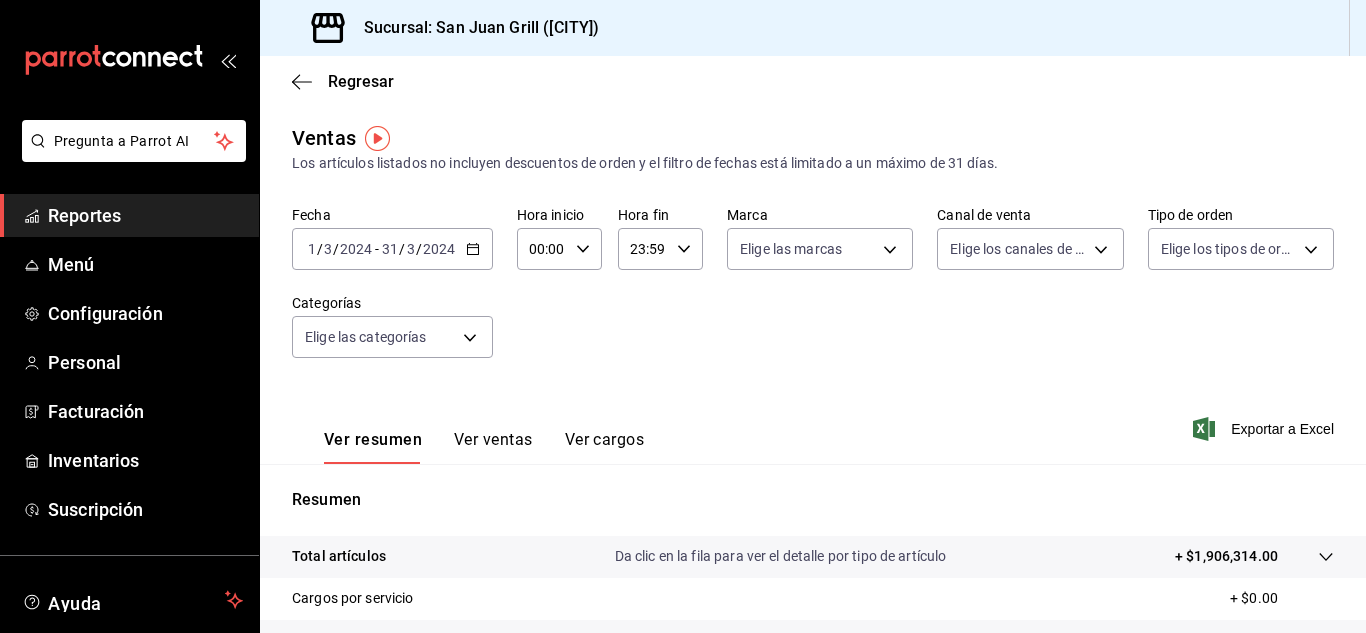 click 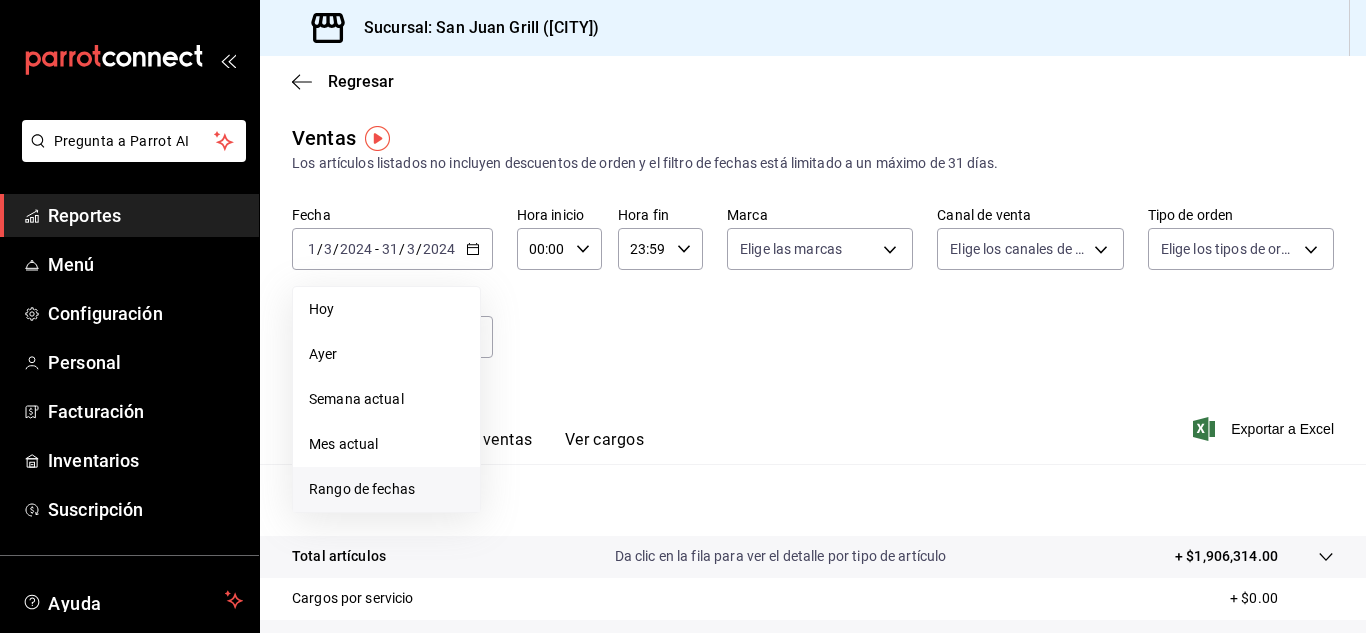click on "Rango de fechas" at bounding box center (386, 489) 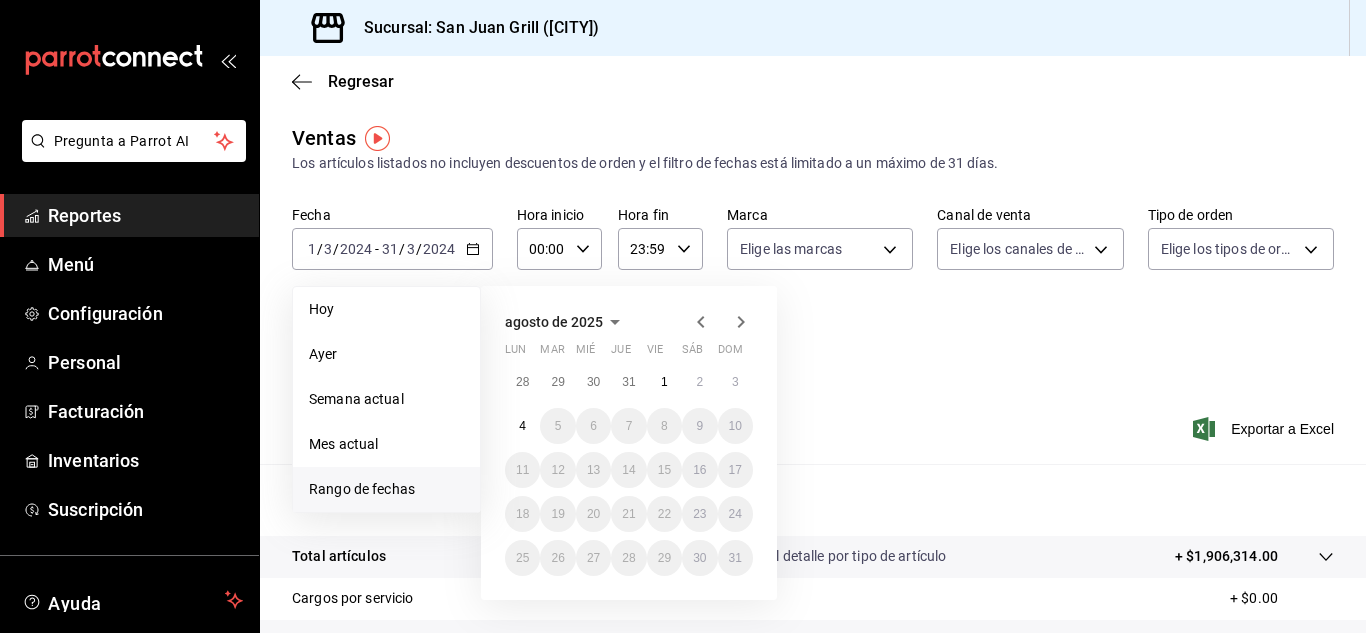 click on "agosto de 2025" at bounding box center (554, 322) 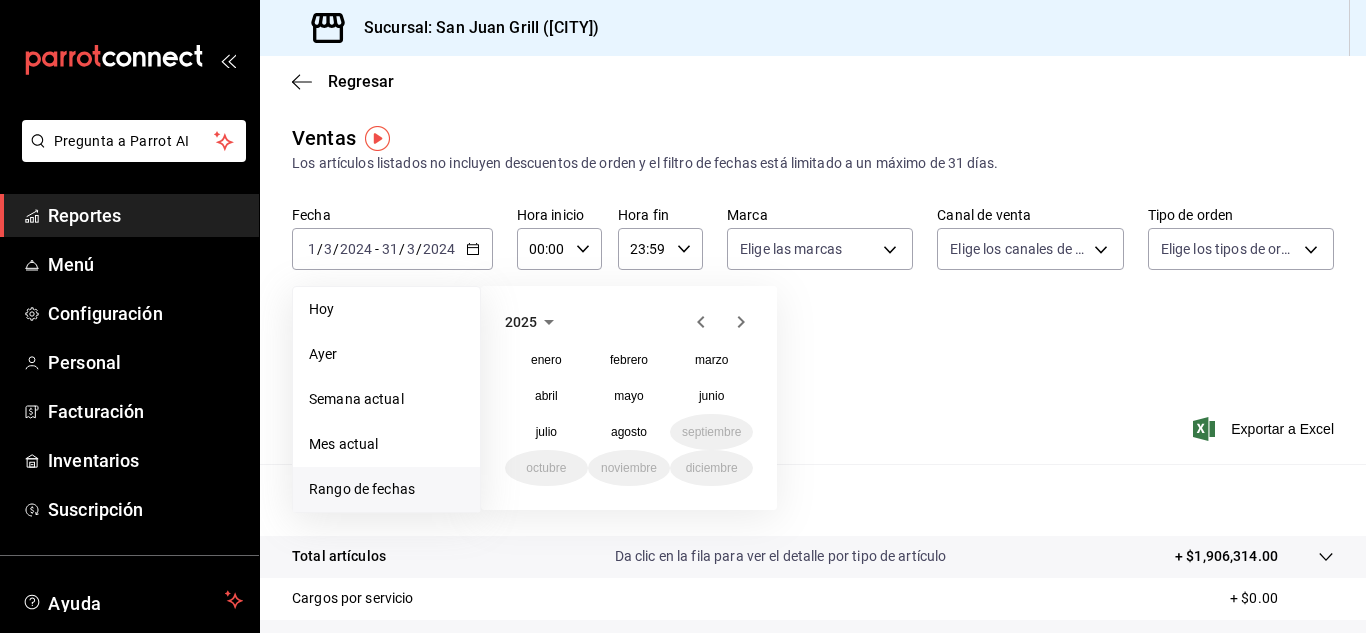 click on "2025" at bounding box center (521, 322) 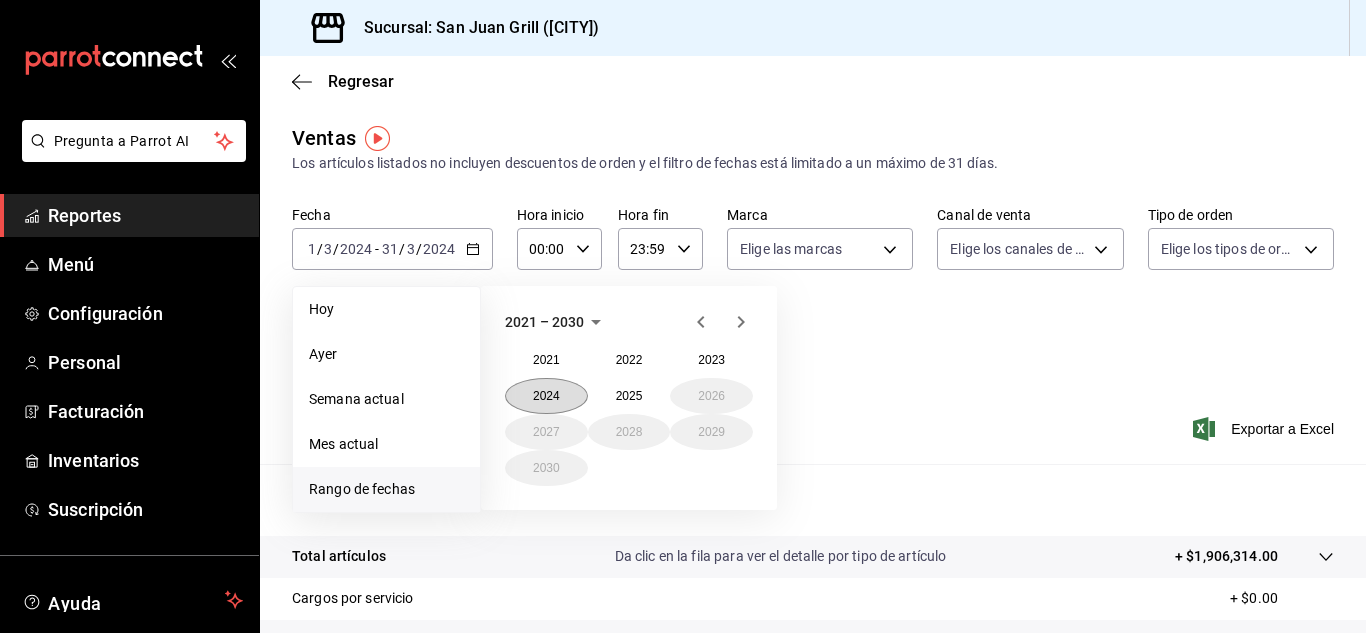 click on "2024" at bounding box center (546, 396) 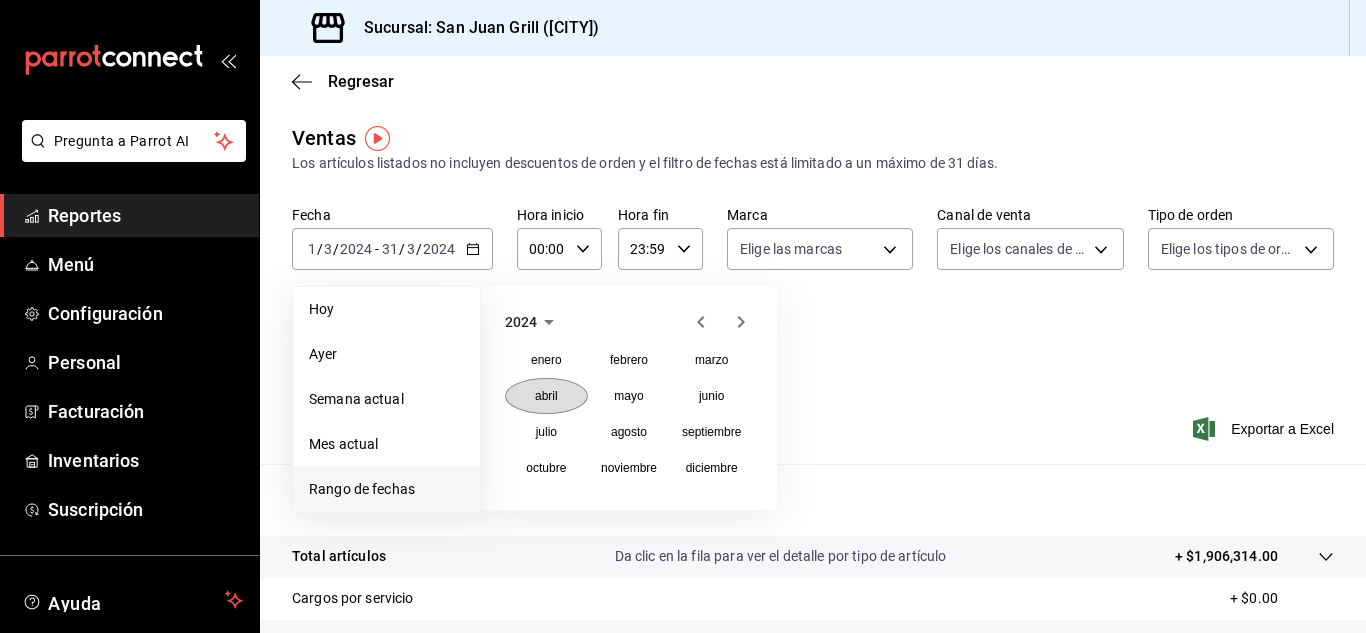 click on "abril" at bounding box center (546, 396) 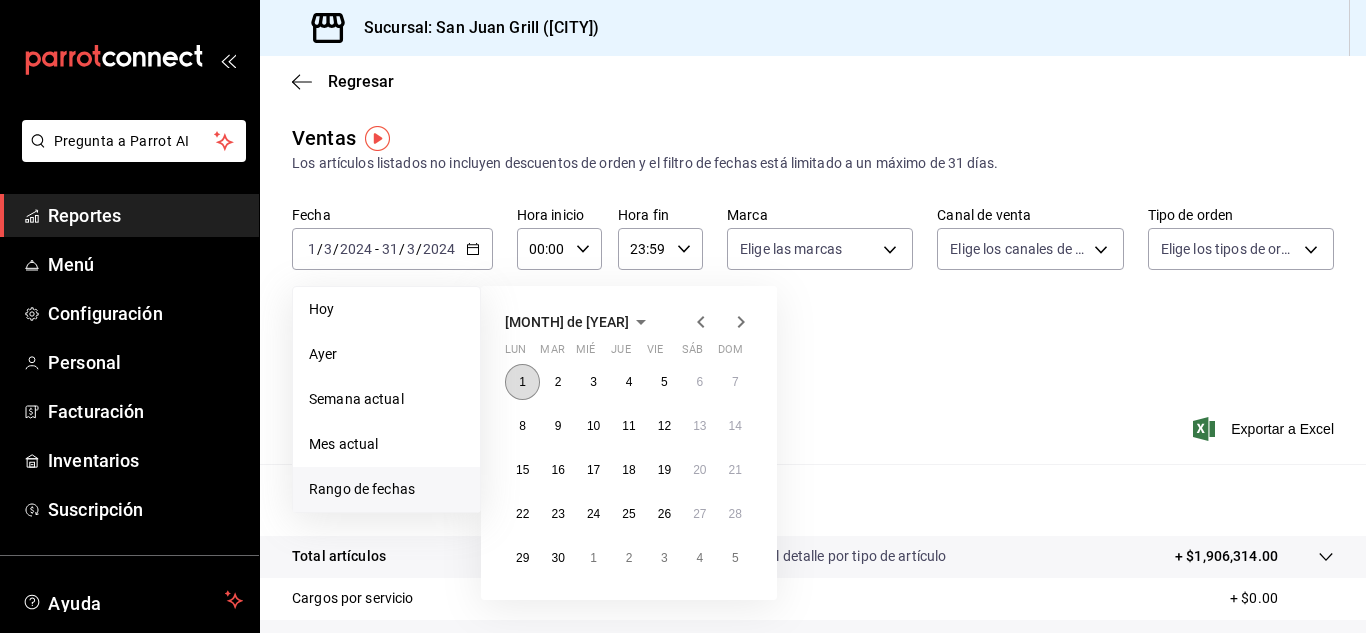 click on "1" at bounding box center [522, 382] 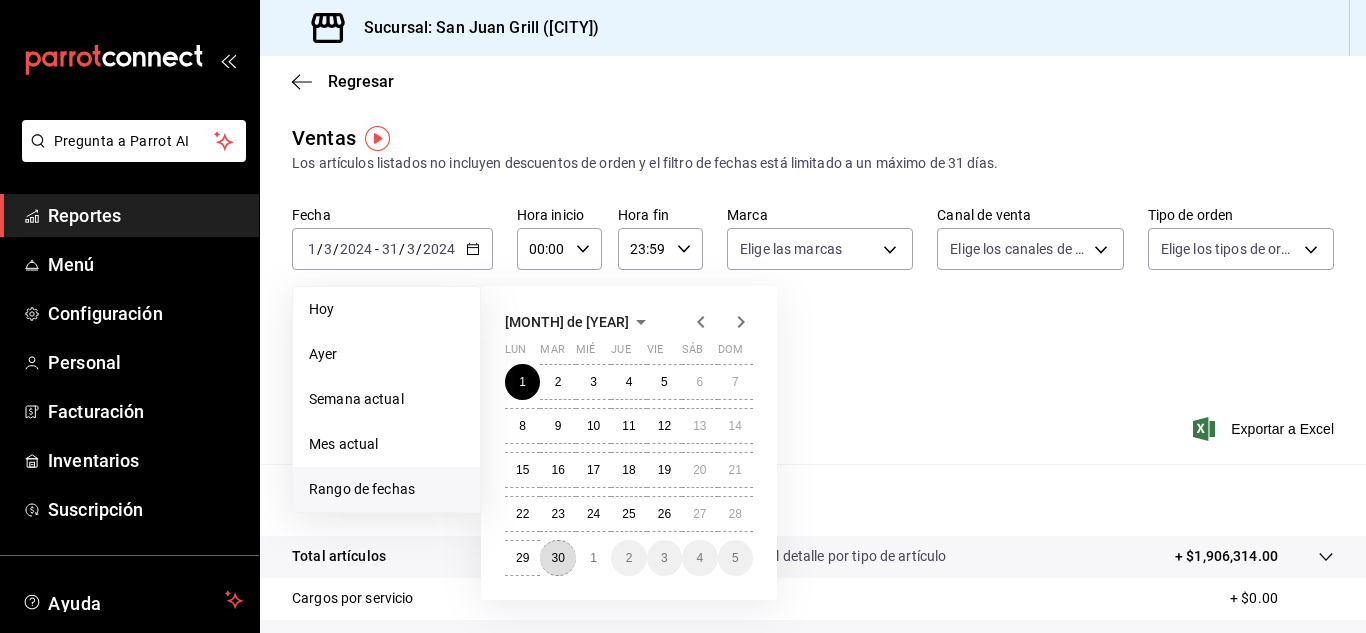 click on "30" at bounding box center (557, 558) 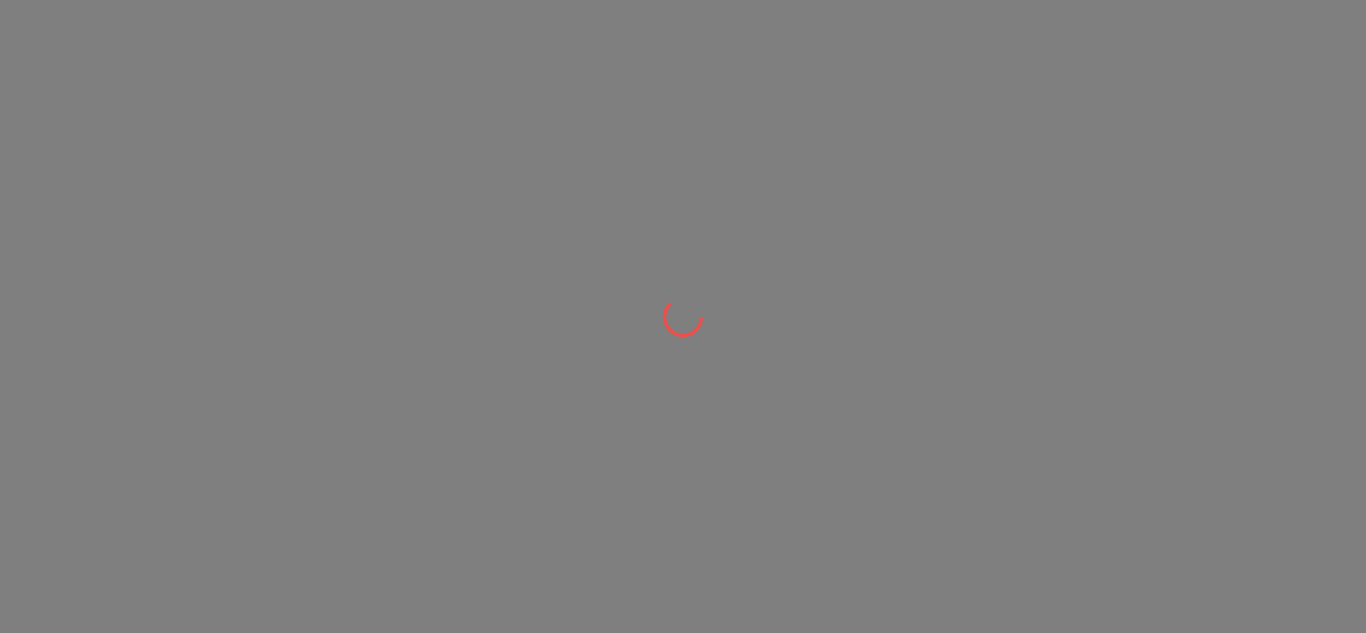 scroll, scrollTop: 0, scrollLeft: 0, axis: both 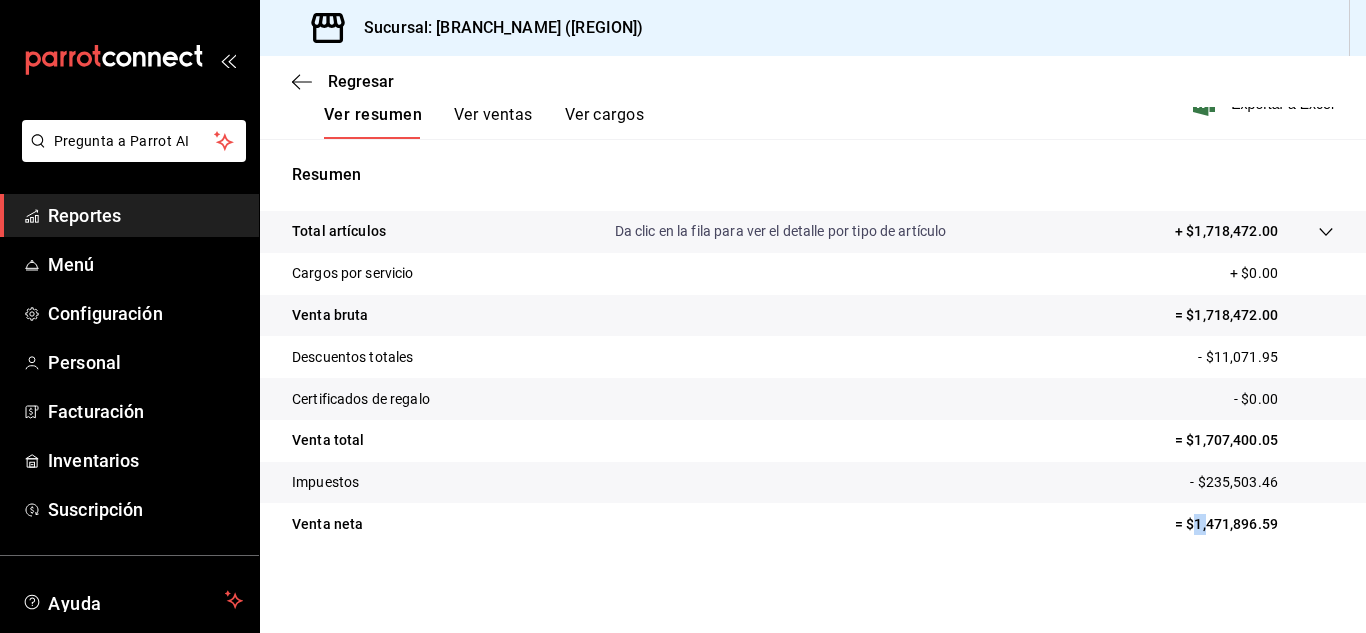 drag, startPoint x: 1181, startPoint y: 524, endPoint x: 1192, endPoint y: 524, distance: 11 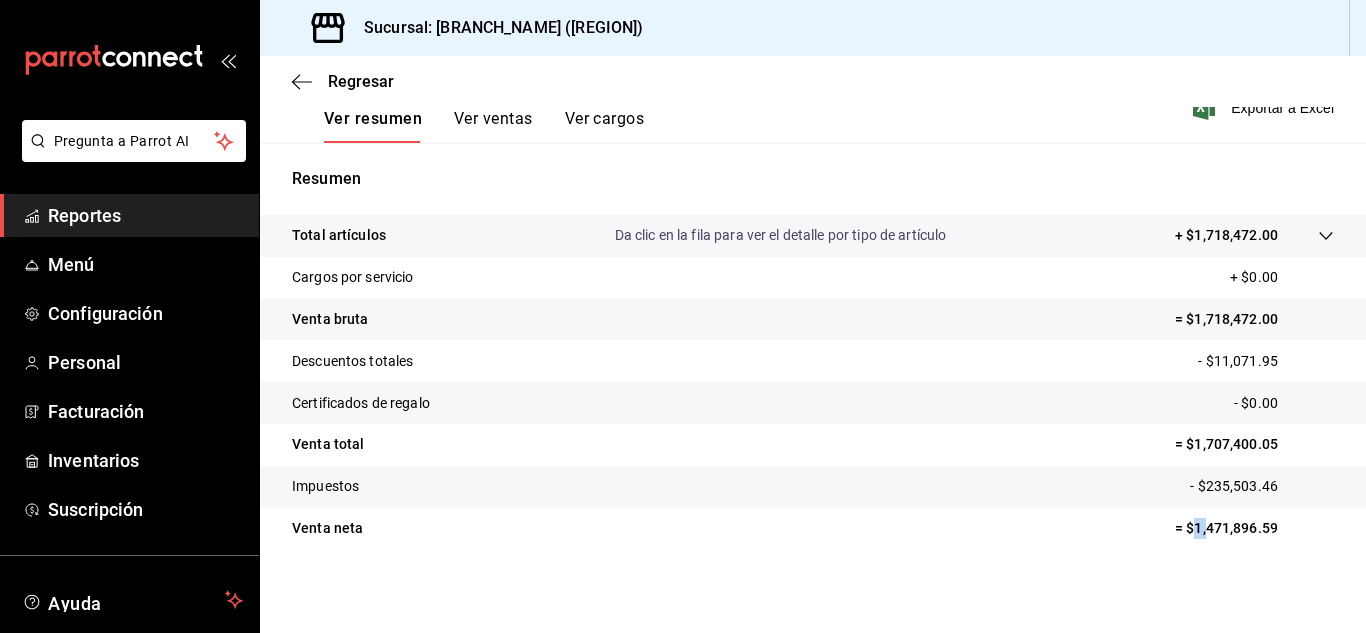 scroll, scrollTop: 325, scrollLeft: 0, axis: vertical 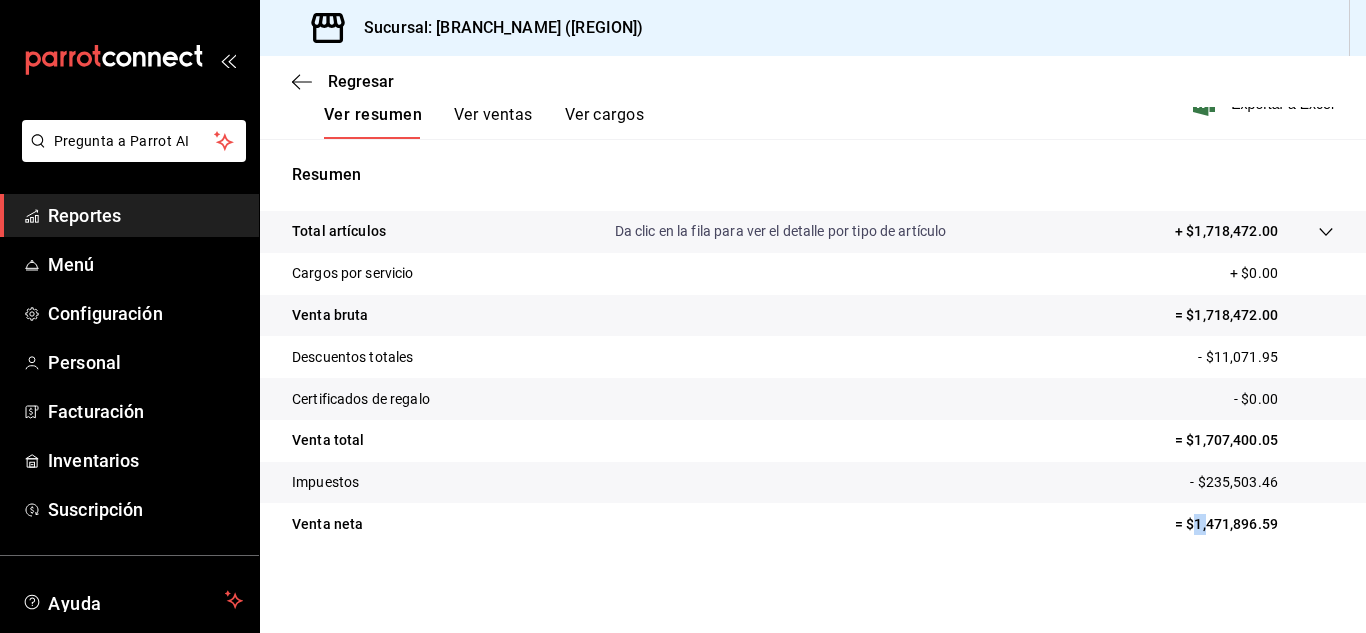 click on "= $1,471,896.59" at bounding box center (1254, 524) 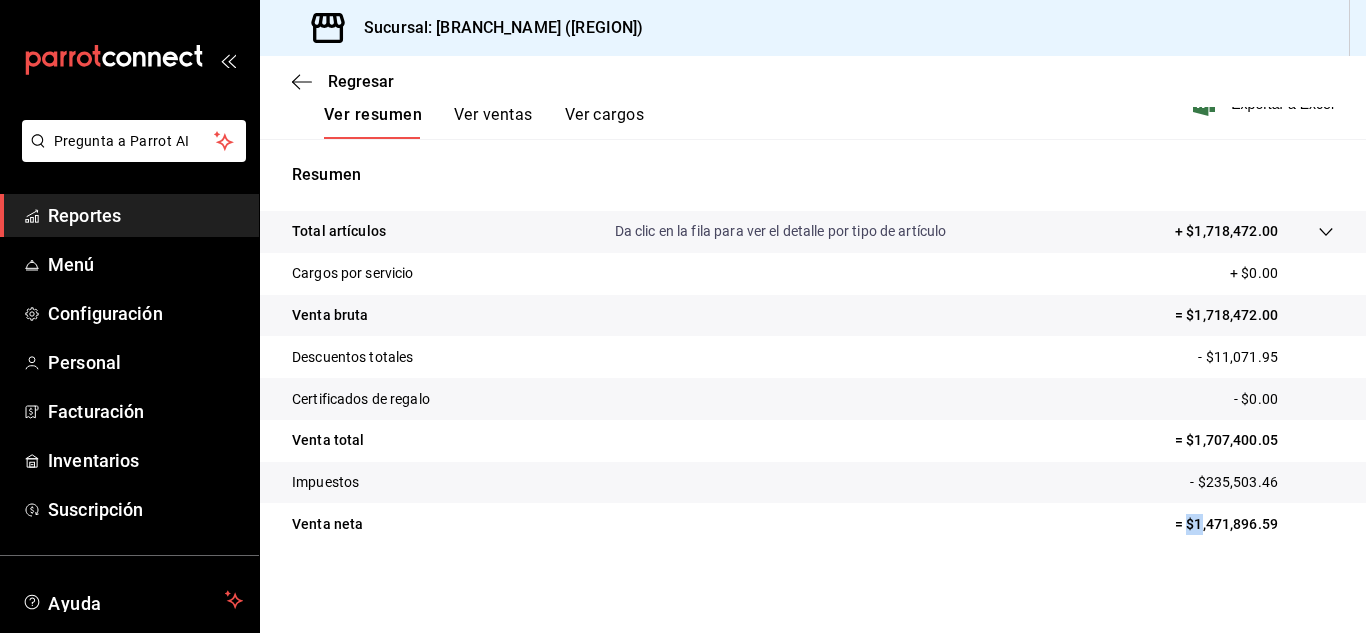 drag, startPoint x: 1175, startPoint y: 520, endPoint x: 1067, endPoint y: 457, distance: 125.032 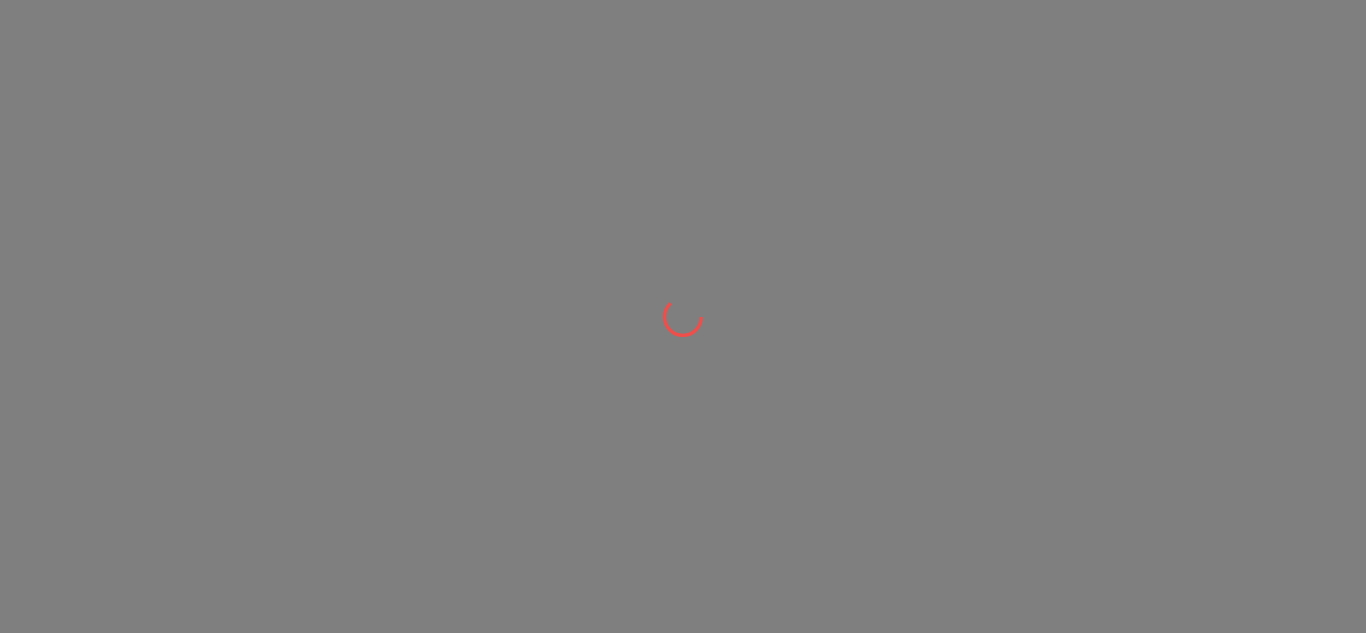 scroll, scrollTop: 0, scrollLeft: 0, axis: both 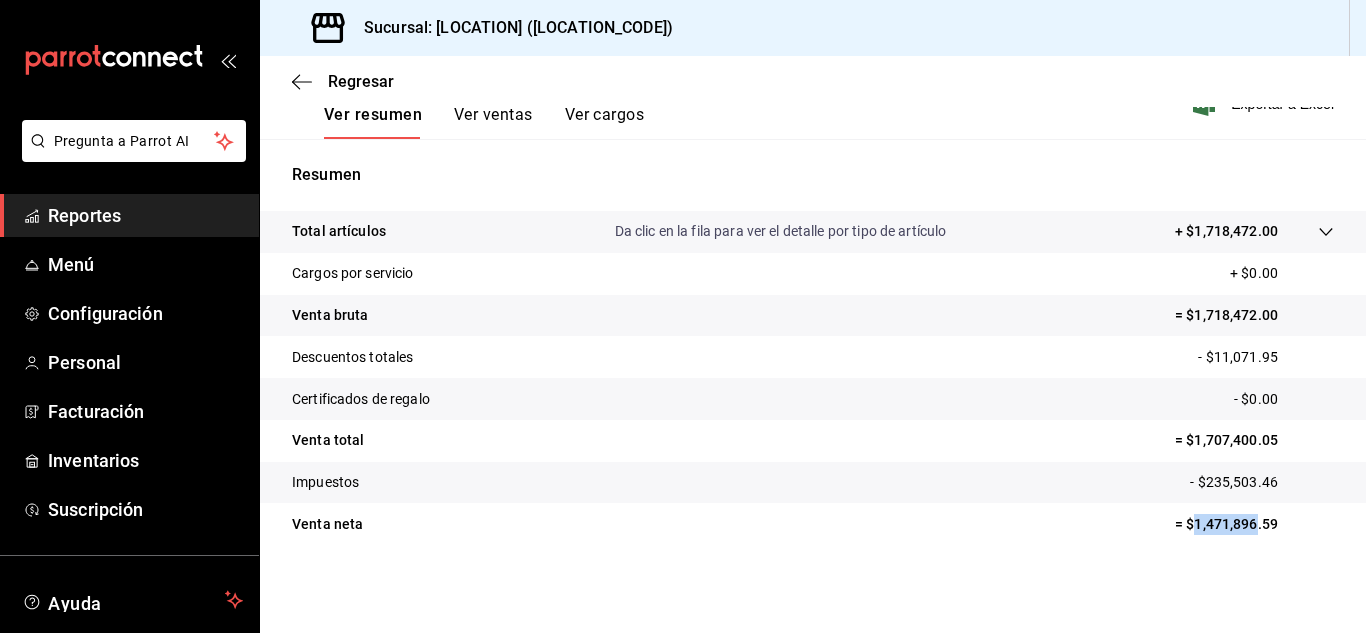 drag, startPoint x: 1182, startPoint y: 523, endPoint x: 1239, endPoint y: 521, distance: 57.035076 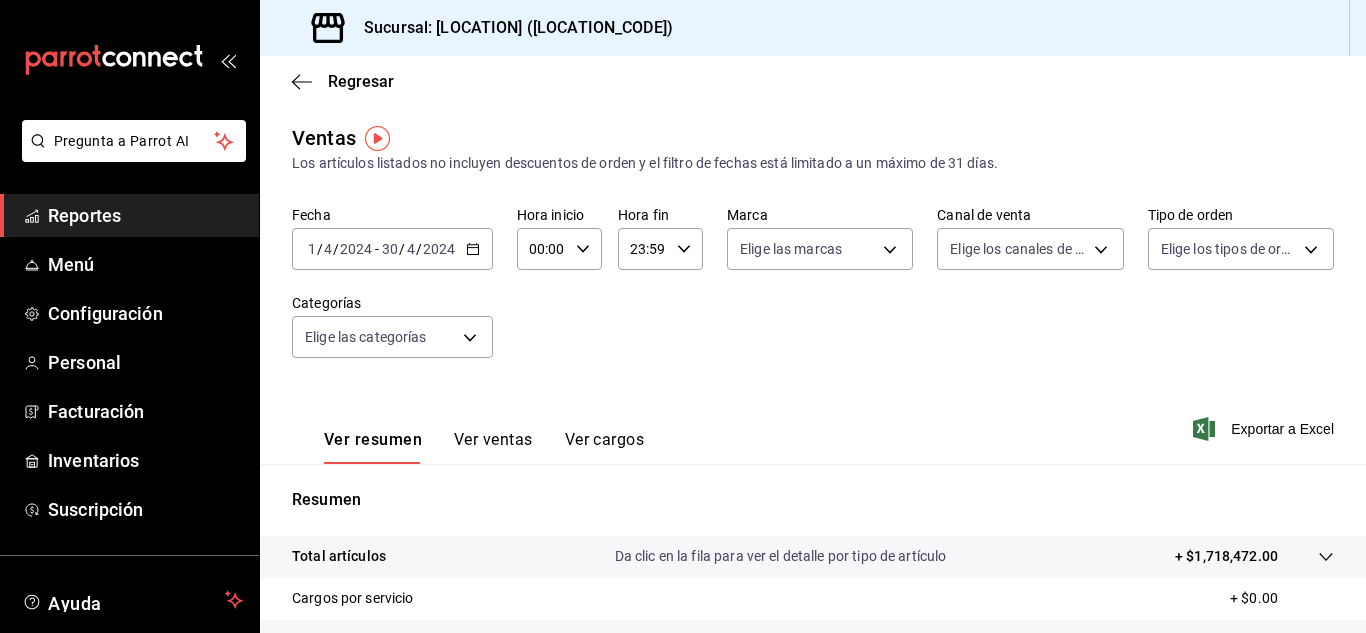 click 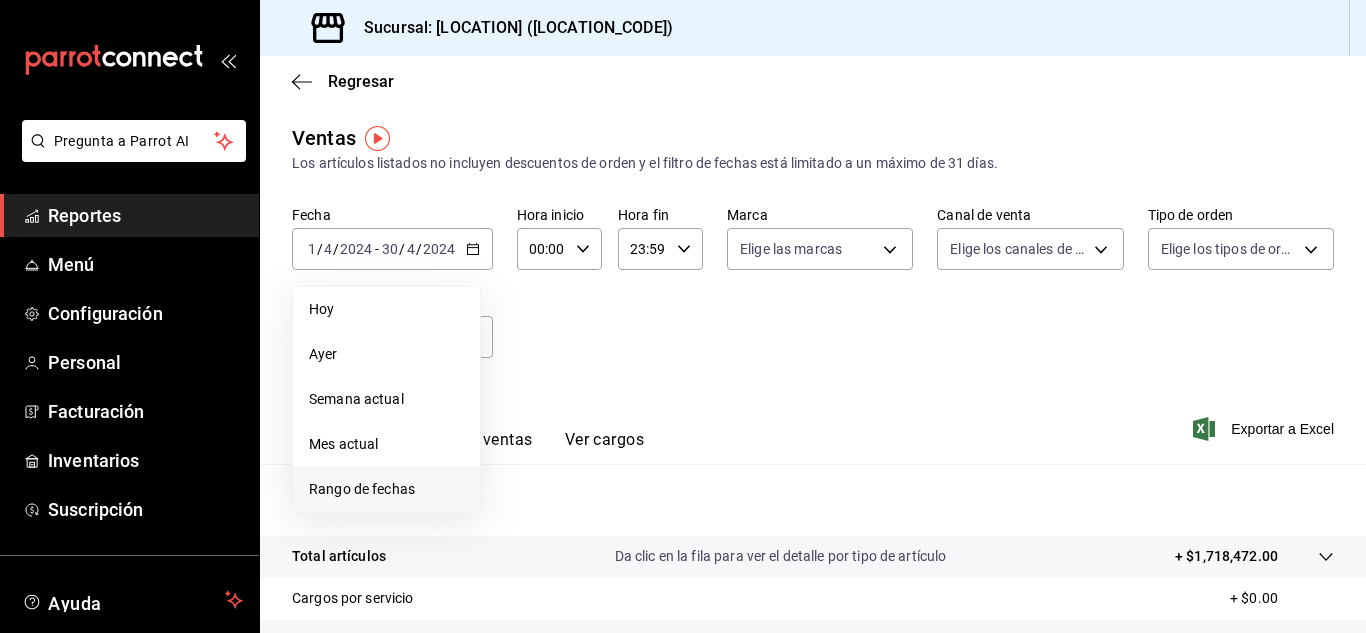 click on "Rango de fechas" at bounding box center [386, 489] 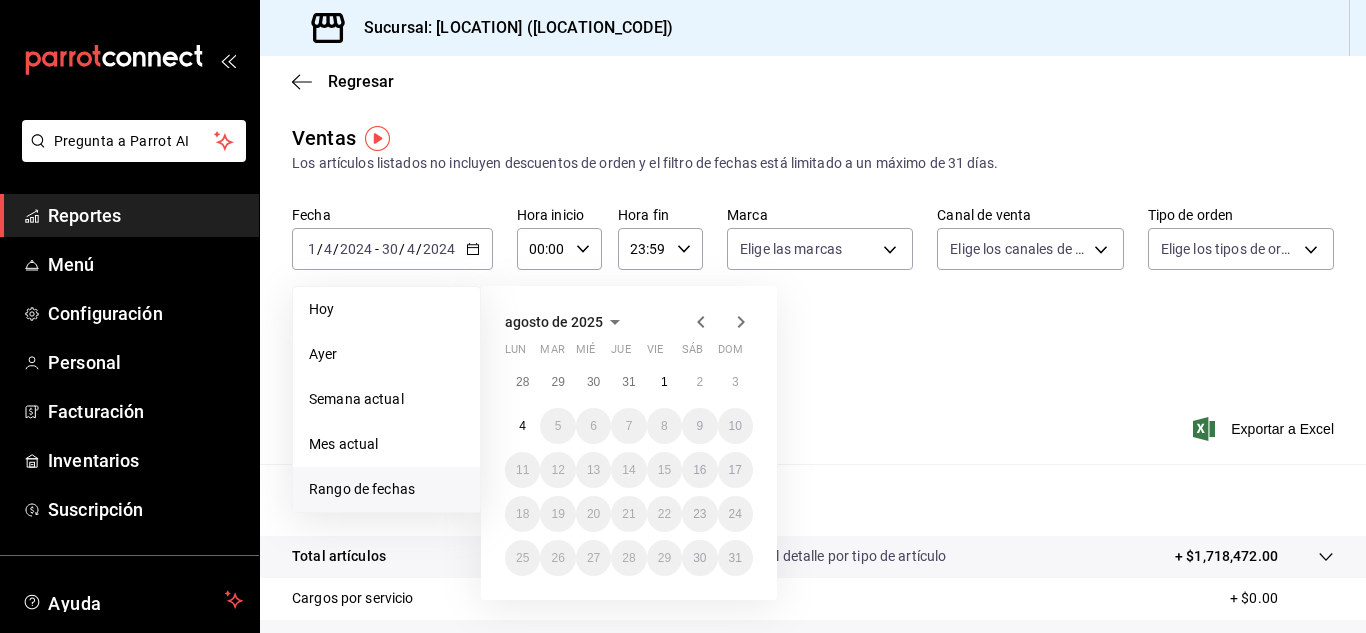 click on "agosto de 2025" at bounding box center (554, 322) 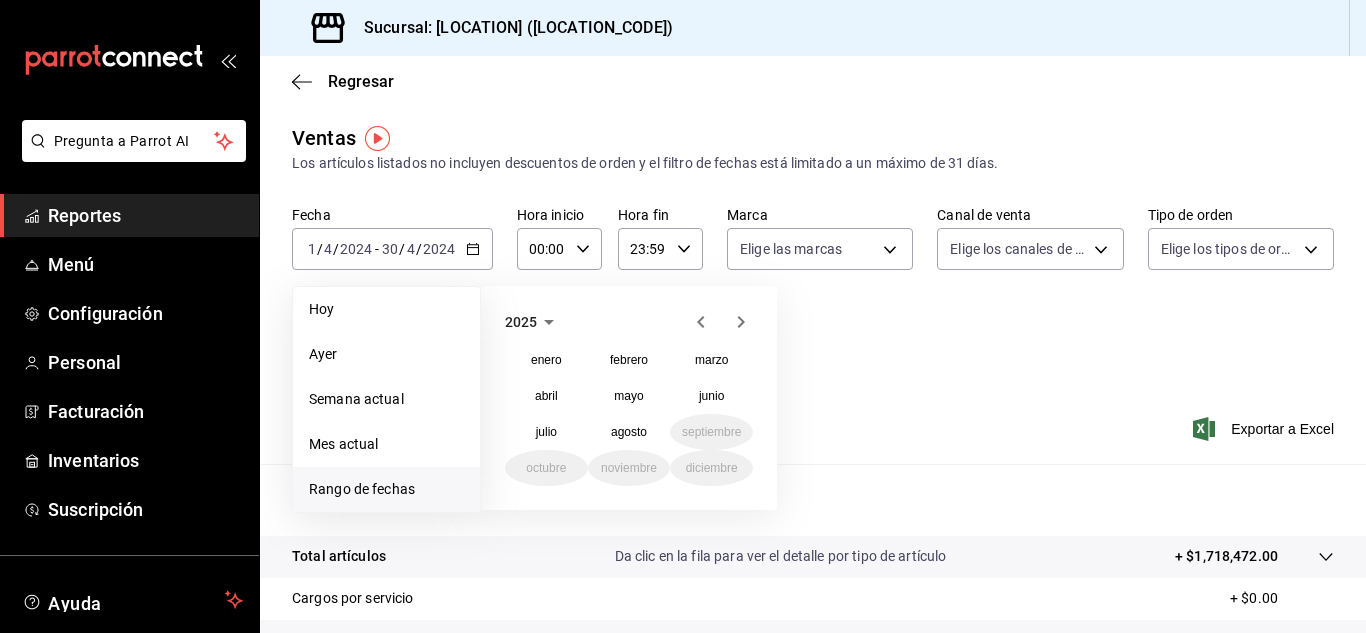 click on "2025" at bounding box center [521, 322] 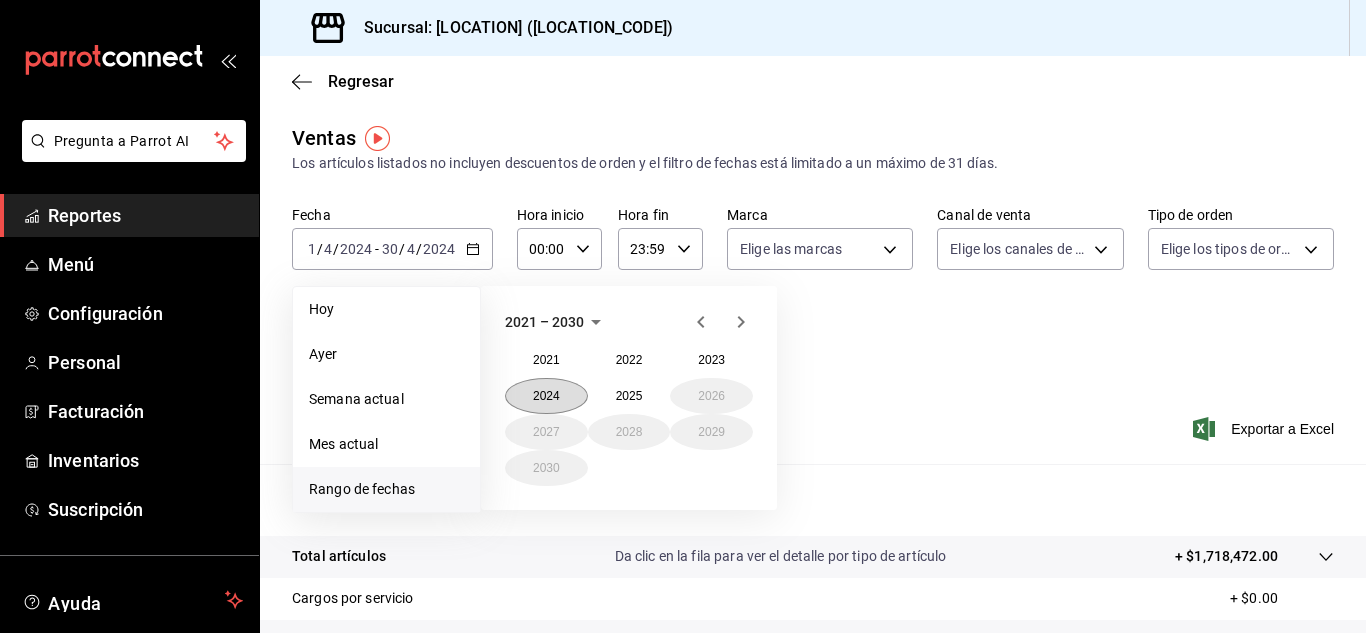 click on "2024" at bounding box center (546, 396) 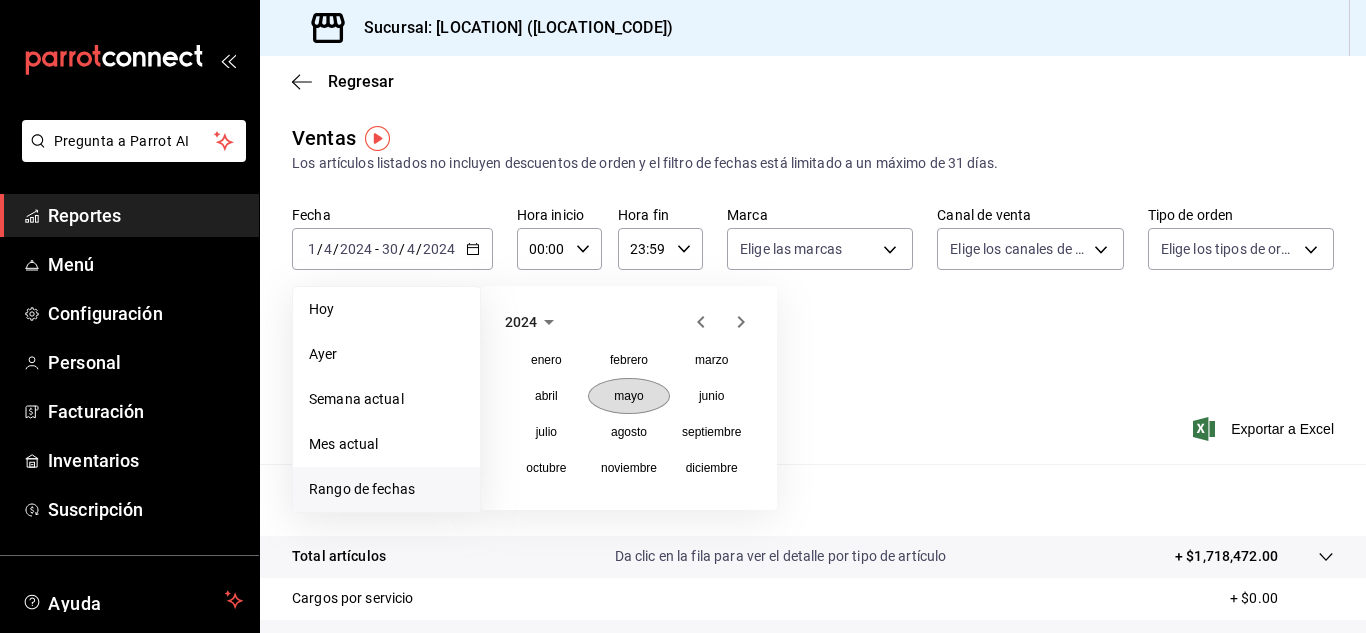 click on "mayo" at bounding box center [628, 396] 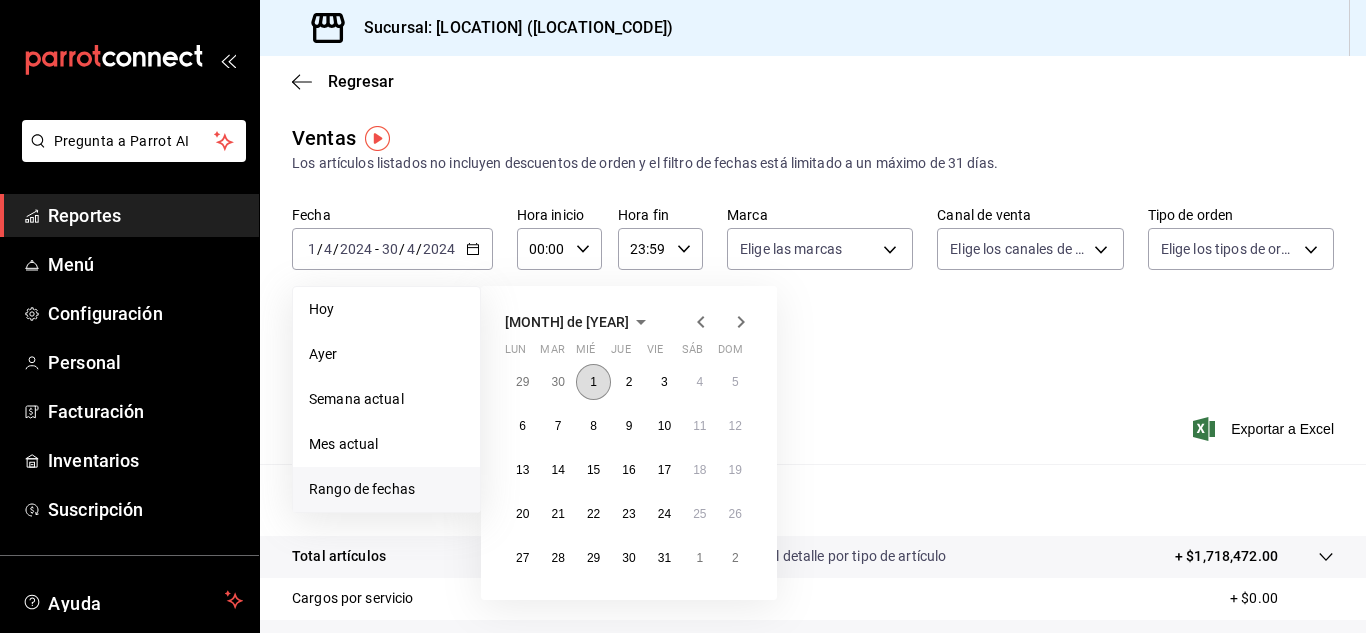 click on "1" at bounding box center (593, 382) 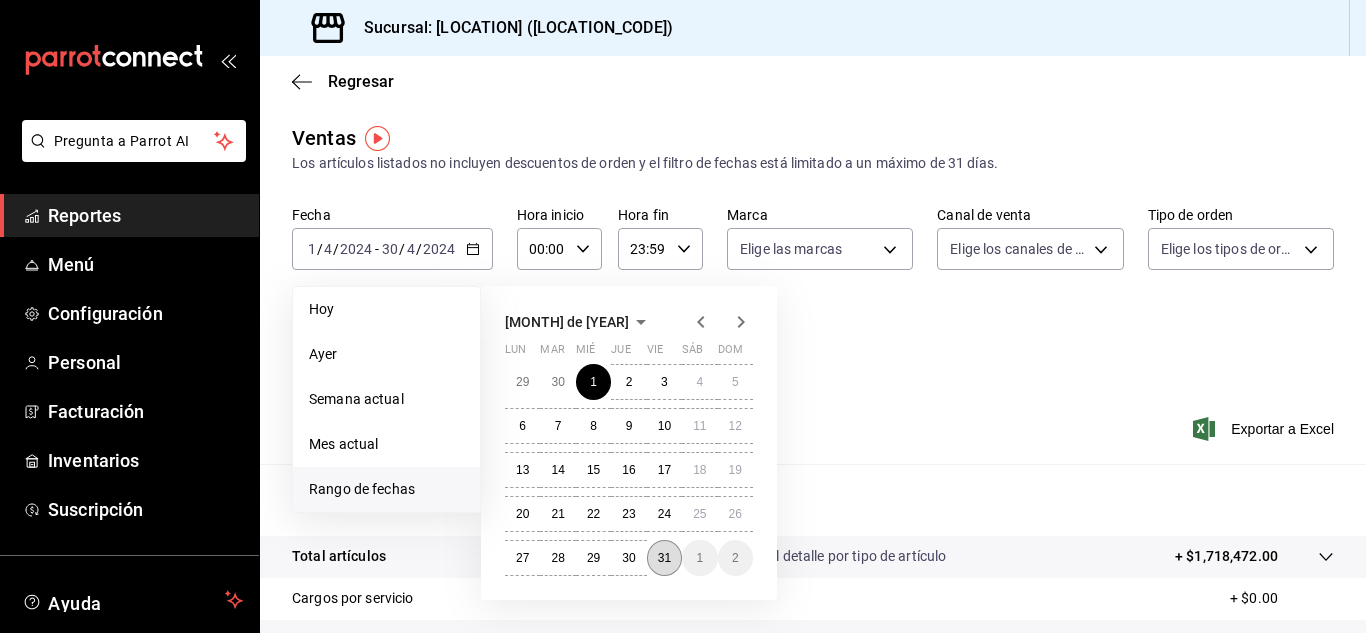 click on "31" at bounding box center (664, 558) 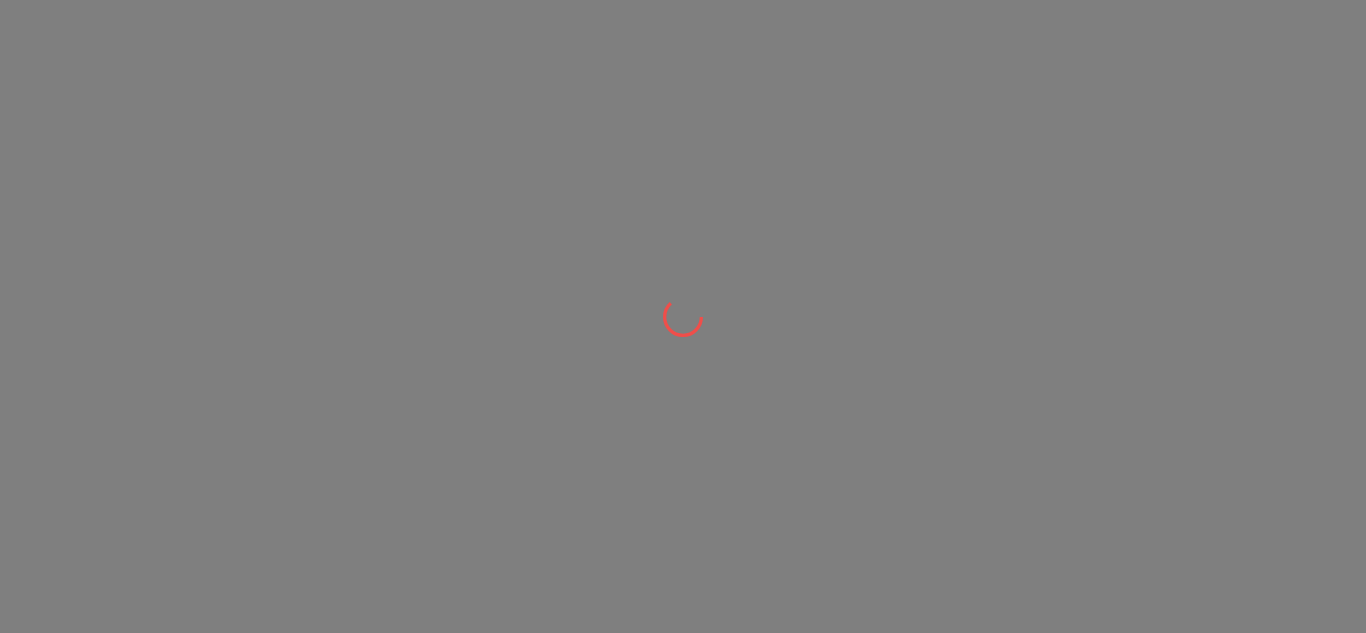 scroll, scrollTop: 0, scrollLeft: 0, axis: both 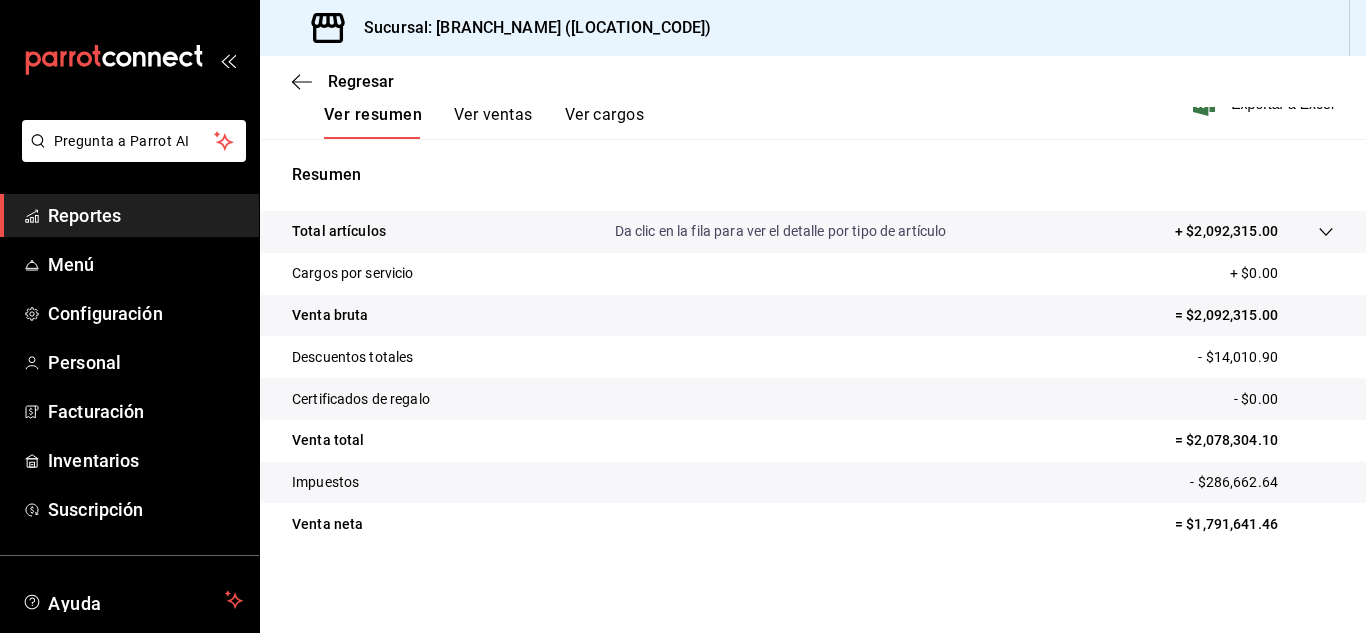 drag, startPoint x: 1144, startPoint y: 530, endPoint x: 1170, endPoint y: 533, distance: 26.172504 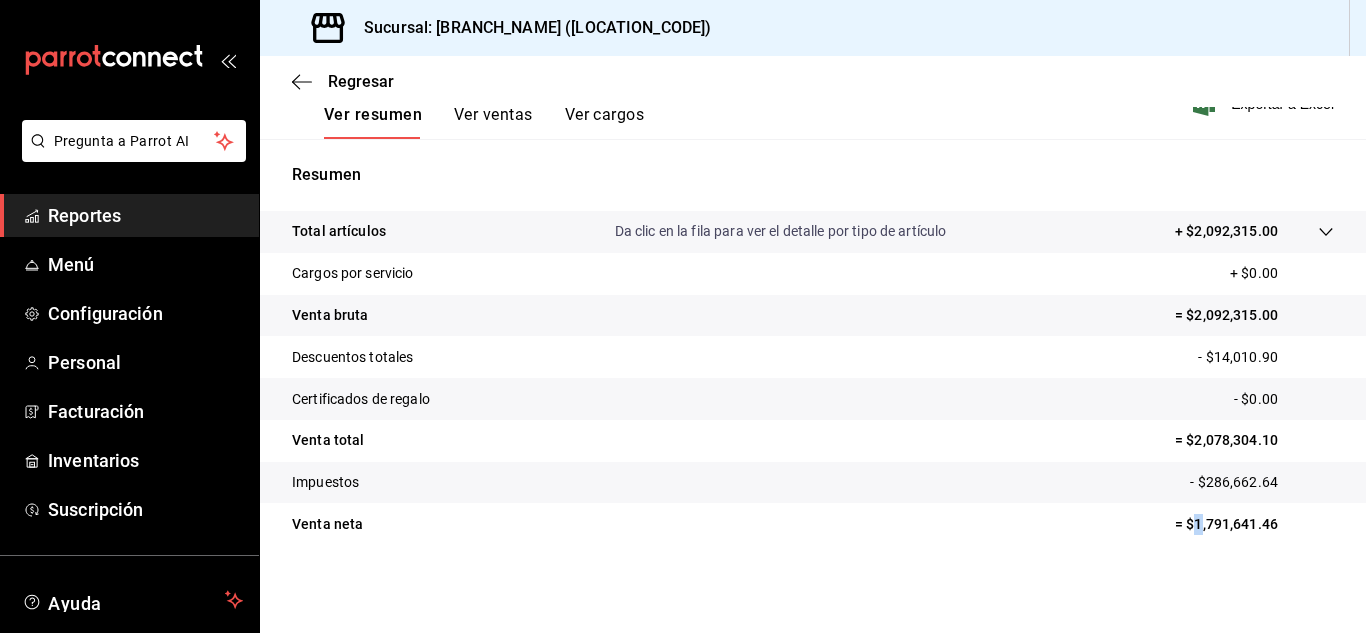 drag, startPoint x: 1179, startPoint y: 522, endPoint x: 1187, endPoint y: 529, distance: 10.630146 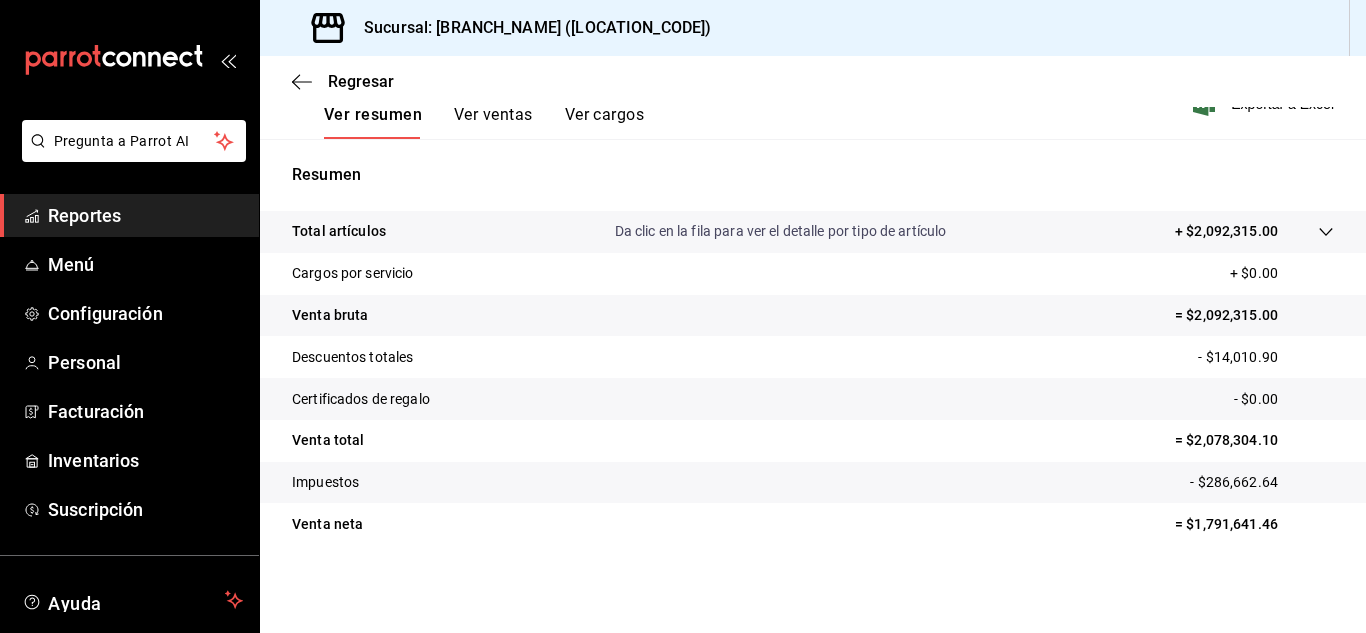 click on "Venta total = $2,078,304.10" at bounding box center (813, 441) 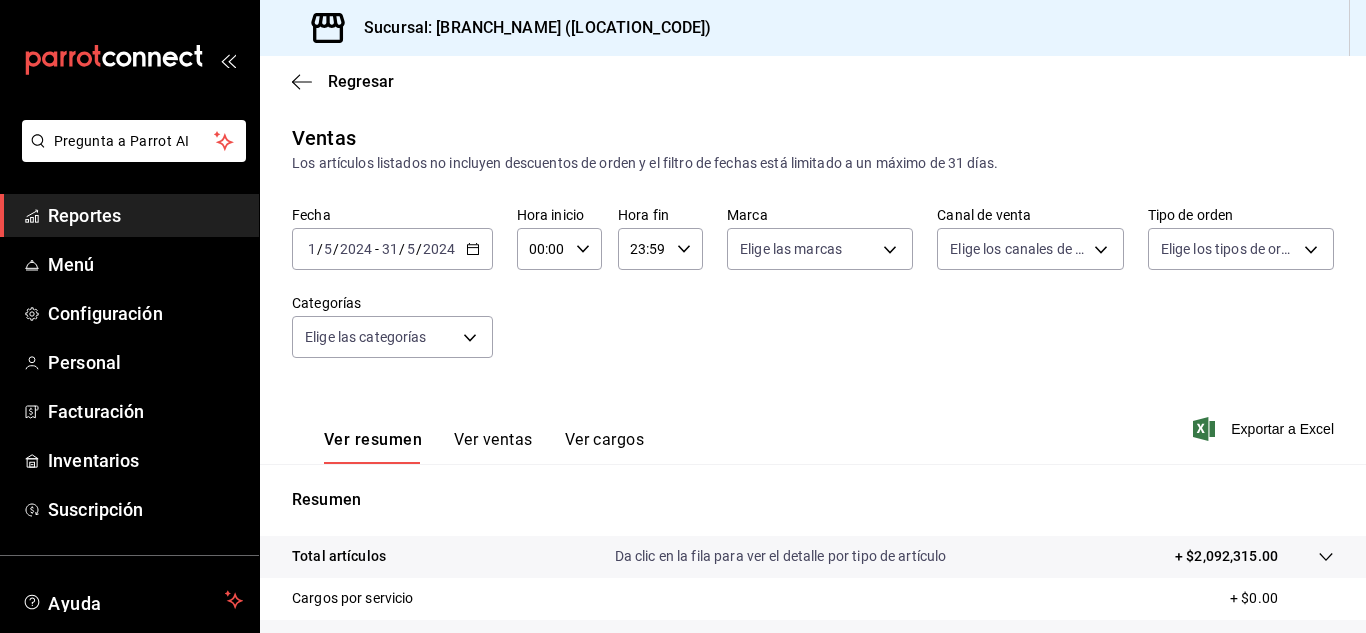 click on "[DATE] [DATE] / [DATE] - [DATE] [DATE] / [DATE]" at bounding box center (392, 249) 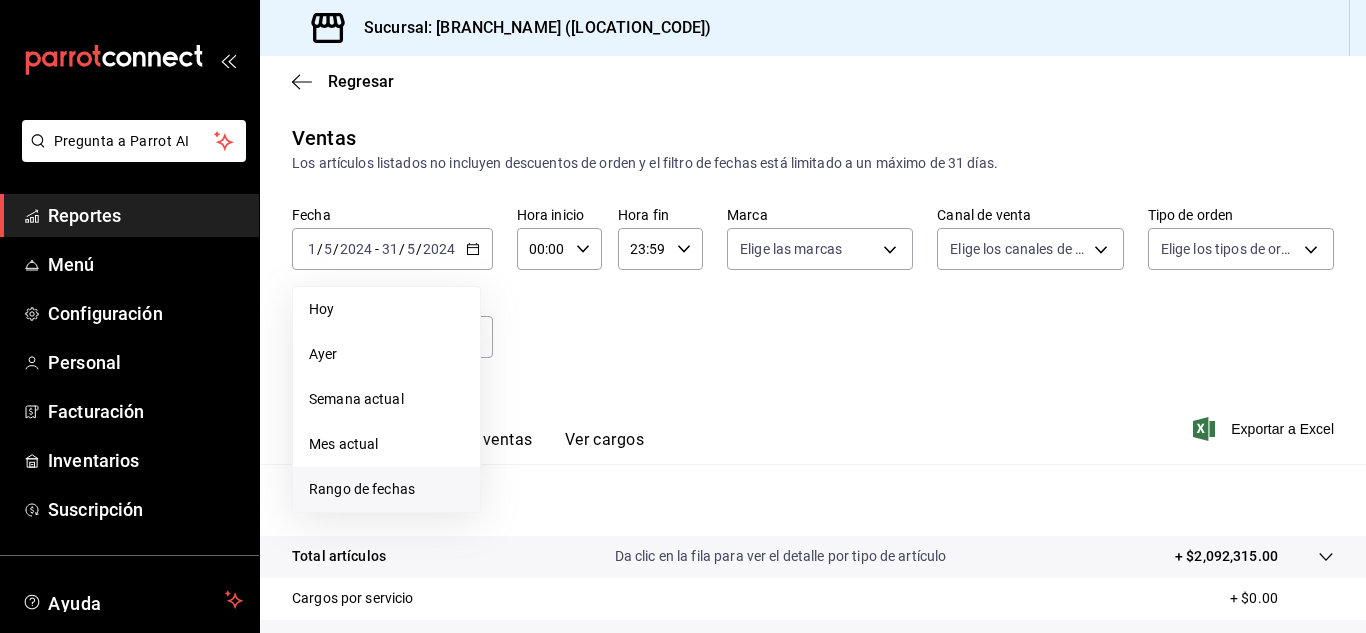 click on "Rango de fechas" at bounding box center (386, 489) 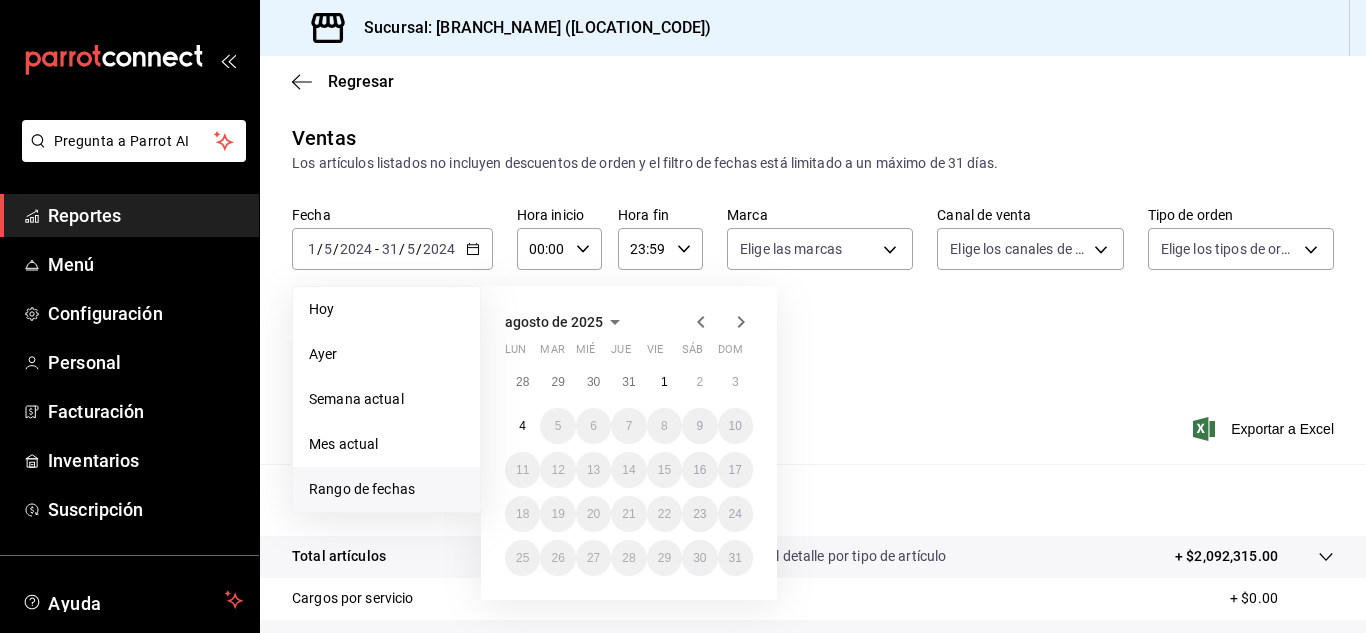 click on "agosto de 2025" at bounding box center [554, 322] 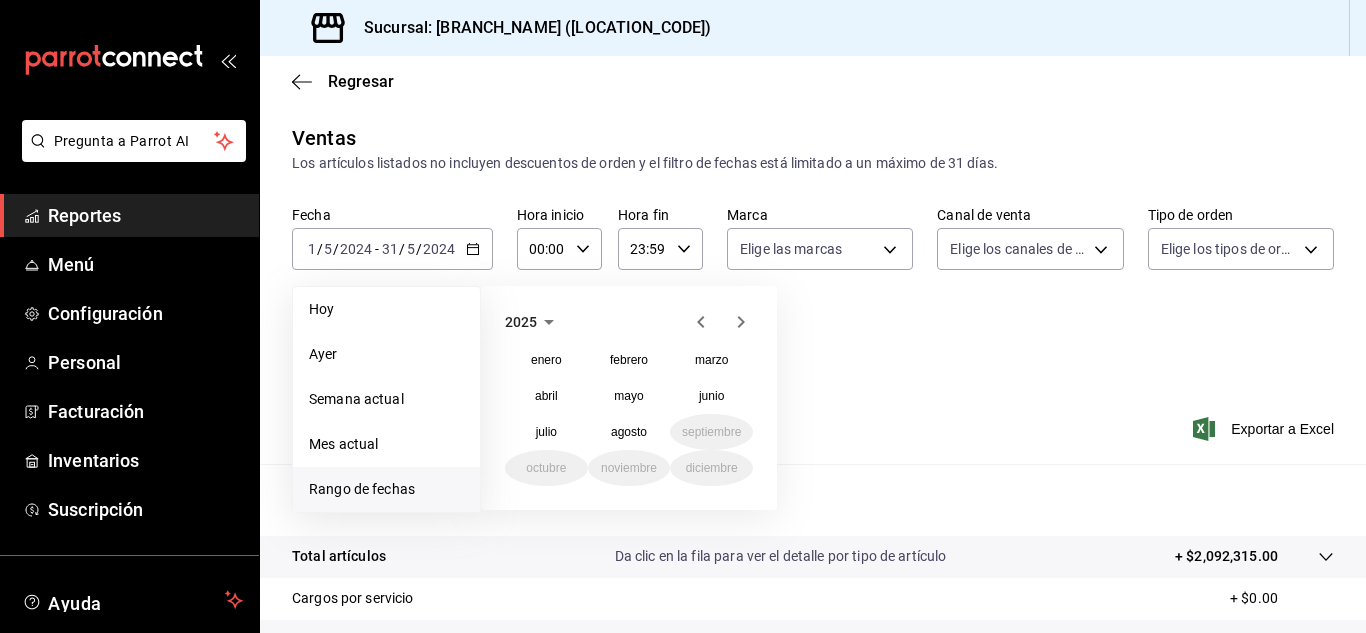click on "2025" at bounding box center [521, 322] 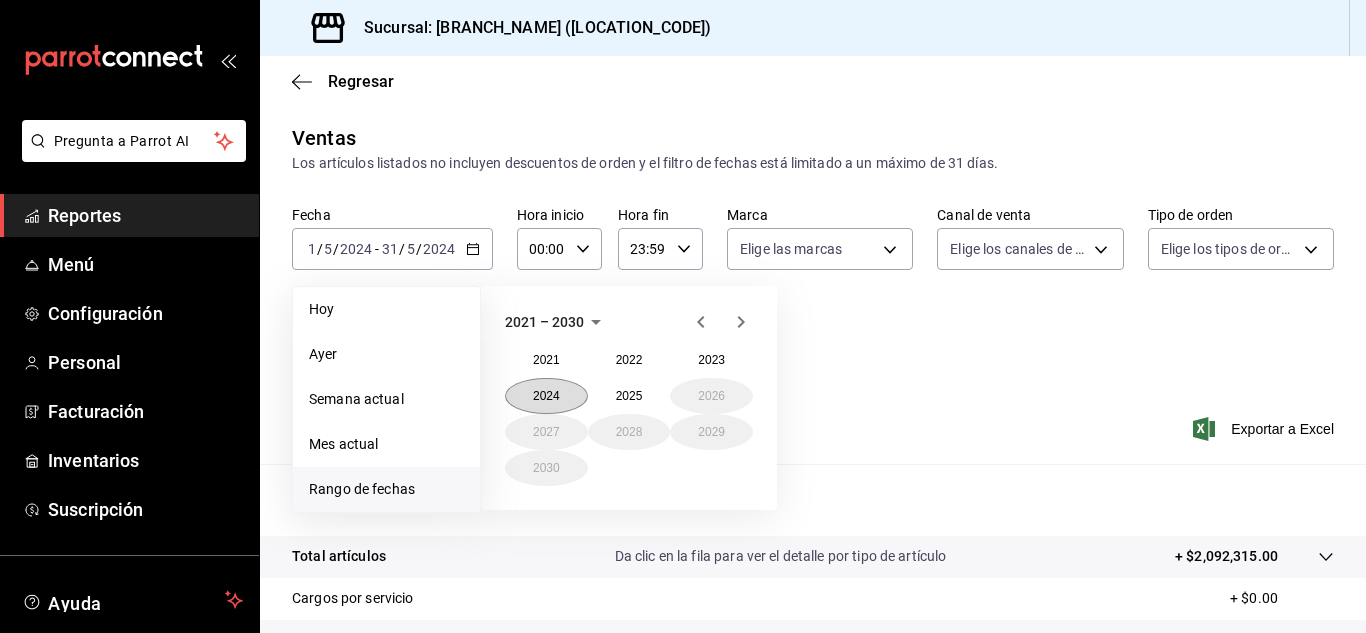 click on "2024" at bounding box center (546, 396) 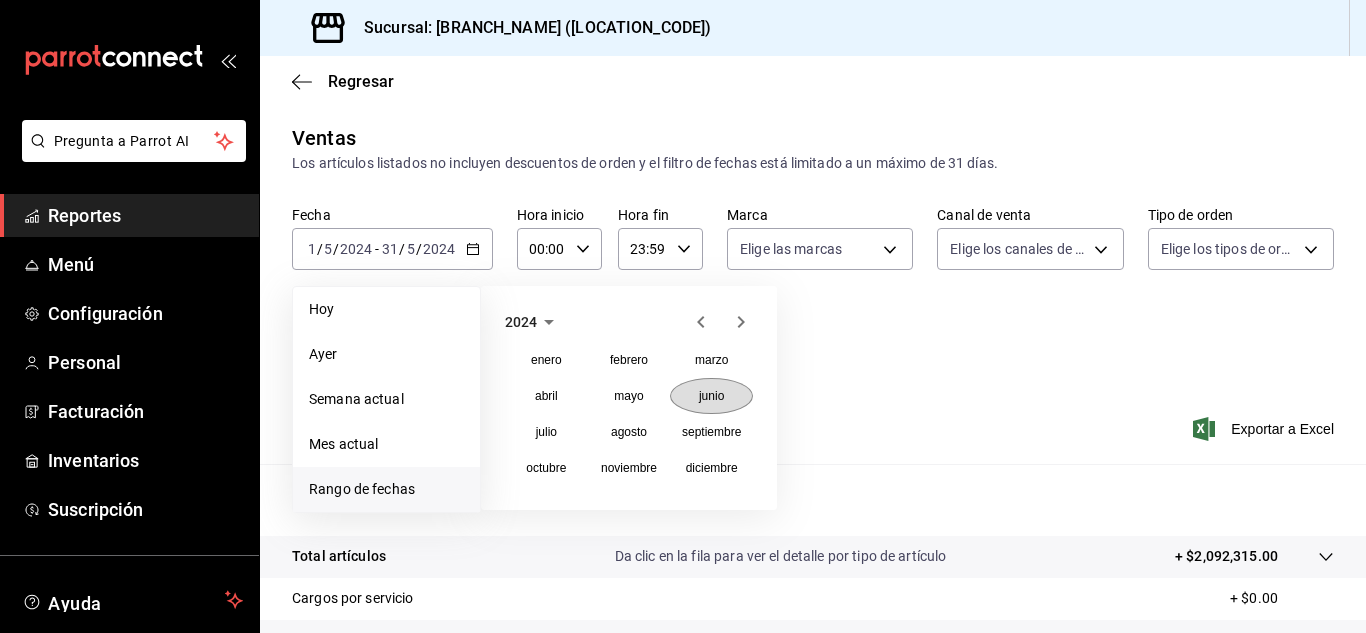 click on "junio" at bounding box center [711, 396] 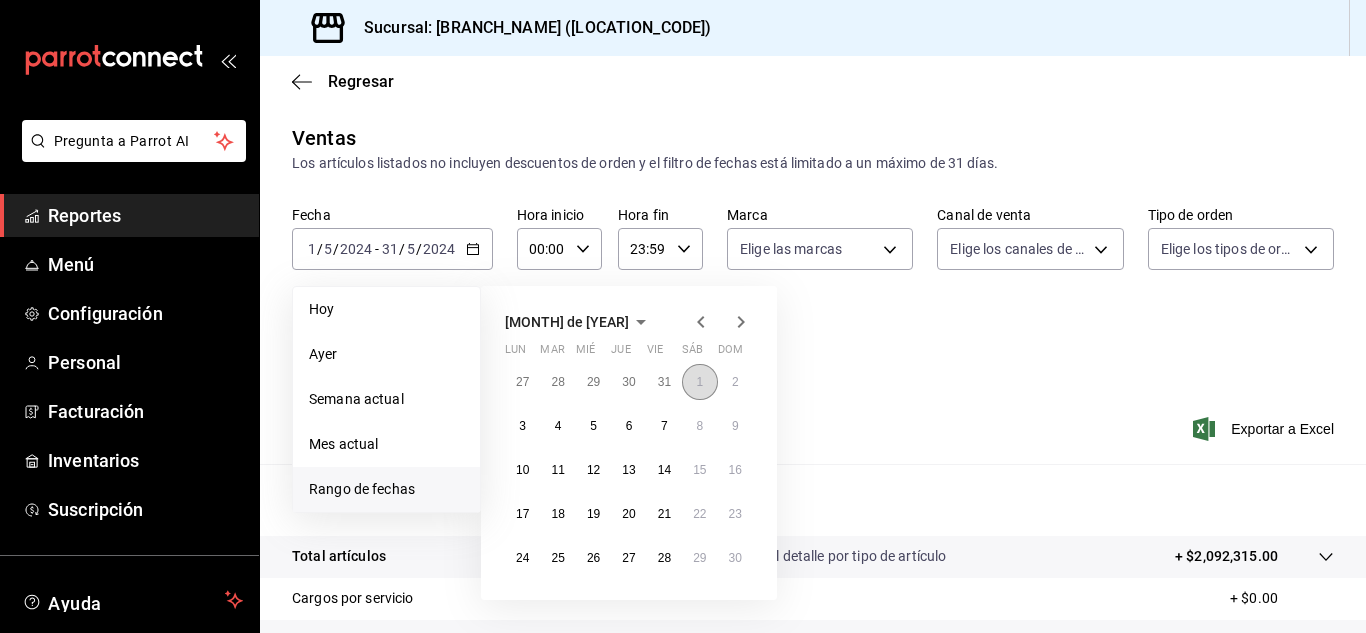 click on "1" at bounding box center (699, 382) 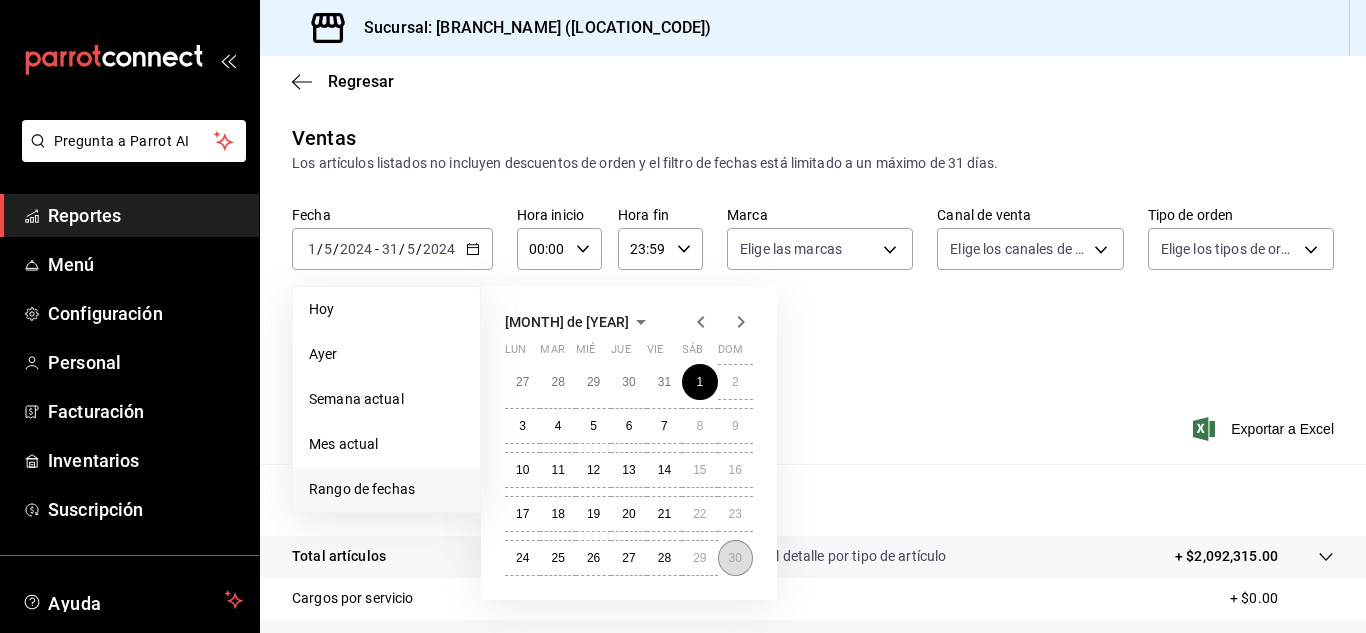 click on "30" at bounding box center (735, 558) 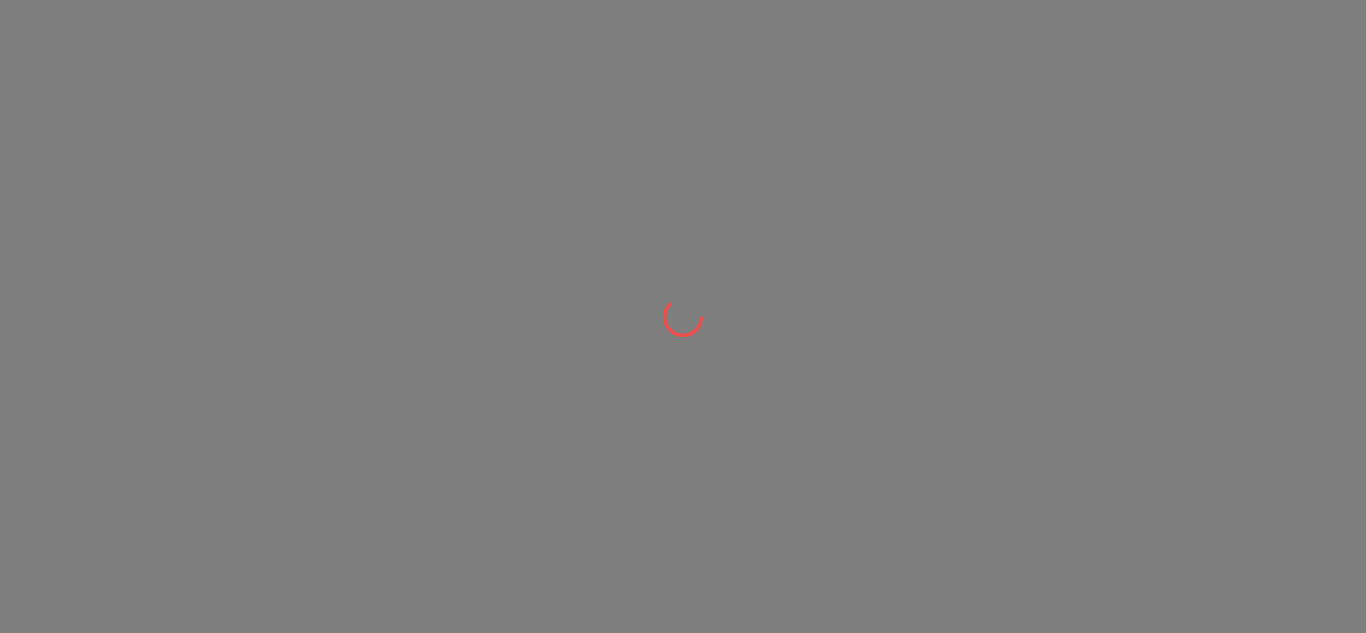 scroll, scrollTop: 0, scrollLeft: 0, axis: both 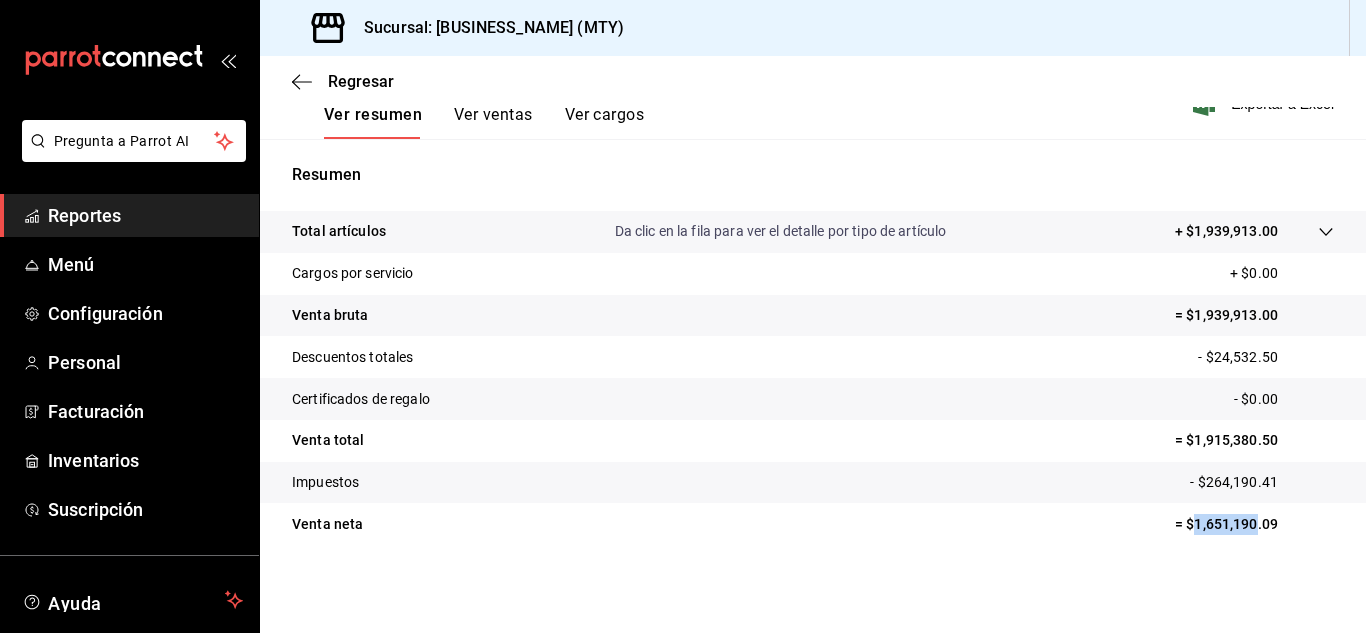 drag, startPoint x: 1181, startPoint y: 521, endPoint x: 1242, endPoint y: 523, distance: 61.03278 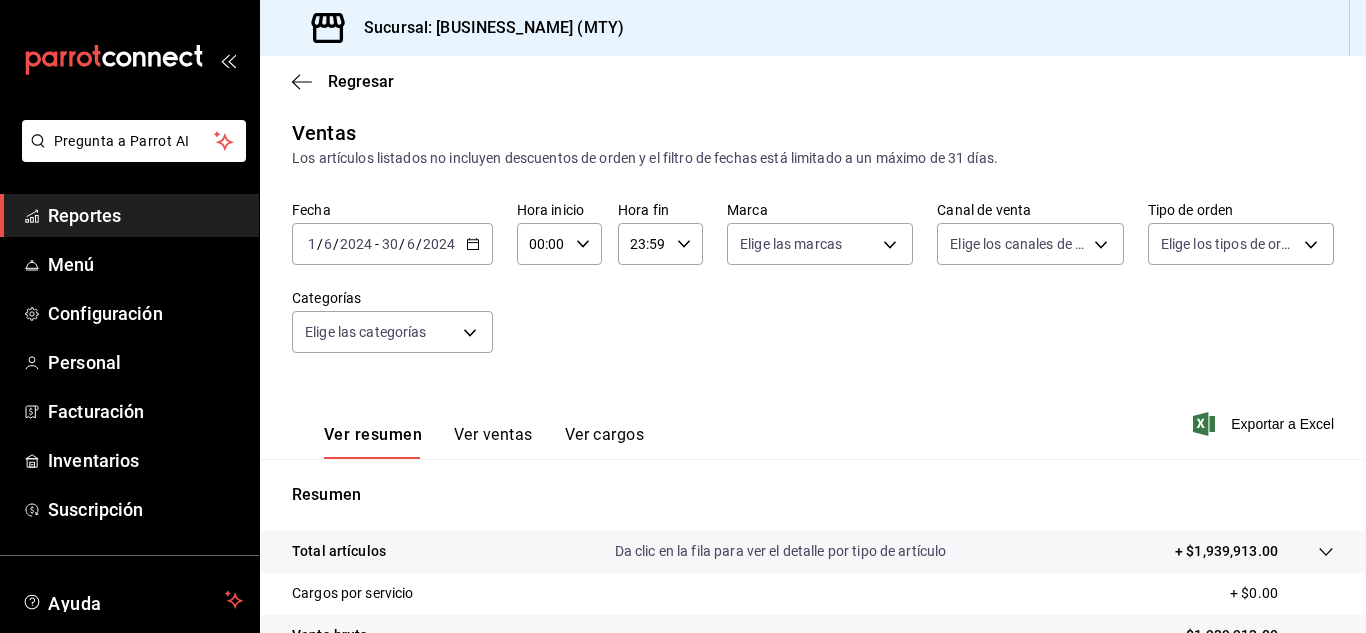 scroll, scrollTop: 0, scrollLeft: 0, axis: both 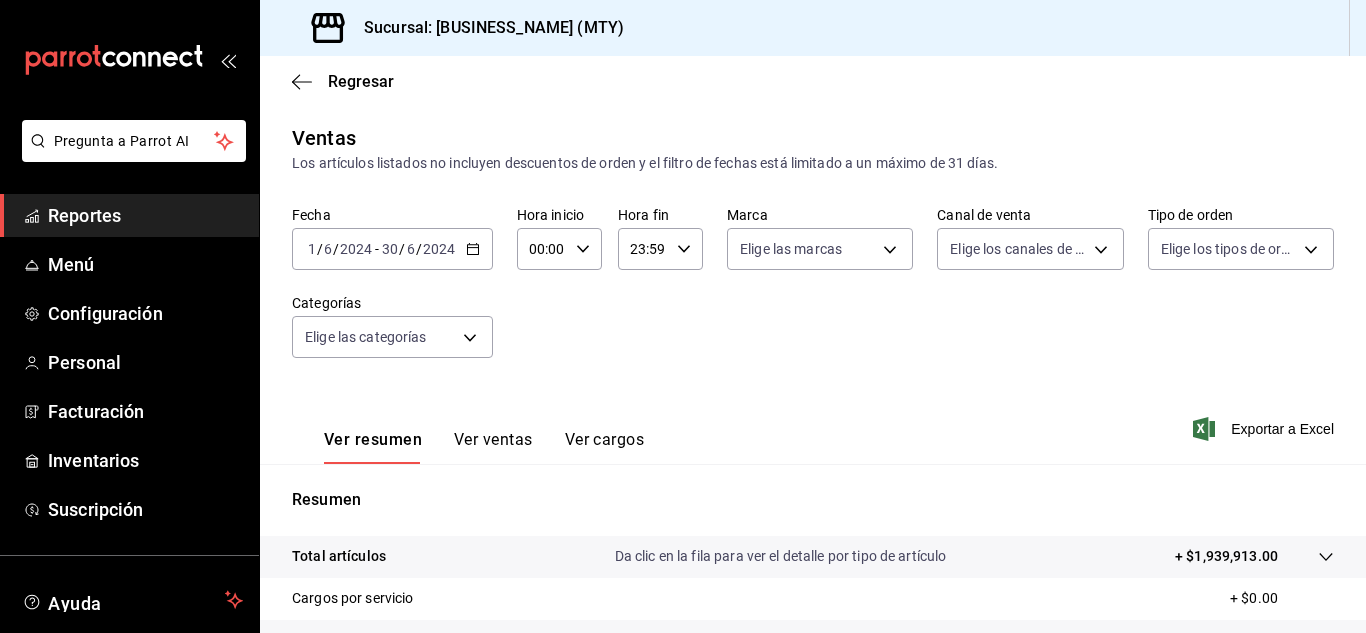 click 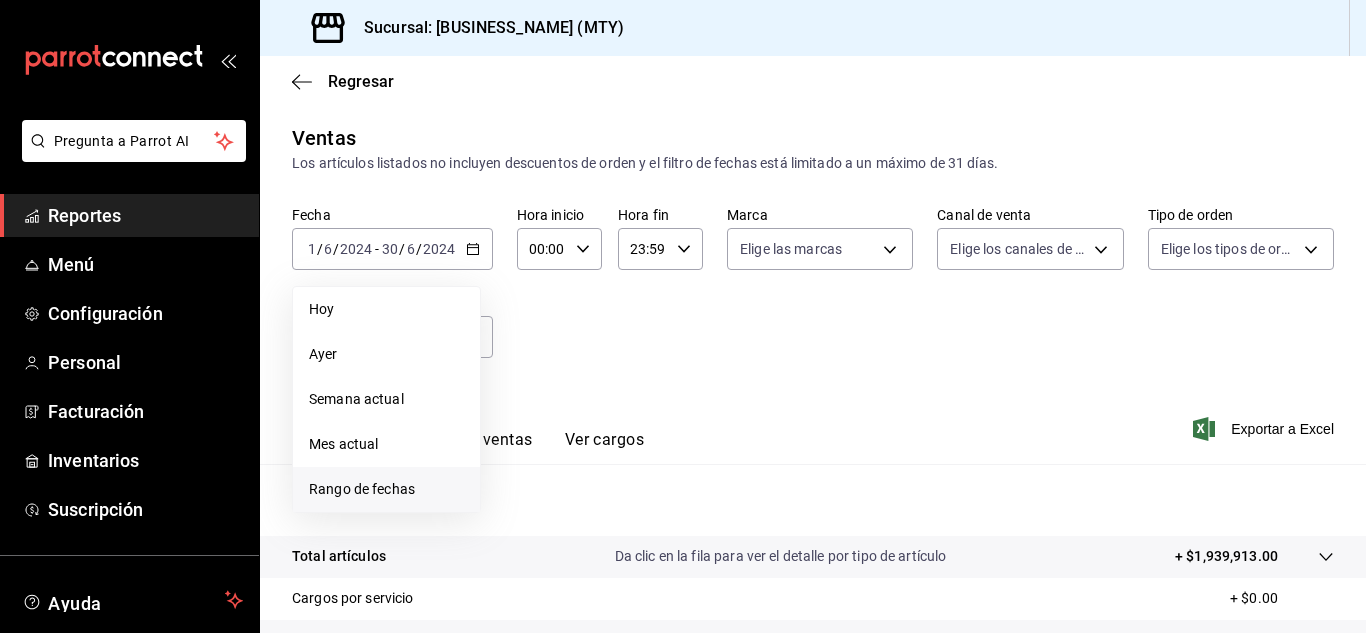 click on "Rango de fechas" at bounding box center (386, 489) 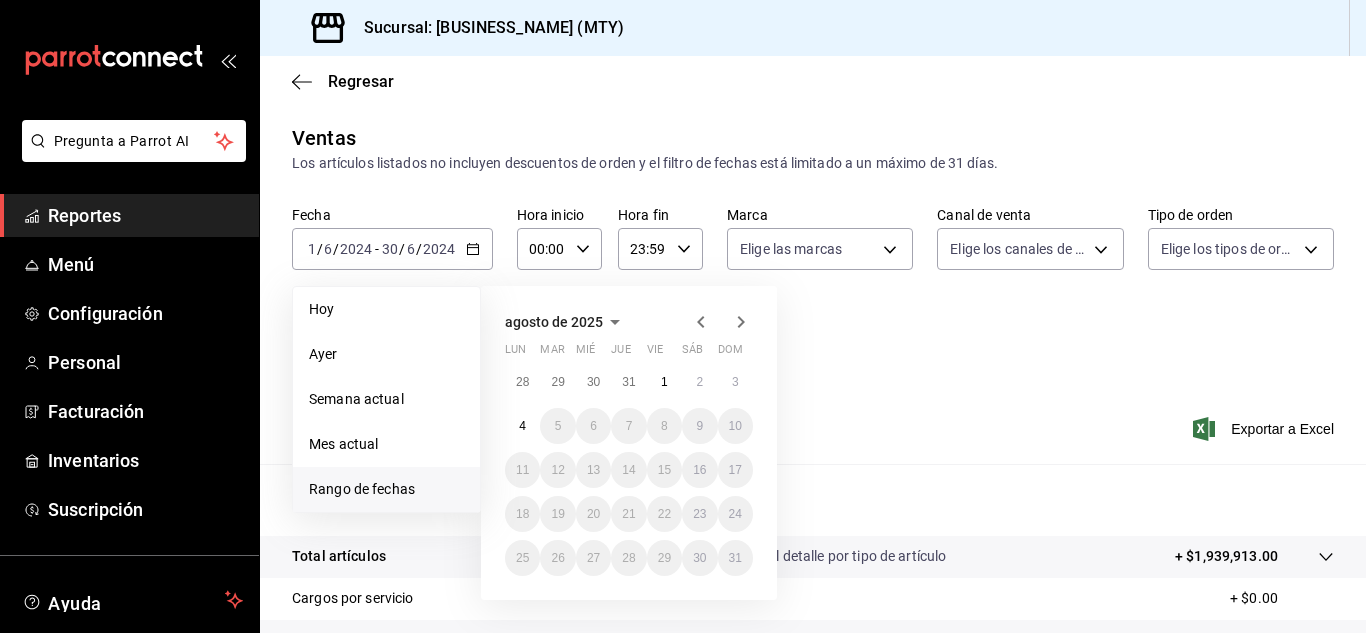 click on "agosto de 2025" at bounding box center [554, 322] 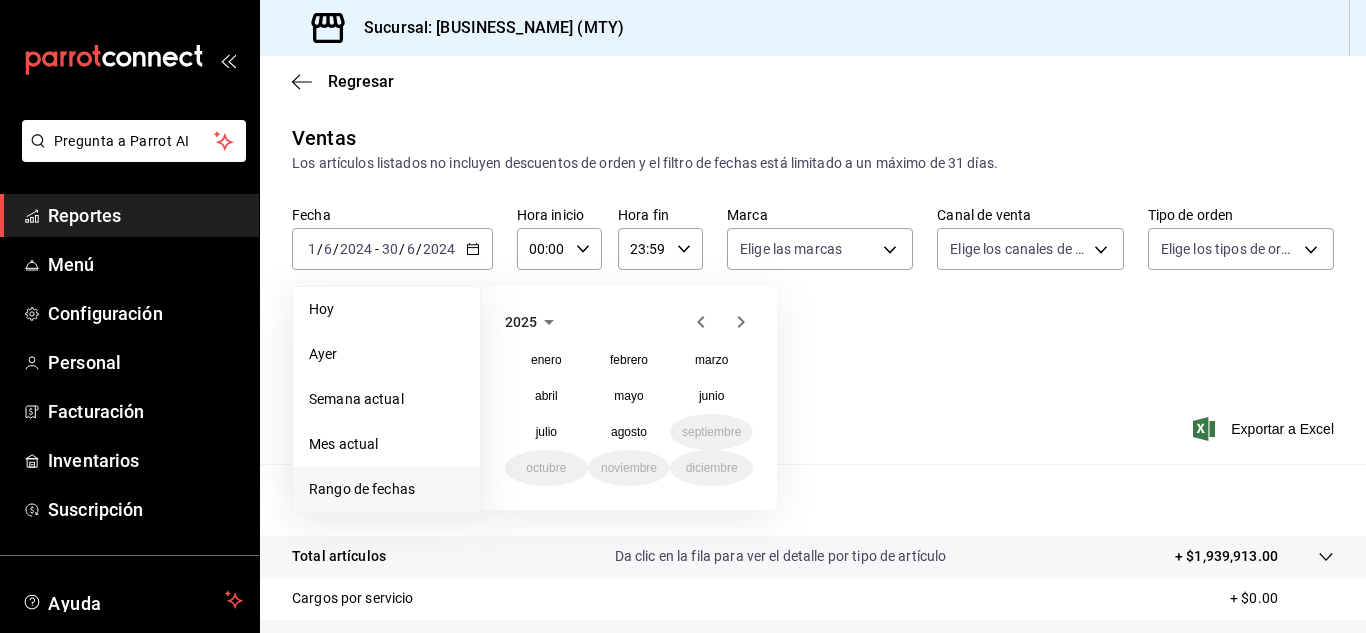 click 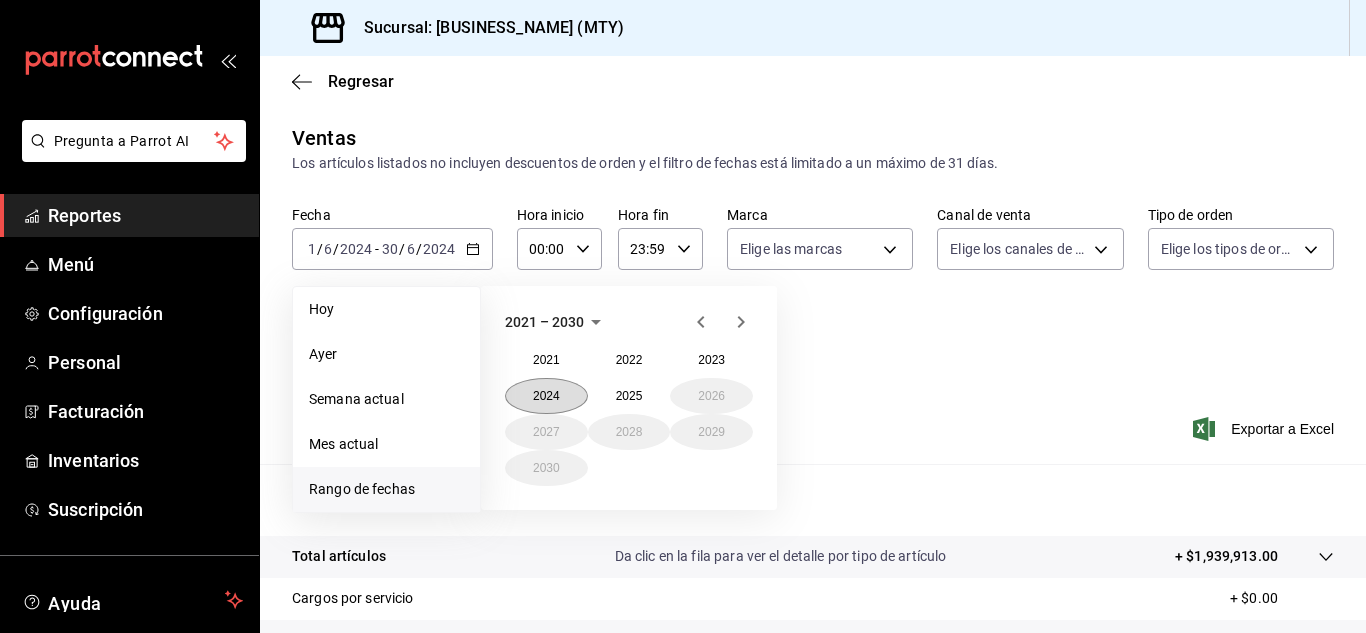 click on "2024" at bounding box center [546, 396] 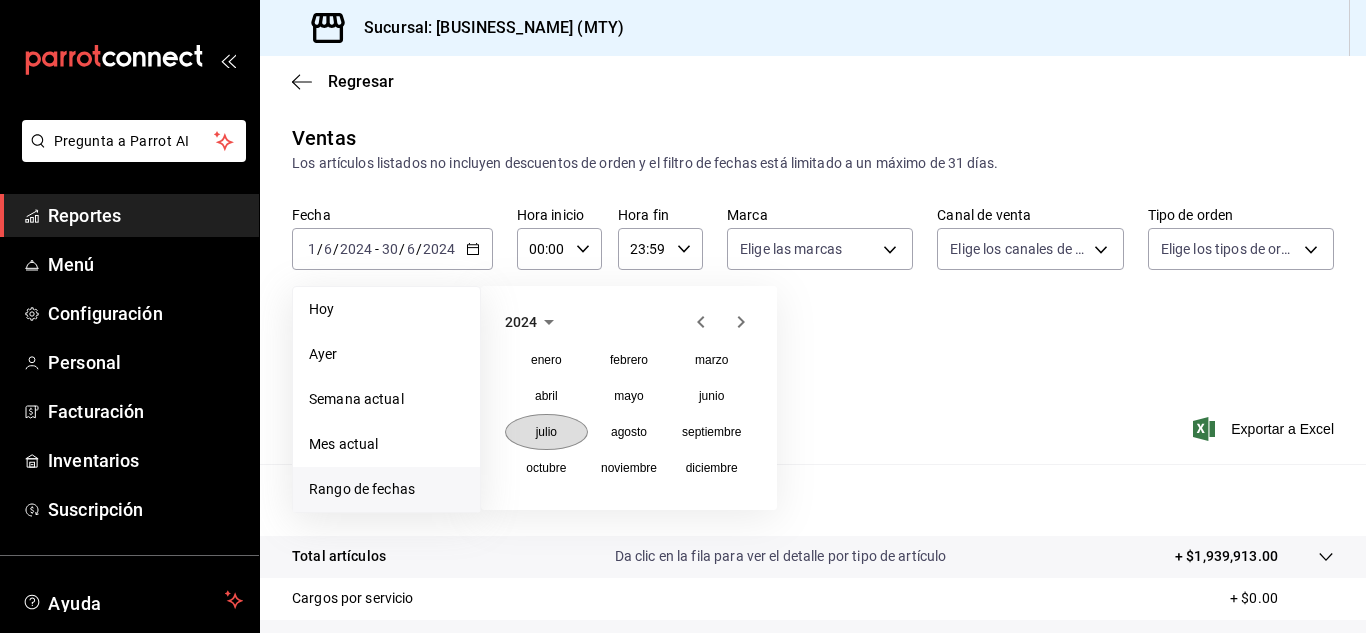 click on "julio" at bounding box center [546, 432] 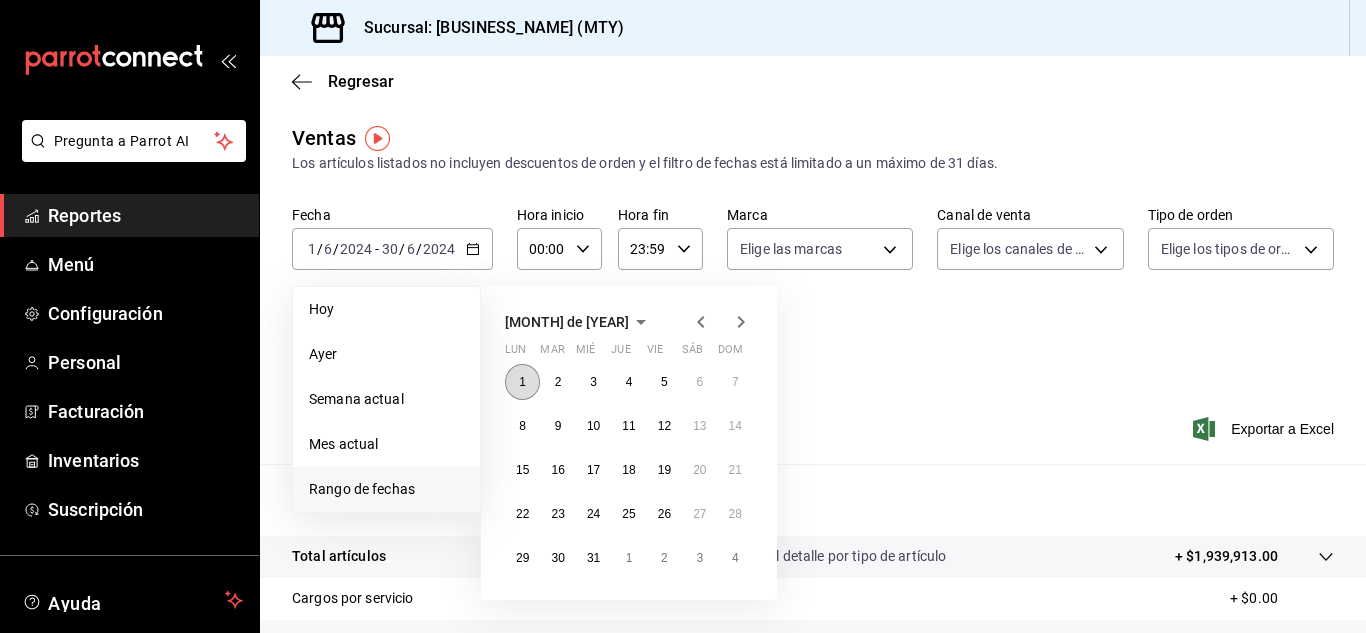 click on "1" at bounding box center [522, 382] 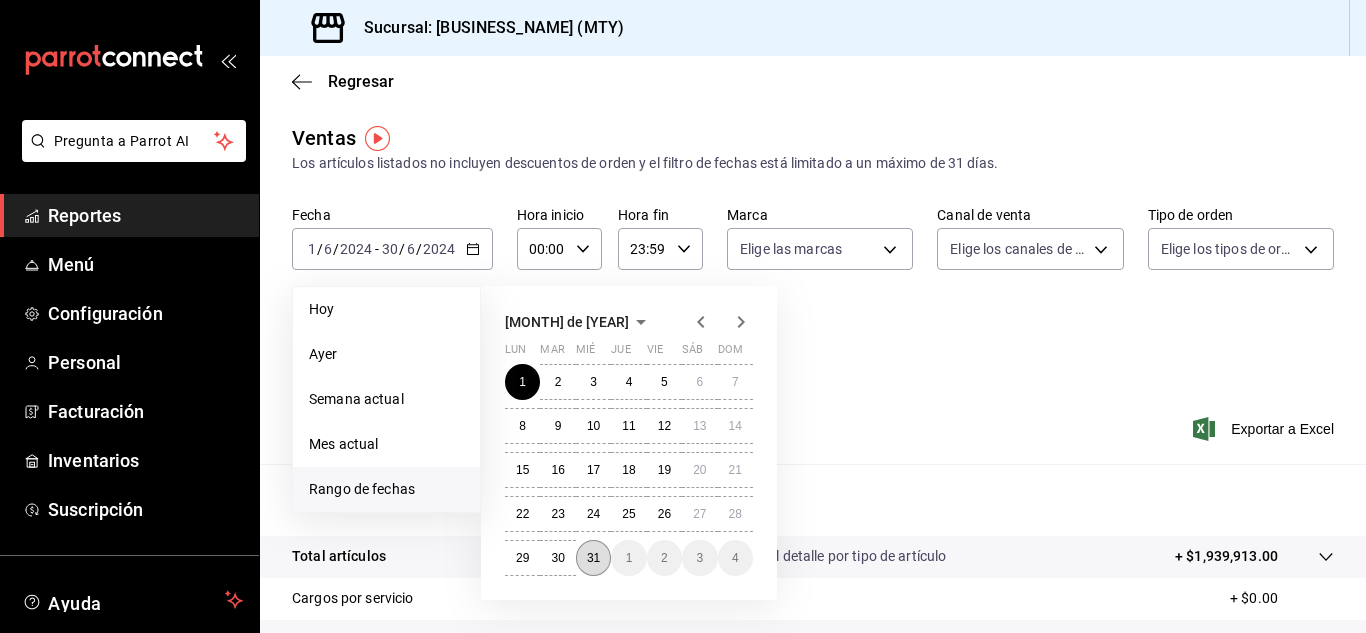 click on "31" at bounding box center (593, 558) 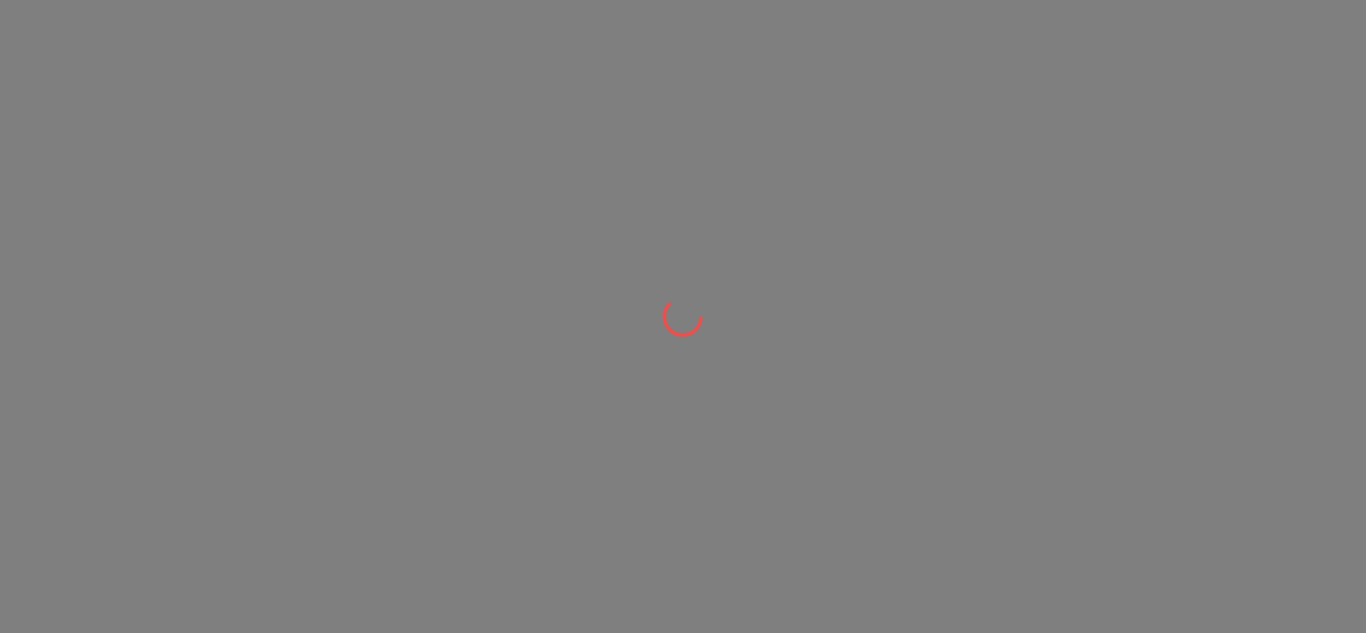 scroll, scrollTop: 0, scrollLeft: 0, axis: both 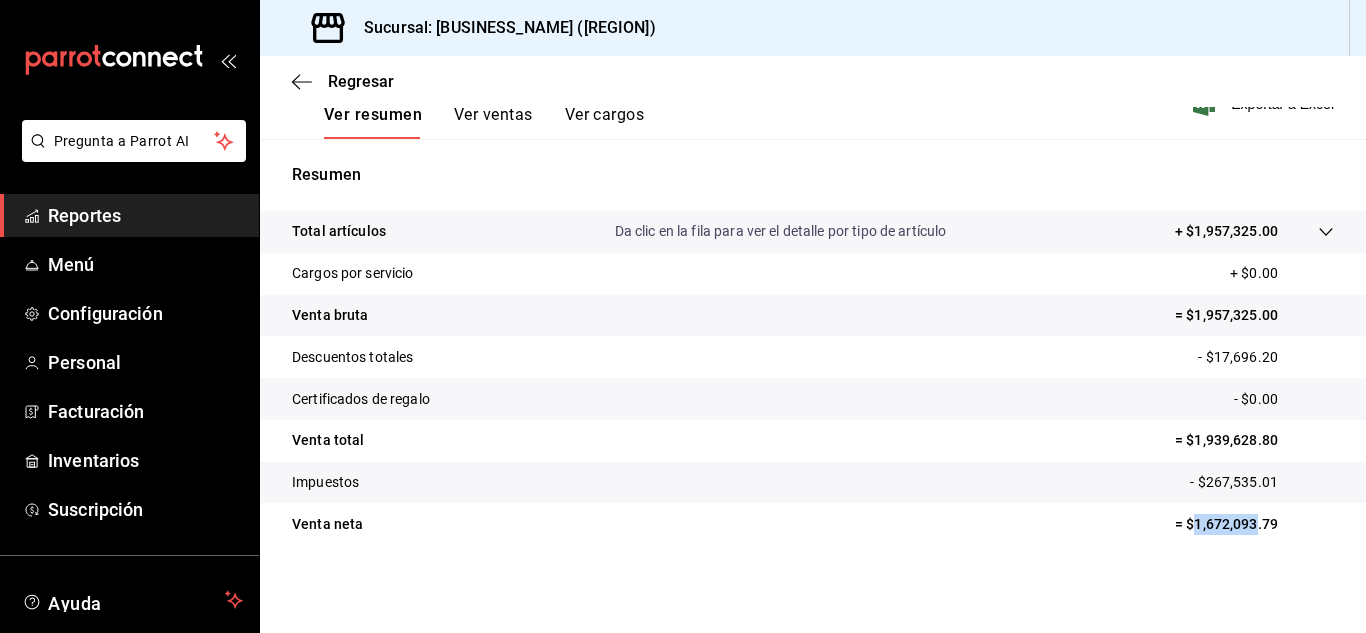 drag, startPoint x: 1178, startPoint y: 522, endPoint x: 1244, endPoint y: 516, distance: 66.27216 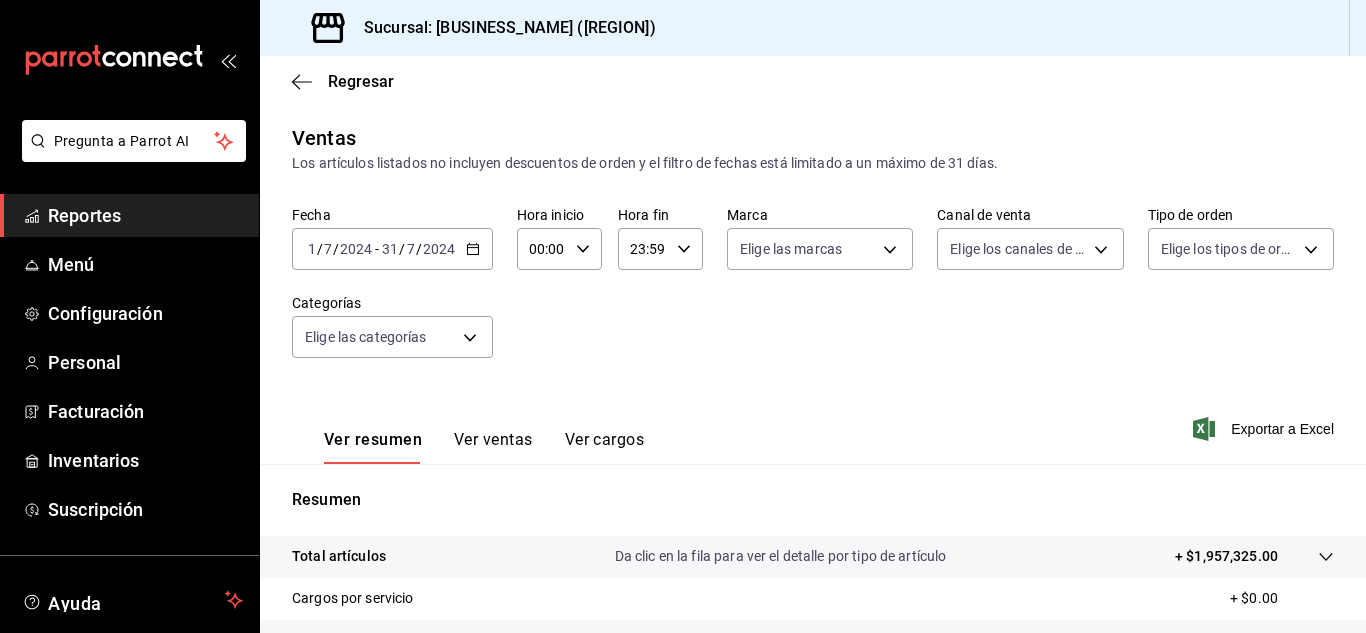 click on "[YEAR]-[MONTH]-[DAY] [DAY] / [MONTH] / [YEAR] - [YEAR]-[MONTH]-[DAY] [DAY] / [MONTH] / [YEAR]" at bounding box center [392, 249] 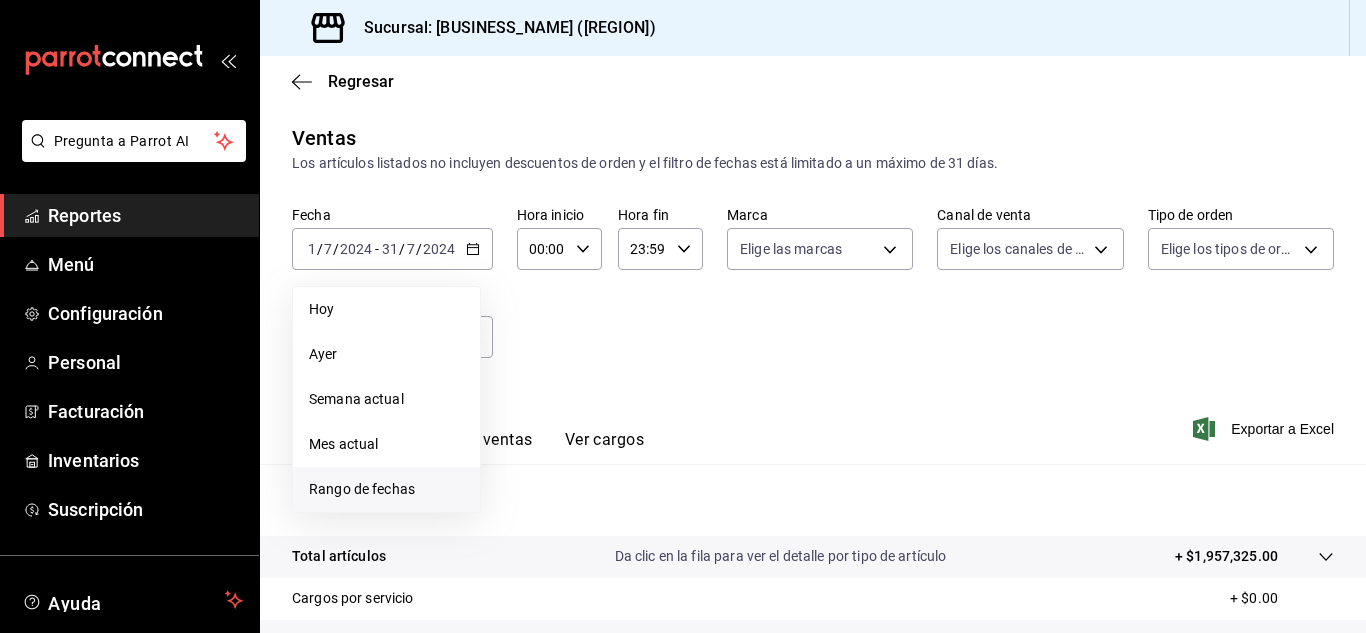 click on "Rango de fechas" at bounding box center (386, 489) 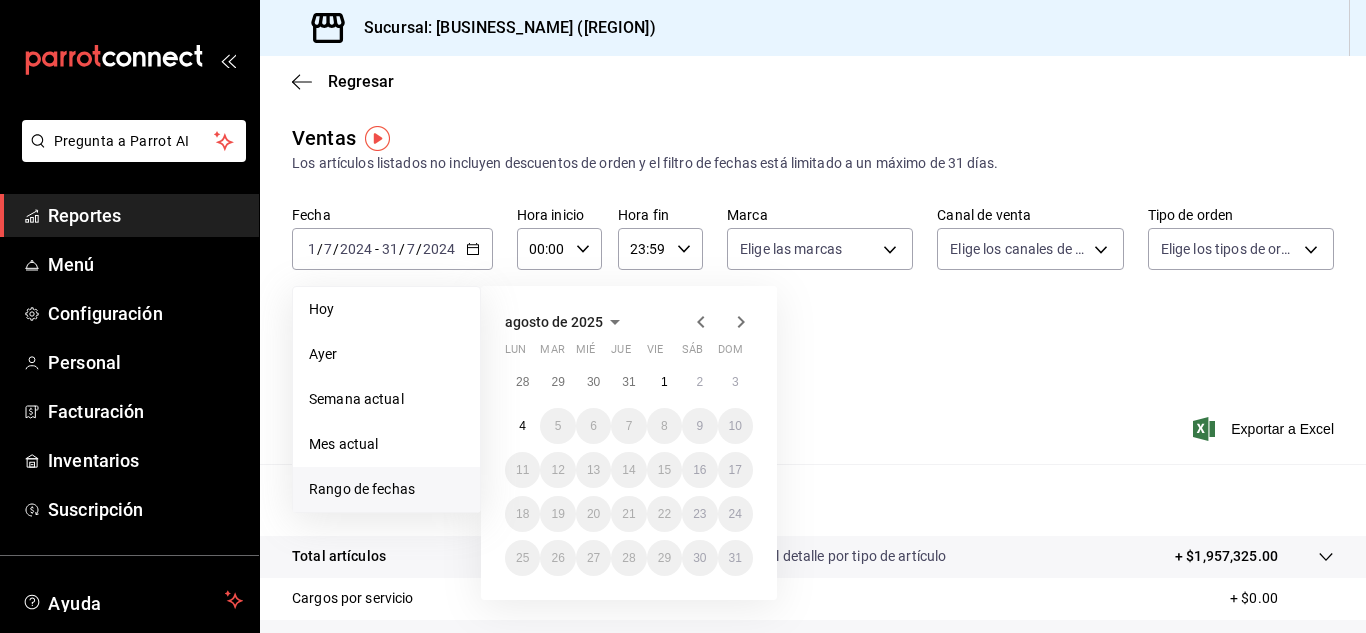 click on "agosto de 2025" at bounding box center [554, 322] 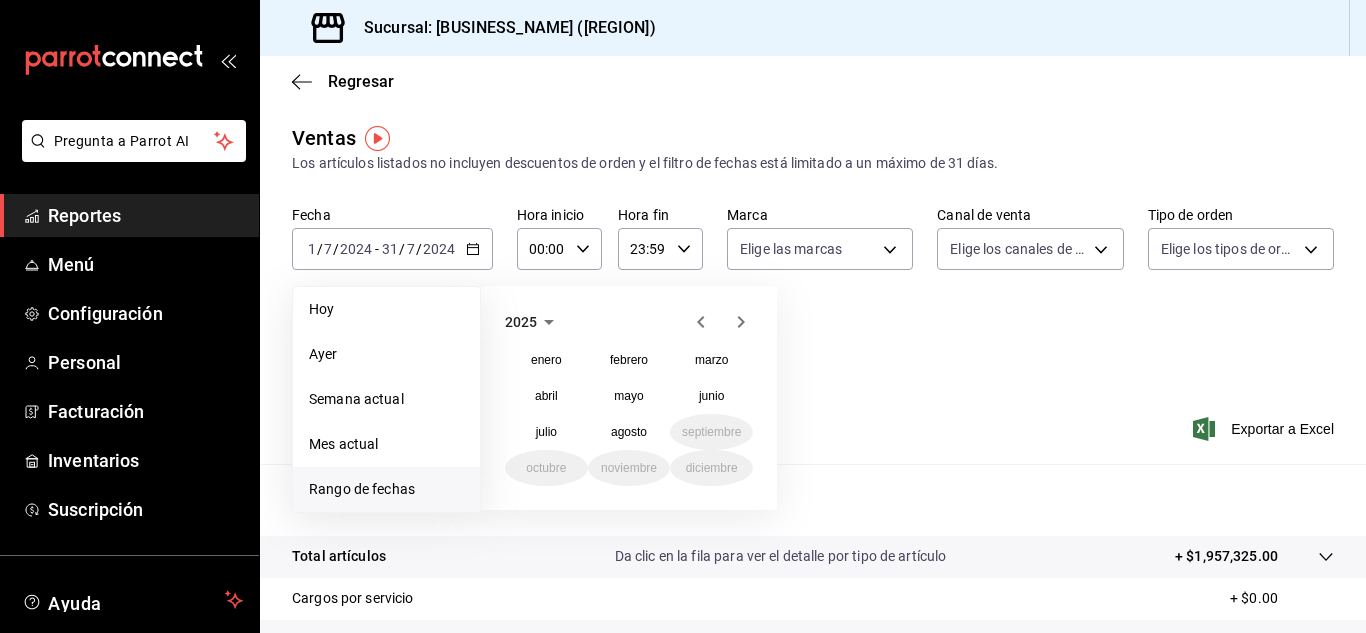 click 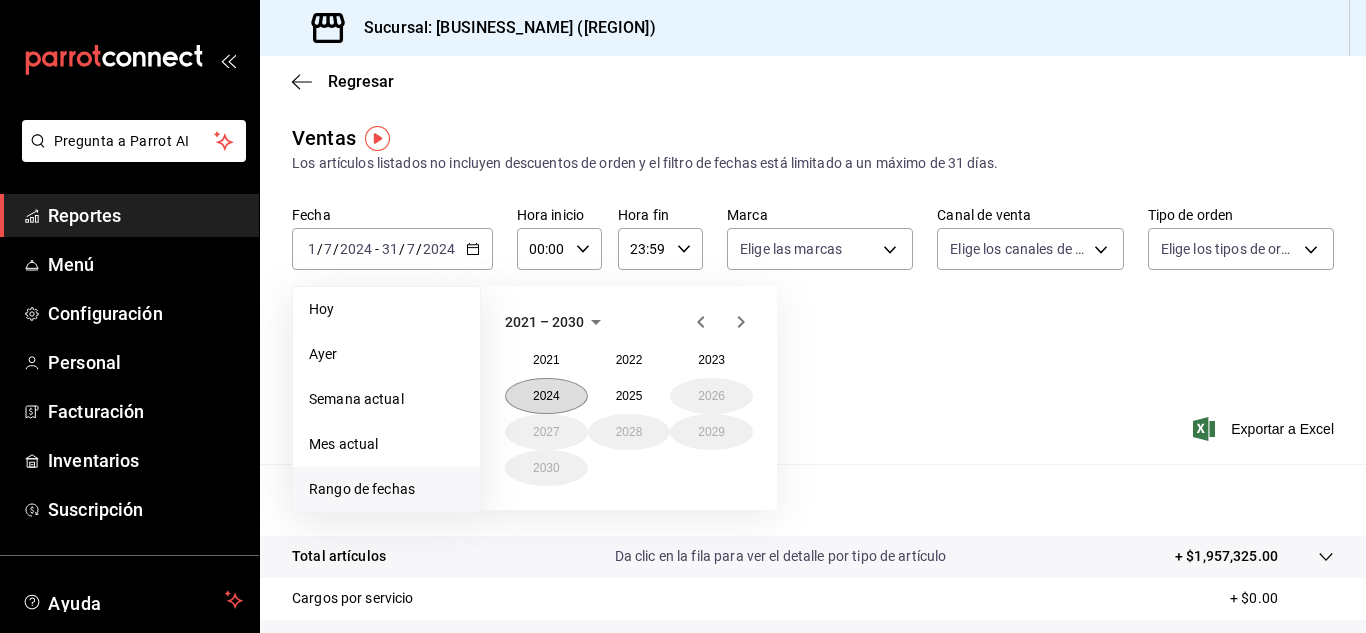 click on "2024" at bounding box center (546, 396) 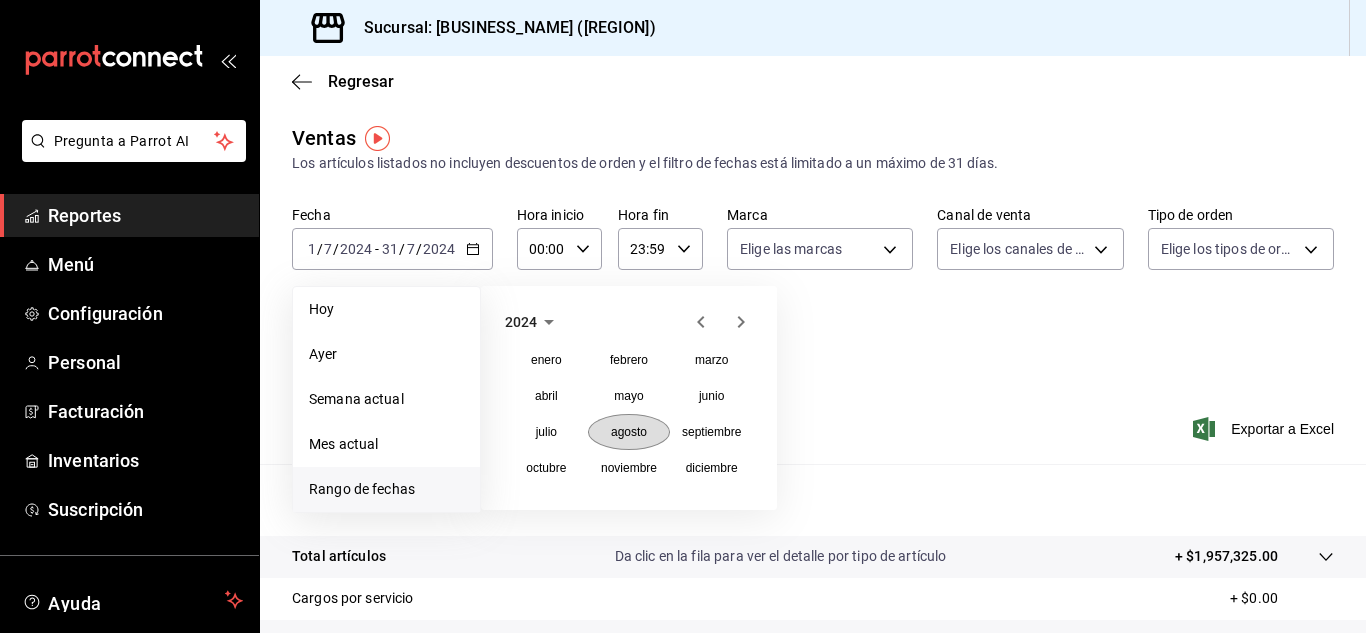 click on "agosto" at bounding box center (629, 432) 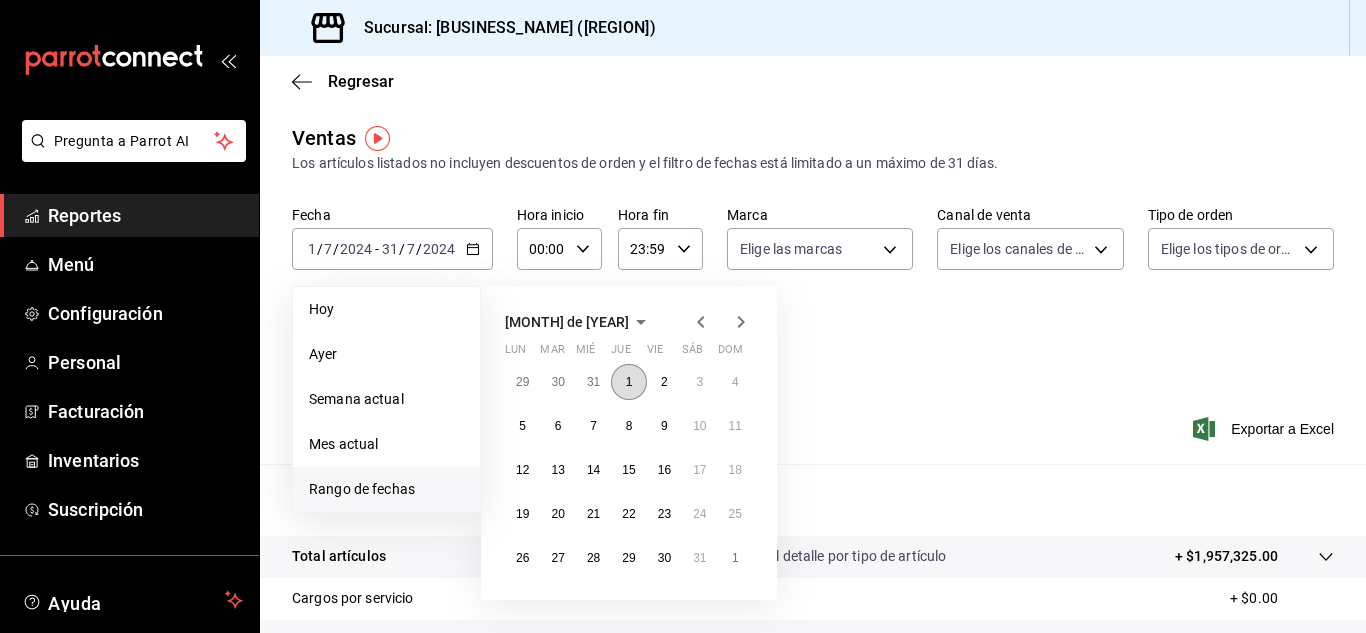 click on "1" at bounding box center [629, 382] 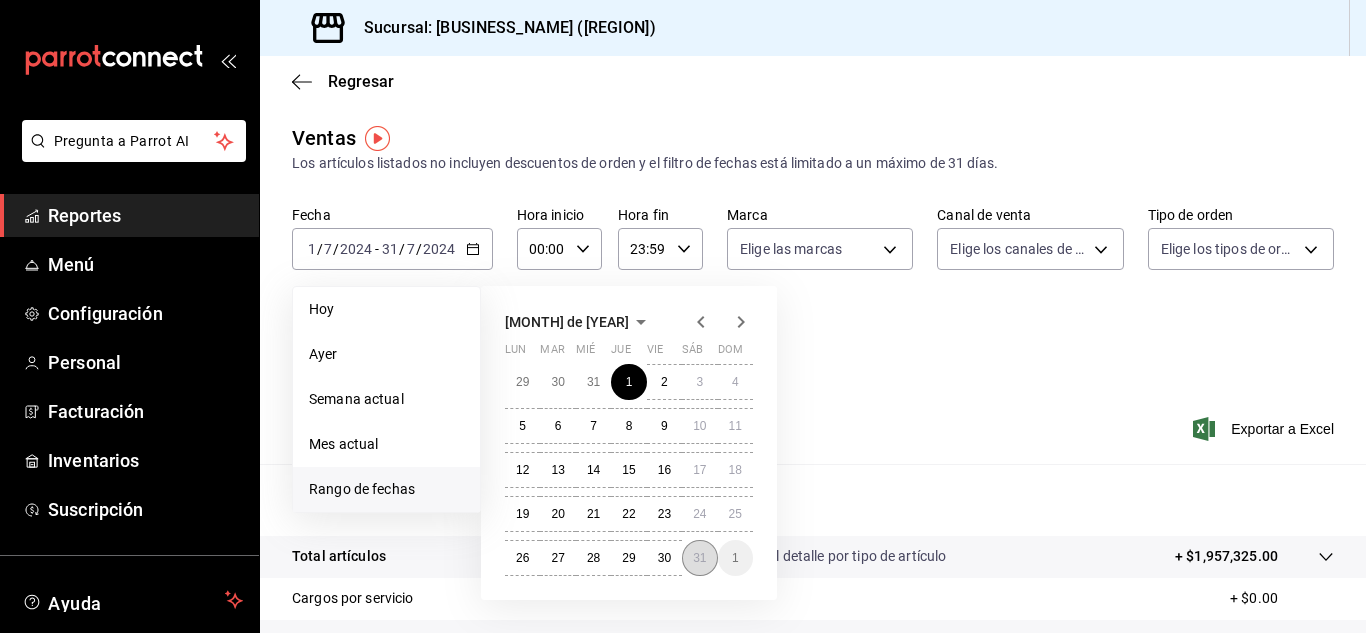 click on "31" at bounding box center [699, 558] 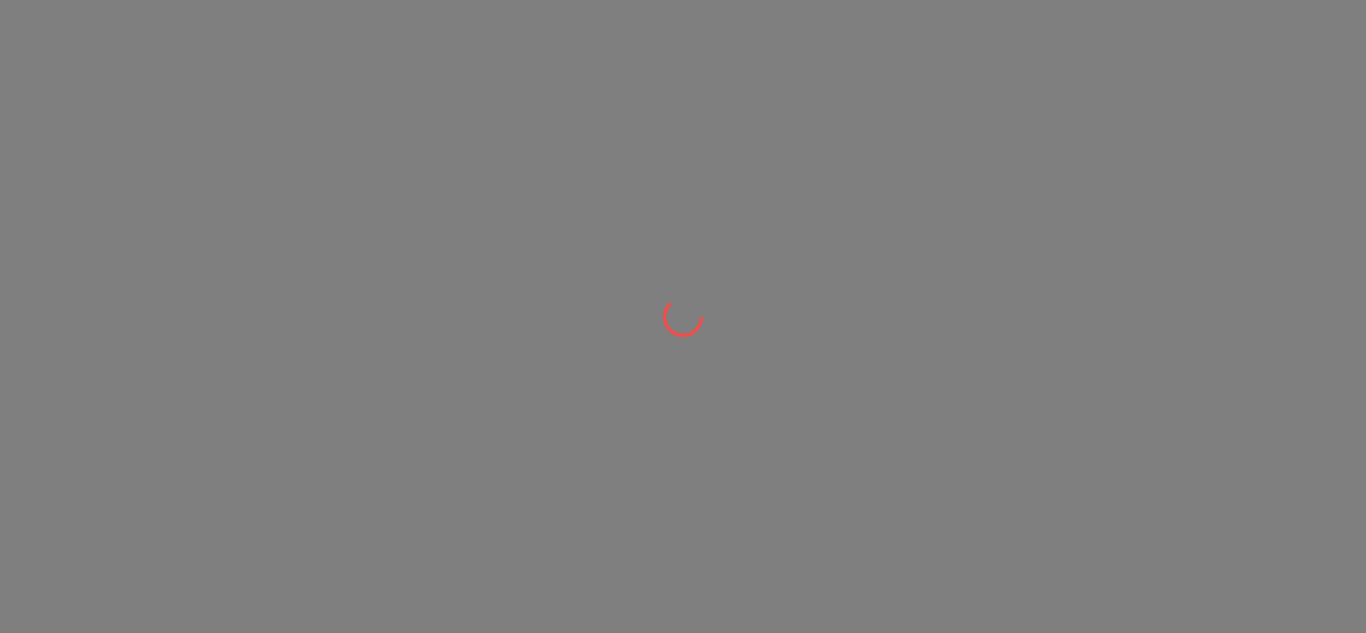 scroll, scrollTop: 0, scrollLeft: 0, axis: both 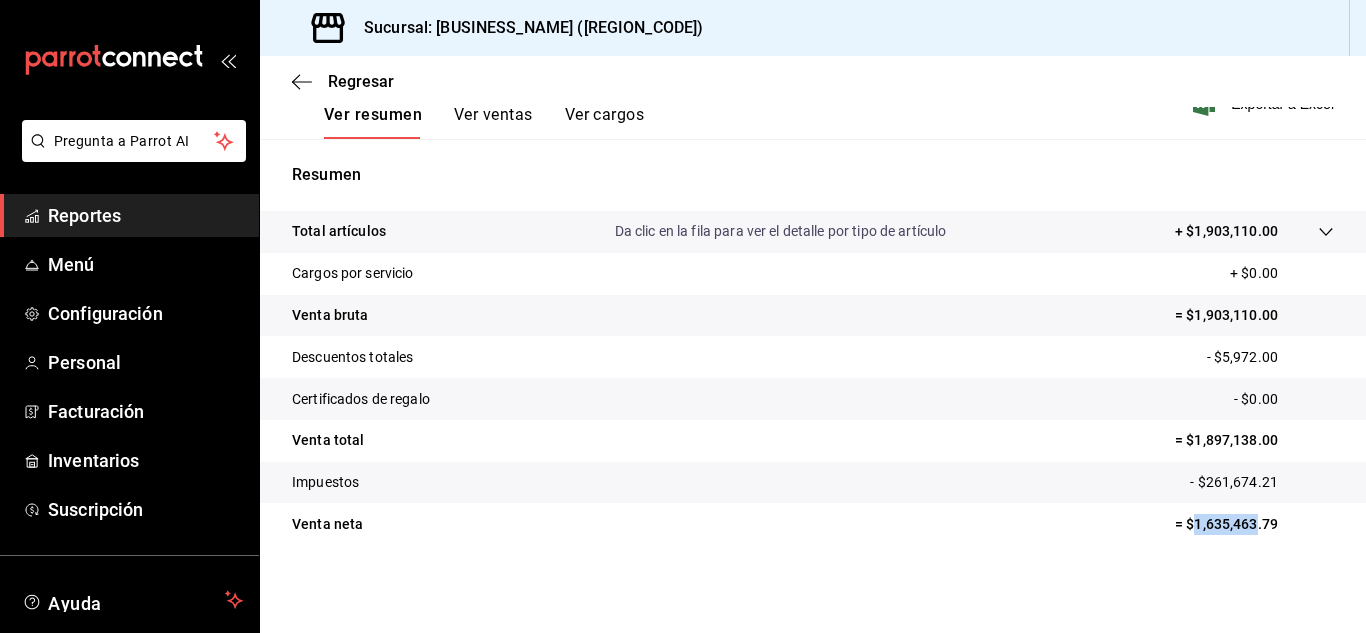drag, startPoint x: 1182, startPoint y: 523, endPoint x: 1240, endPoint y: 524, distance: 58.00862 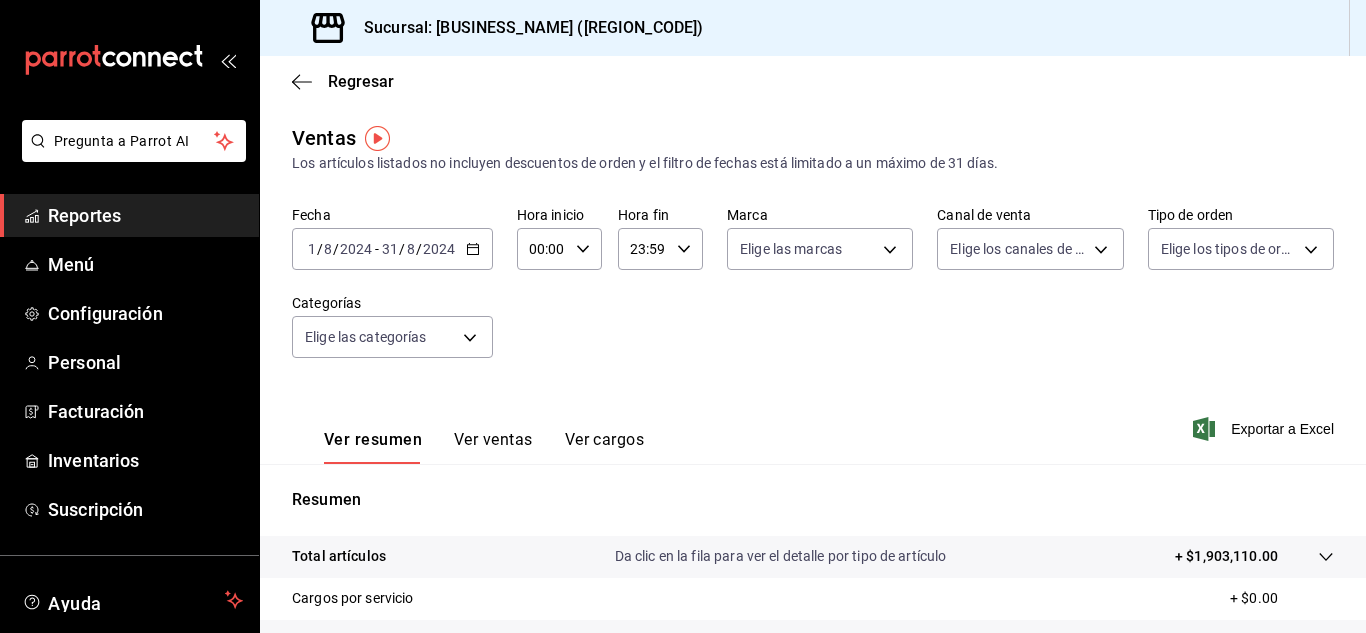 click 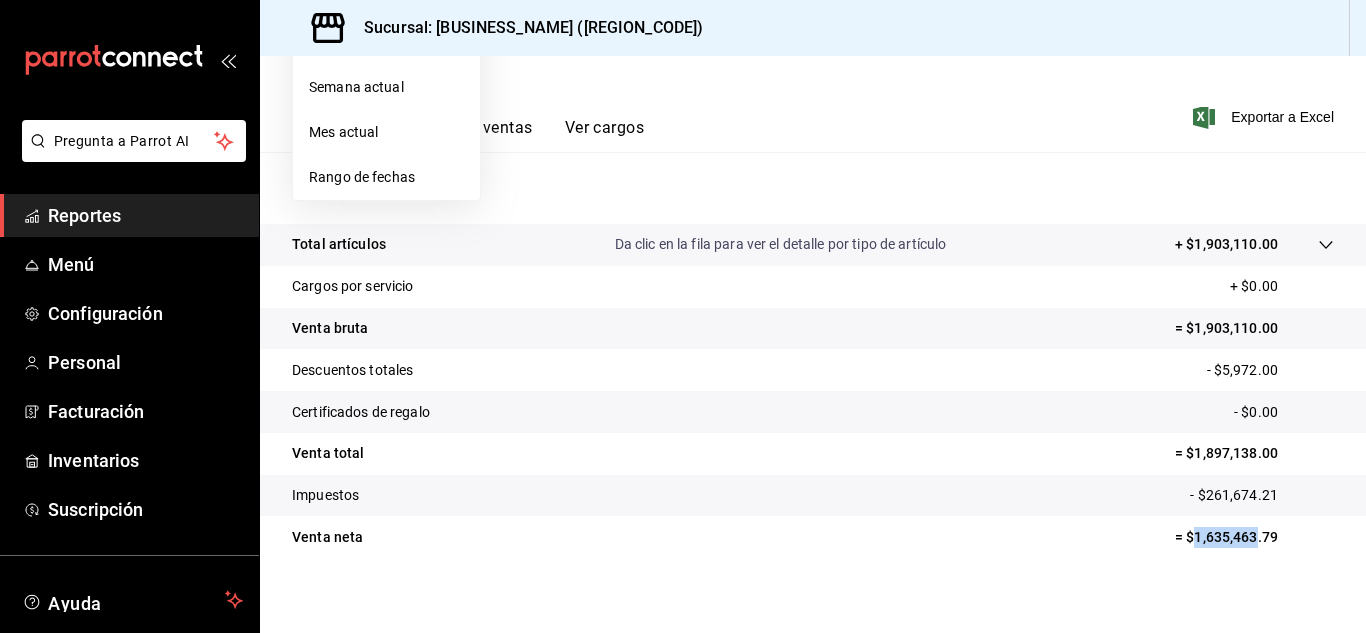 scroll, scrollTop: 325, scrollLeft: 0, axis: vertical 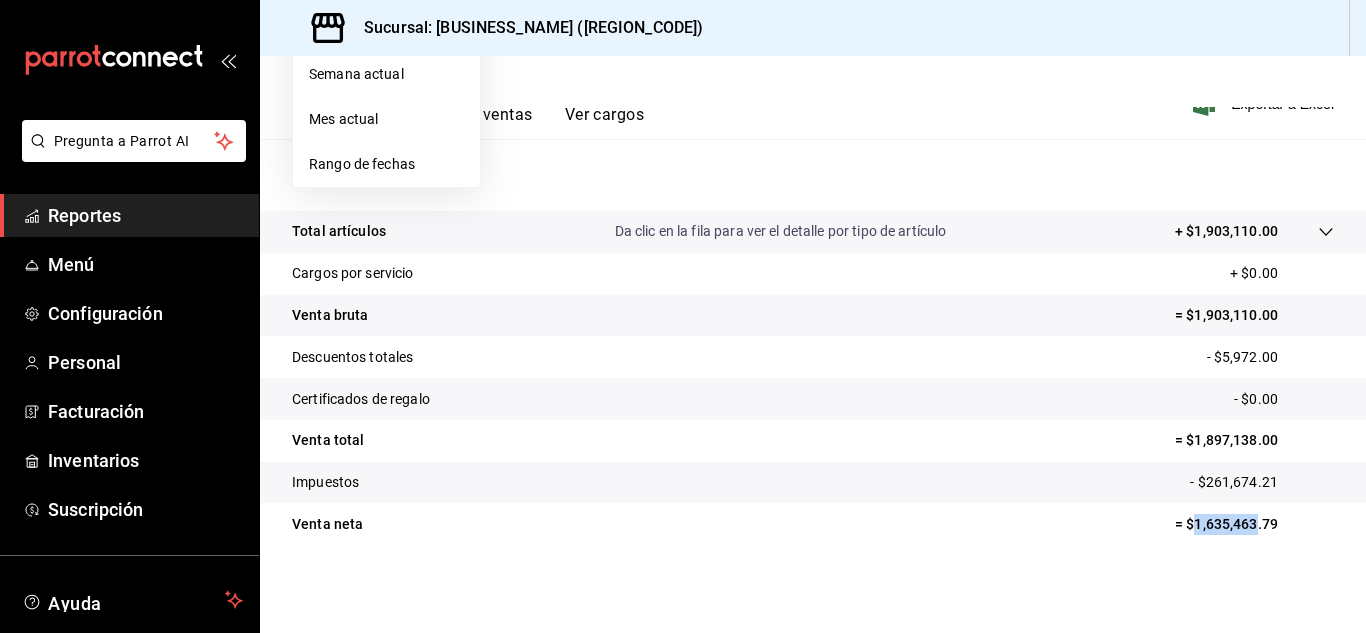 click on "= $1,635,463.79" at bounding box center [1254, 524] 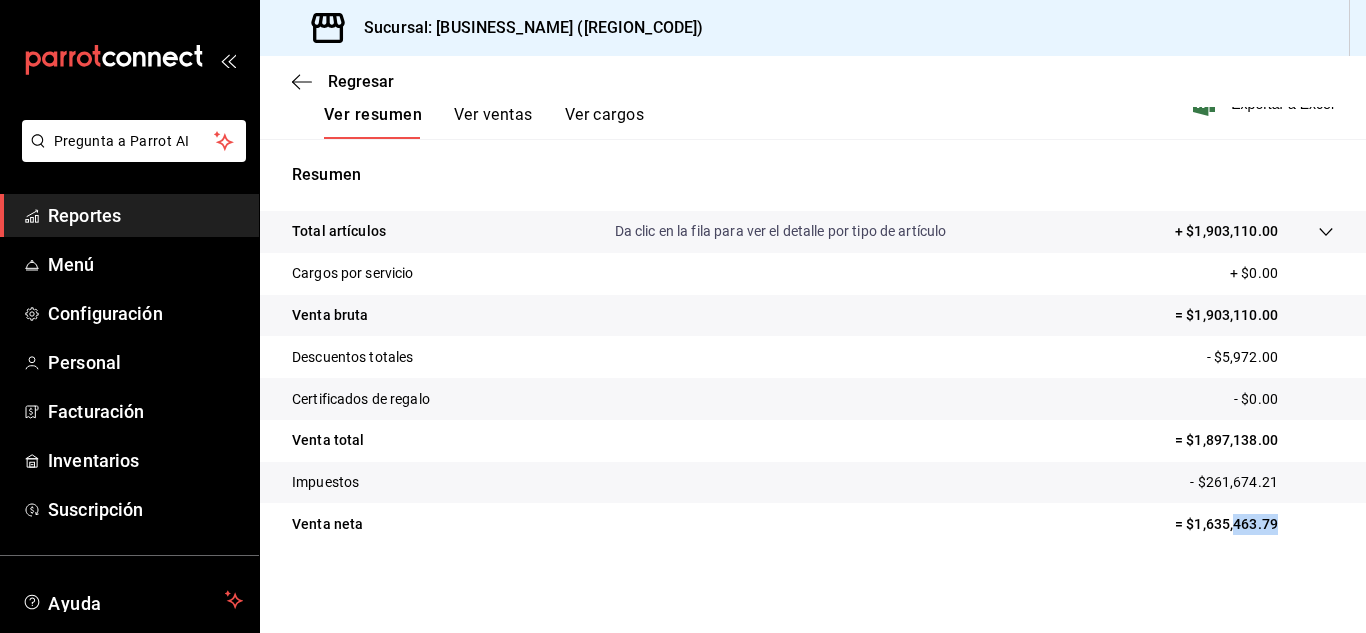 drag, startPoint x: 1226, startPoint y: 524, endPoint x: 1265, endPoint y: 527, distance: 39.115215 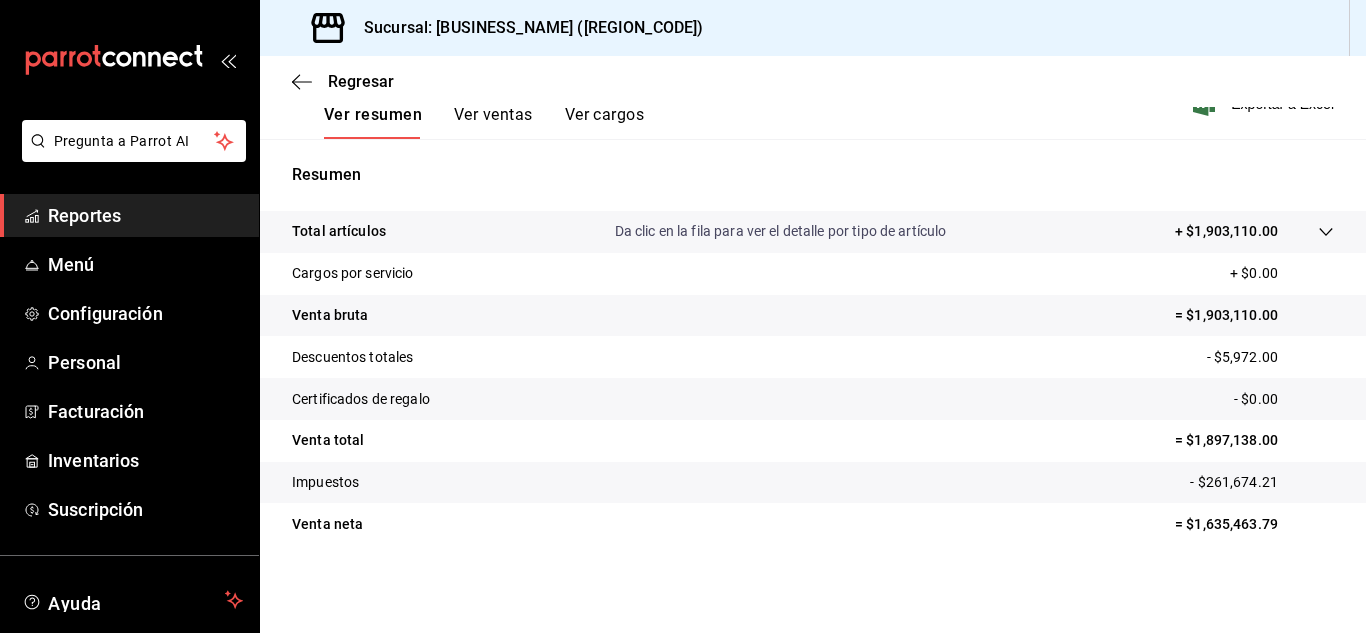 click on "Certificados de regalo - $0.00" at bounding box center [813, 399] 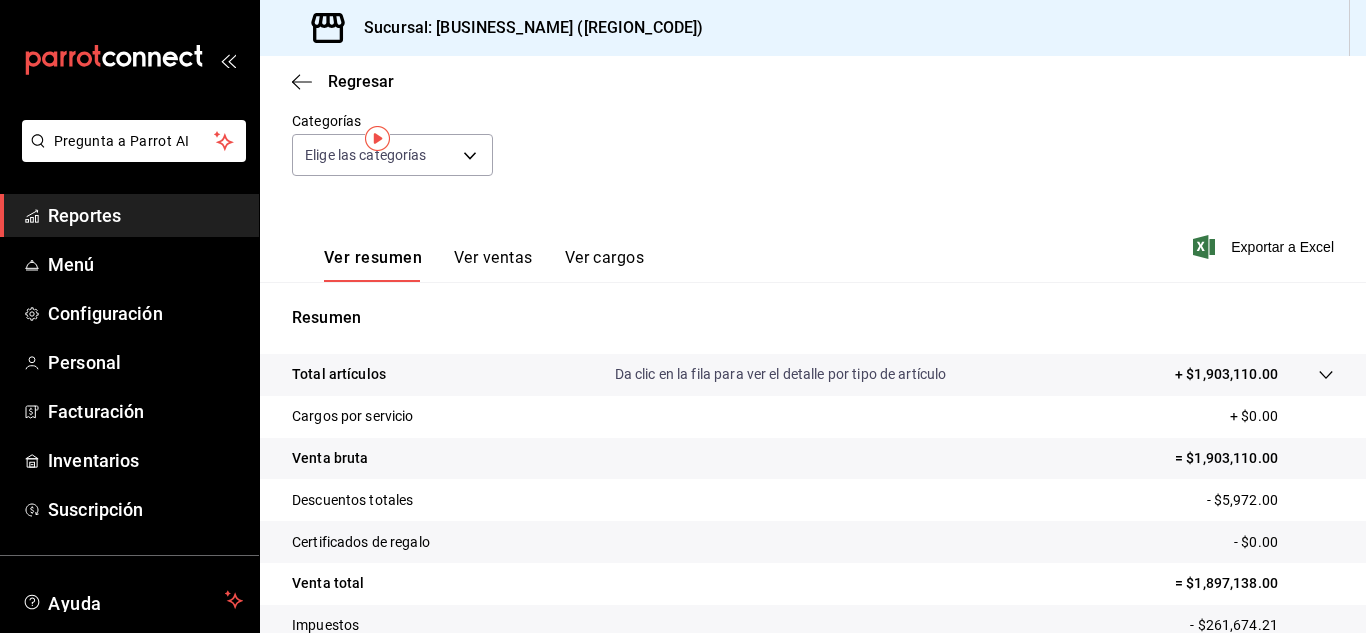scroll, scrollTop: 0, scrollLeft: 0, axis: both 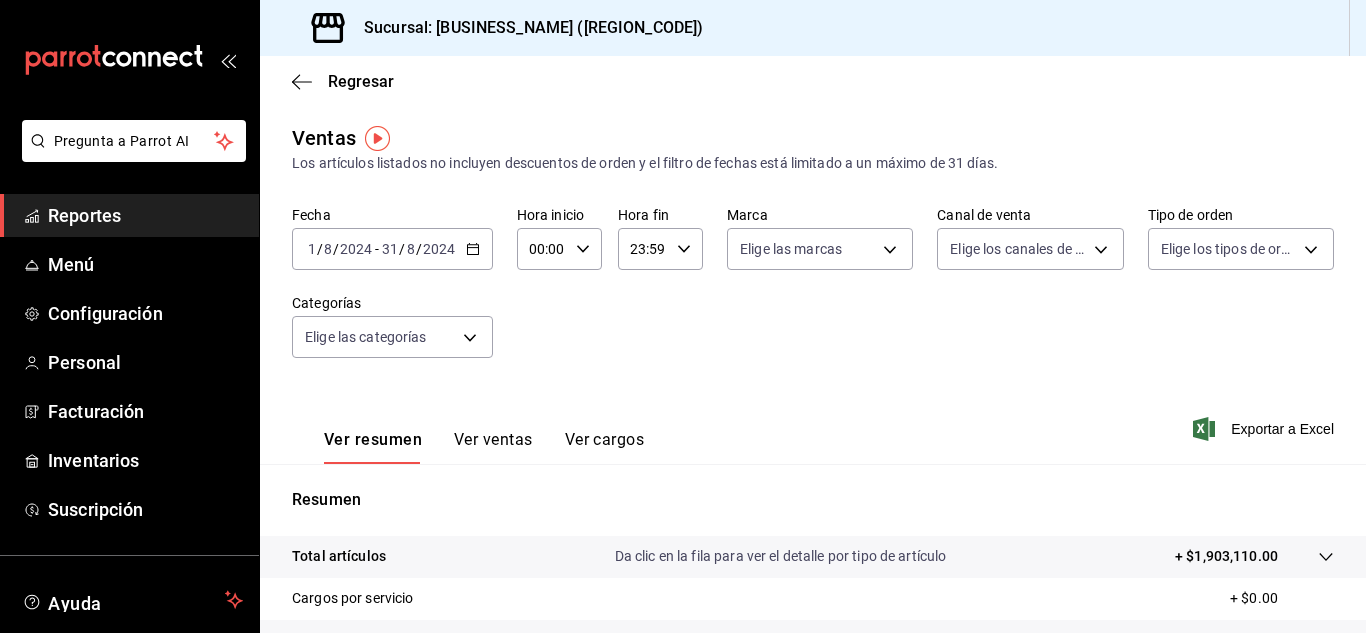 click on "2024-08-01 1 / 8 / 2024 - 2024-08-31 31 / 8 / 2024" at bounding box center [392, 249] 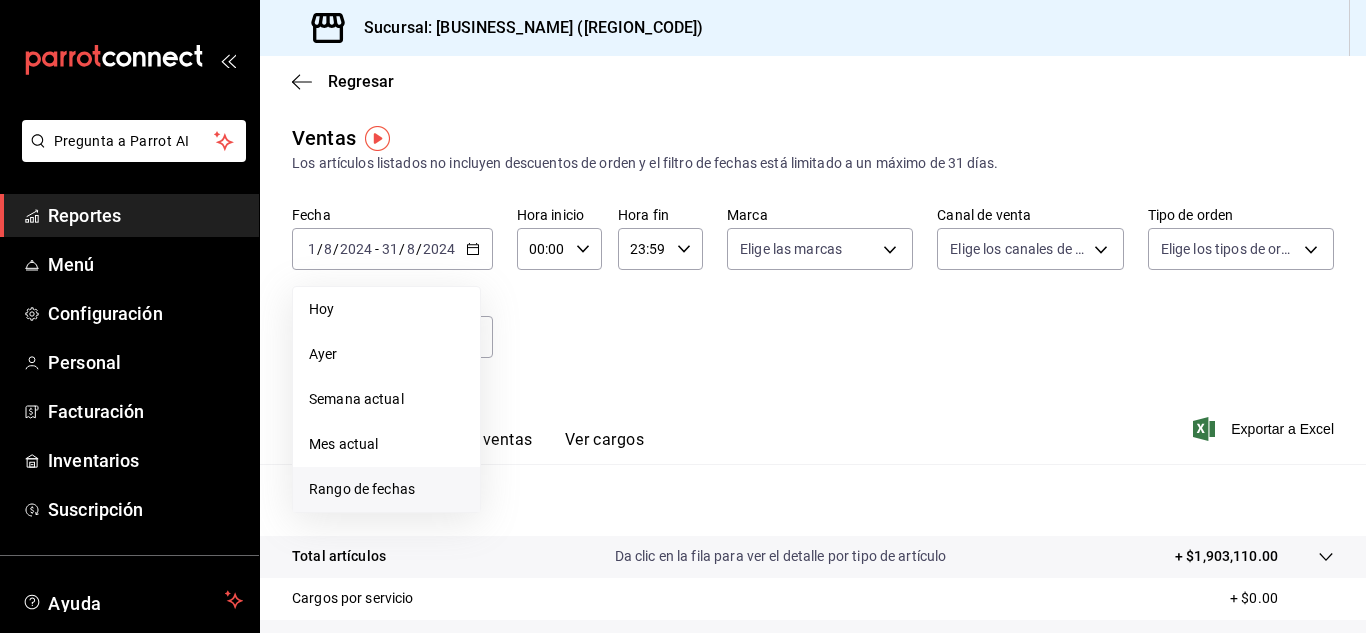 click on "Rango de fechas" at bounding box center (386, 489) 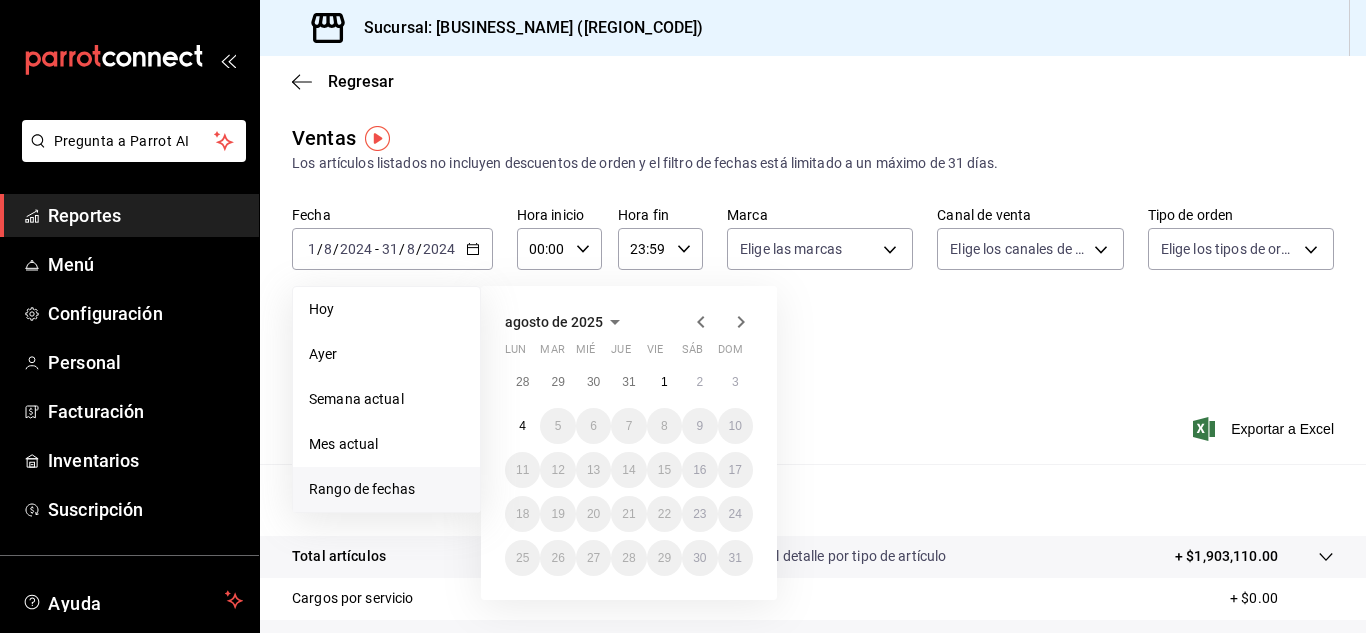 click on "agosto de 2025" at bounding box center (566, 322) 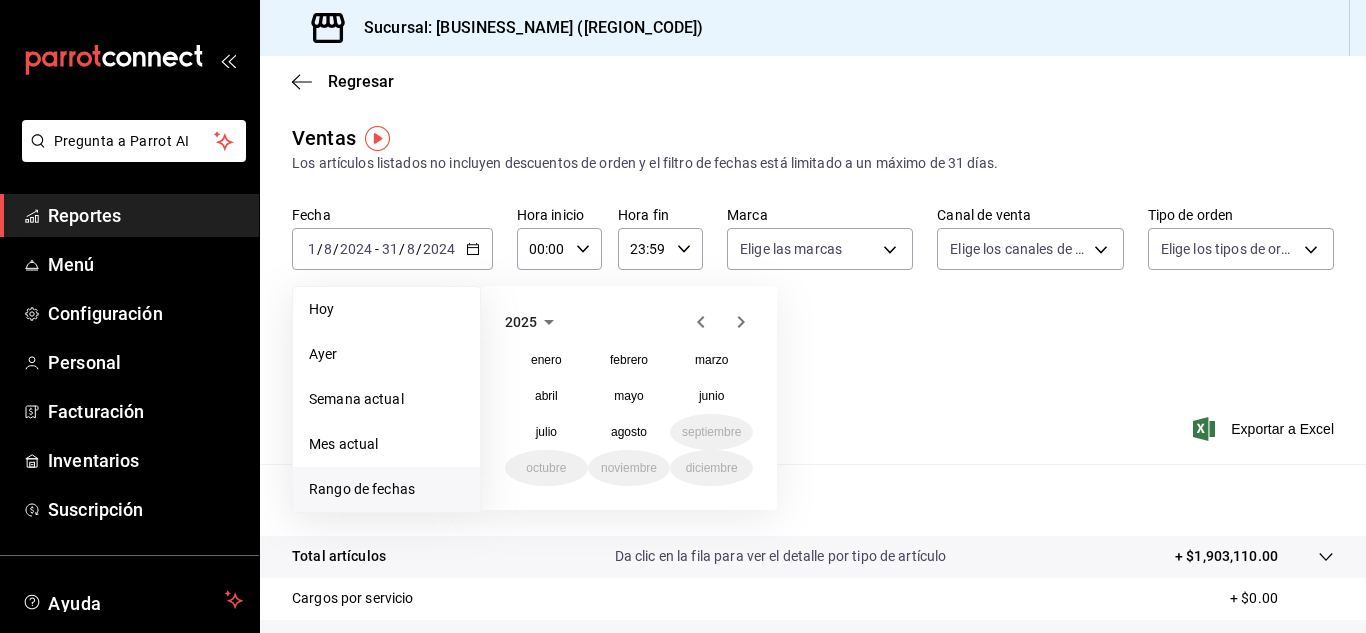 click on "2025" at bounding box center [521, 322] 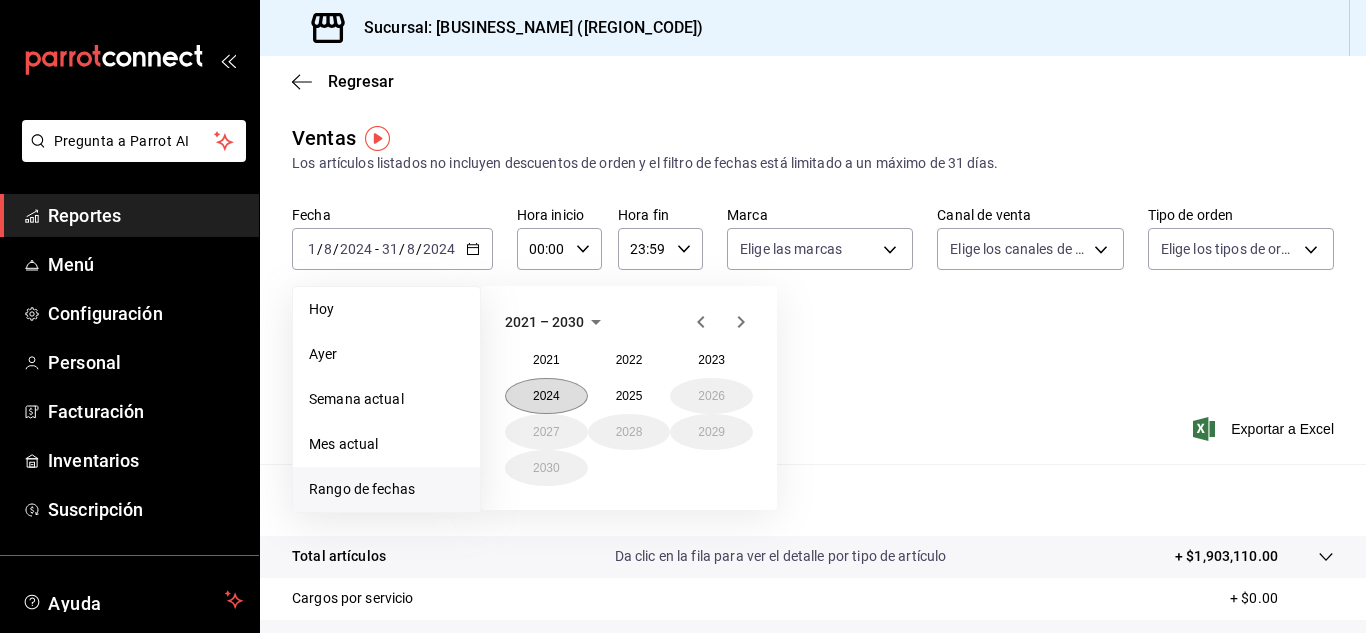 click on "2024" at bounding box center [546, 396] 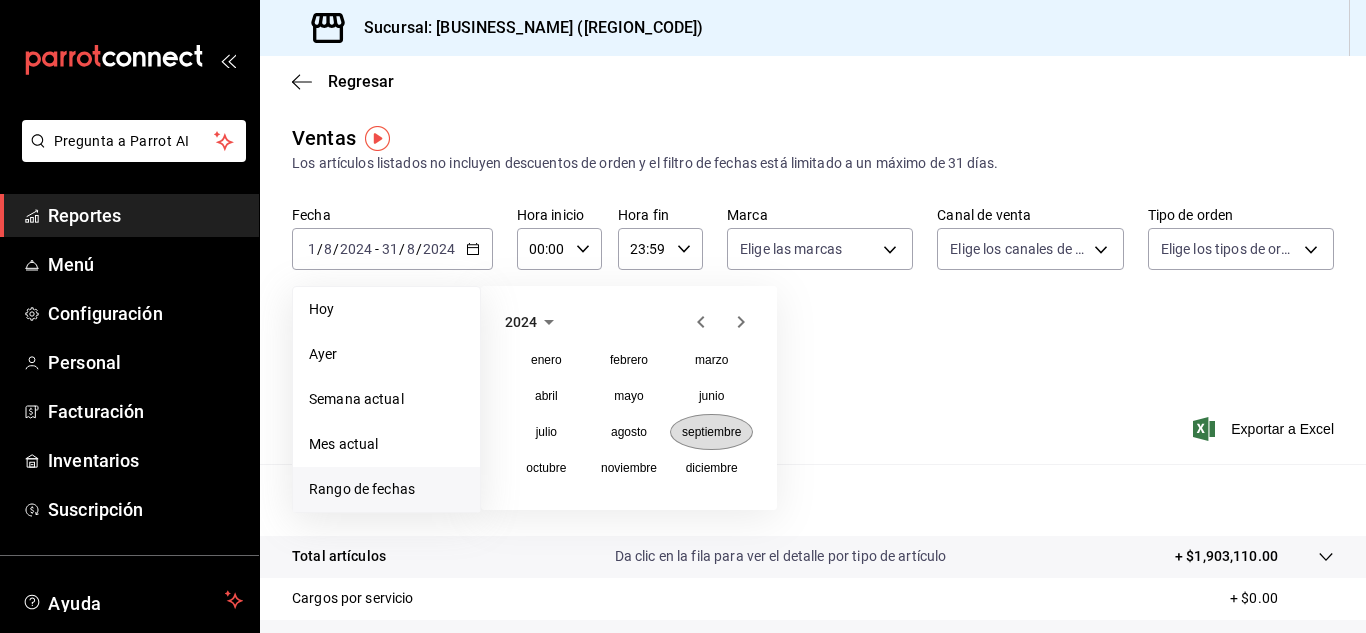 click on "septiembre" at bounding box center [711, 432] 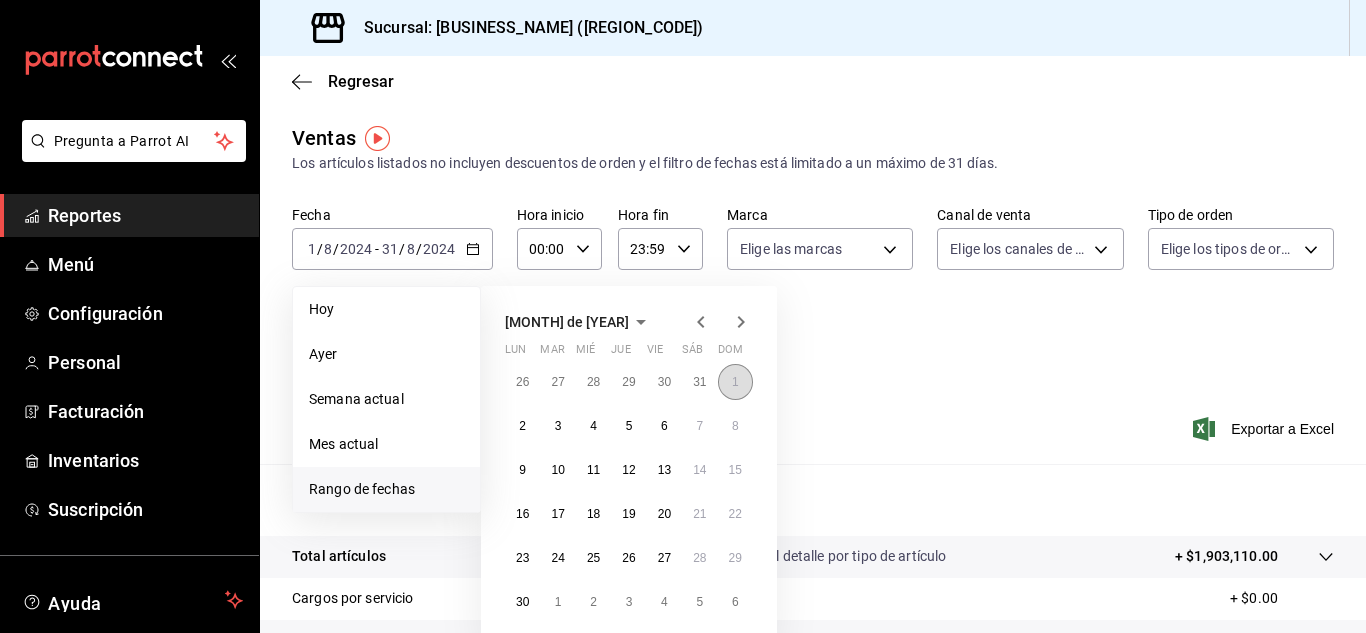 click on "1" at bounding box center (735, 382) 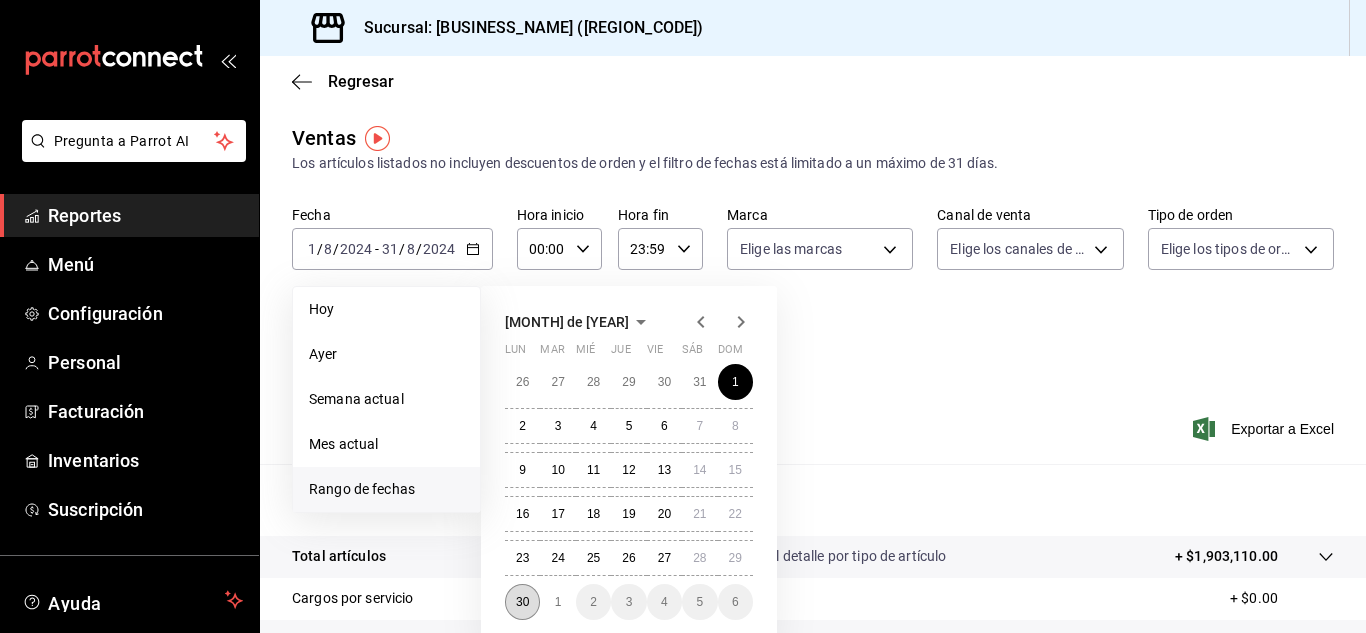 click on "30" at bounding box center [522, 602] 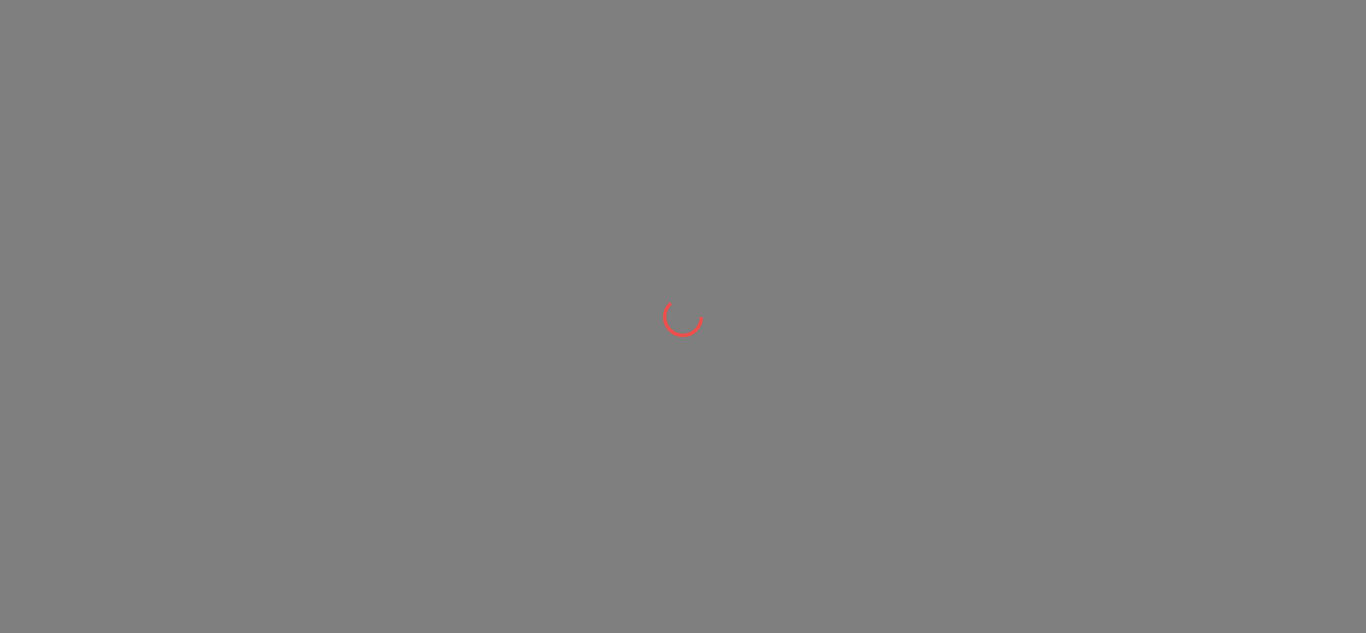 scroll, scrollTop: 0, scrollLeft: 0, axis: both 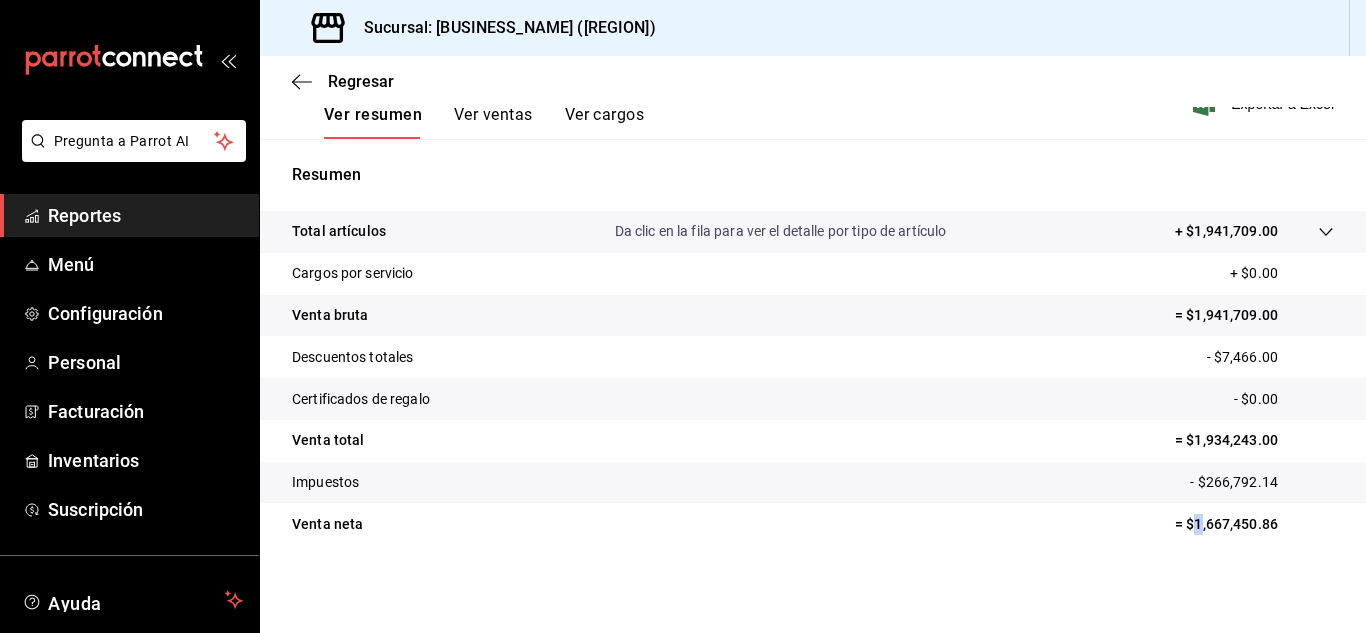 click on "= $1,667,450.86" at bounding box center [1254, 524] 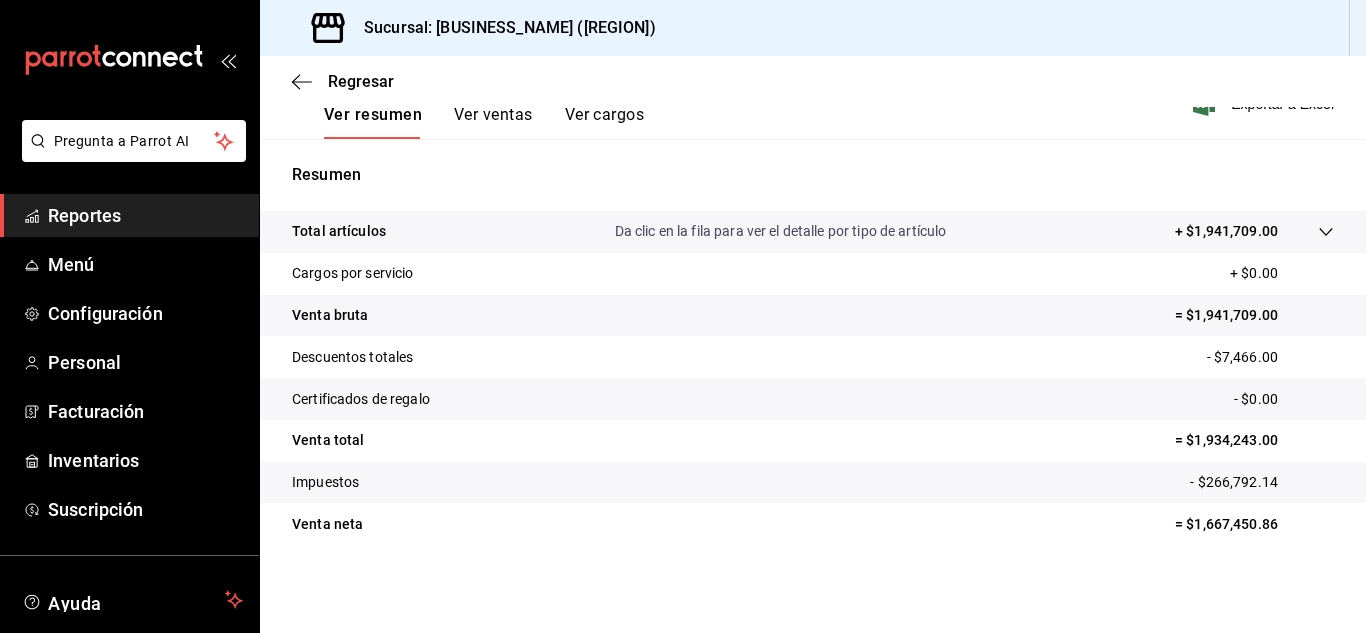 click on "Venta neta = $1,667,450.86" at bounding box center (813, 524) 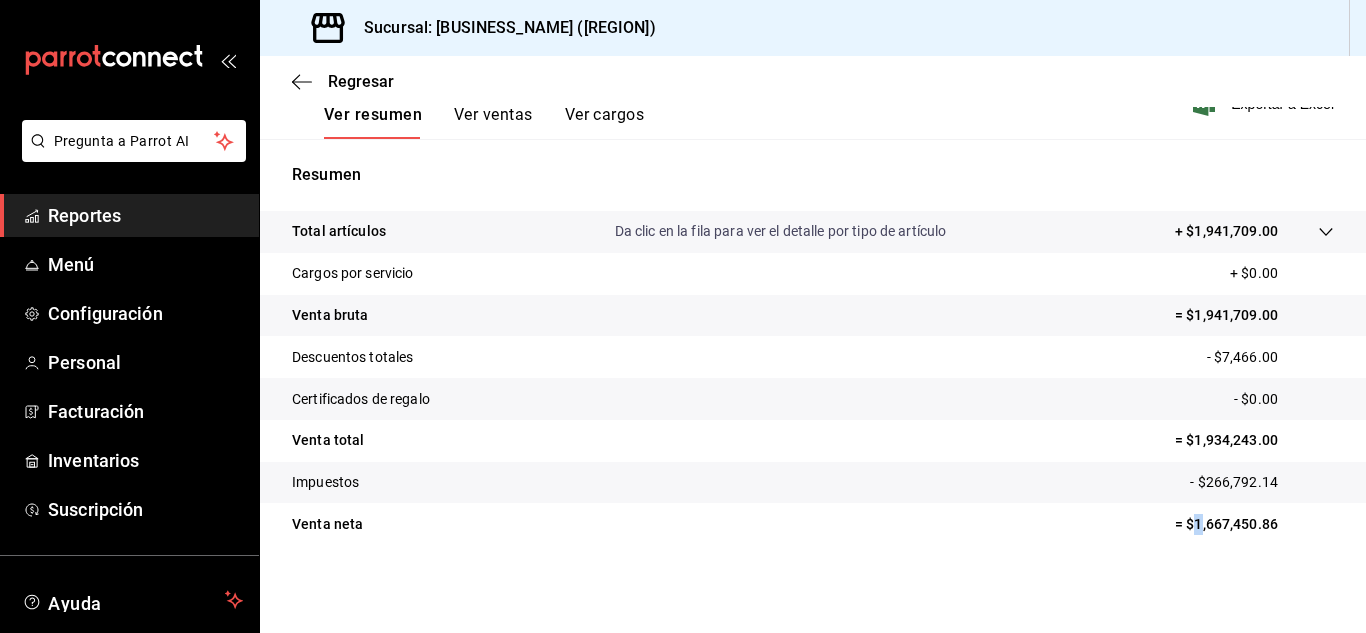 click on "= $1,667,450.86" at bounding box center (1254, 524) 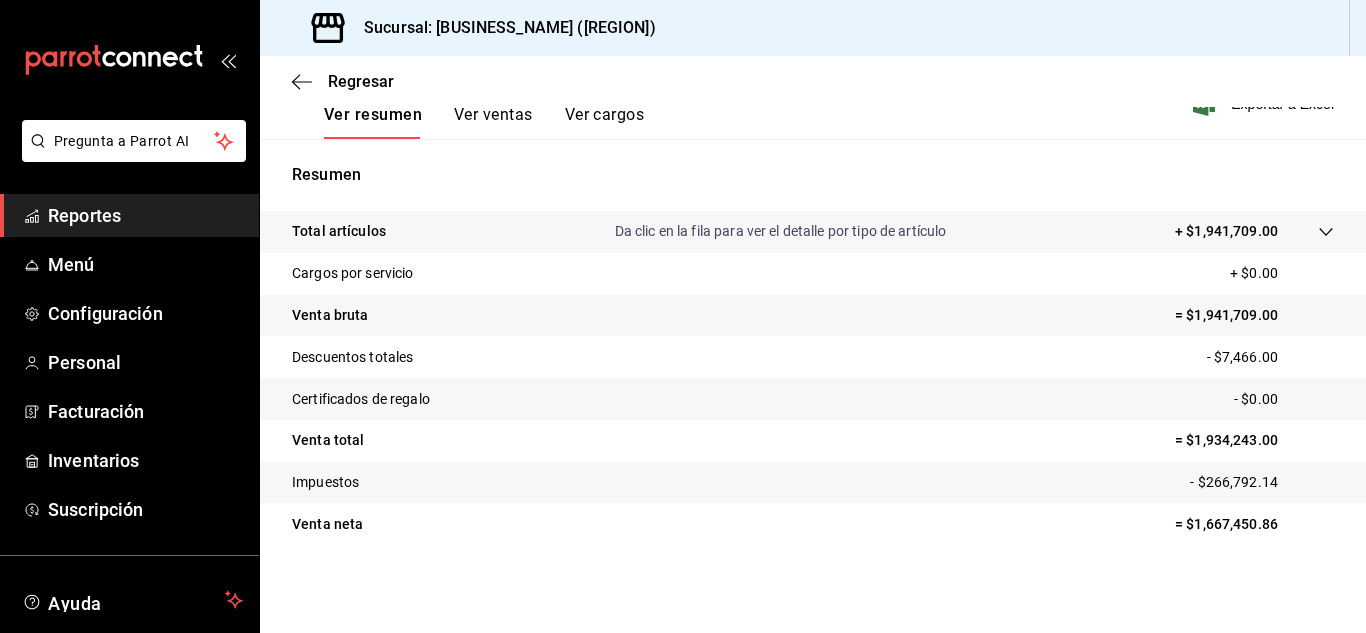 click on "Impuestos - $266,792.14" at bounding box center [813, 483] 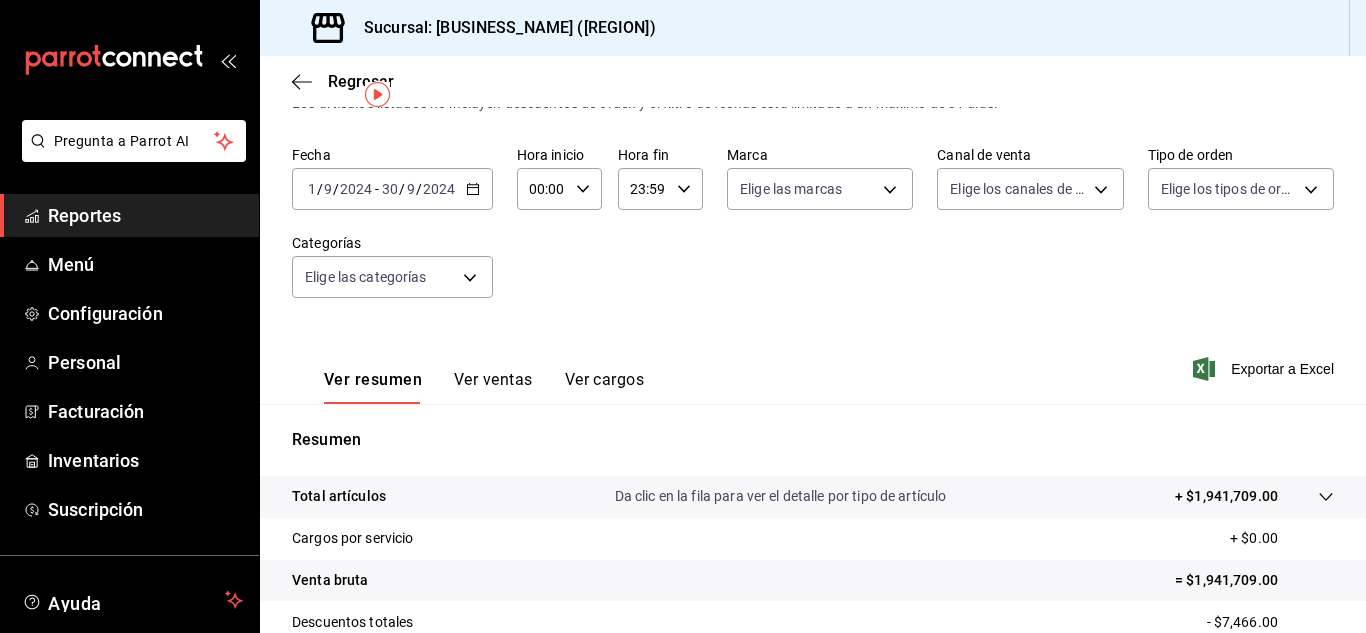 scroll, scrollTop: 0, scrollLeft: 0, axis: both 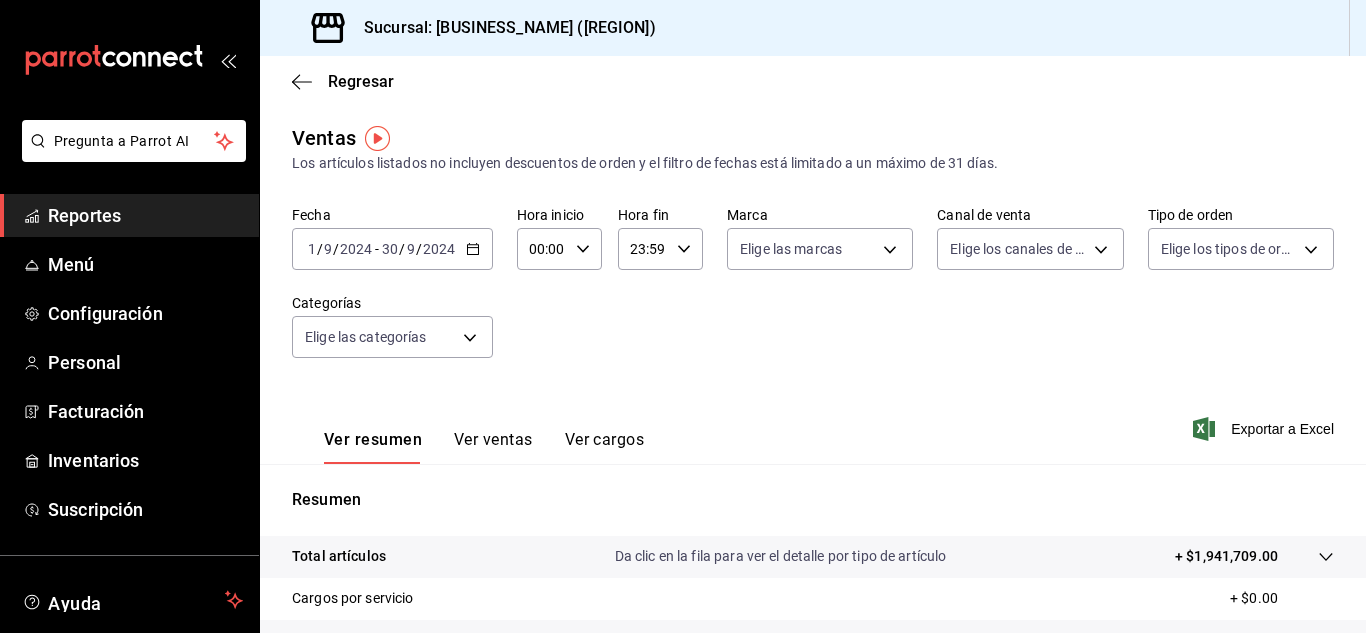 click on "[DATE] [DATE] - [DATE] [DATE]" at bounding box center (392, 249) 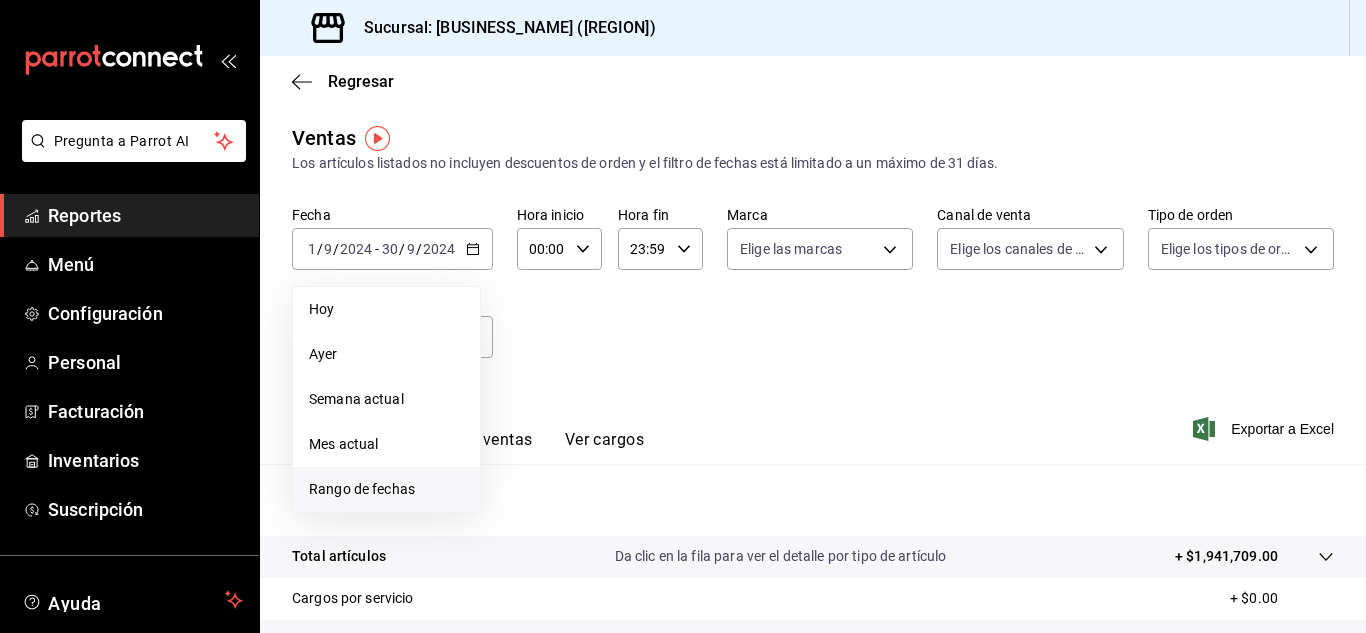 click on "Rango de fechas" at bounding box center (386, 489) 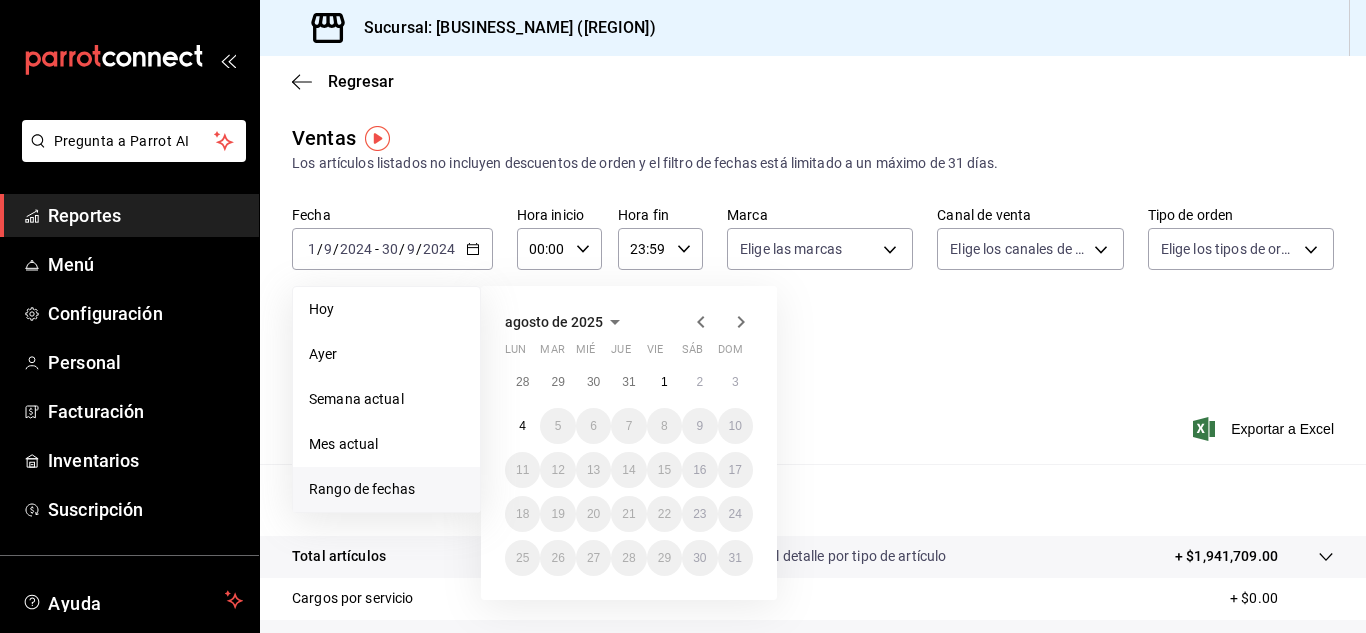 click on "agosto de 2025" at bounding box center (554, 322) 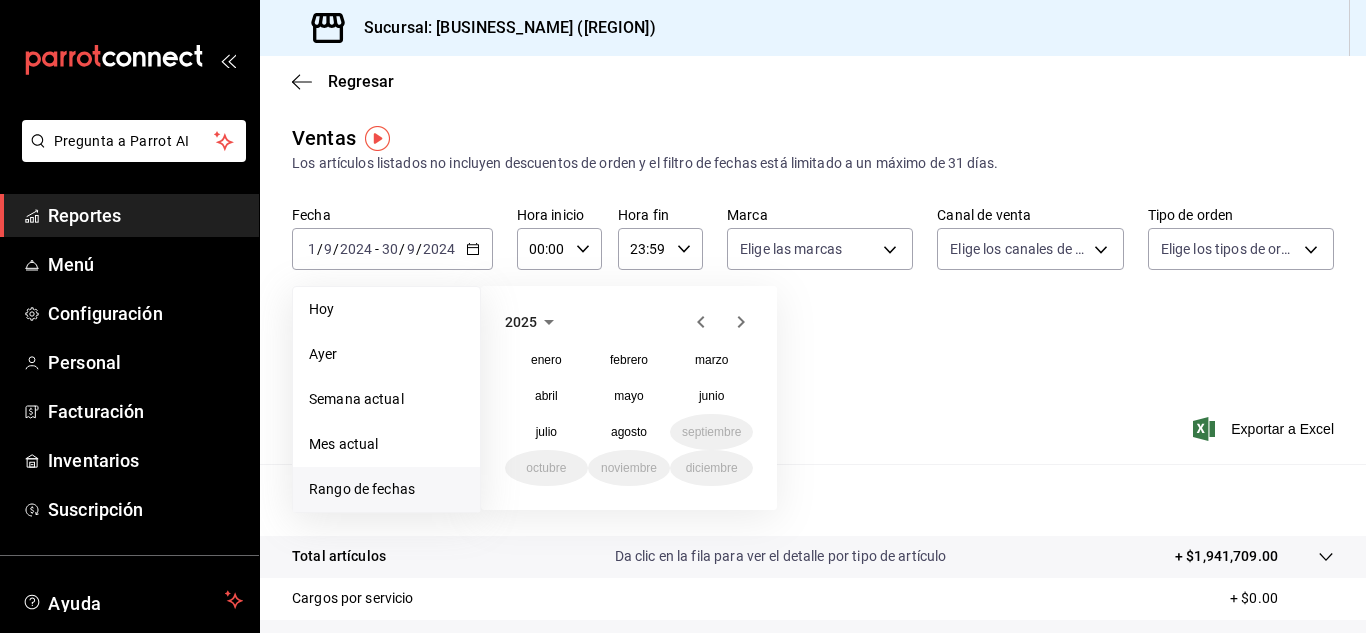 click 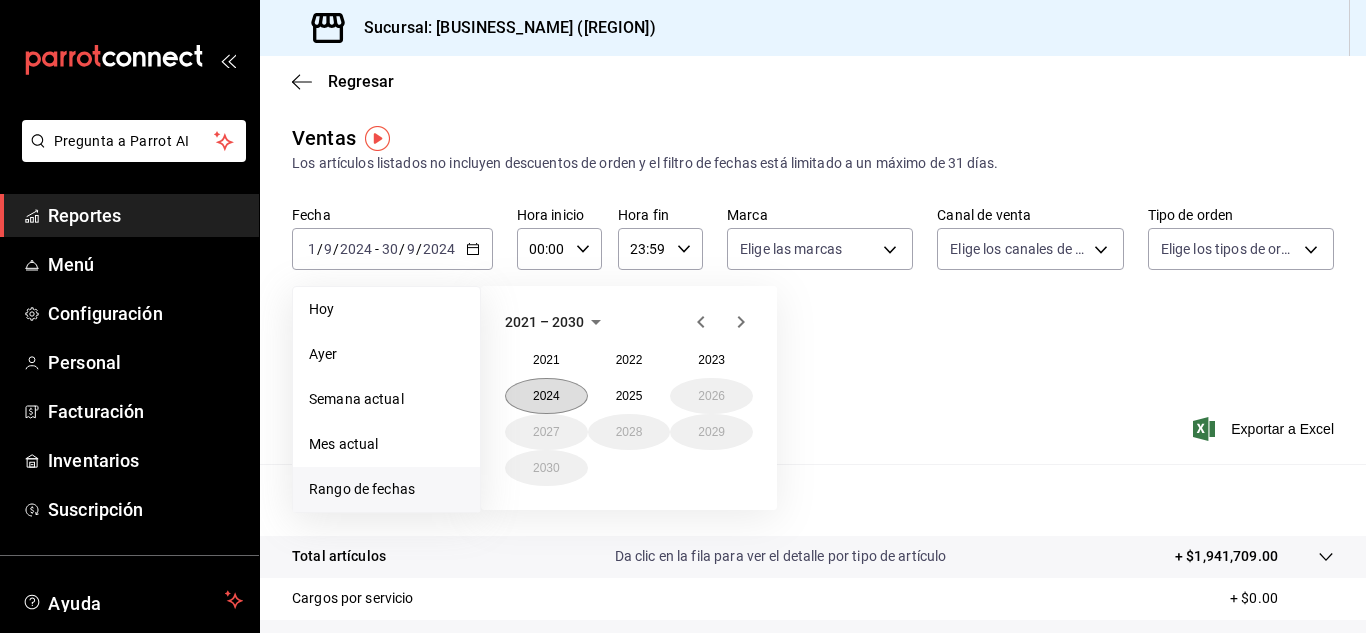 click on "2024" at bounding box center [546, 396] 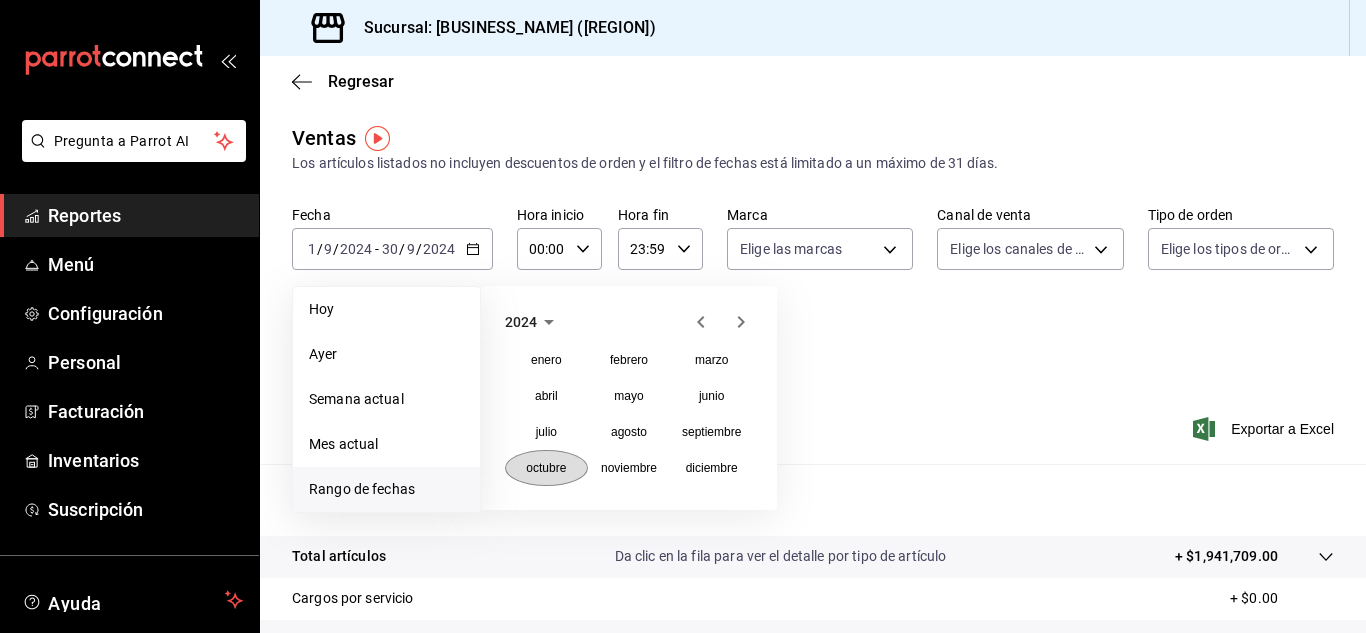 click on "octubre" at bounding box center [546, 468] 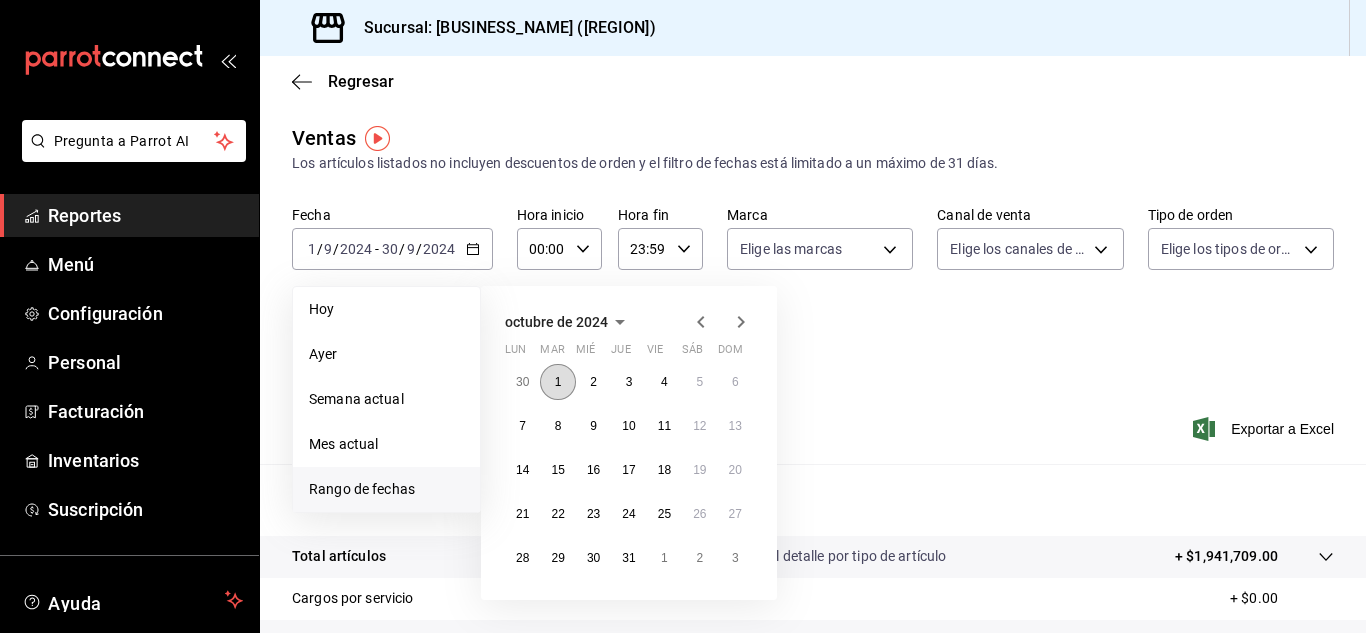 click on "1" at bounding box center [557, 382] 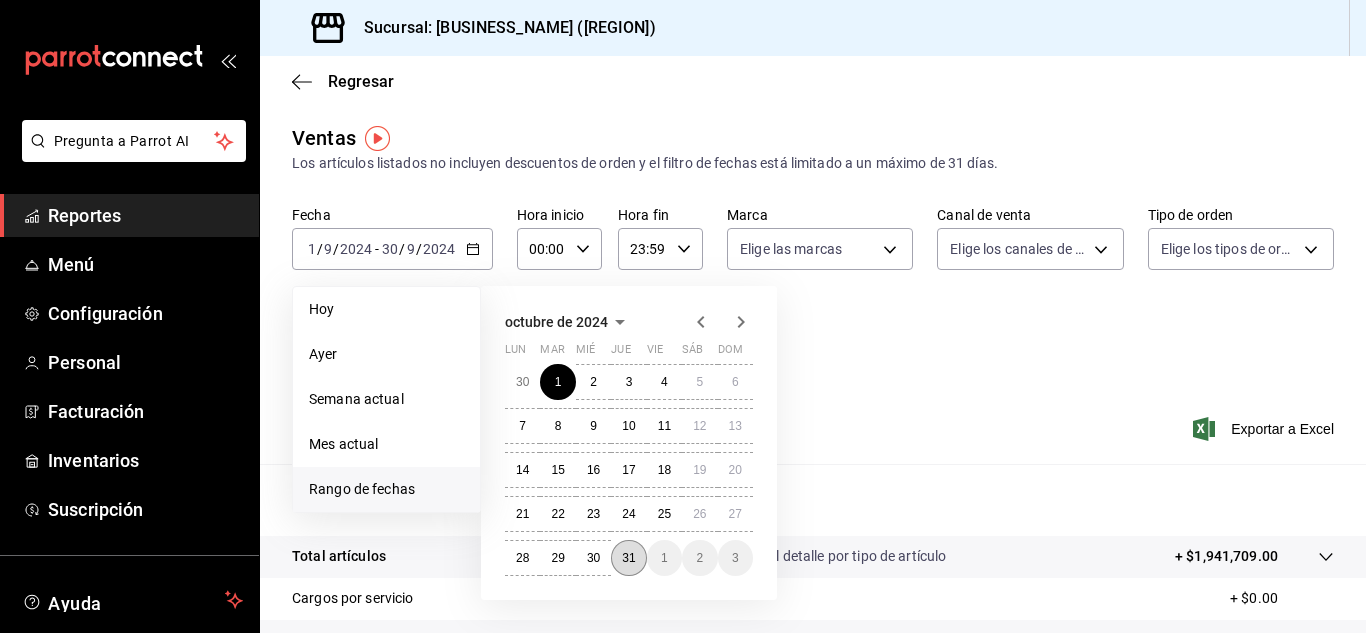 click on "31" at bounding box center [628, 558] 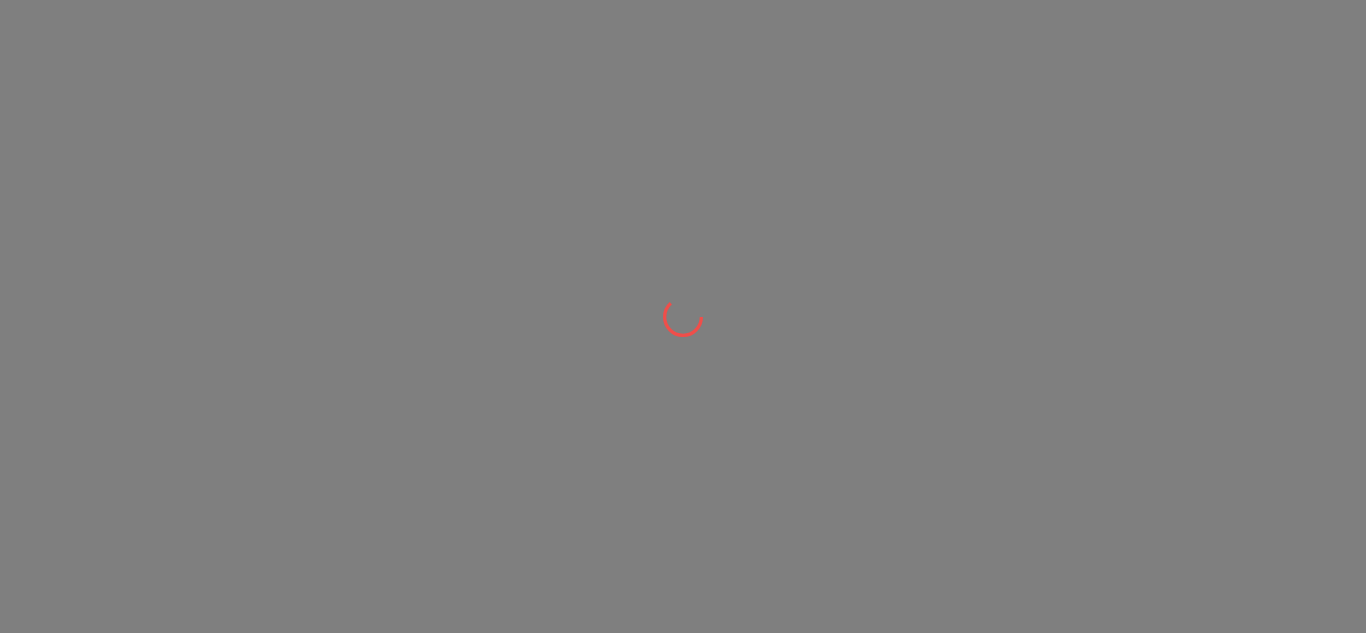 scroll, scrollTop: 0, scrollLeft: 0, axis: both 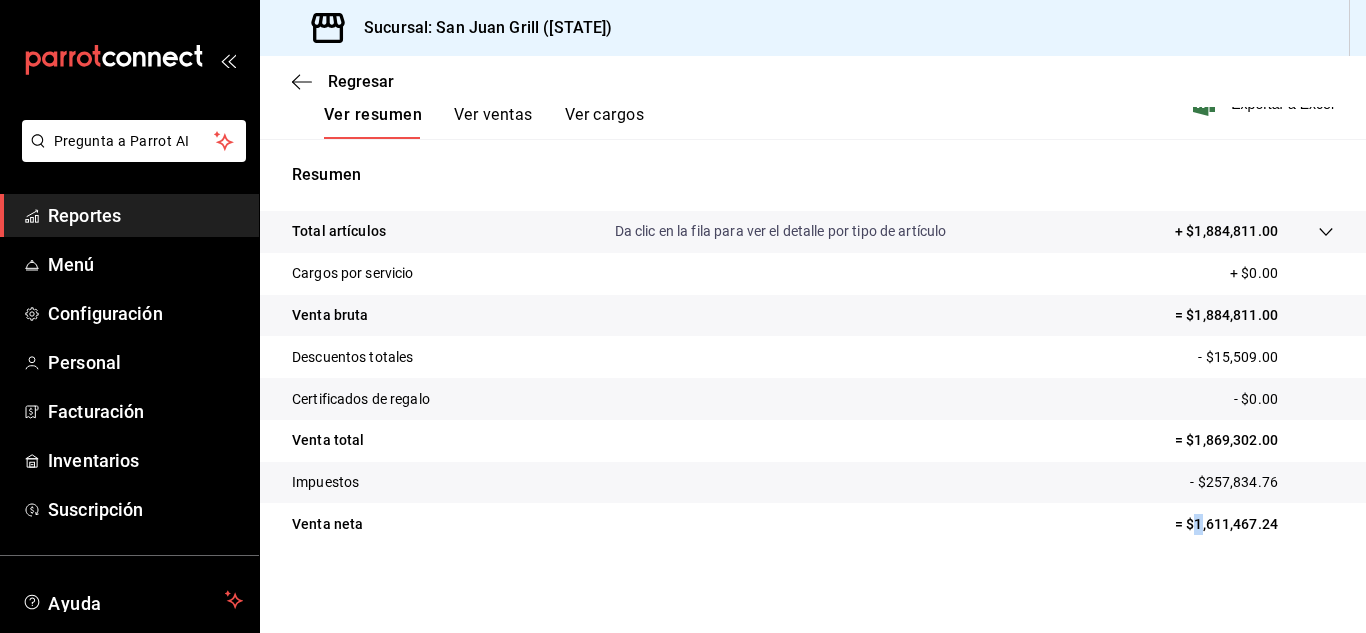 click on "= $1,611,467.24" at bounding box center [1254, 524] 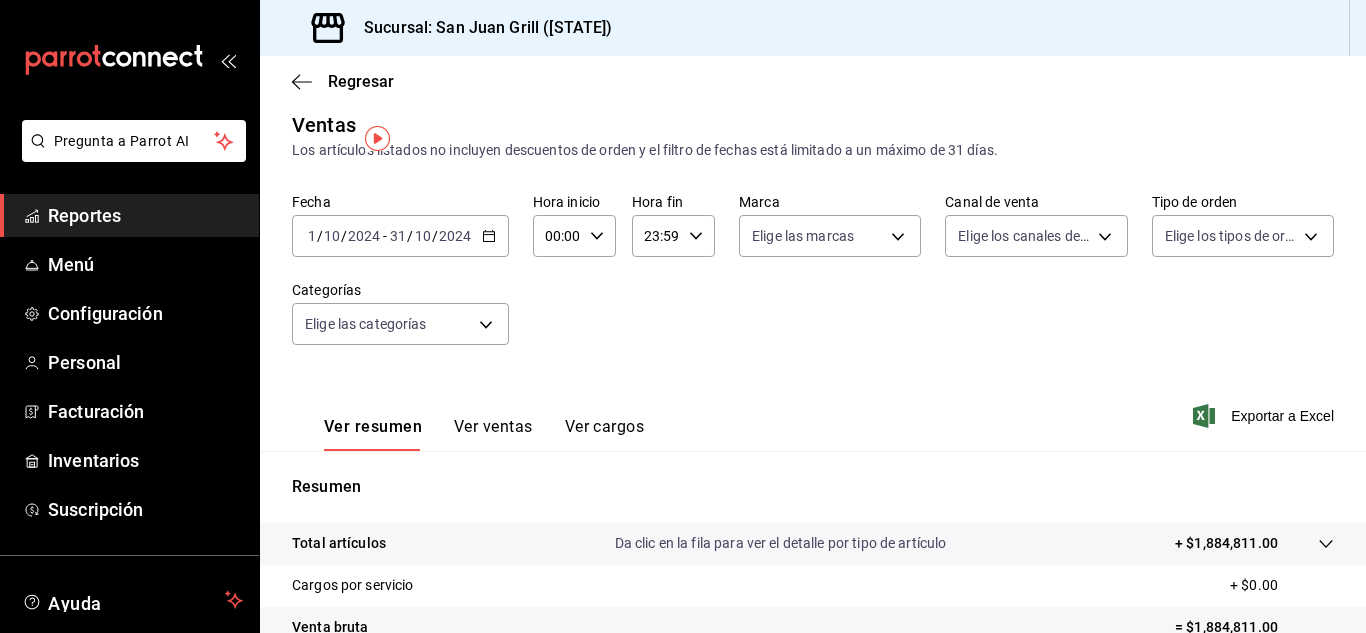 scroll, scrollTop: 0, scrollLeft: 0, axis: both 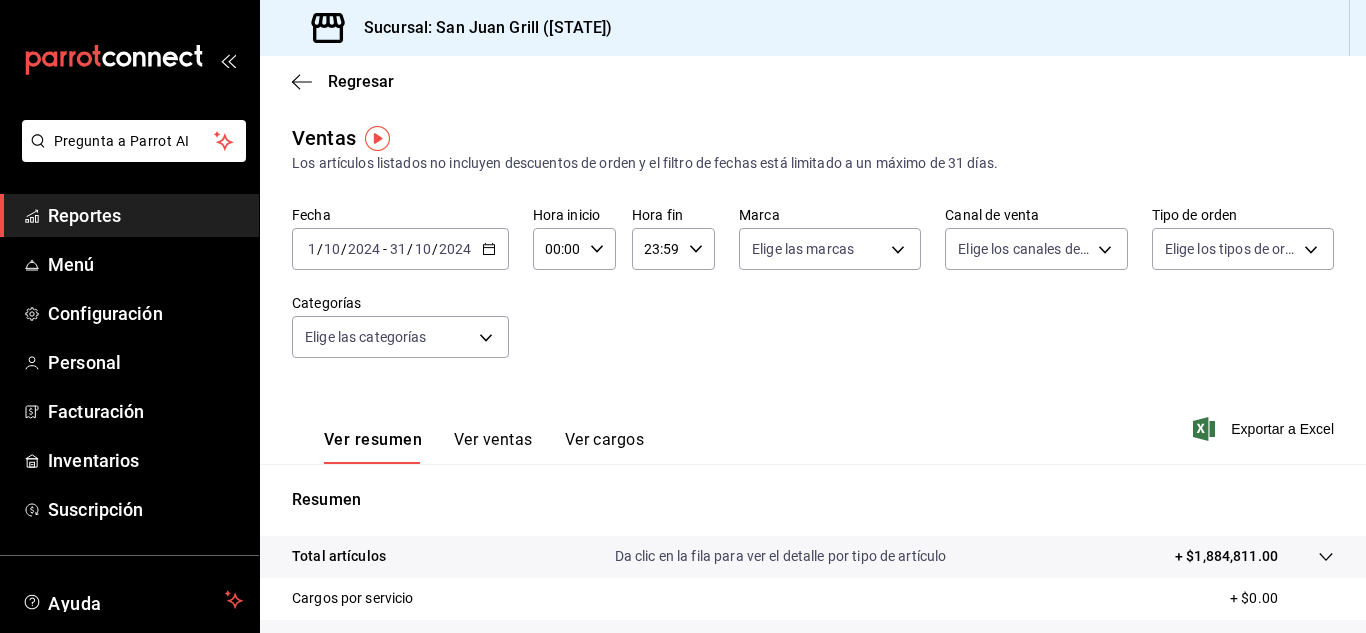 click 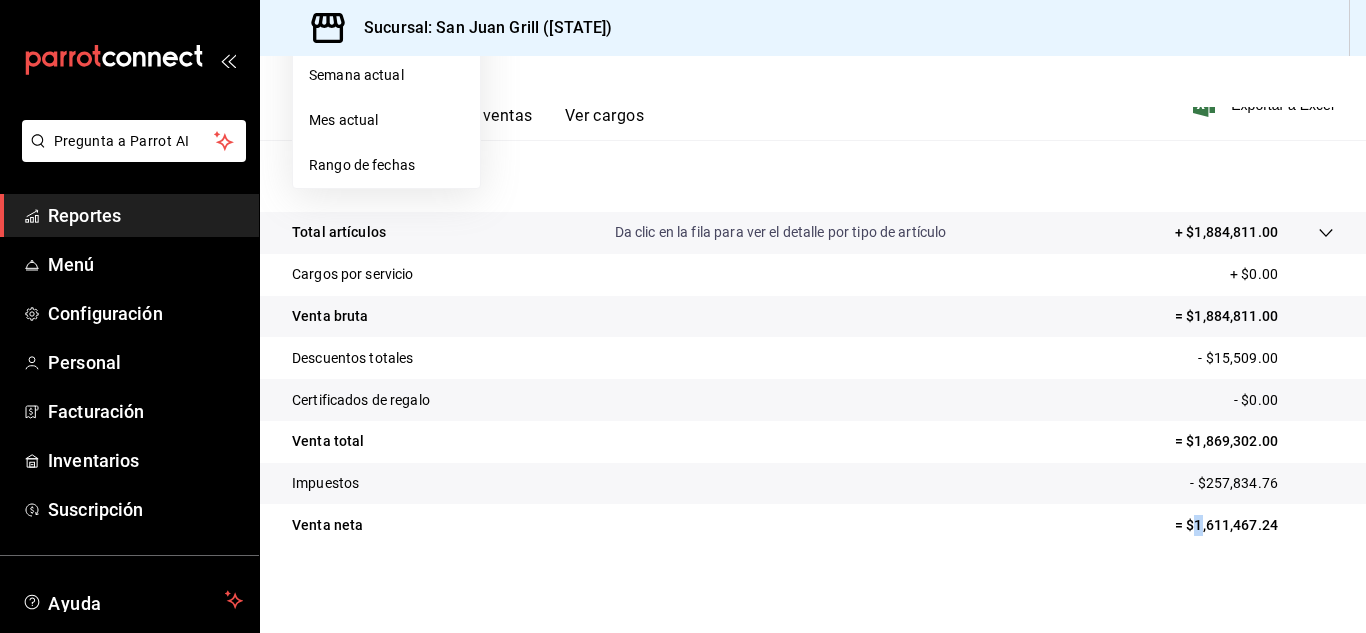 scroll, scrollTop: 325, scrollLeft: 0, axis: vertical 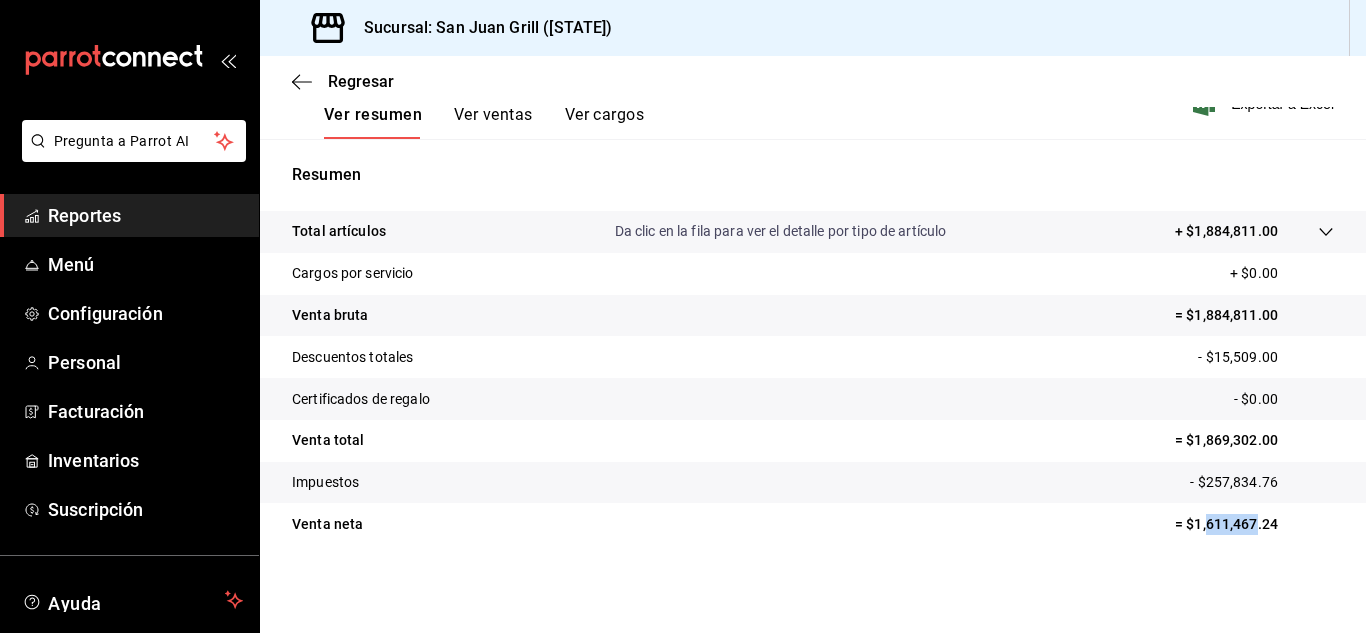 drag, startPoint x: 1191, startPoint y: 531, endPoint x: 1244, endPoint y: 544, distance: 54.571056 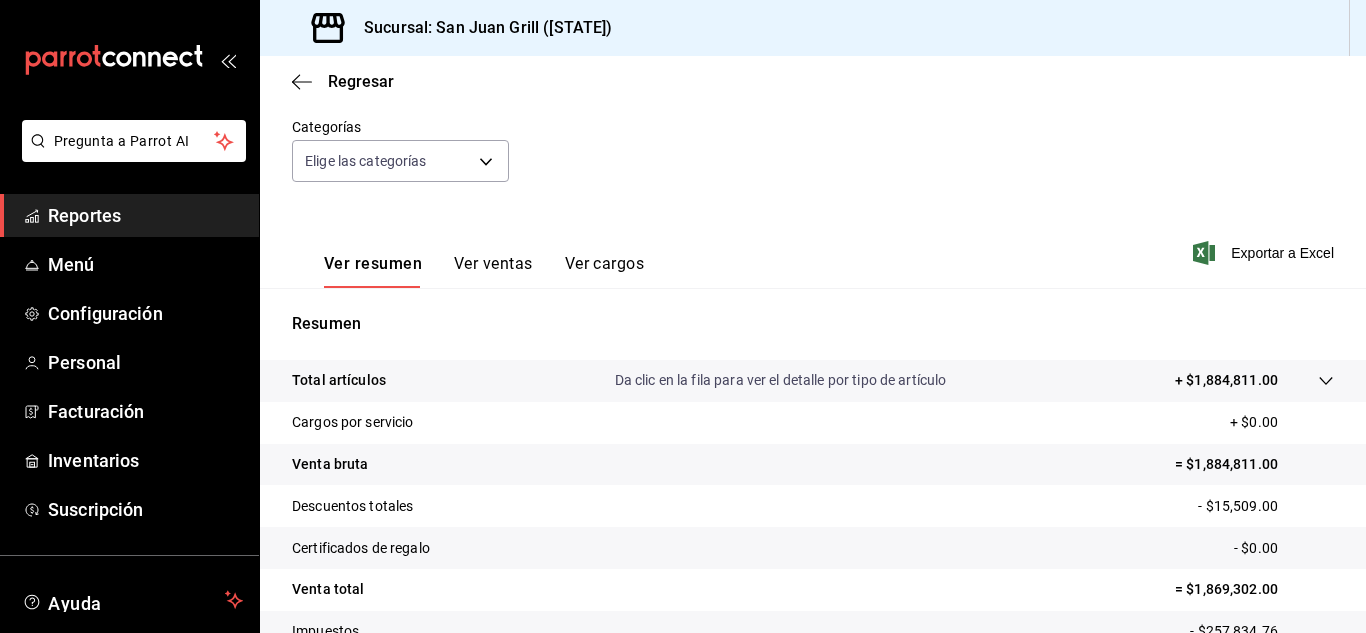 scroll, scrollTop: 0, scrollLeft: 0, axis: both 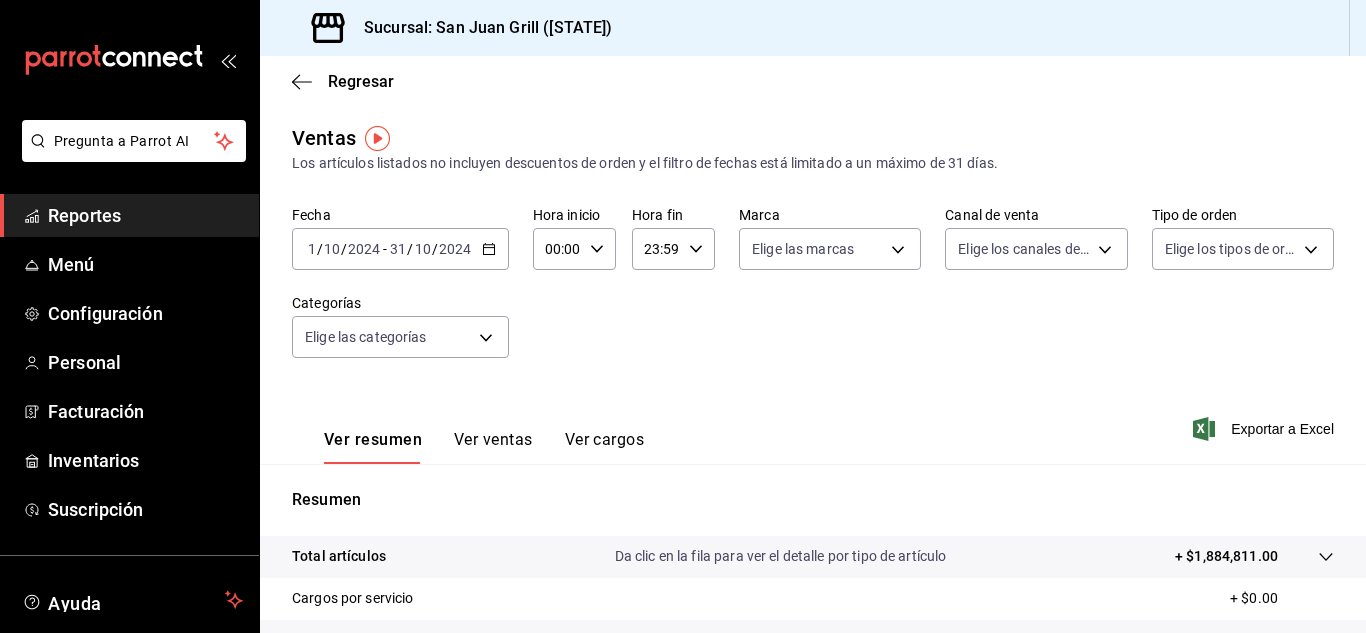 click on "2024-10-01 1 / 10 / 2024 - 2024-10-31 31 / 10 / 2024" at bounding box center (400, 249) 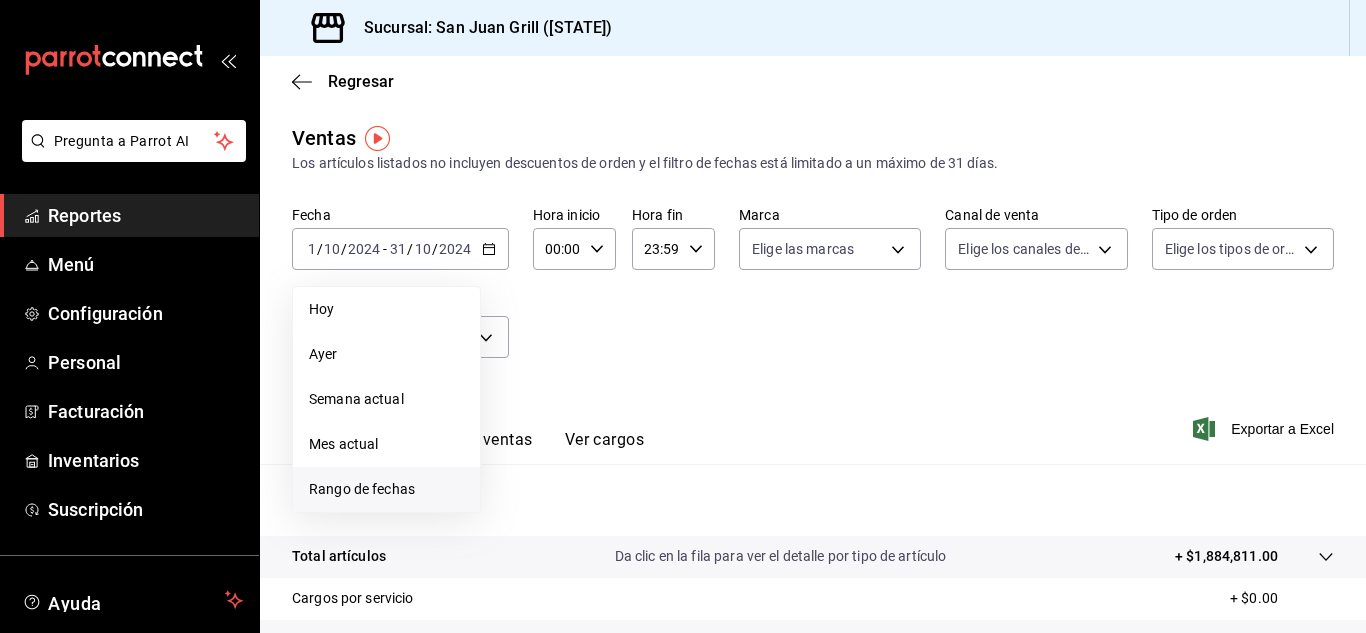 click on "Rango de fechas" at bounding box center (386, 489) 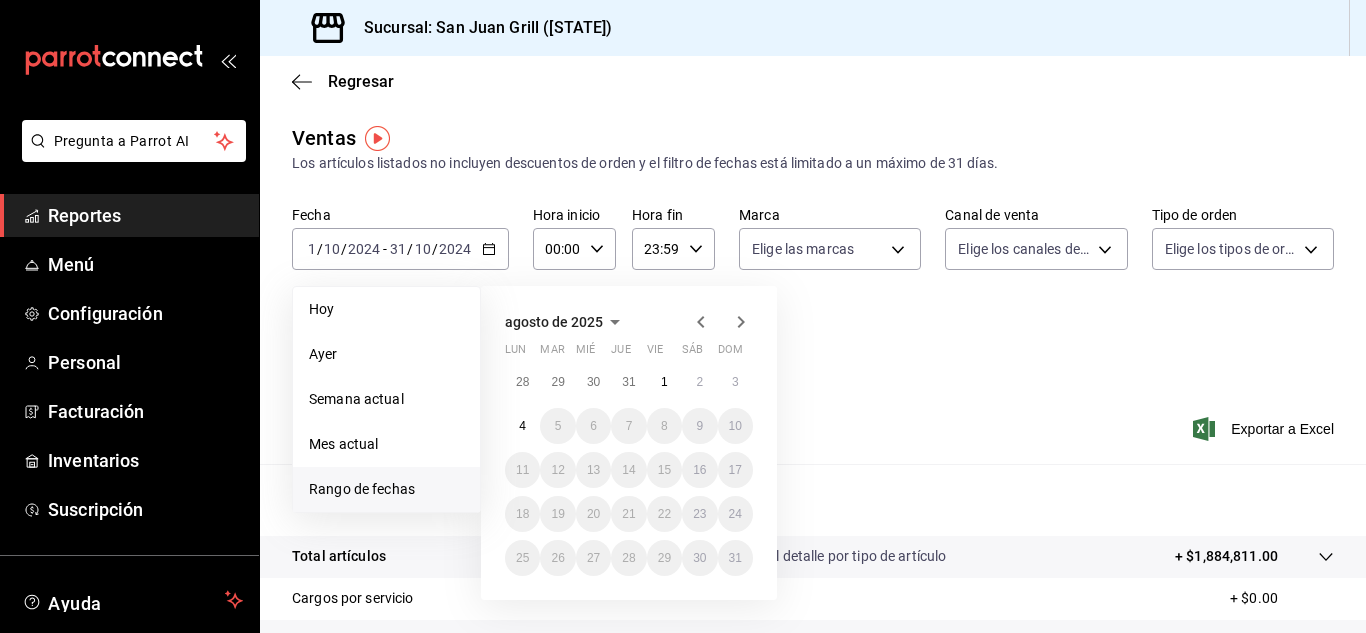 click on "agosto de 2025" at bounding box center (554, 322) 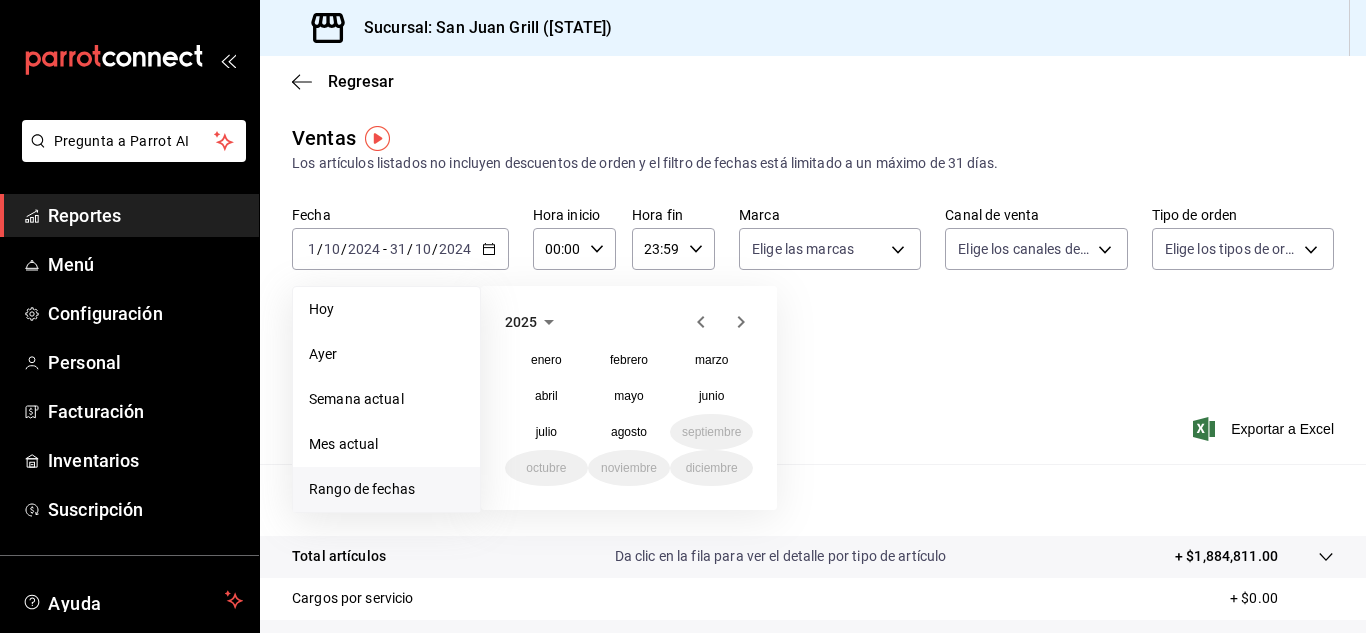 click on "2025" at bounding box center [521, 322] 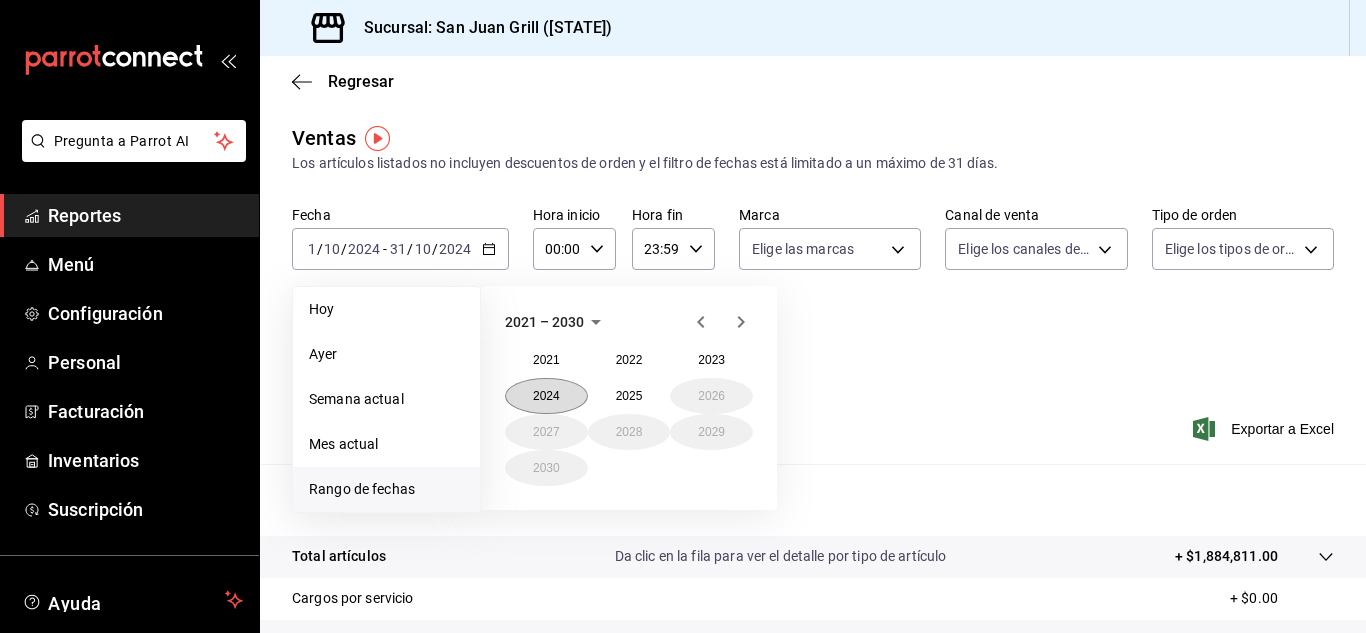 click on "2024" at bounding box center (546, 396) 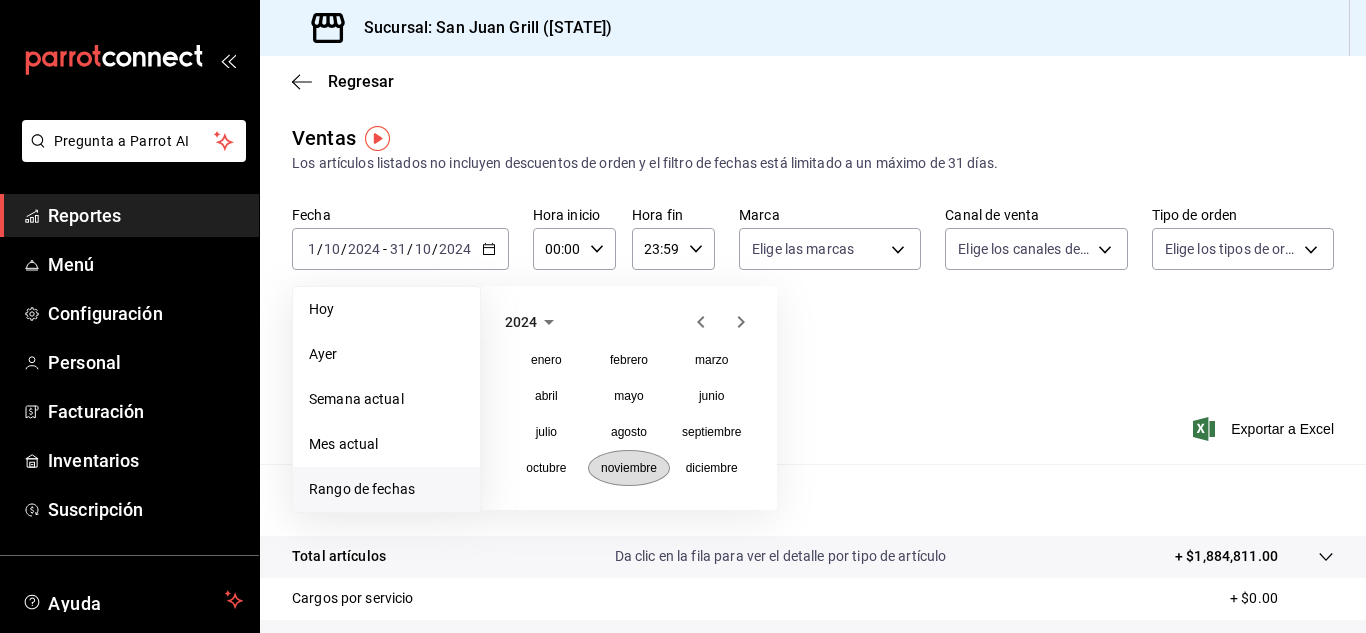 click on "noviembre" at bounding box center [629, 468] 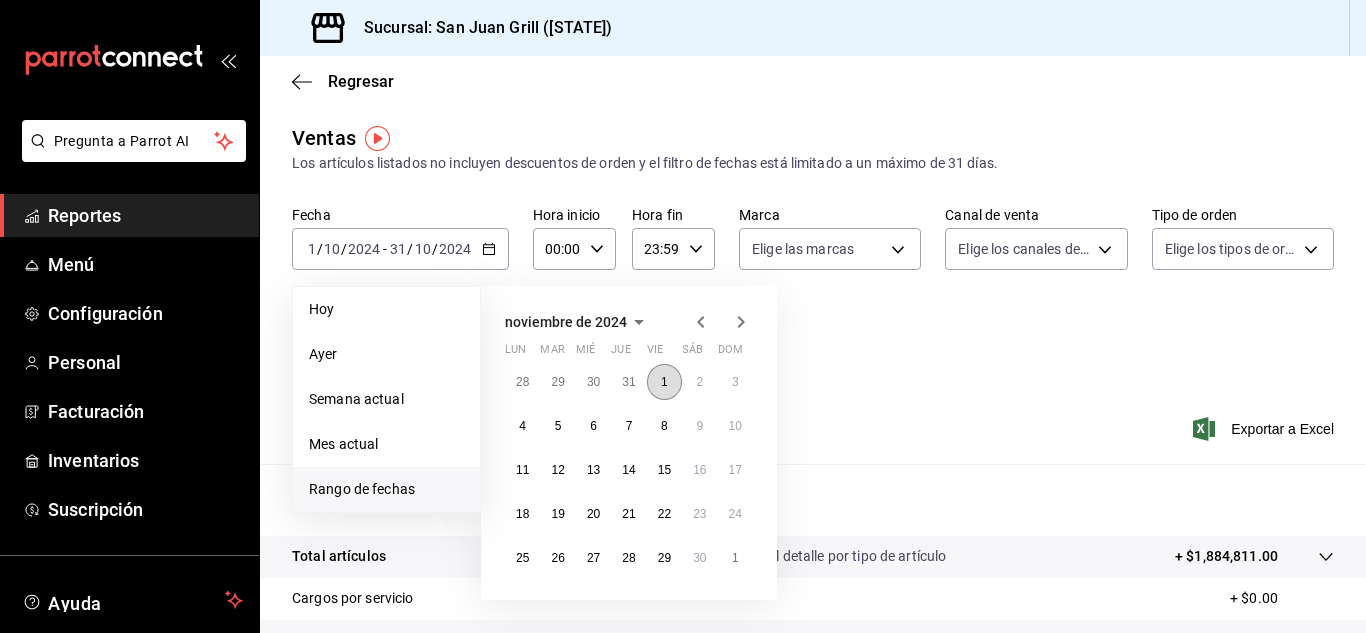 click on "1" at bounding box center (664, 382) 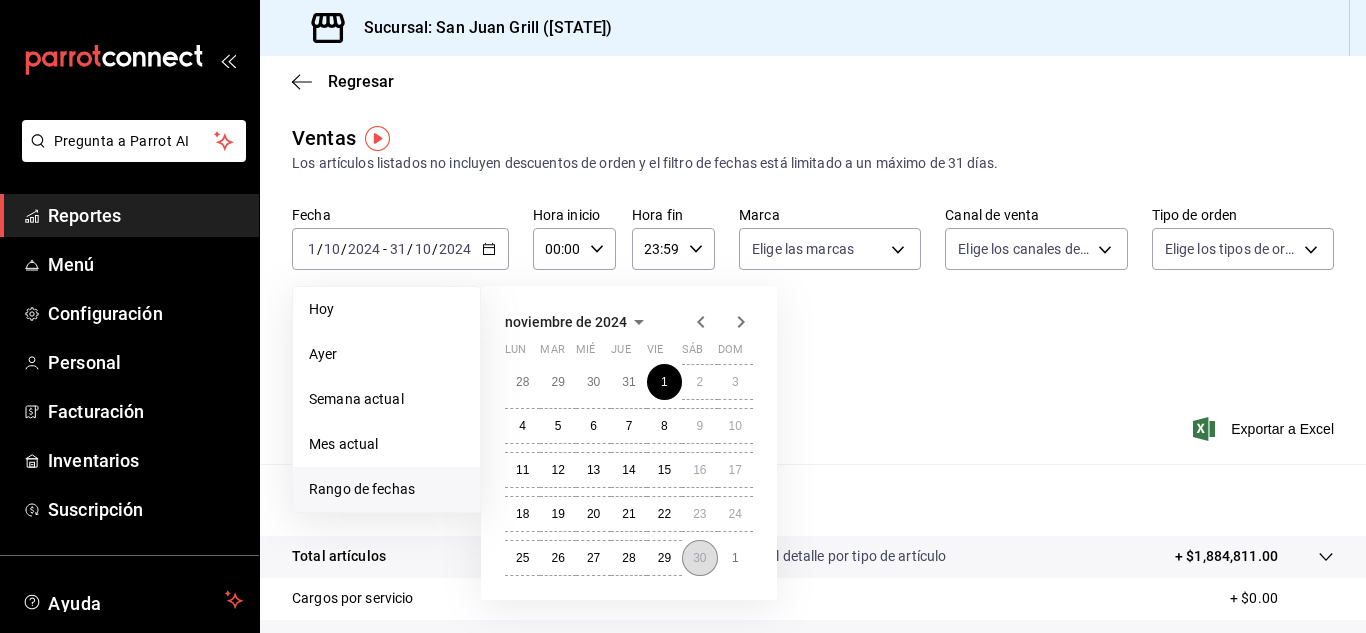 click on "30" at bounding box center [699, 558] 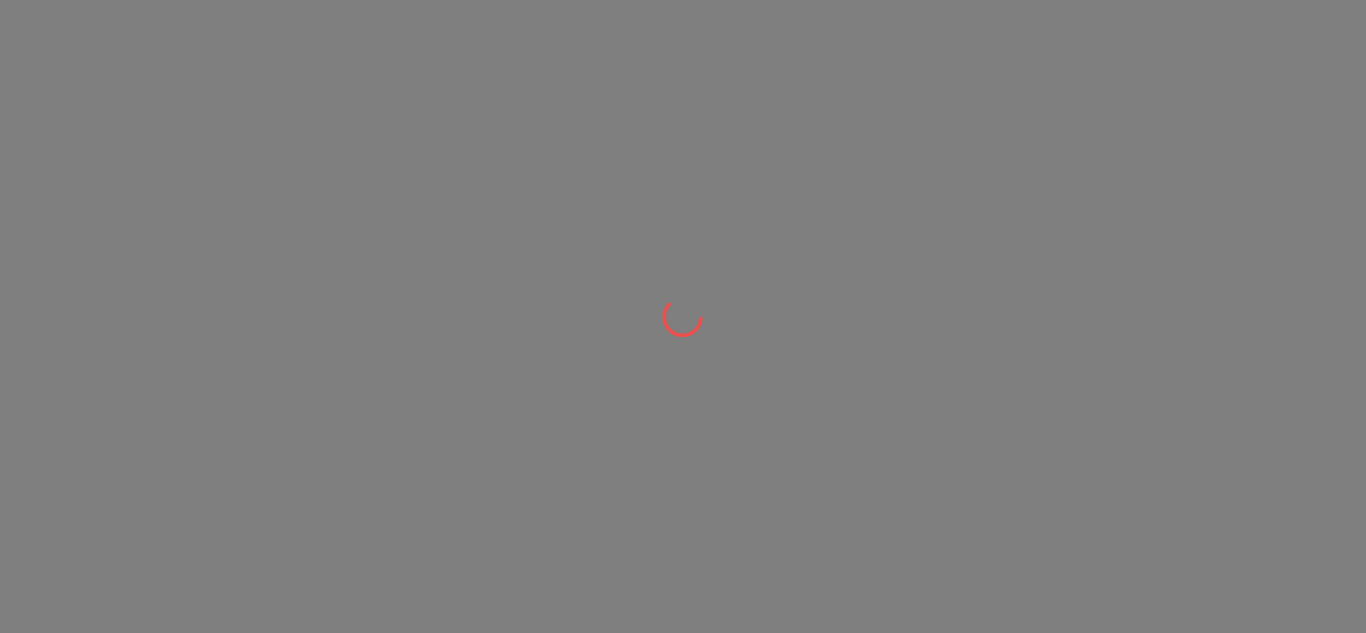 scroll, scrollTop: 0, scrollLeft: 0, axis: both 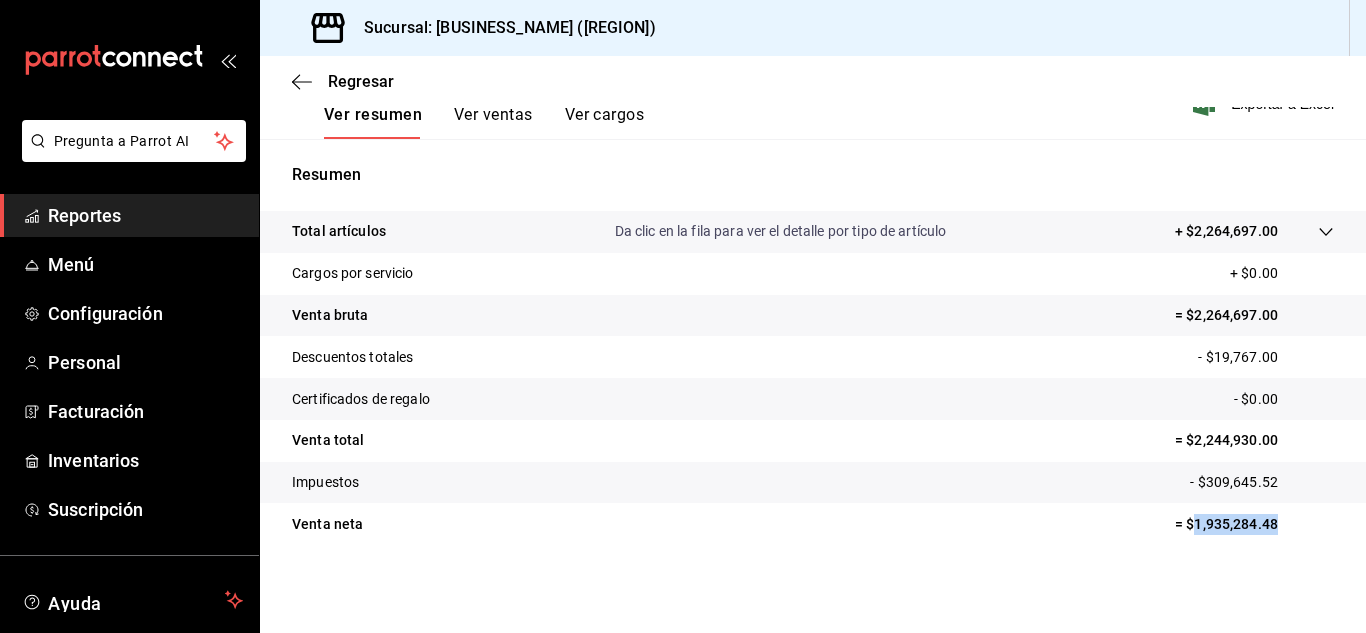 drag, startPoint x: 1179, startPoint y: 527, endPoint x: 1266, endPoint y: 544, distance: 88.64536 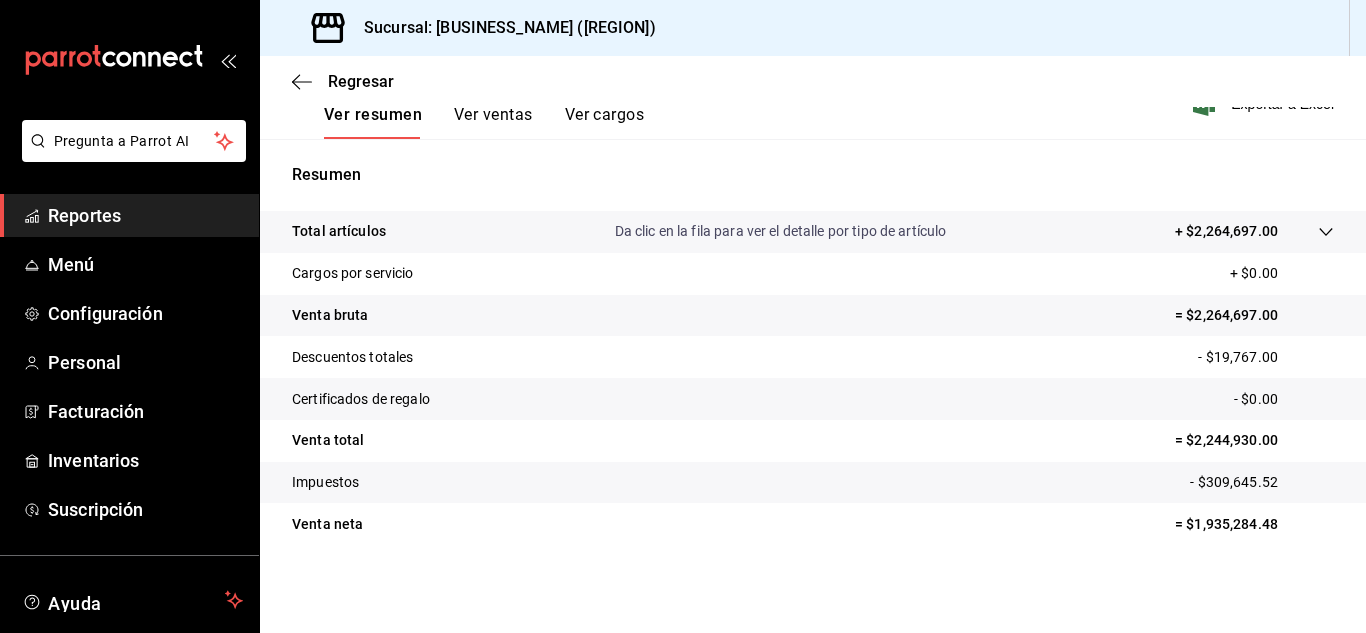 click on "Cargos por servicio + $0.00" at bounding box center (813, 274) 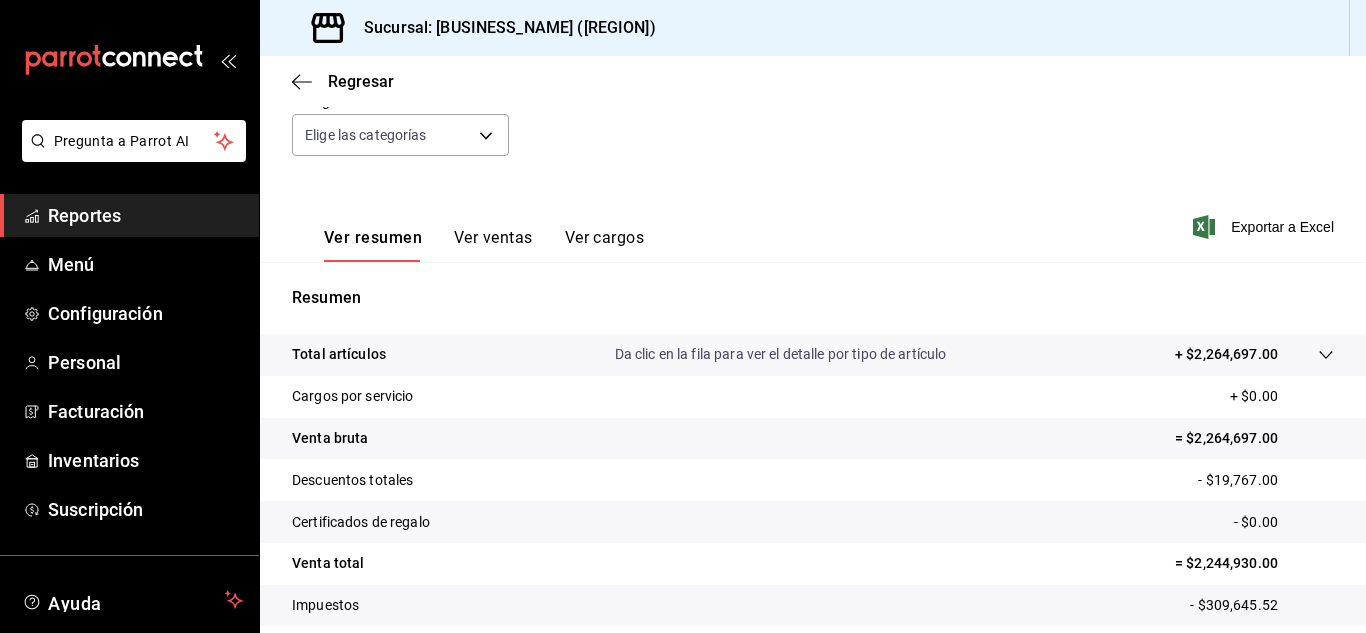 scroll, scrollTop: 0, scrollLeft: 0, axis: both 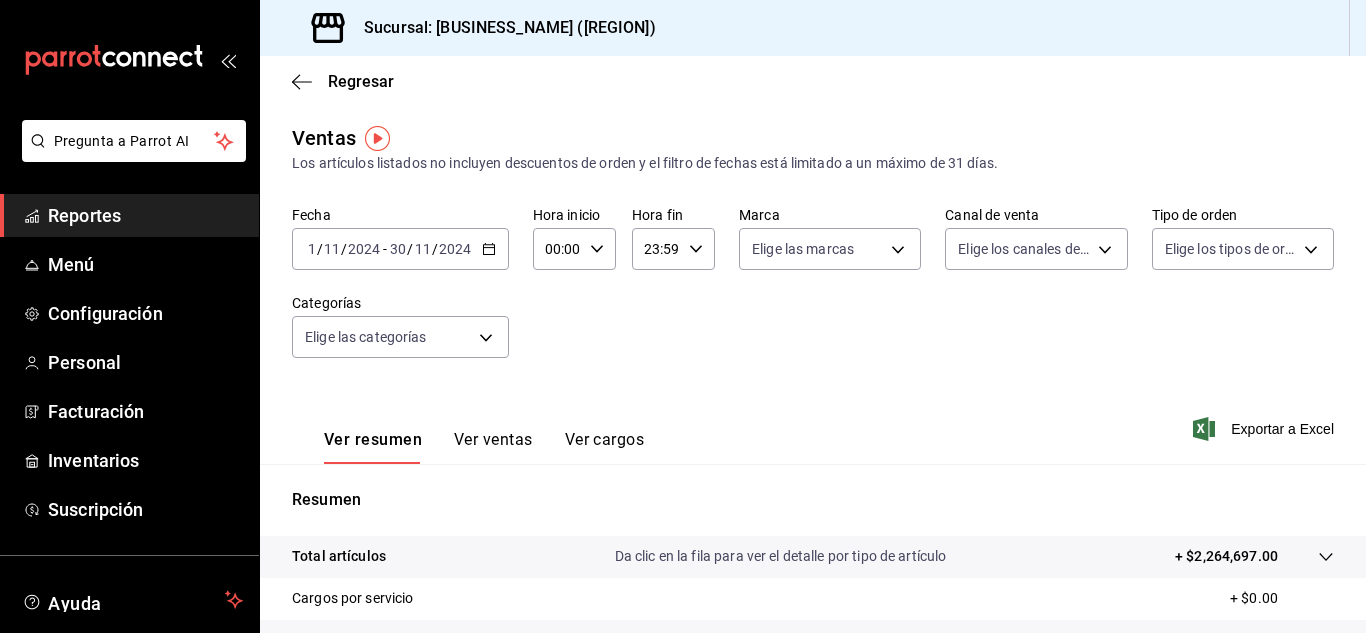 click on "[DATE] [DATE] - [DATE]" at bounding box center (400, 249) 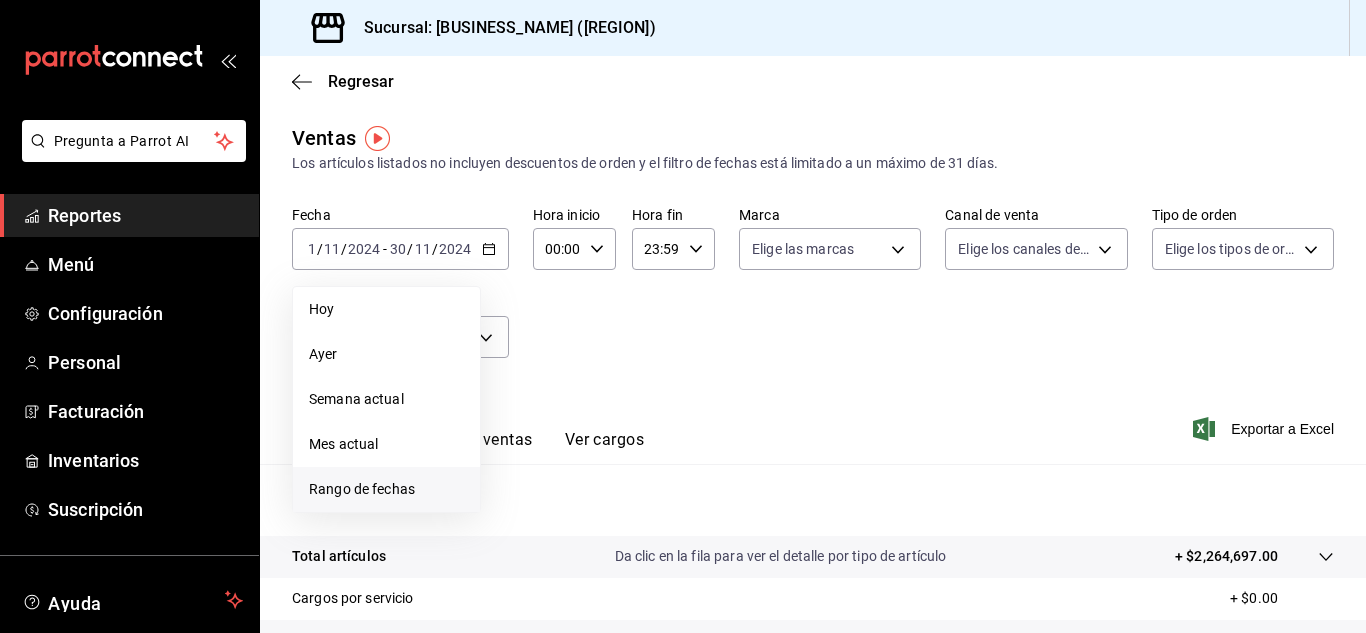 click on "Rango de fechas" at bounding box center (386, 489) 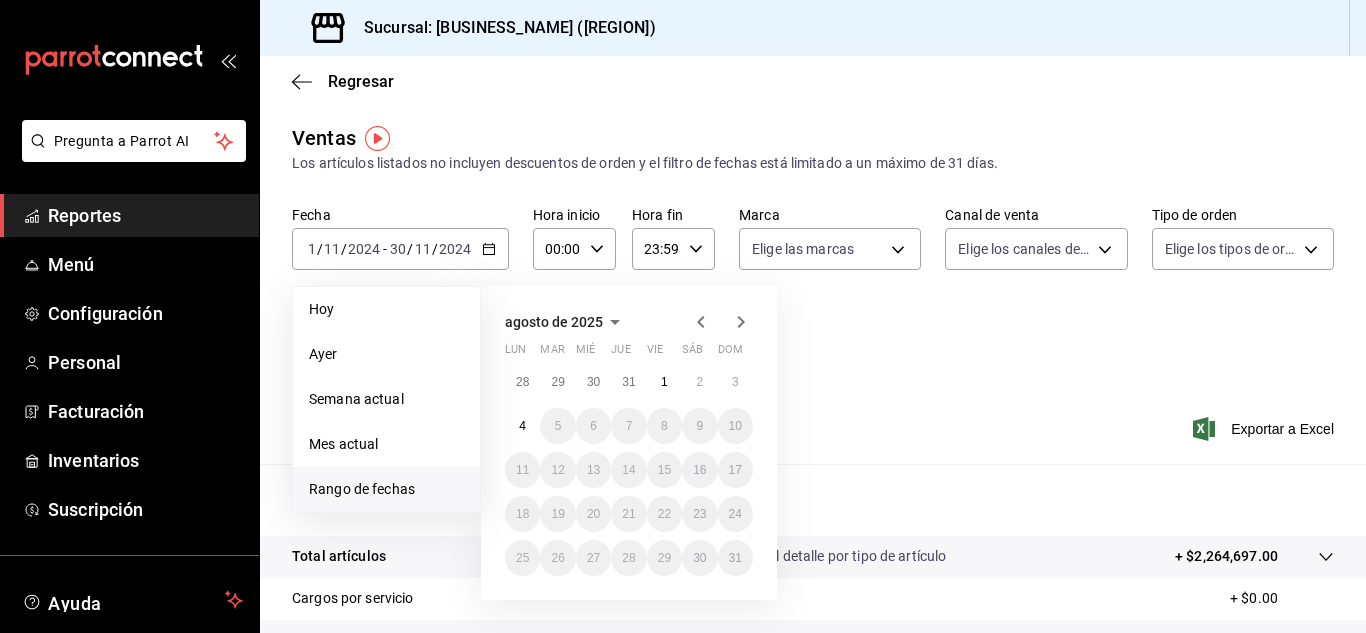 click on "agosto de 2025" at bounding box center [554, 322] 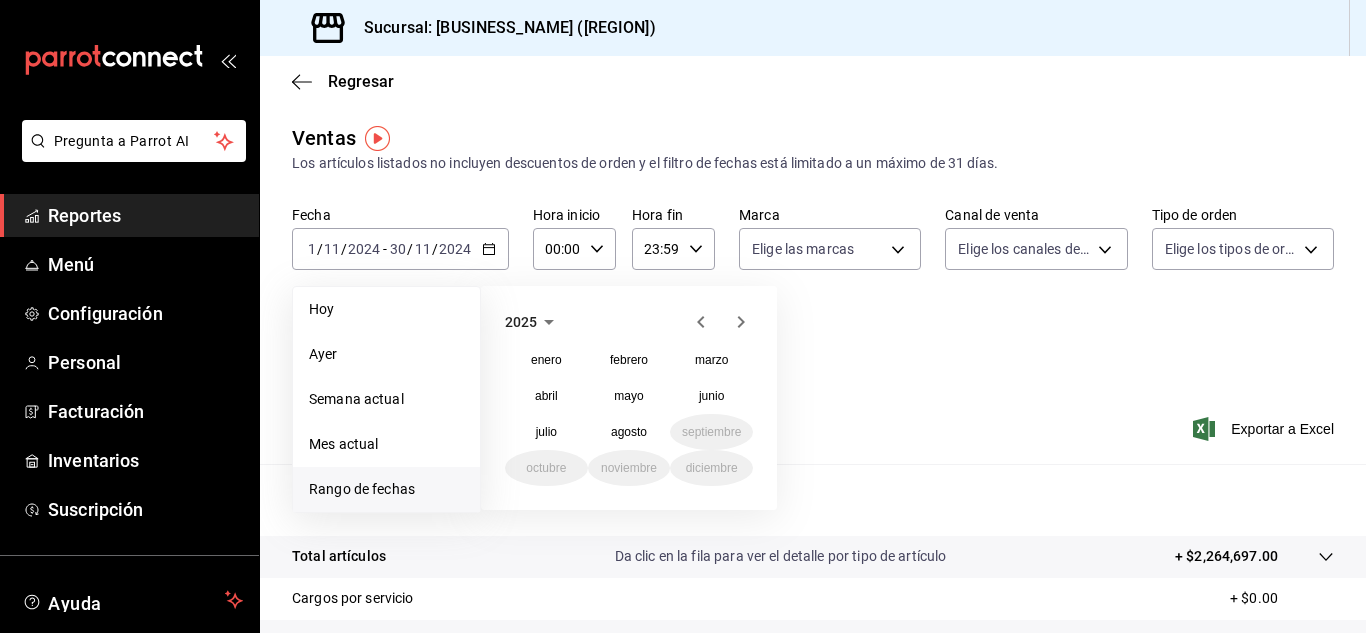 click on "2025" at bounding box center (521, 322) 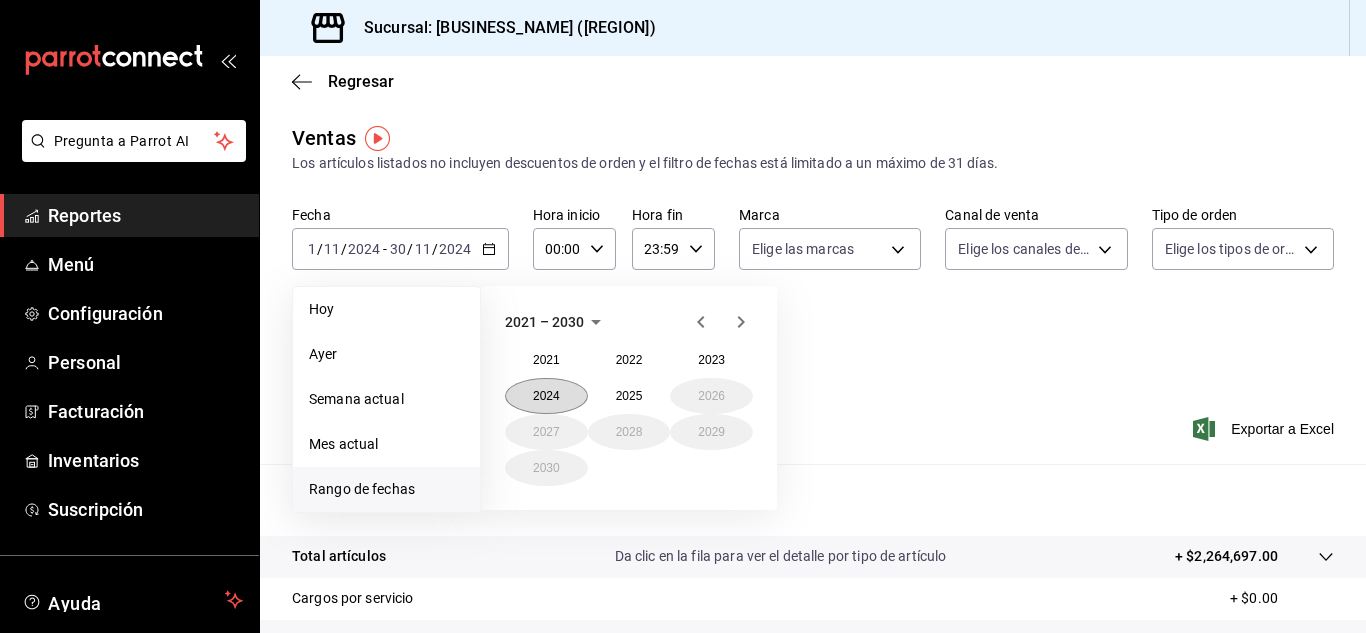click on "2024" at bounding box center [546, 396] 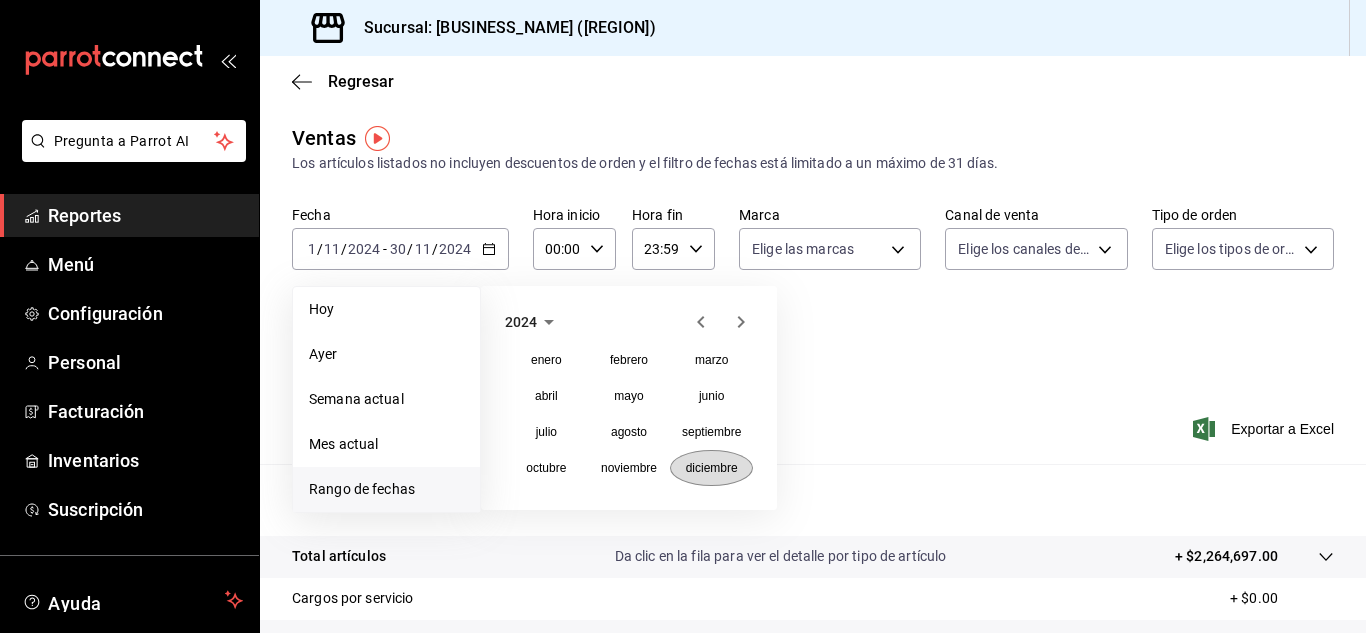 click on "diciembre" at bounding box center (712, 468) 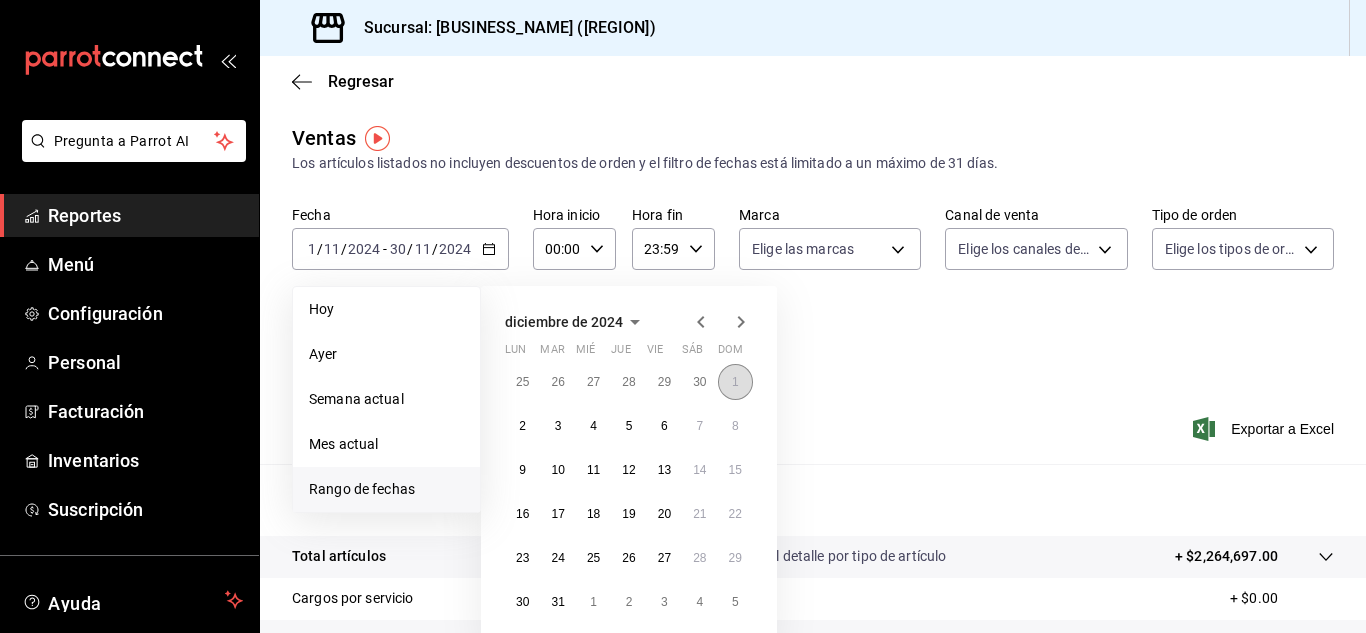 click on "1" at bounding box center [735, 382] 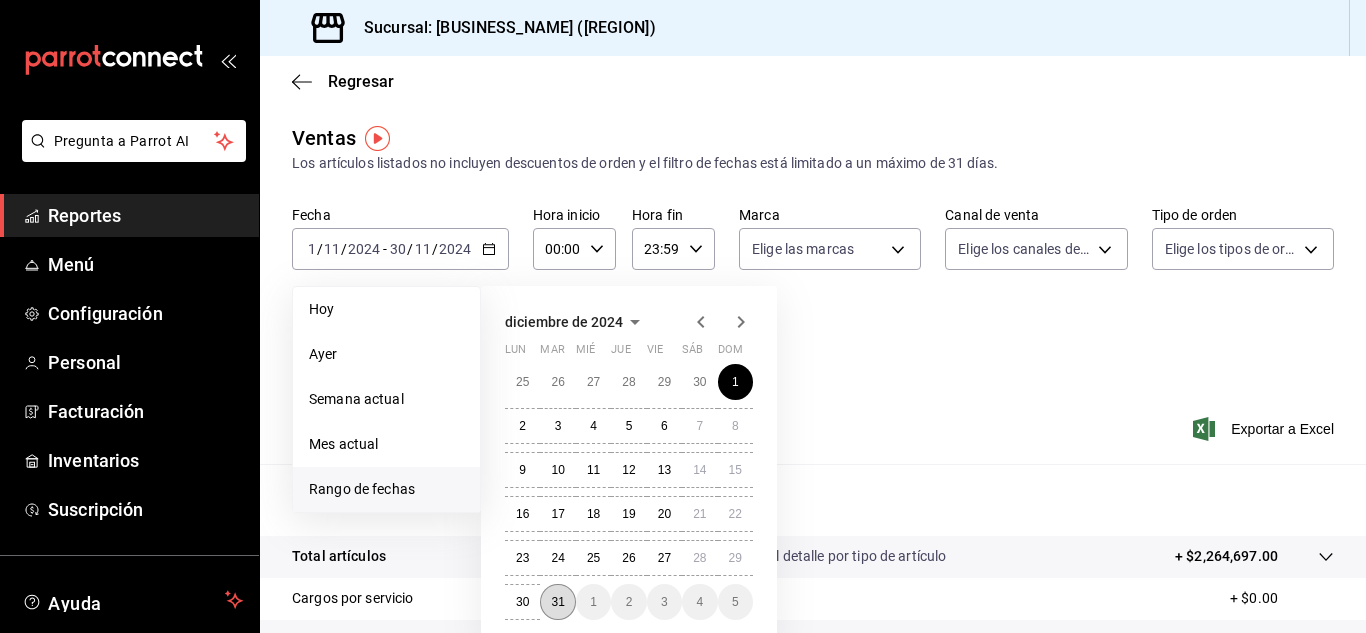 click on "31" at bounding box center (557, 602) 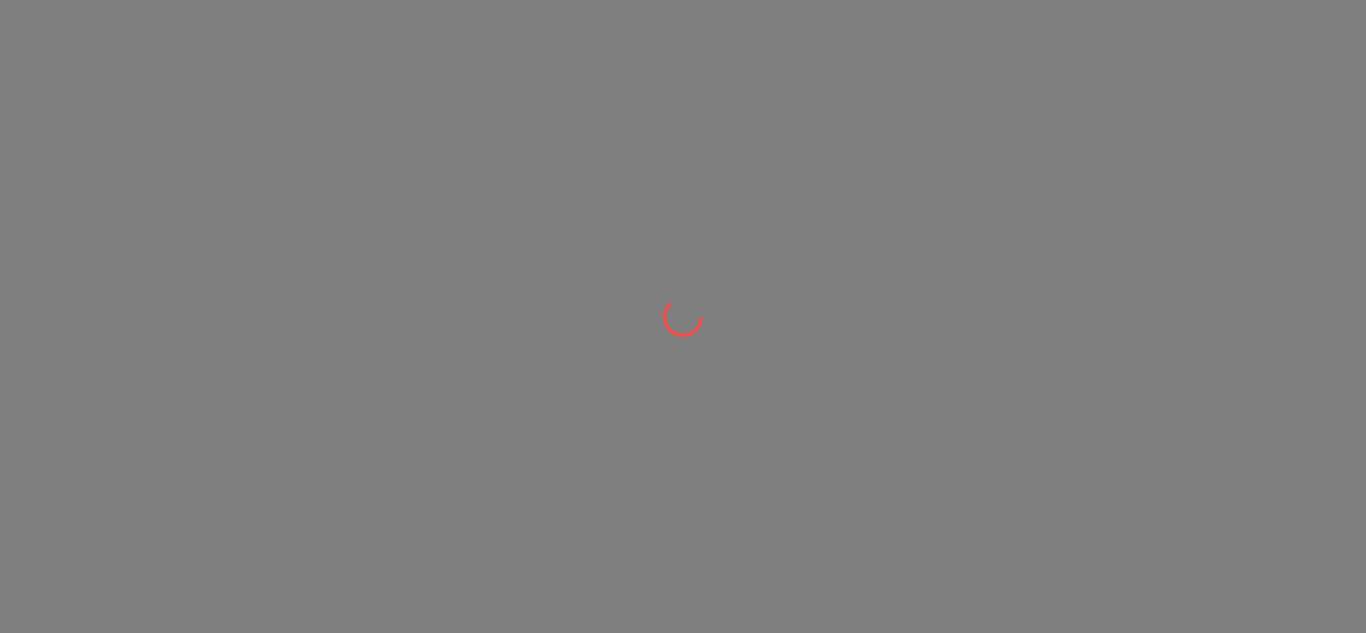 scroll, scrollTop: 0, scrollLeft: 0, axis: both 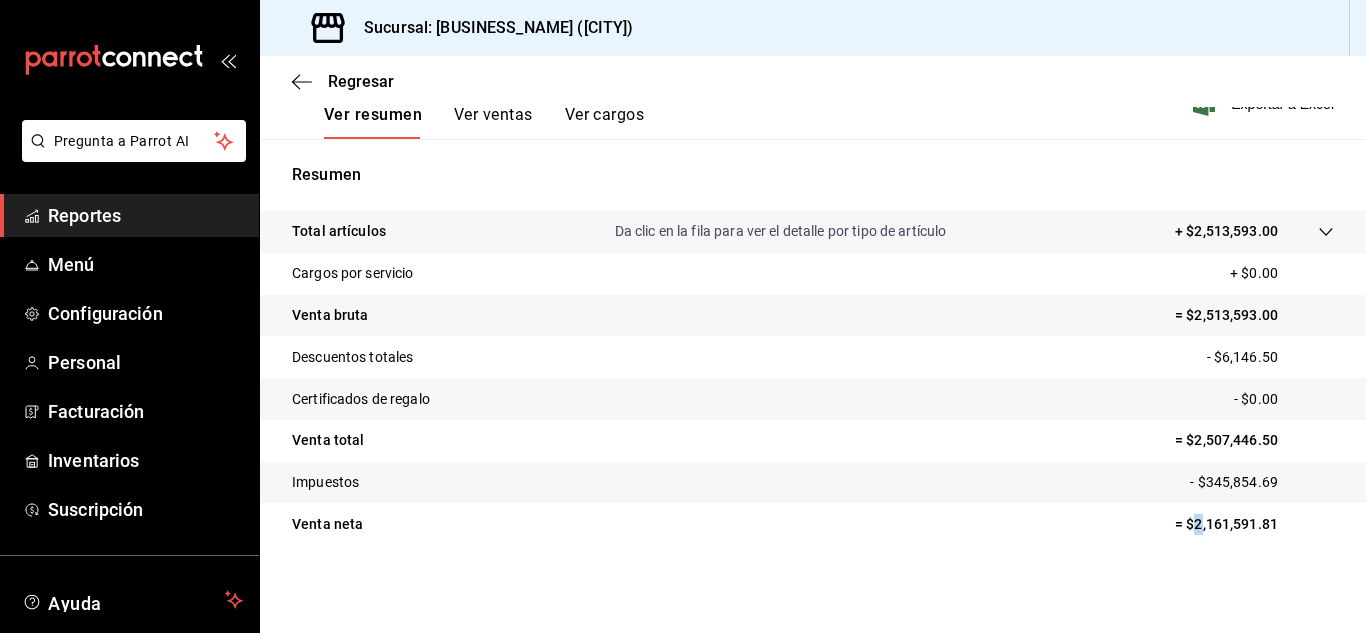 click on "= $2,161,591.81" at bounding box center [1254, 524] 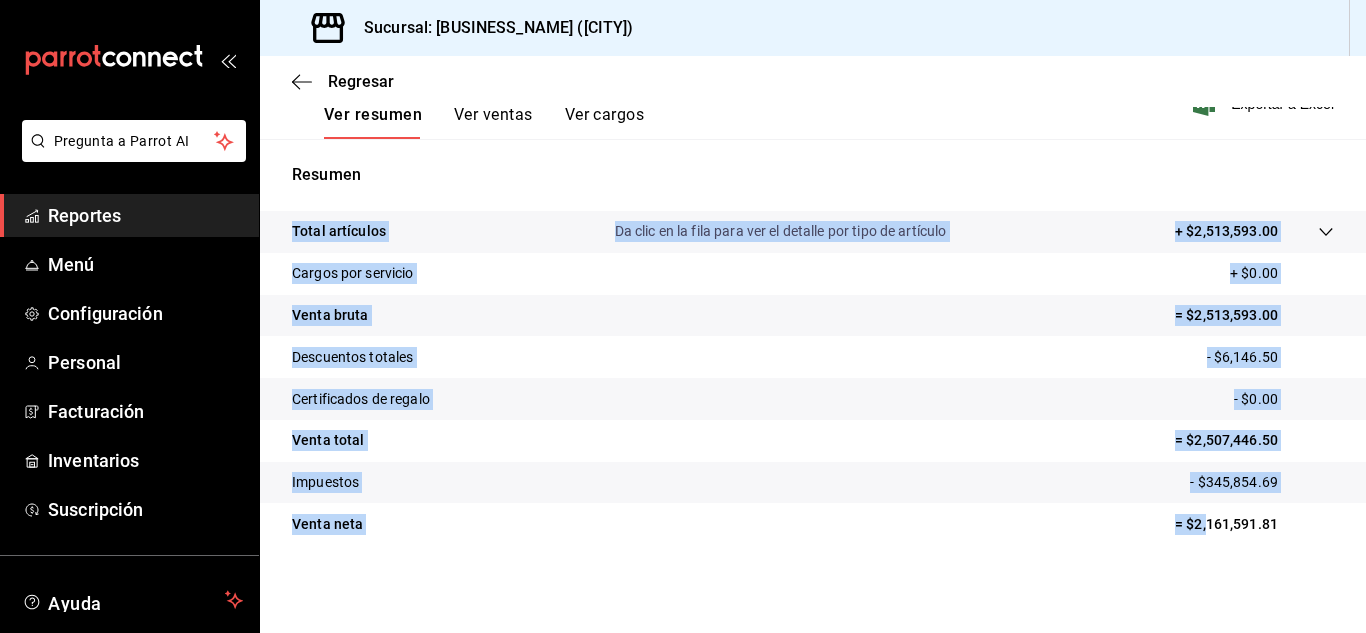 drag, startPoint x: 1193, startPoint y: 526, endPoint x: 1260, endPoint y: 547, distance: 70.21396 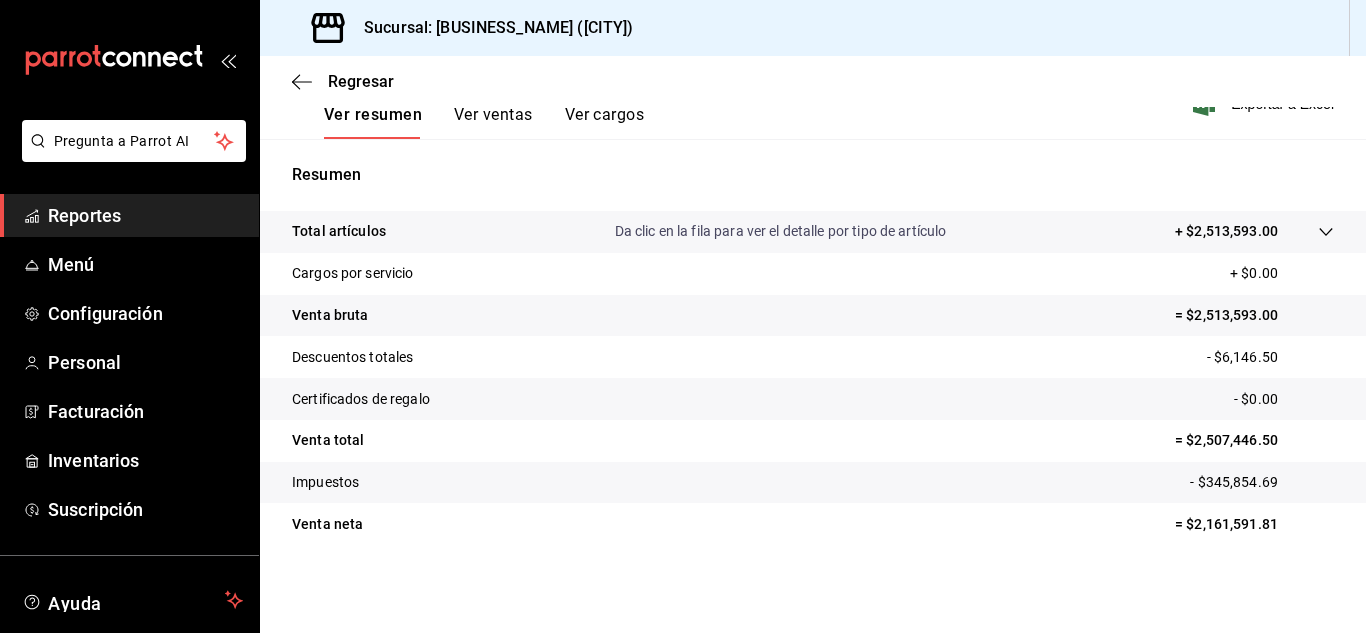 click on "Impuestos - $[AMOUNT]" at bounding box center (813, 483) 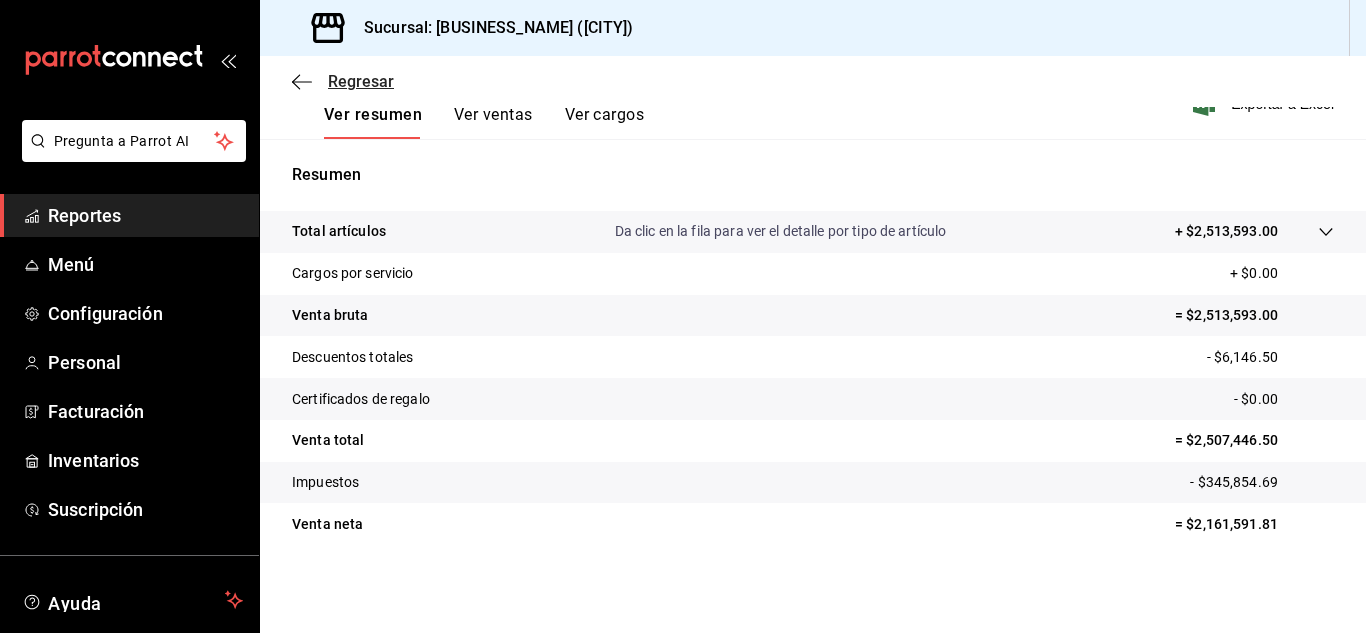click on "Regresar" at bounding box center (361, 81) 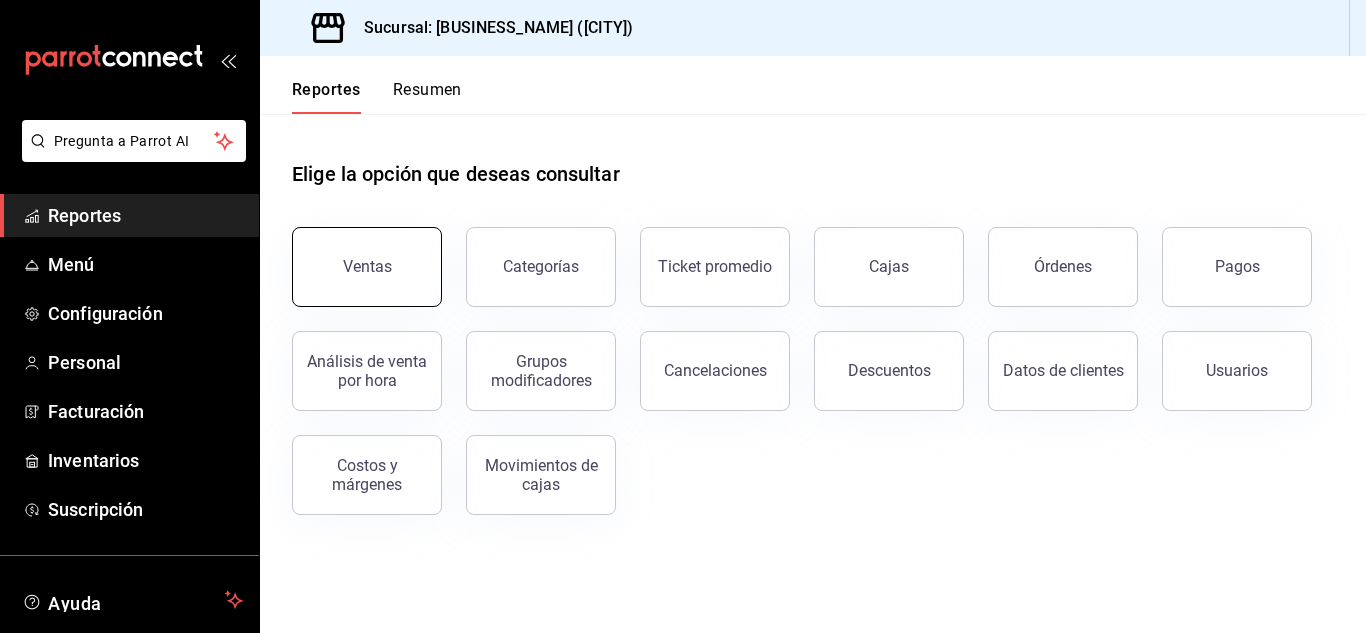click on "Ventas" at bounding box center (367, 267) 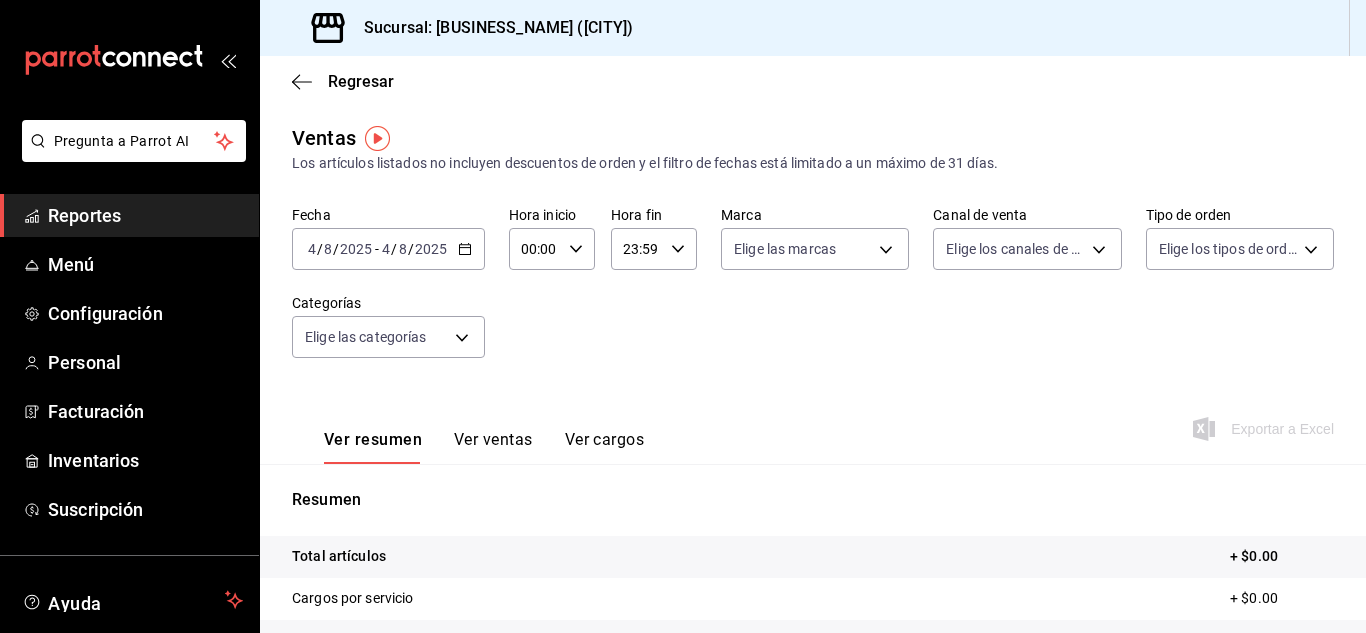 click 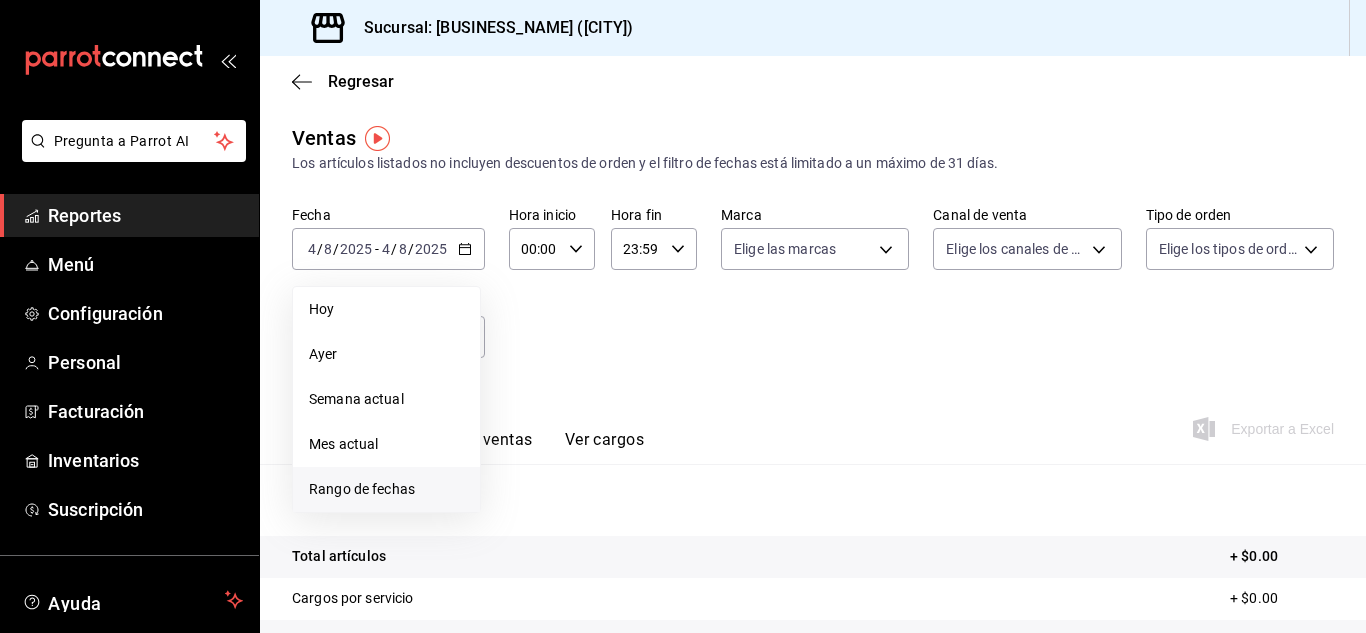 click on "Rango de fechas" at bounding box center (386, 489) 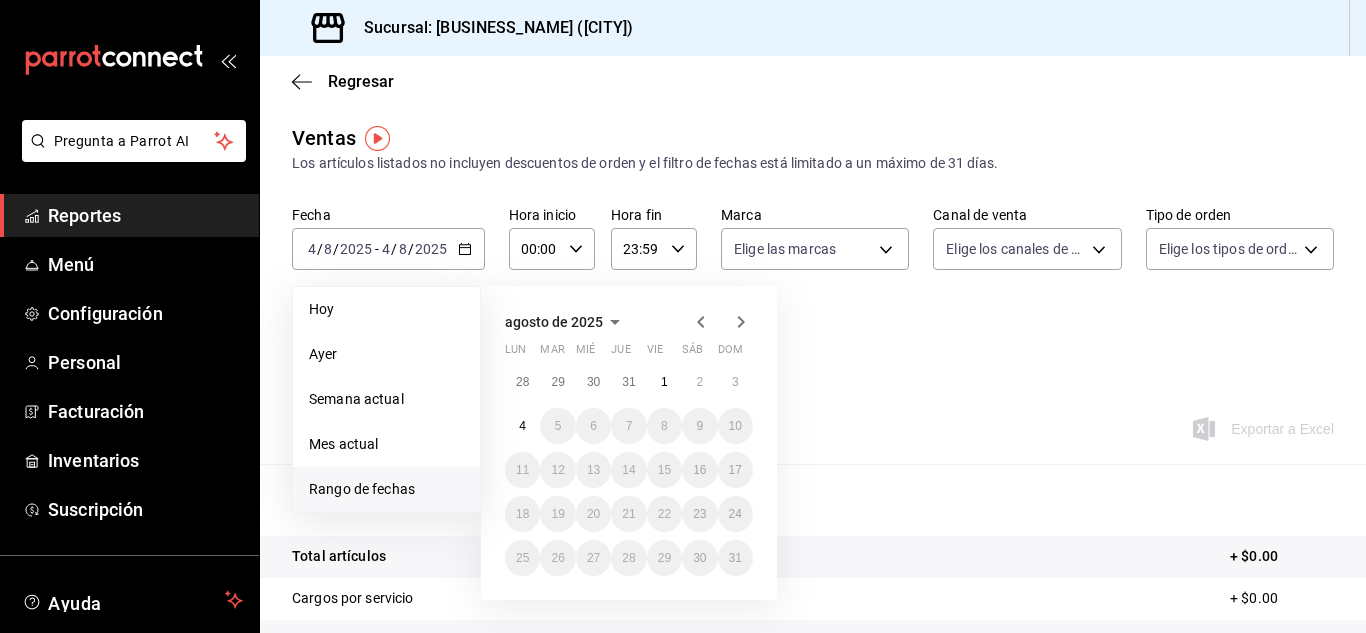 click 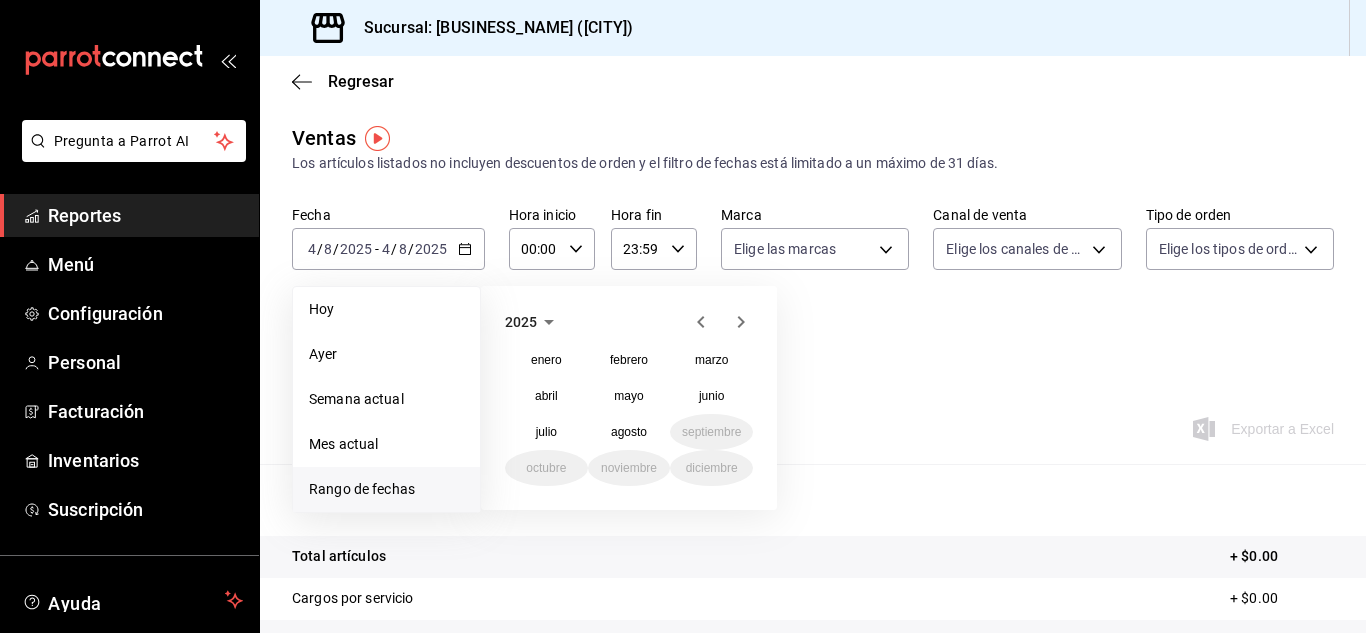 click 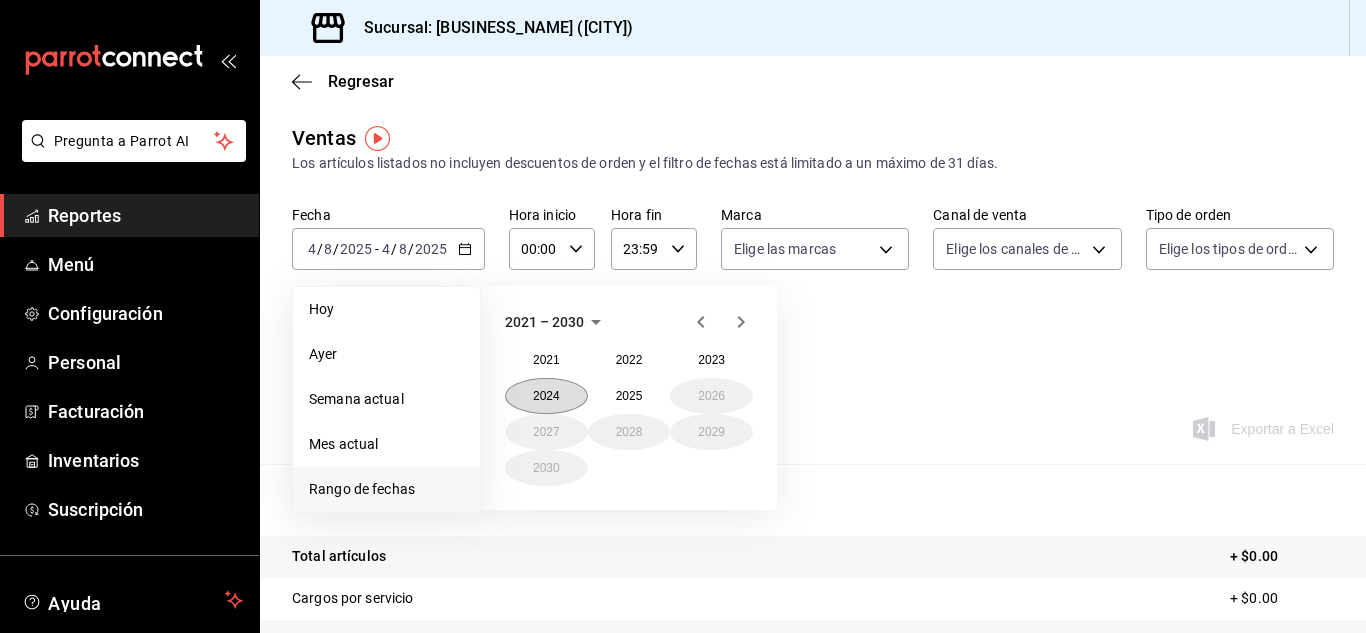 click on "2024" at bounding box center [546, 396] 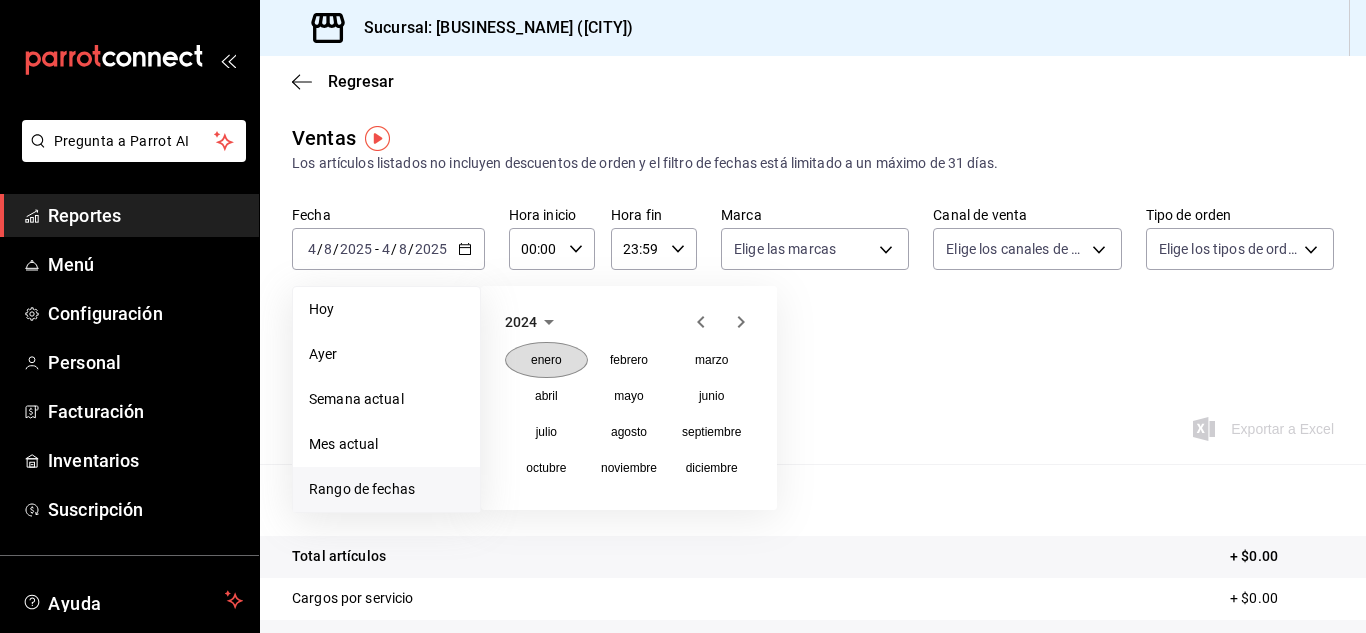 click on "enero" at bounding box center [546, 360] 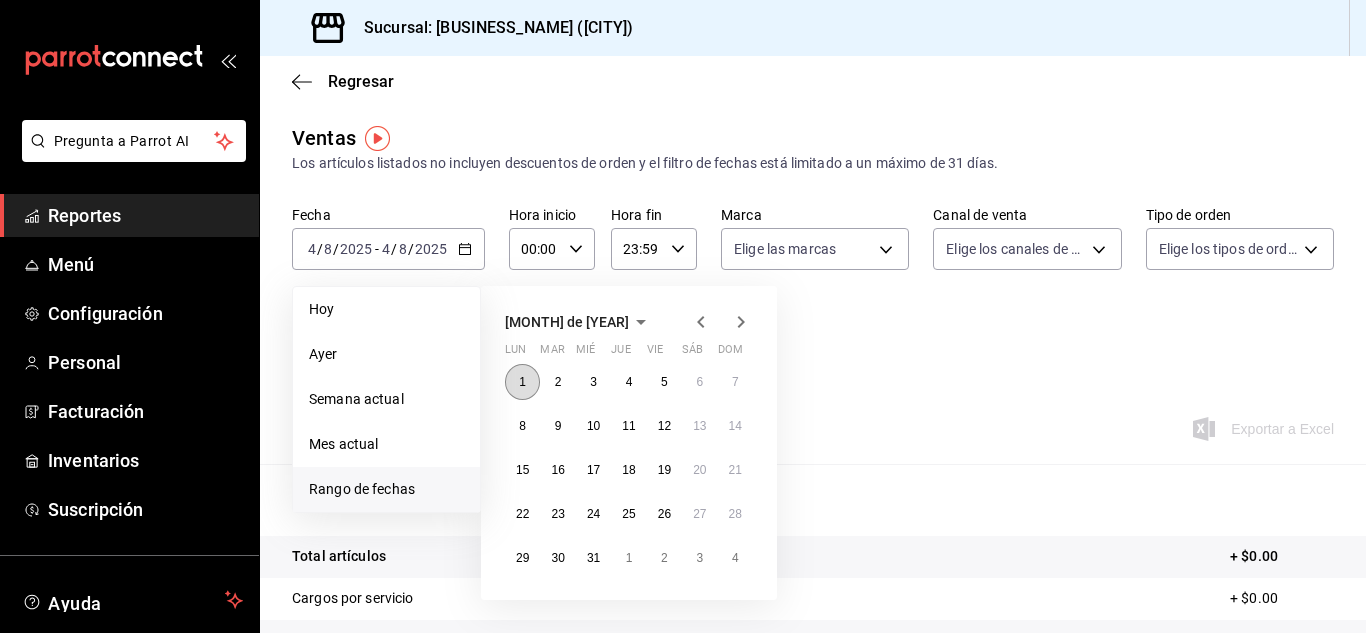 click on "1" at bounding box center [522, 382] 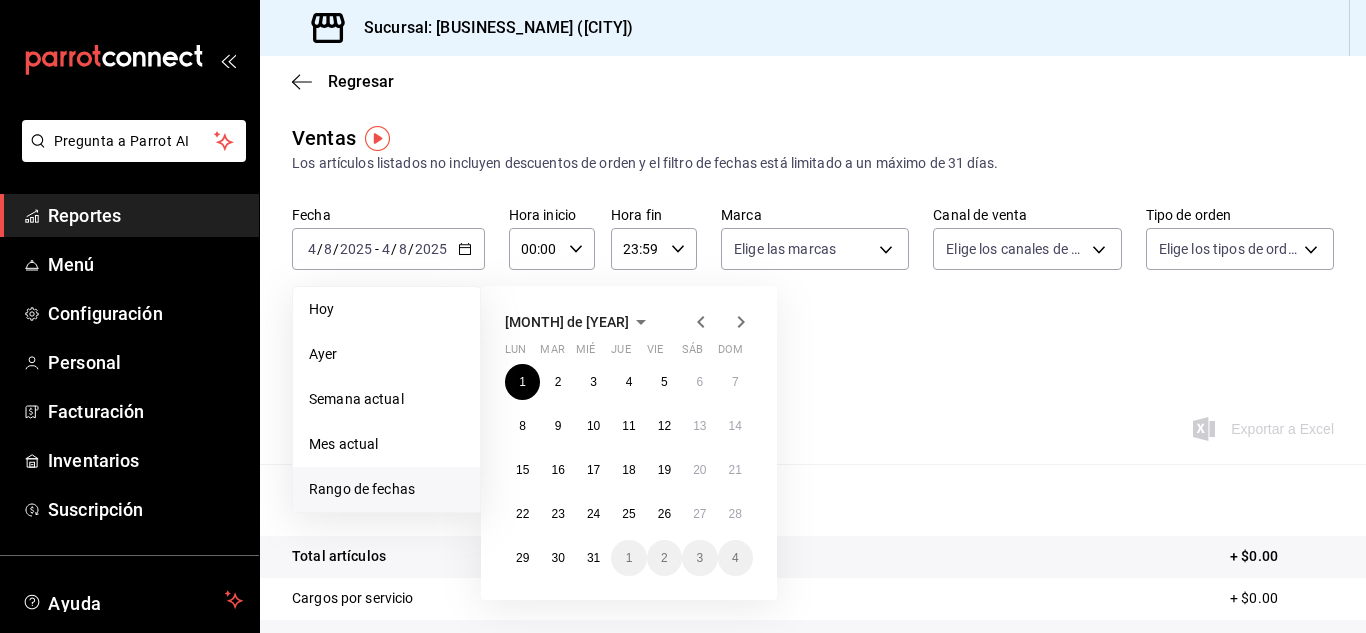 click 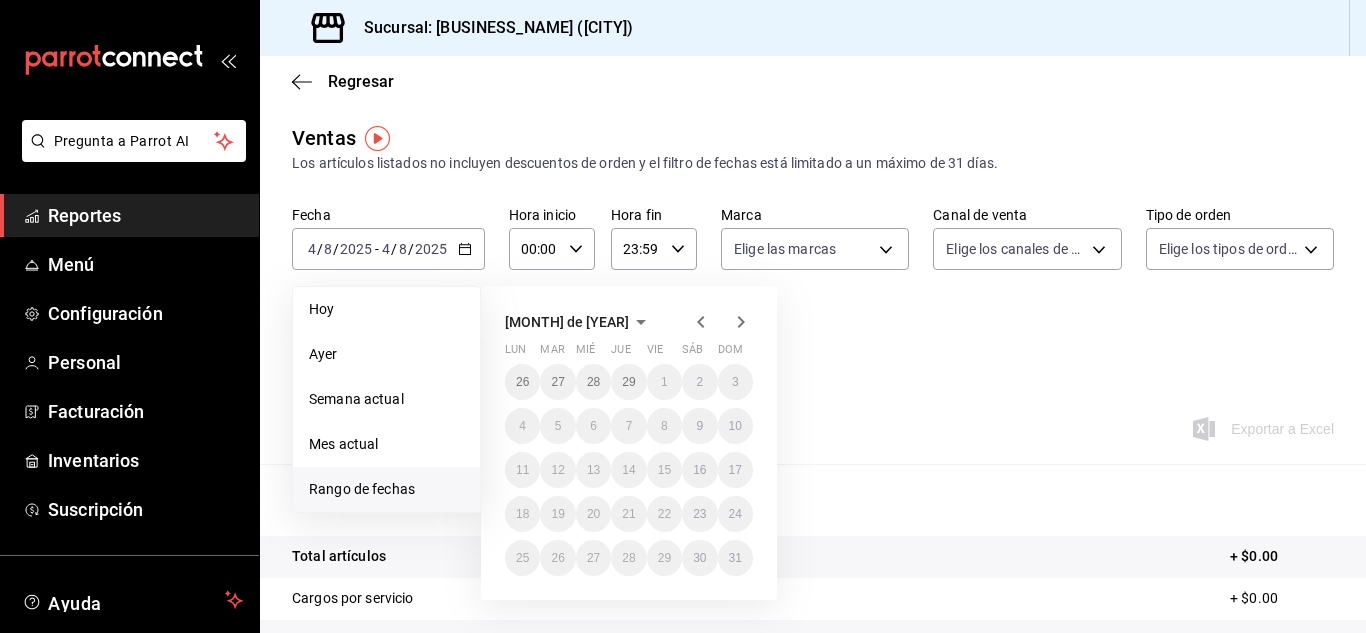 click 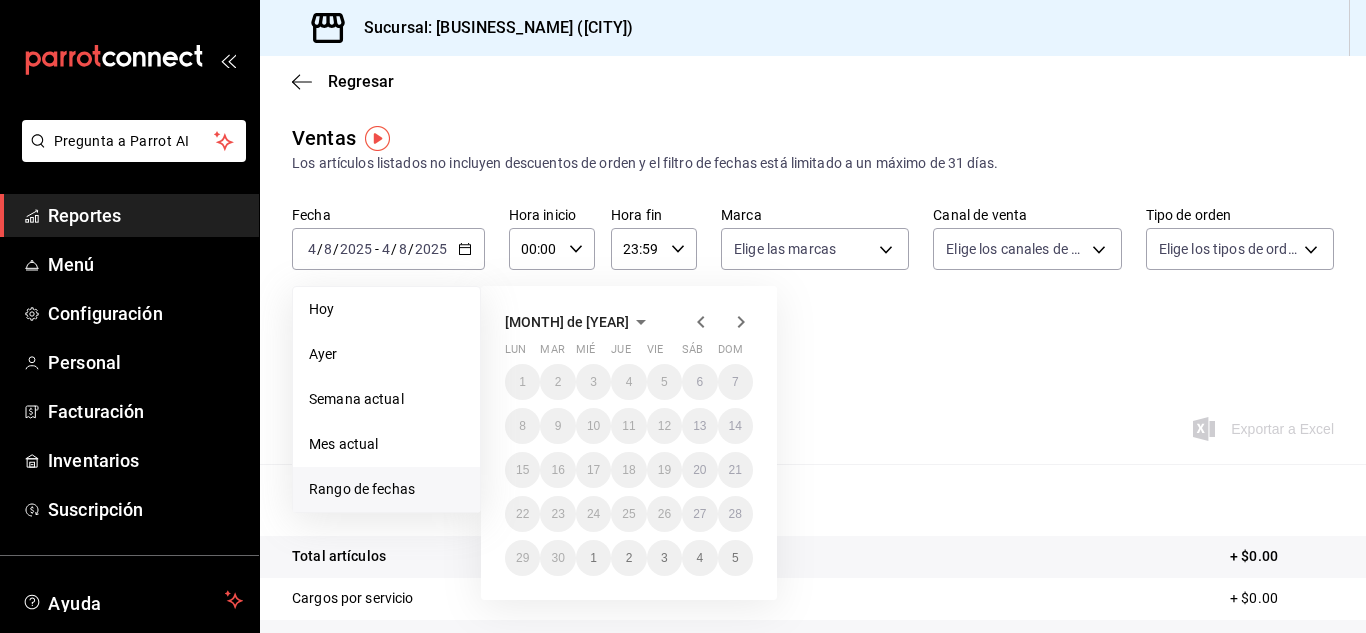 click 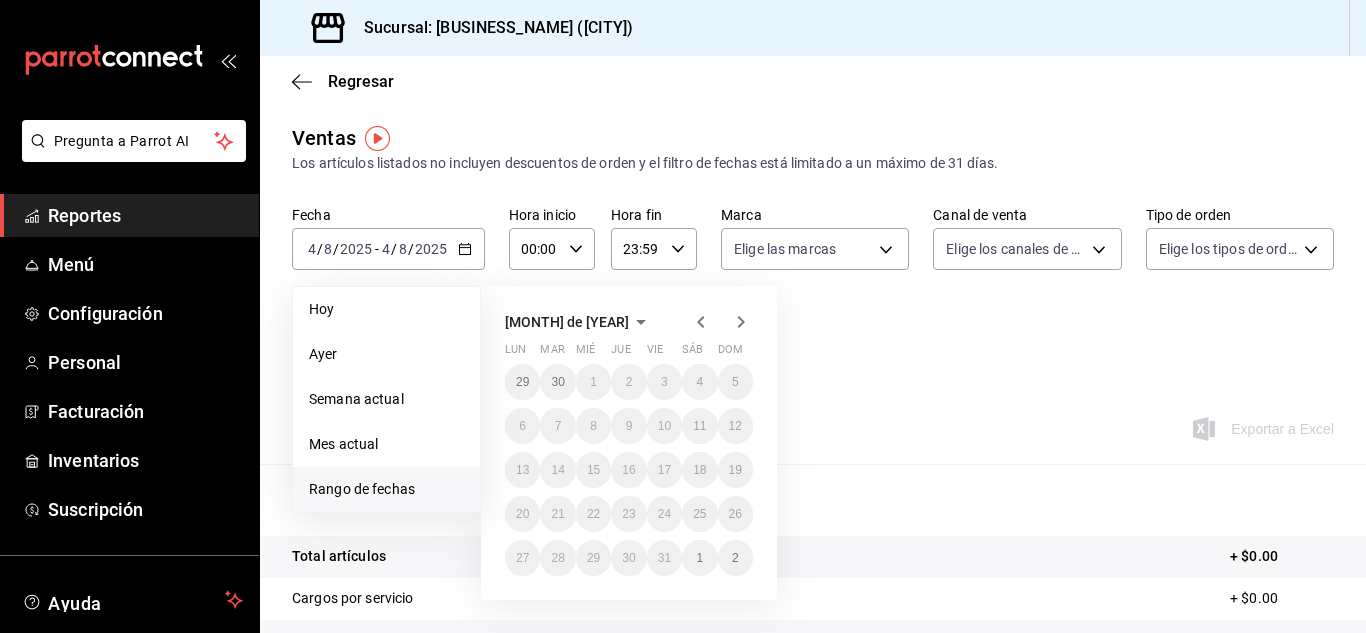 click 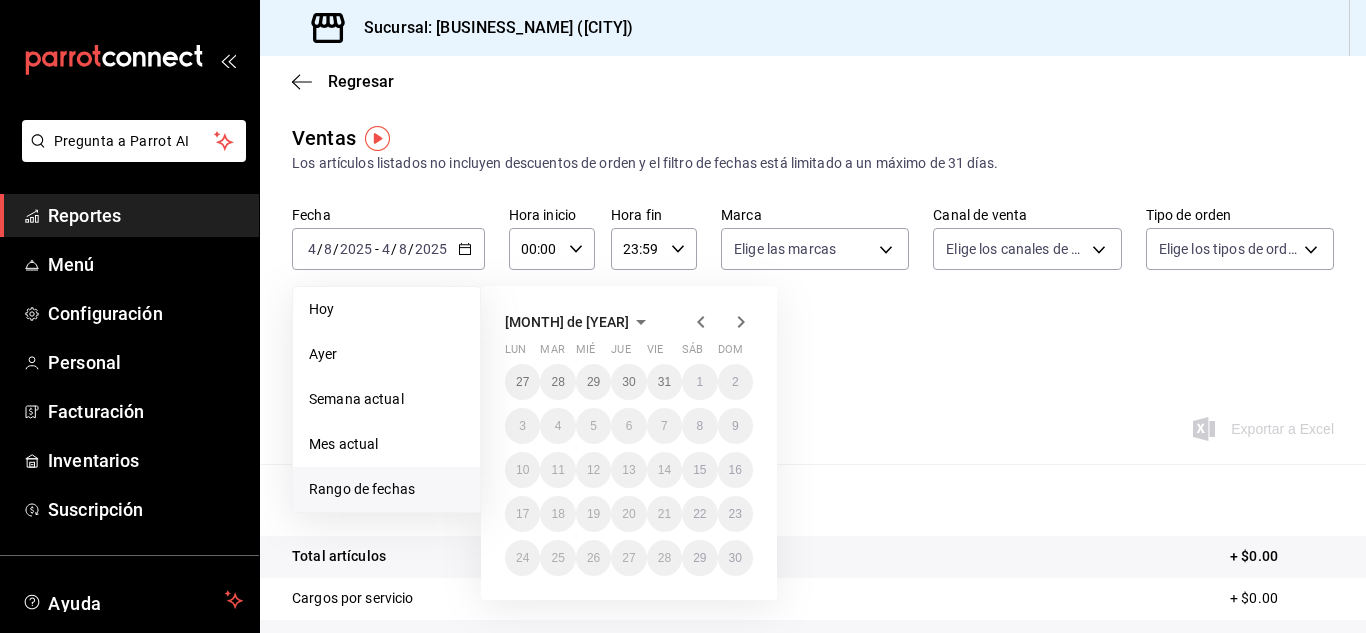 click 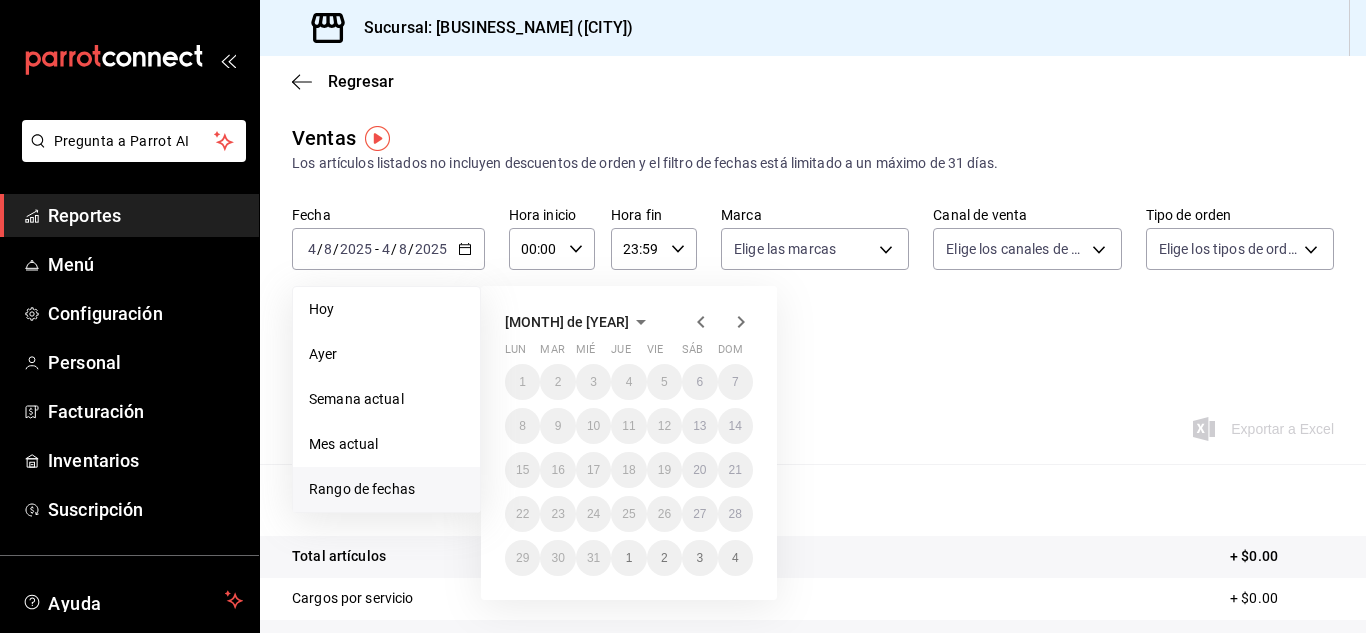 click 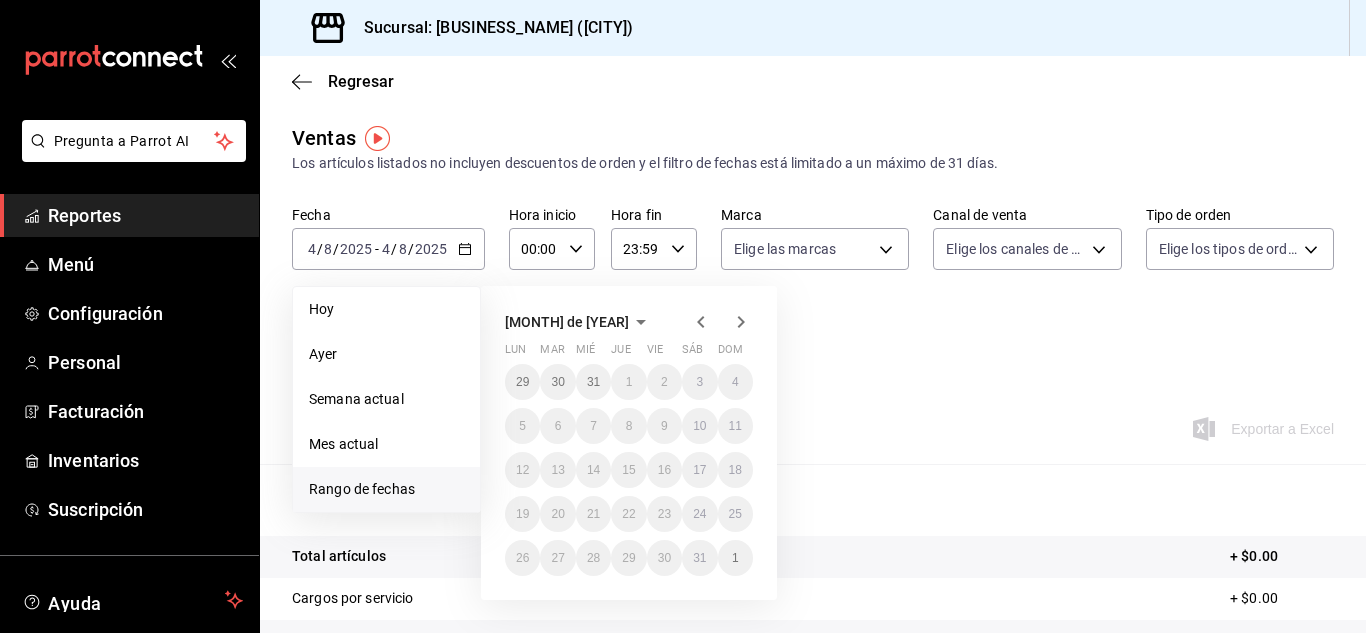 click 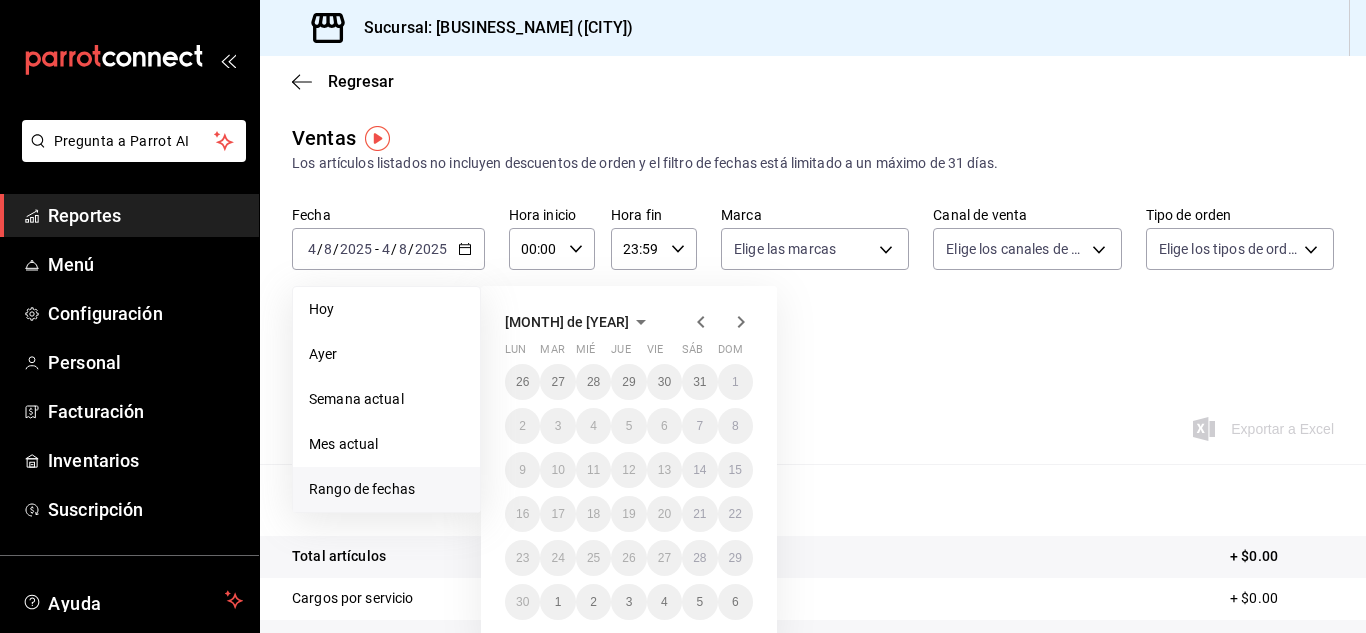 click 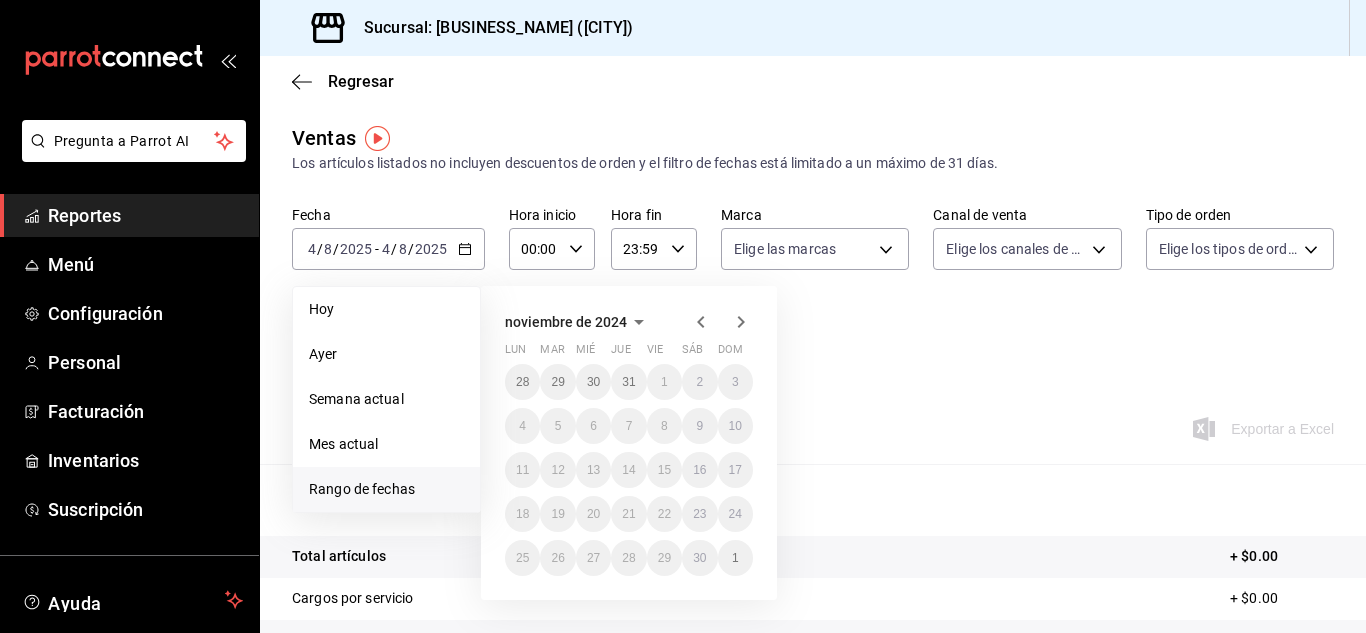 click 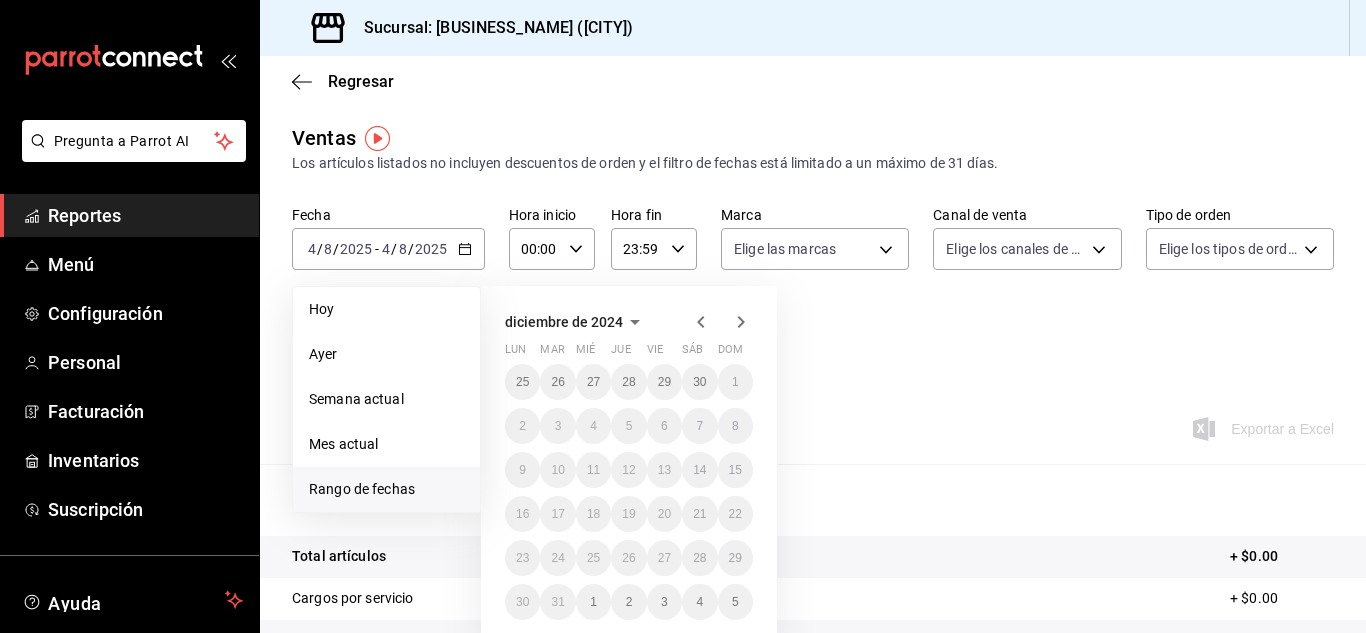 click 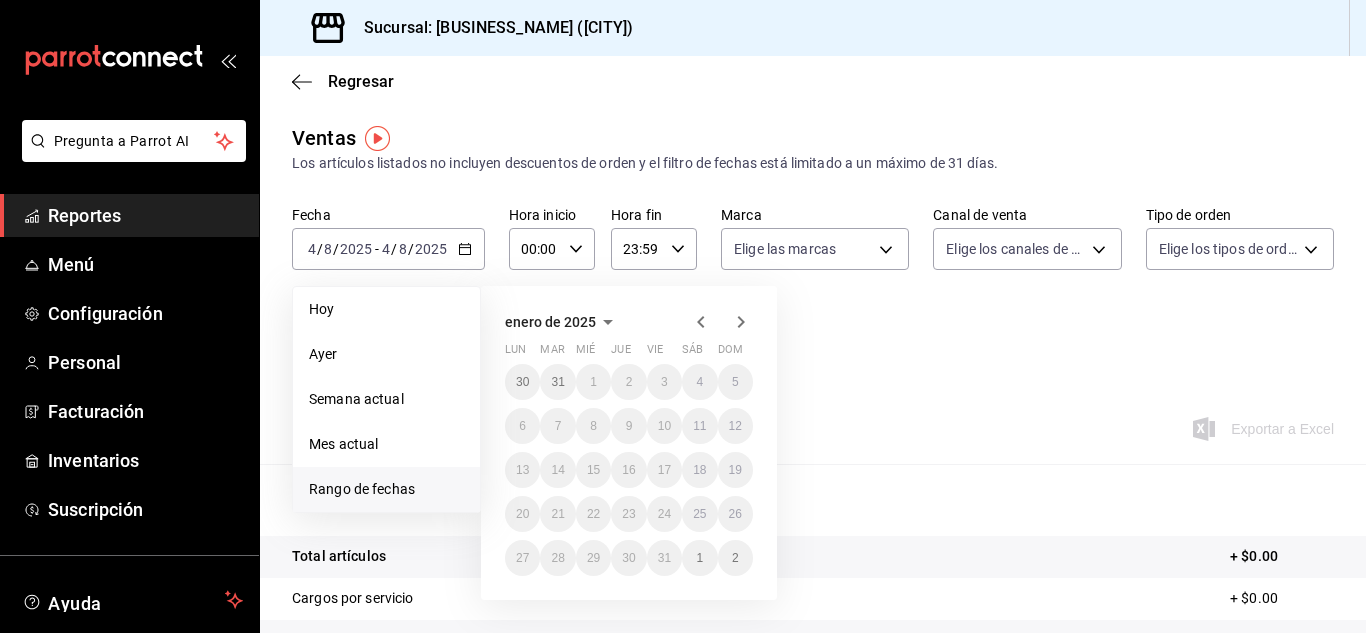 click 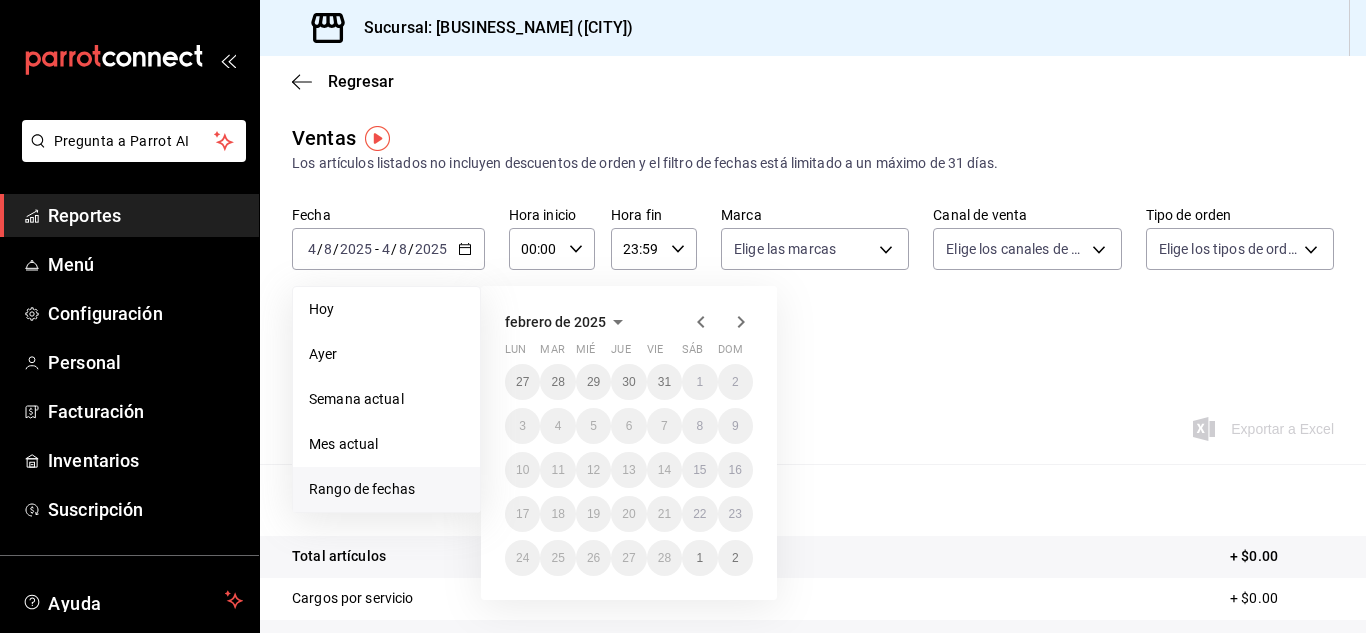 click 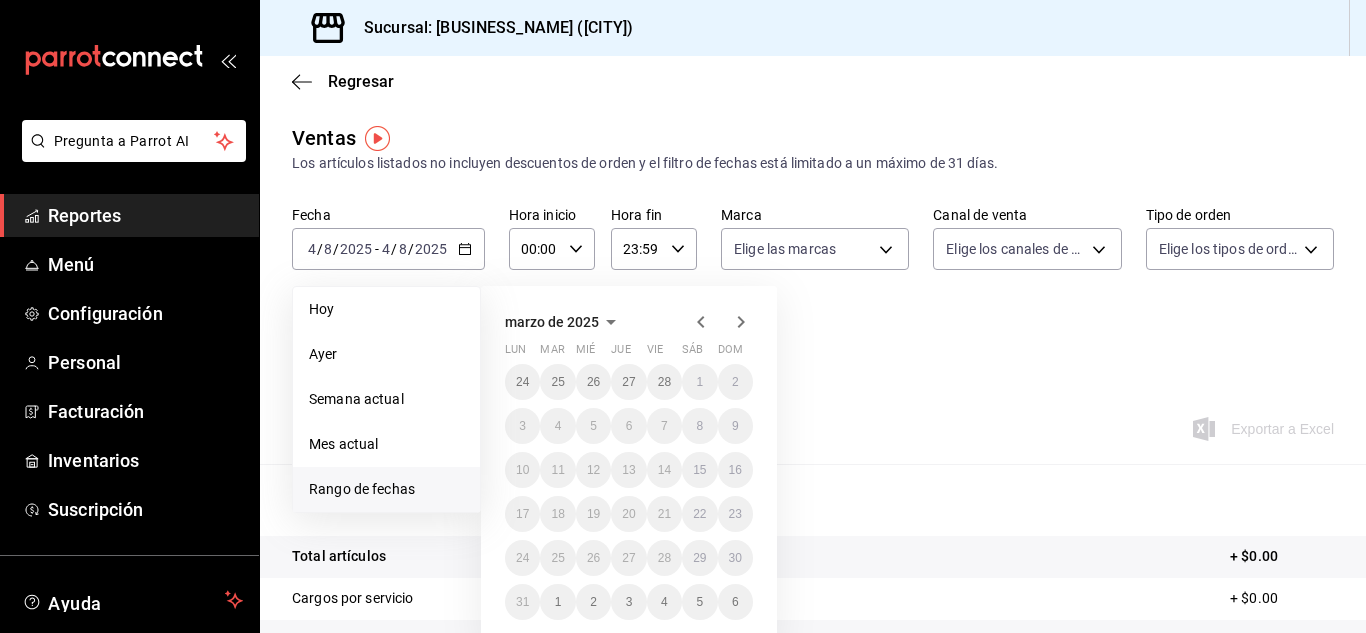 click 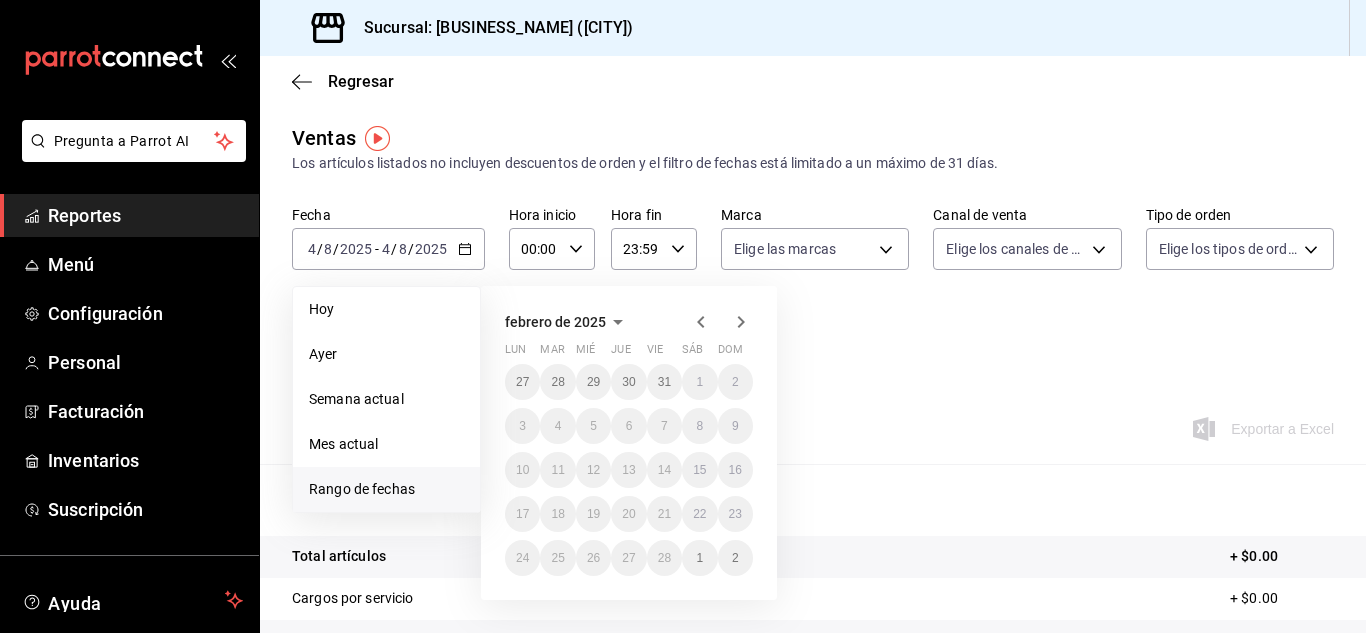 click 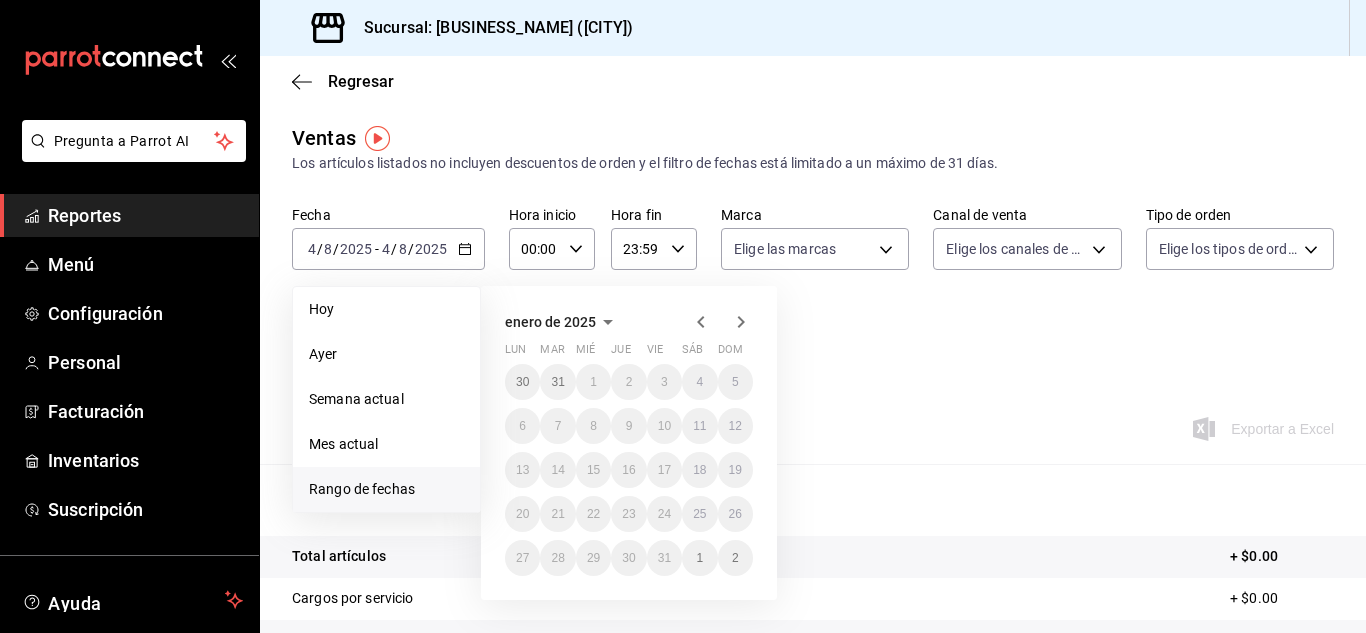 click 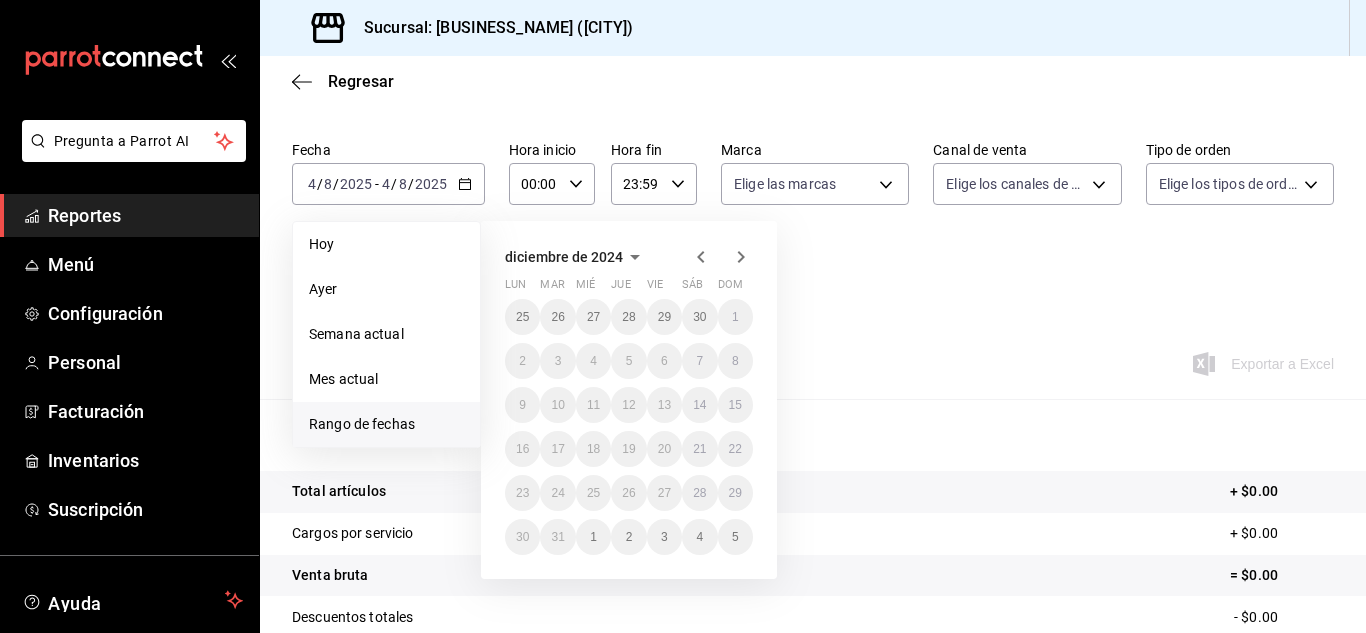 scroll, scrollTop: 100, scrollLeft: 0, axis: vertical 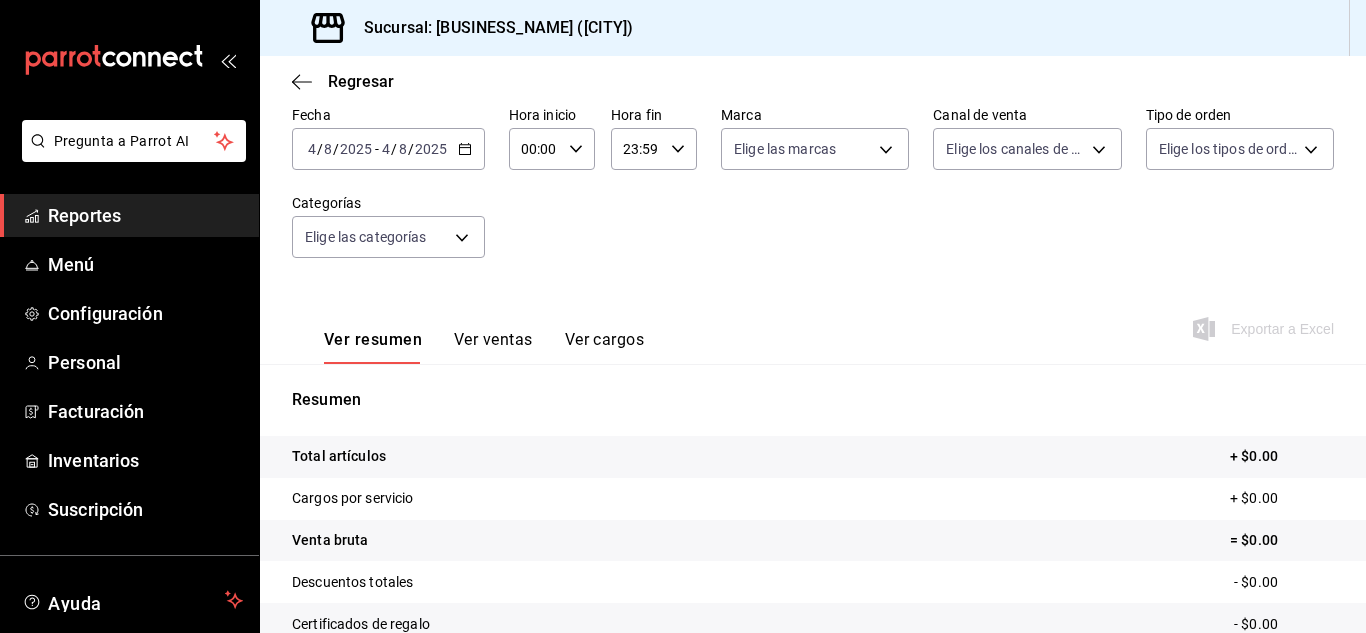 click on "Ver resumen Ver ventas Ver cargos Exportar a Excel" at bounding box center (813, 323) 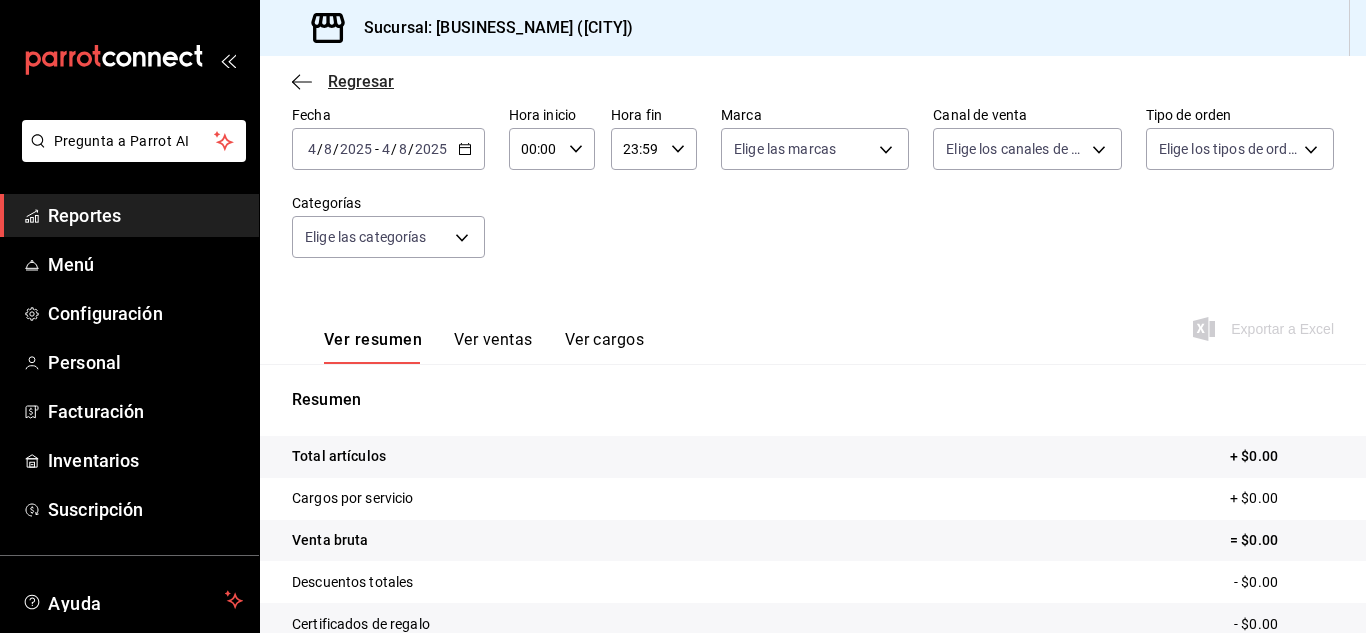click on "Regresar" at bounding box center [361, 81] 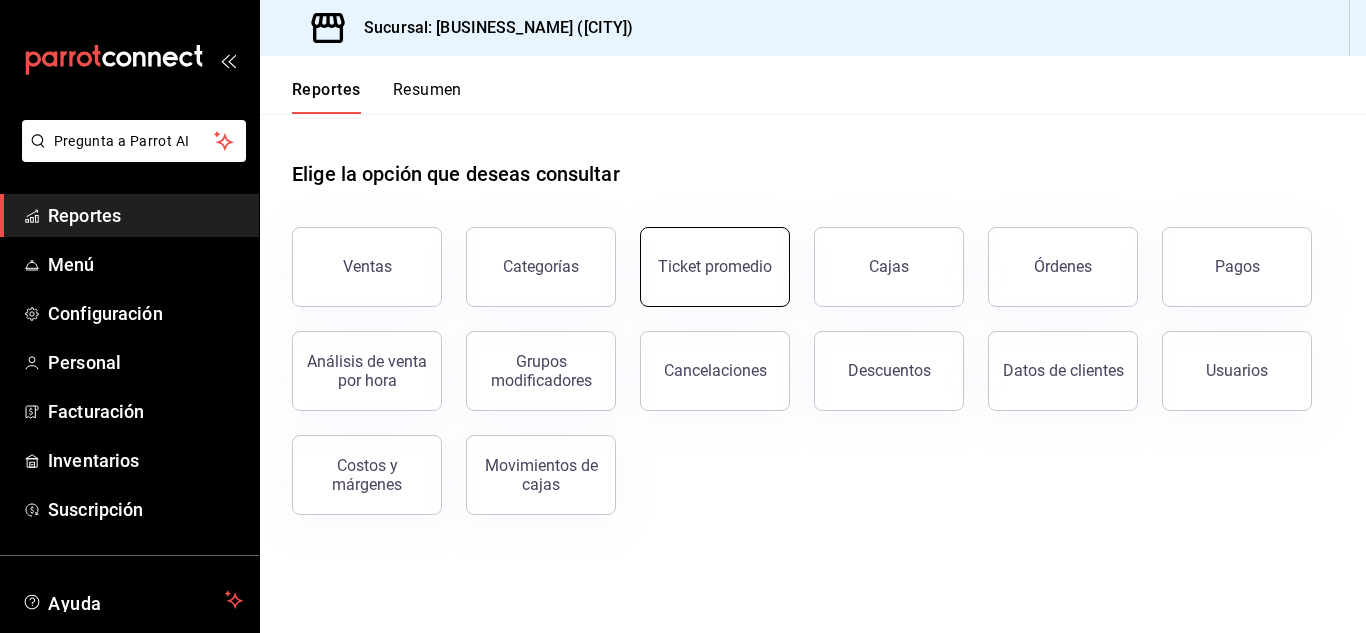 click on "Ticket promedio" at bounding box center [715, 267] 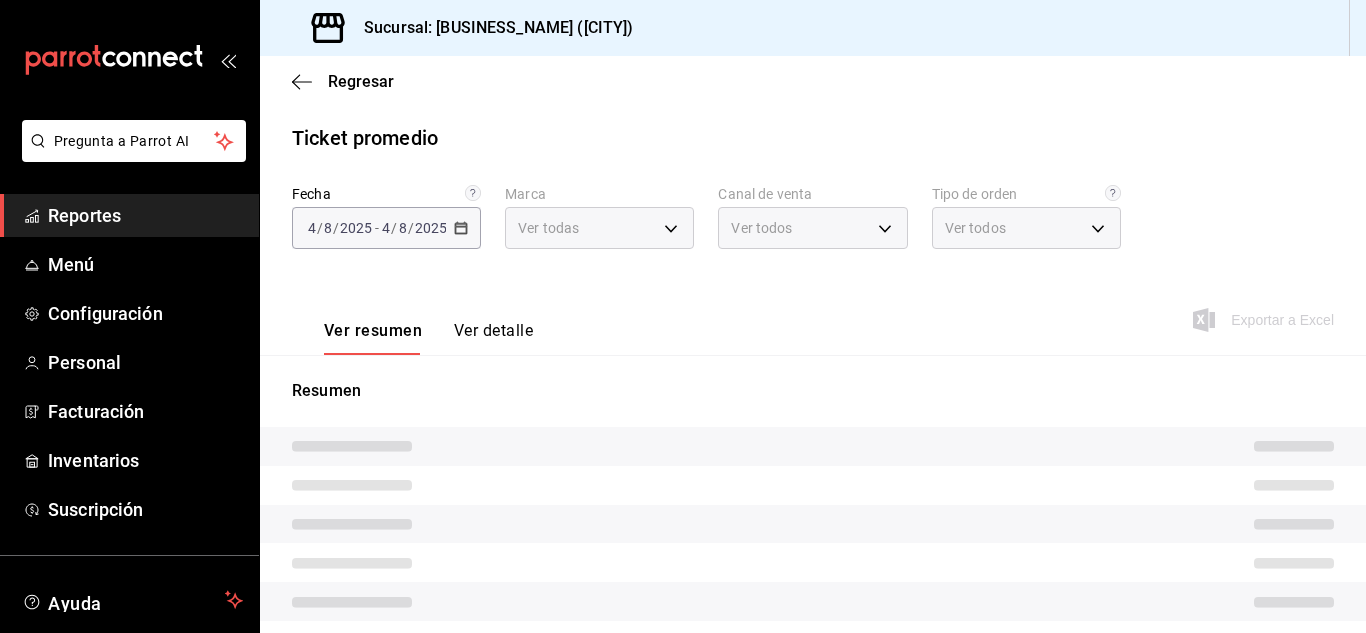 type on "993182a7-2c84-4ec8-9ef4-4438dae30c02" 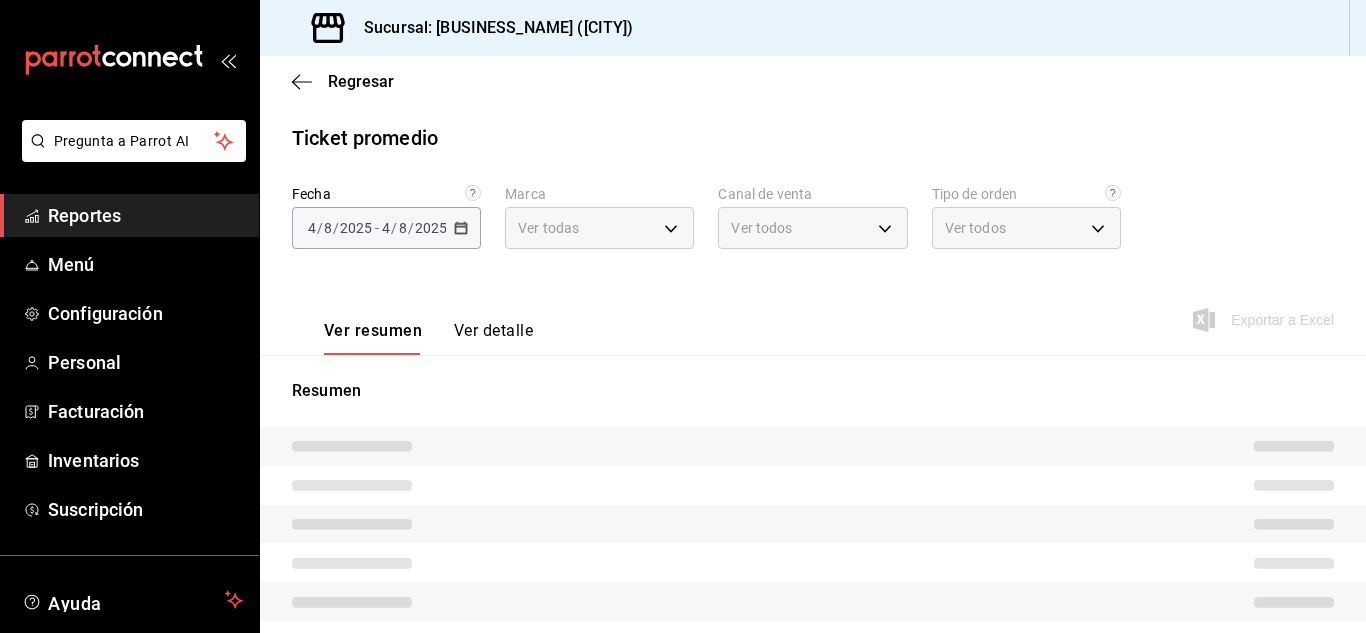 type on "PARROT,UBER_EATS,RAPPI,DIDI_FOOD,ONLINE" 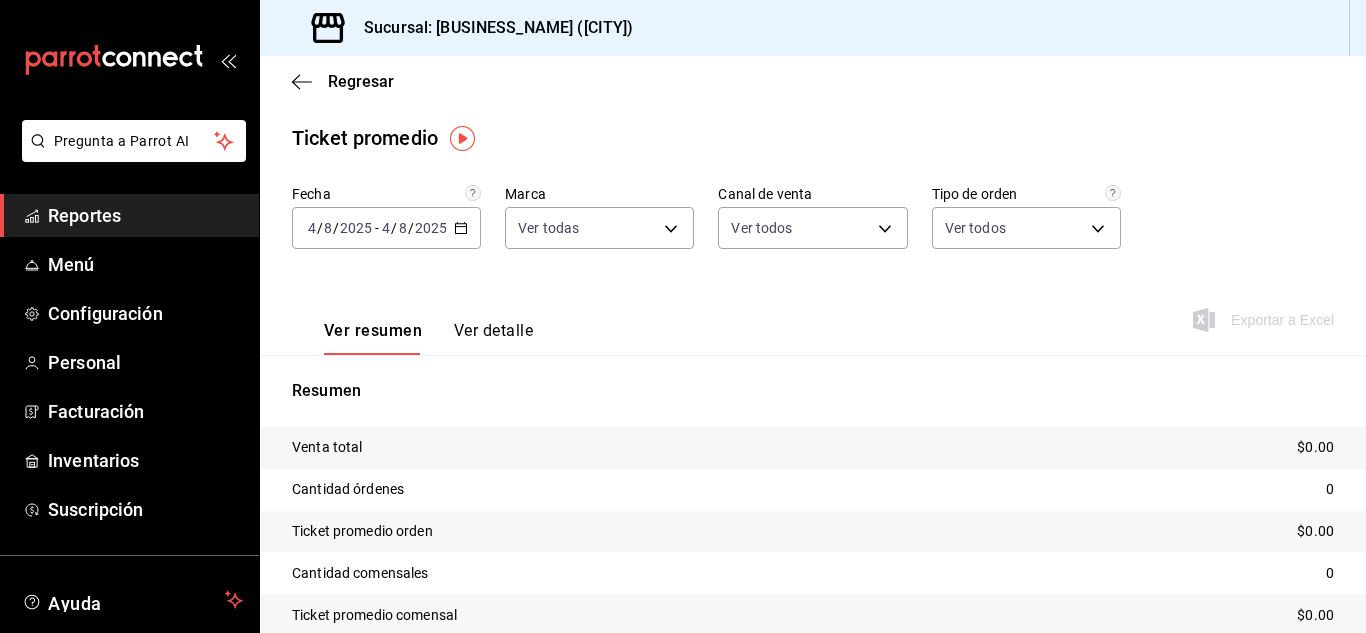 click on "Sucursal: [BUSINESS_NAME] ([CITY])" at bounding box center [813, 28] 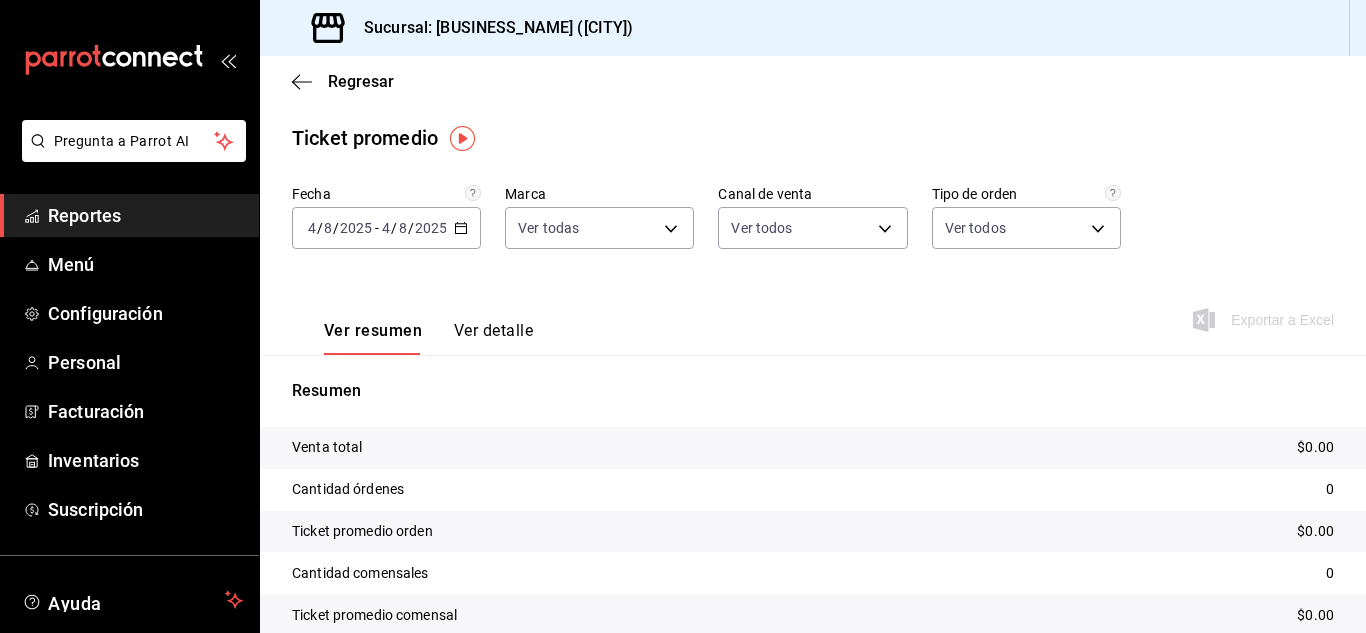 click on "Sucursal: [BUSINESS_NAME] ([CITY])" at bounding box center (813, 28) 